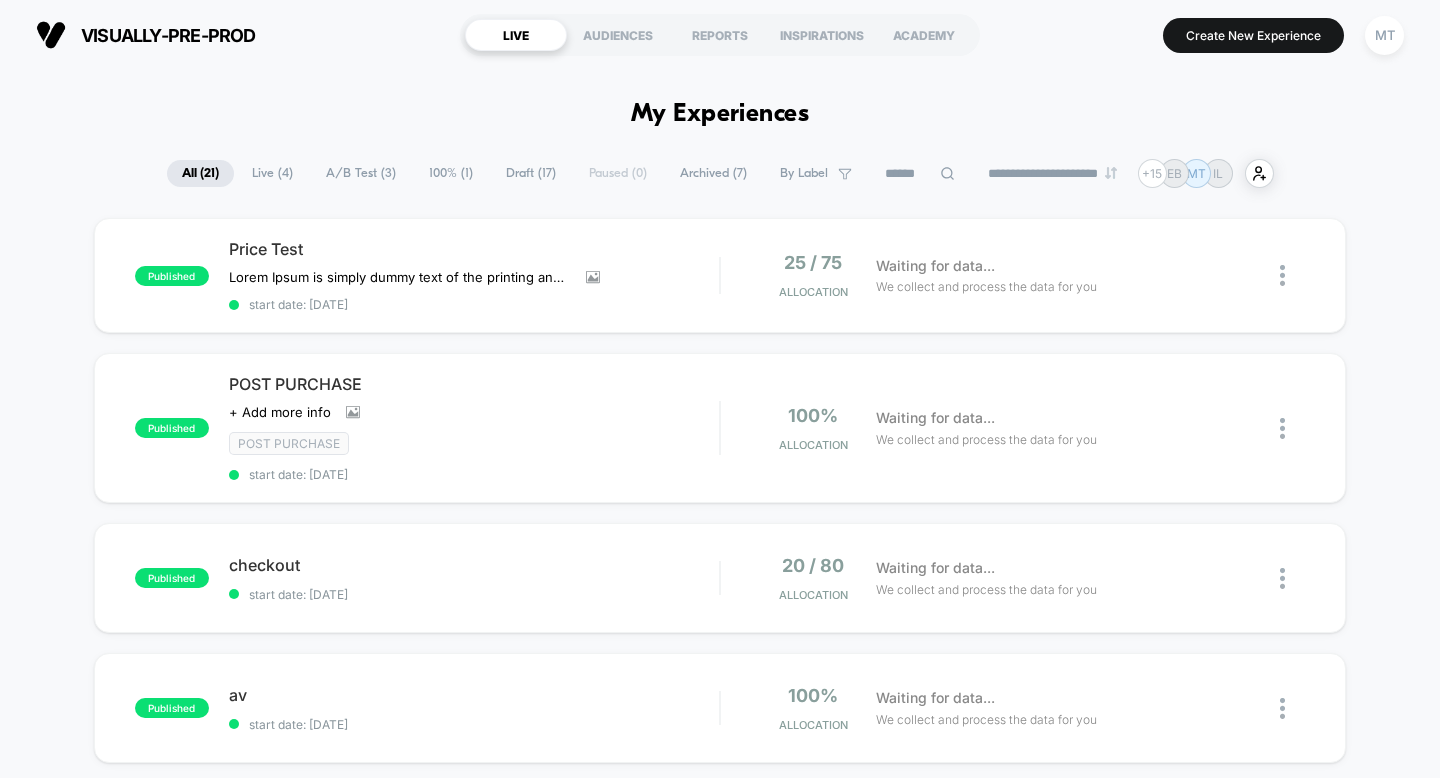 scroll, scrollTop: 0, scrollLeft: 0, axis: both 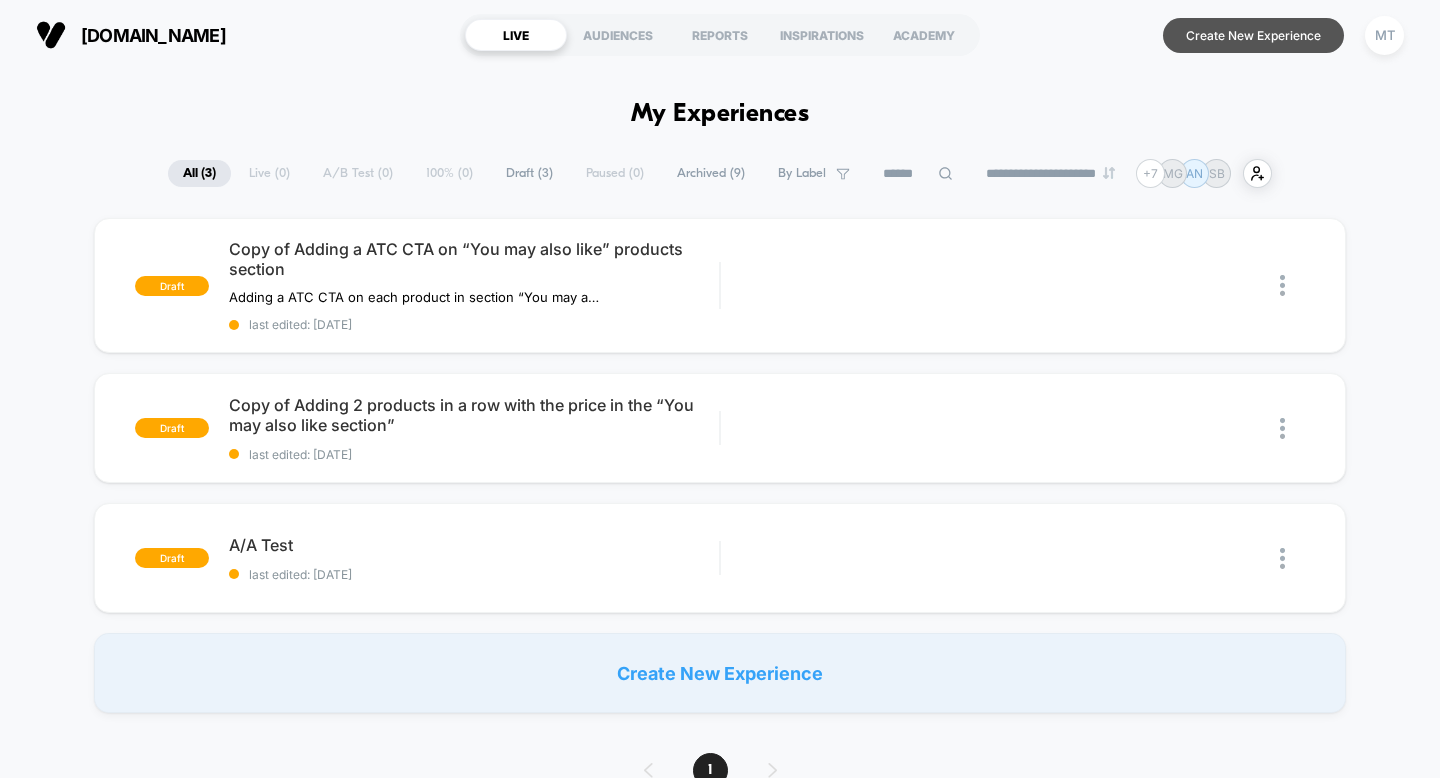 click on "Create New Experience" at bounding box center [1253, 35] 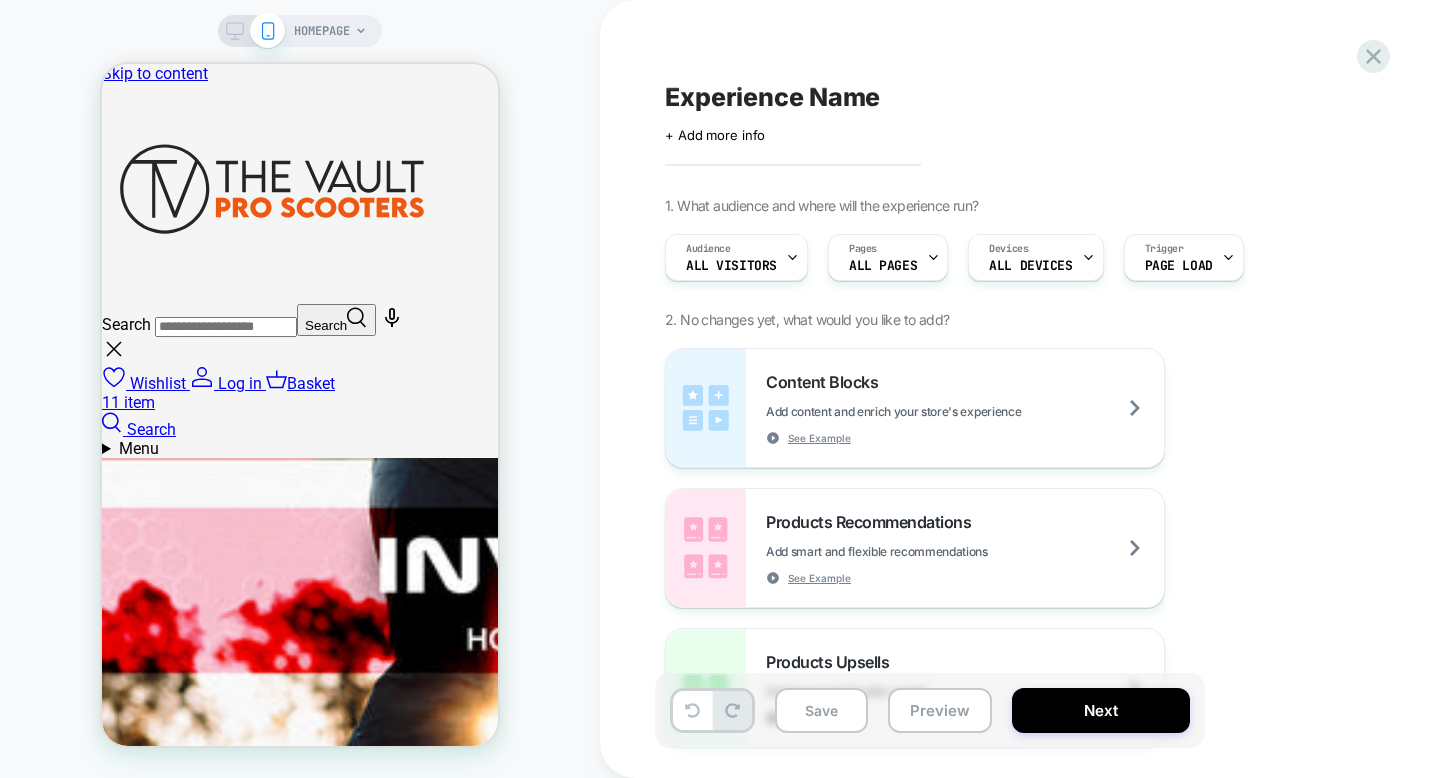 scroll, scrollTop: 0, scrollLeft: 0, axis: both 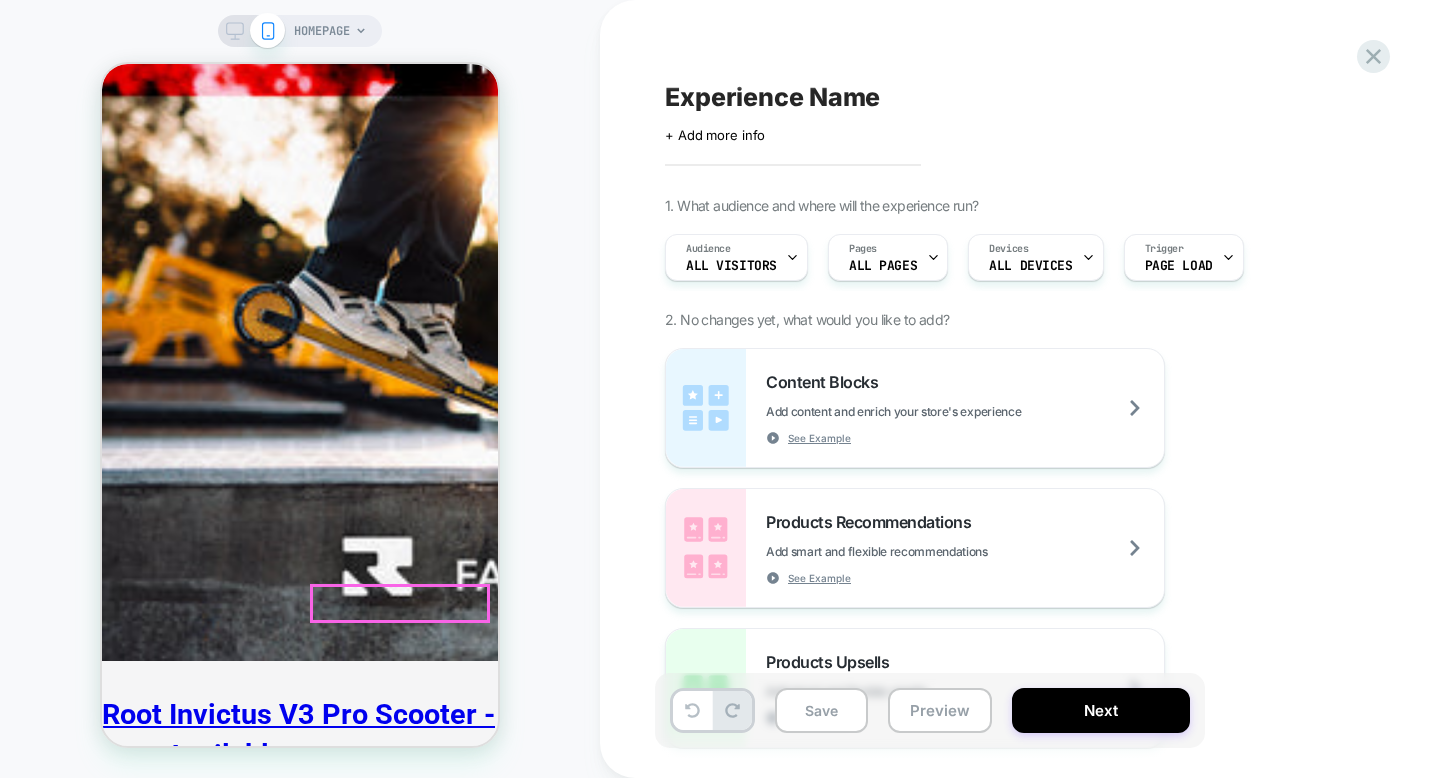 click on "Scooter Accessories" at bounding box center [196, 12740] 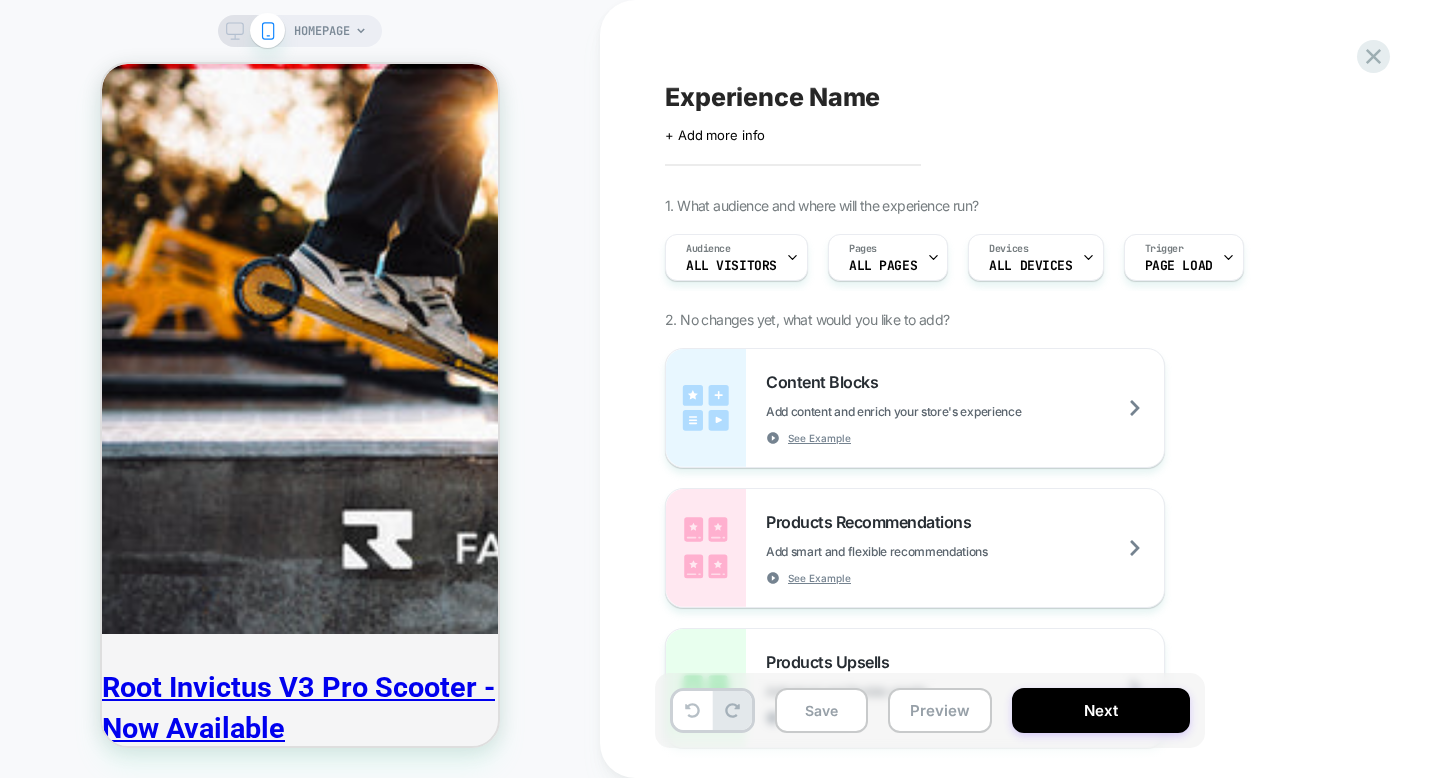 scroll, scrollTop: 600, scrollLeft: 0, axis: vertical 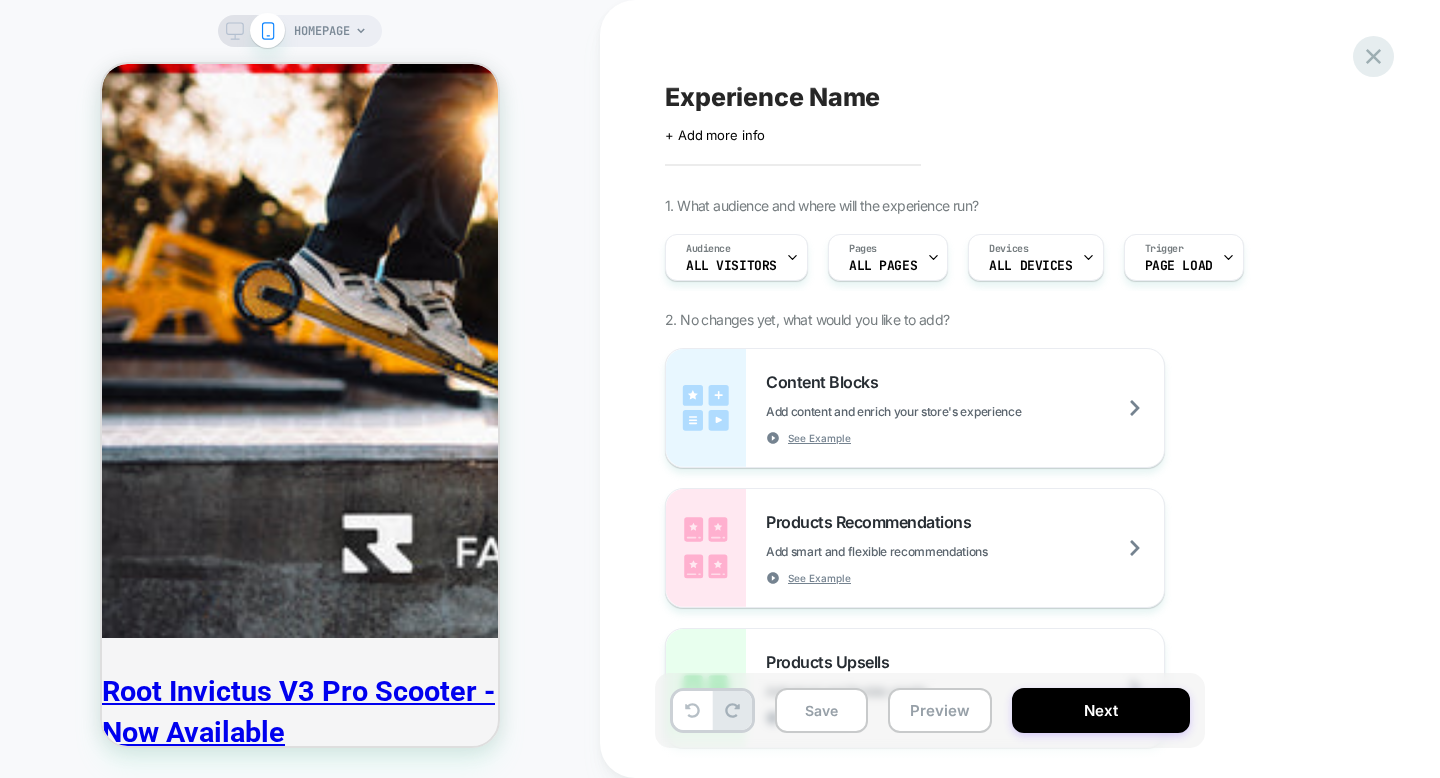 click 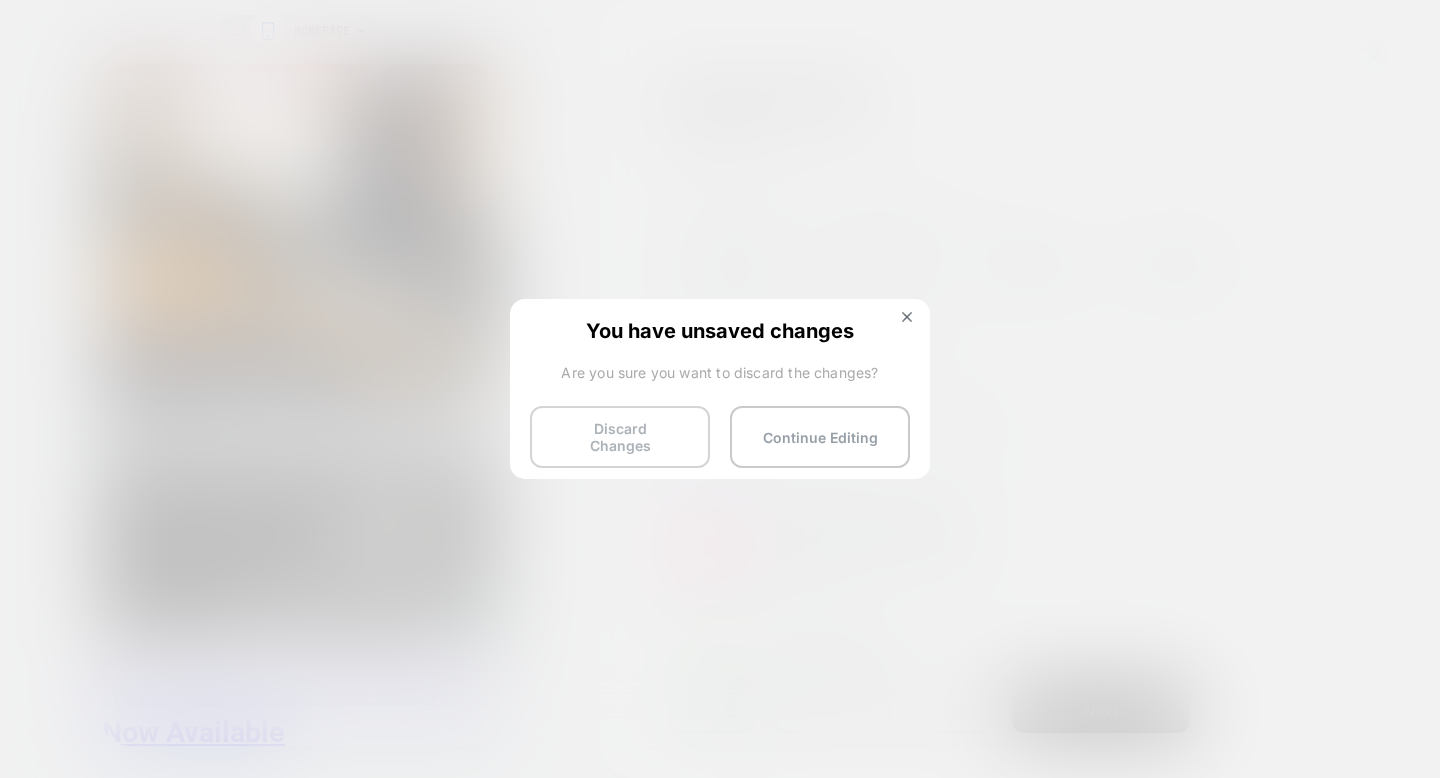 click on "Discard Changes" at bounding box center (620, 437) 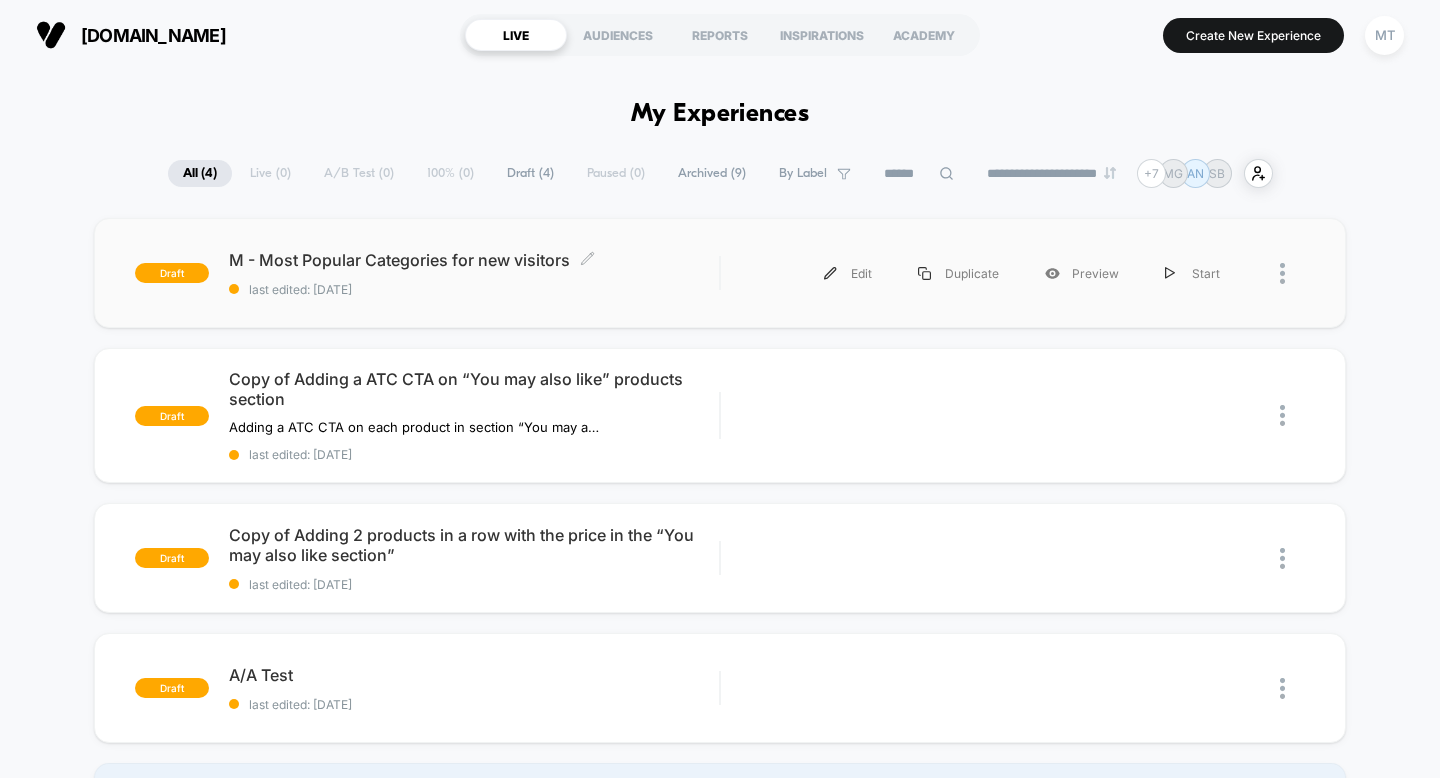 click on "M - Most Popular Categories for new visitors Click to edit experience details" at bounding box center [474, 260] 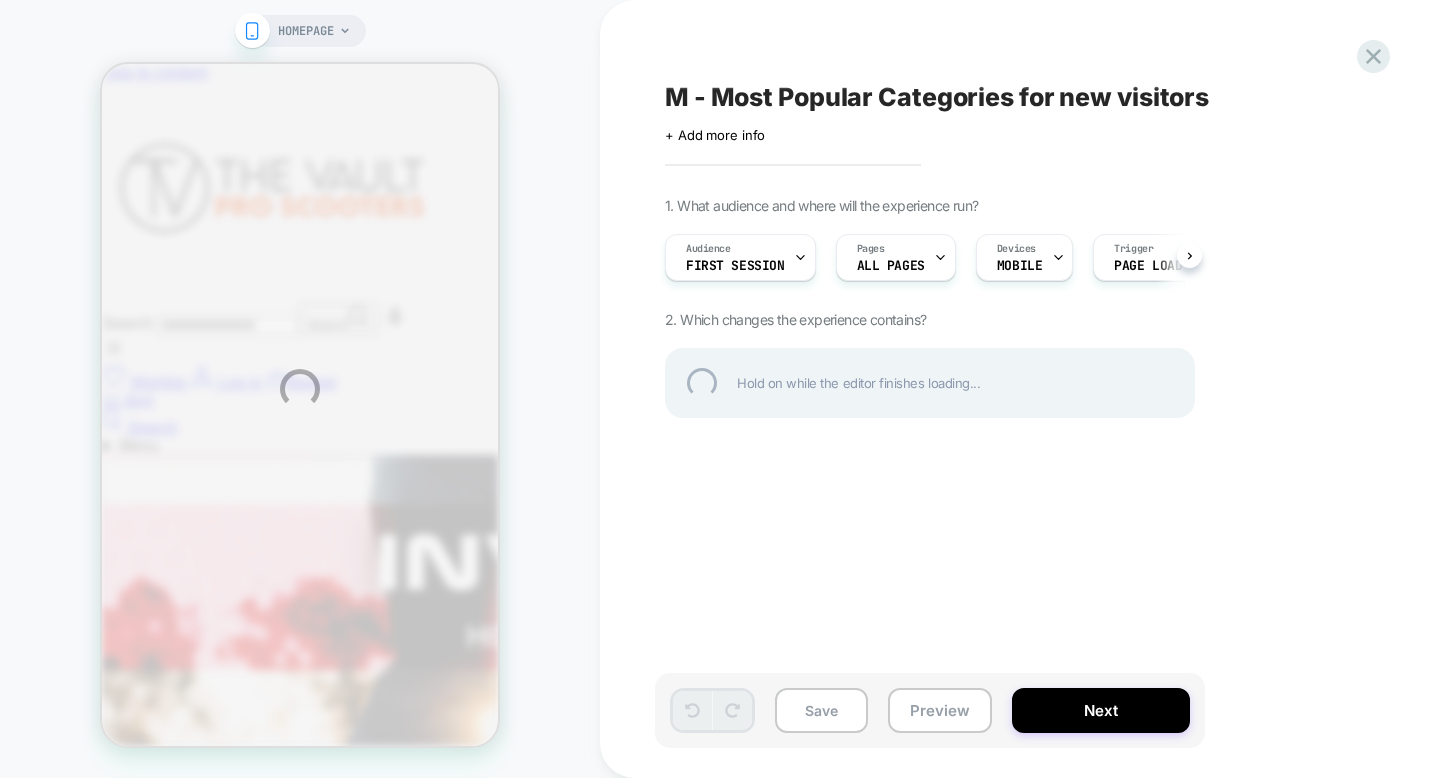 scroll, scrollTop: 0, scrollLeft: 0, axis: both 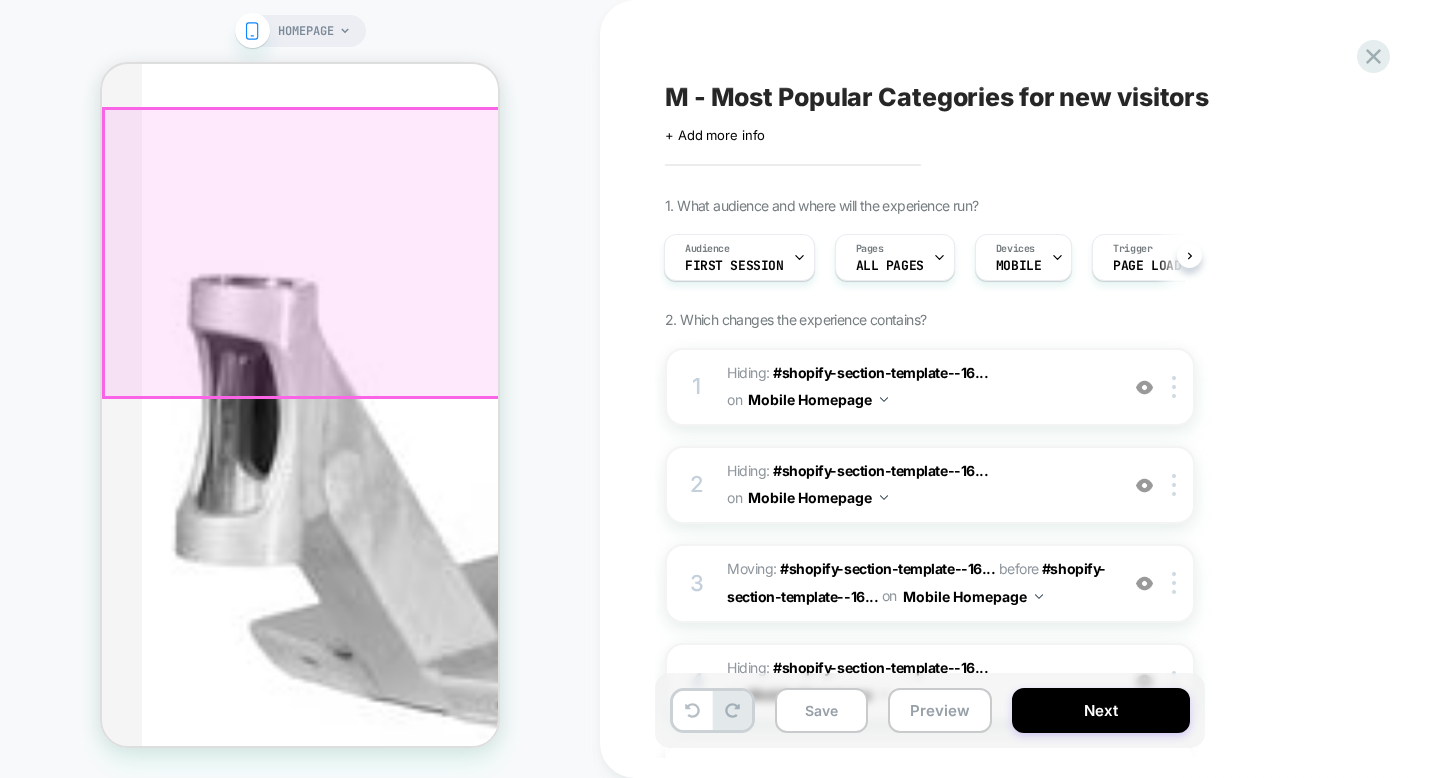 click on "﻿" at bounding box center [396, 18159] 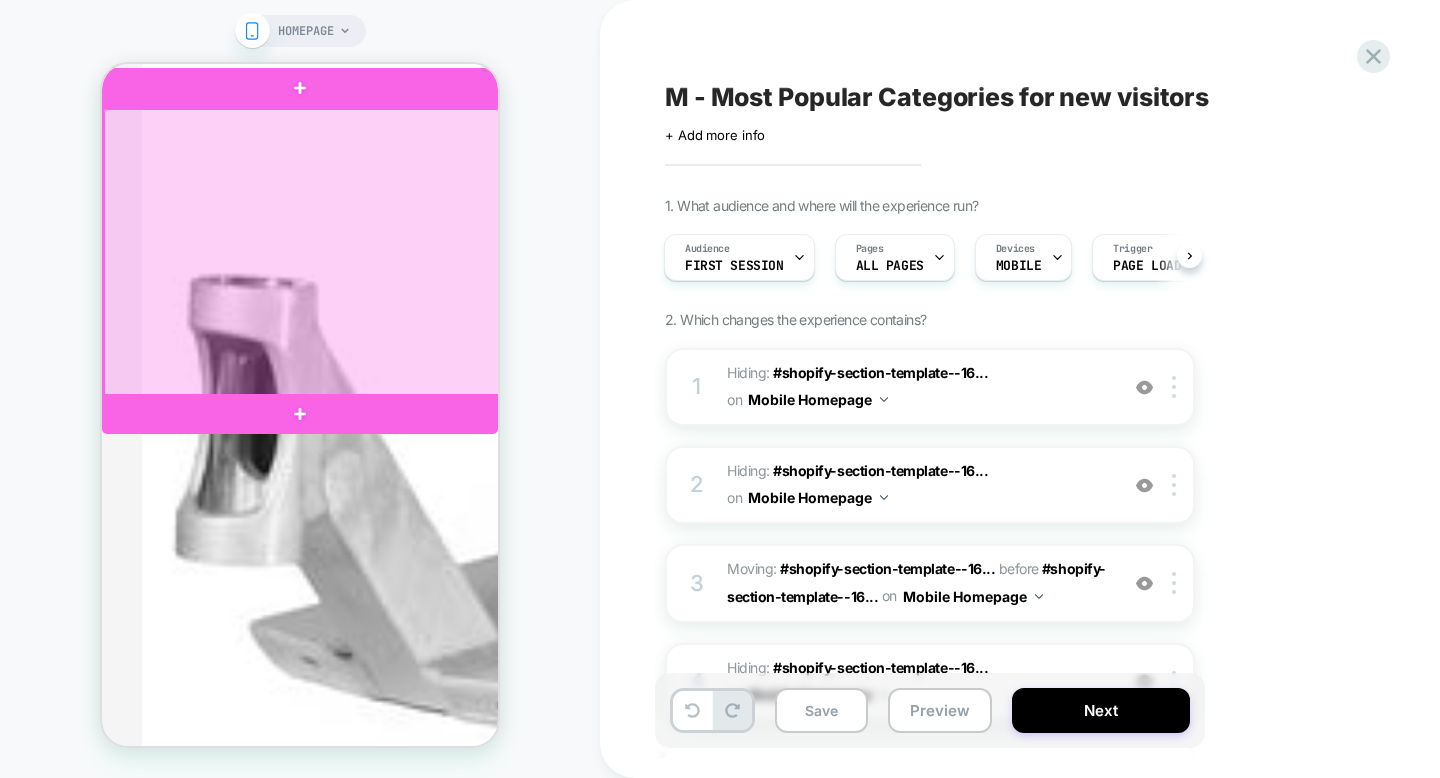 click at bounding box center [302, 253] 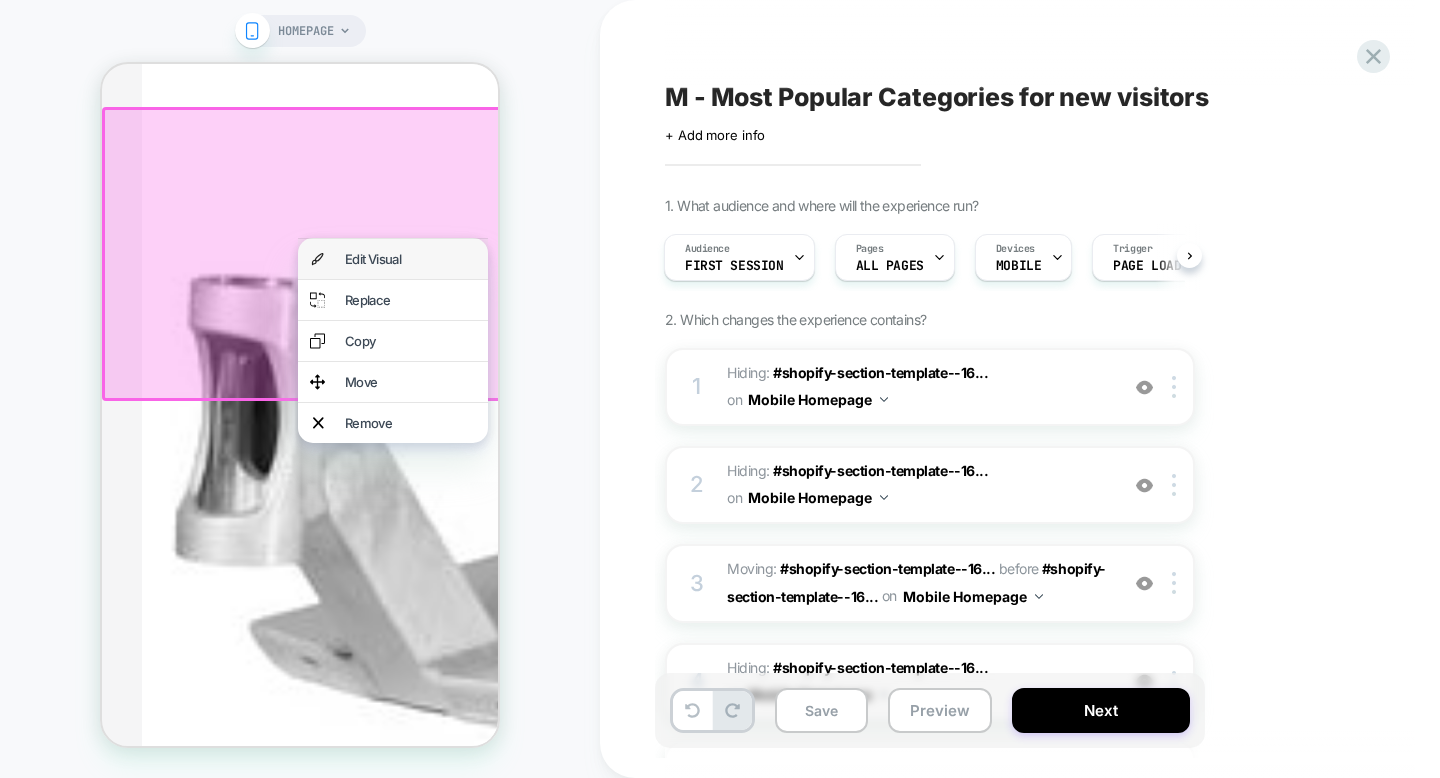 click on "Edit Visual" at bounding box center [410, 259] 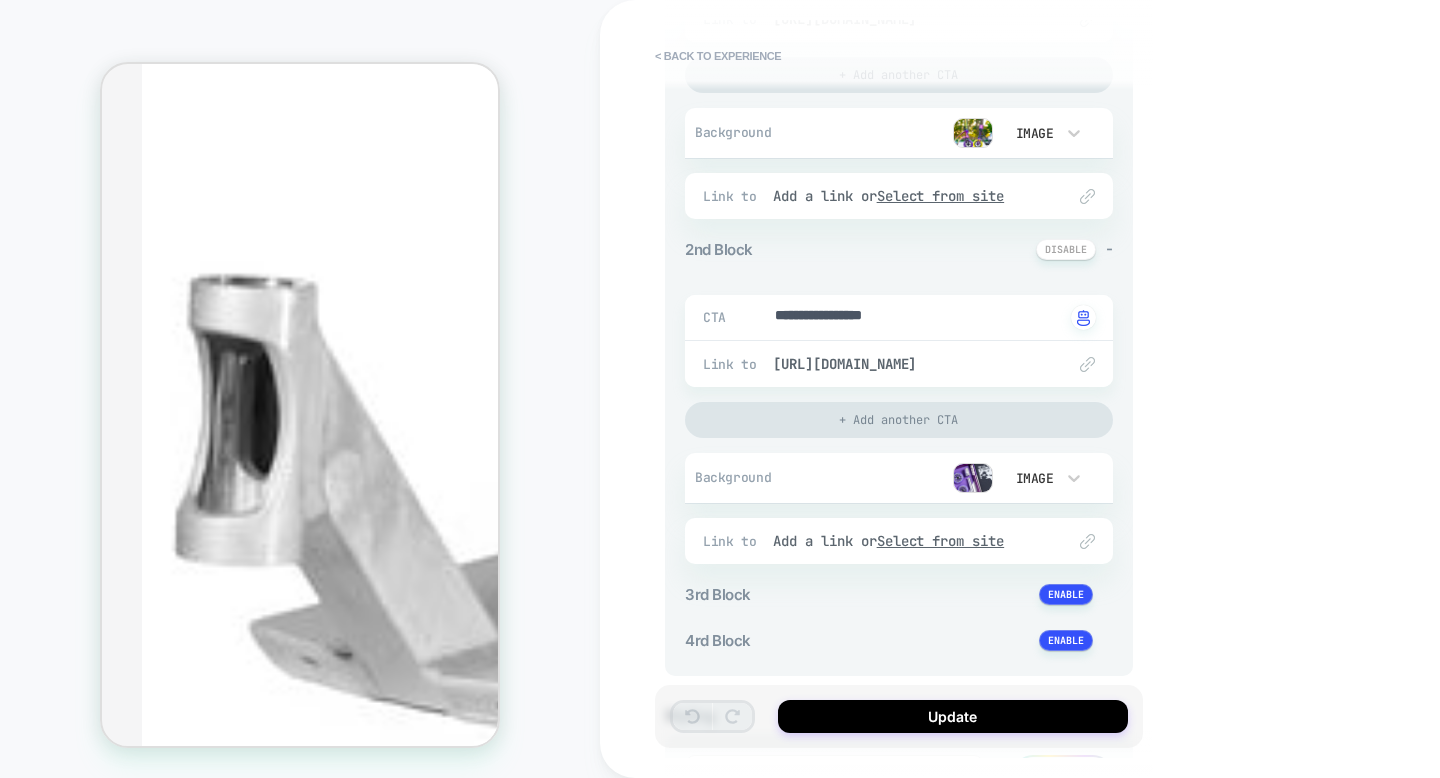 scroll, scrollTop: 464, scrollLeft: 0, axis: vertical 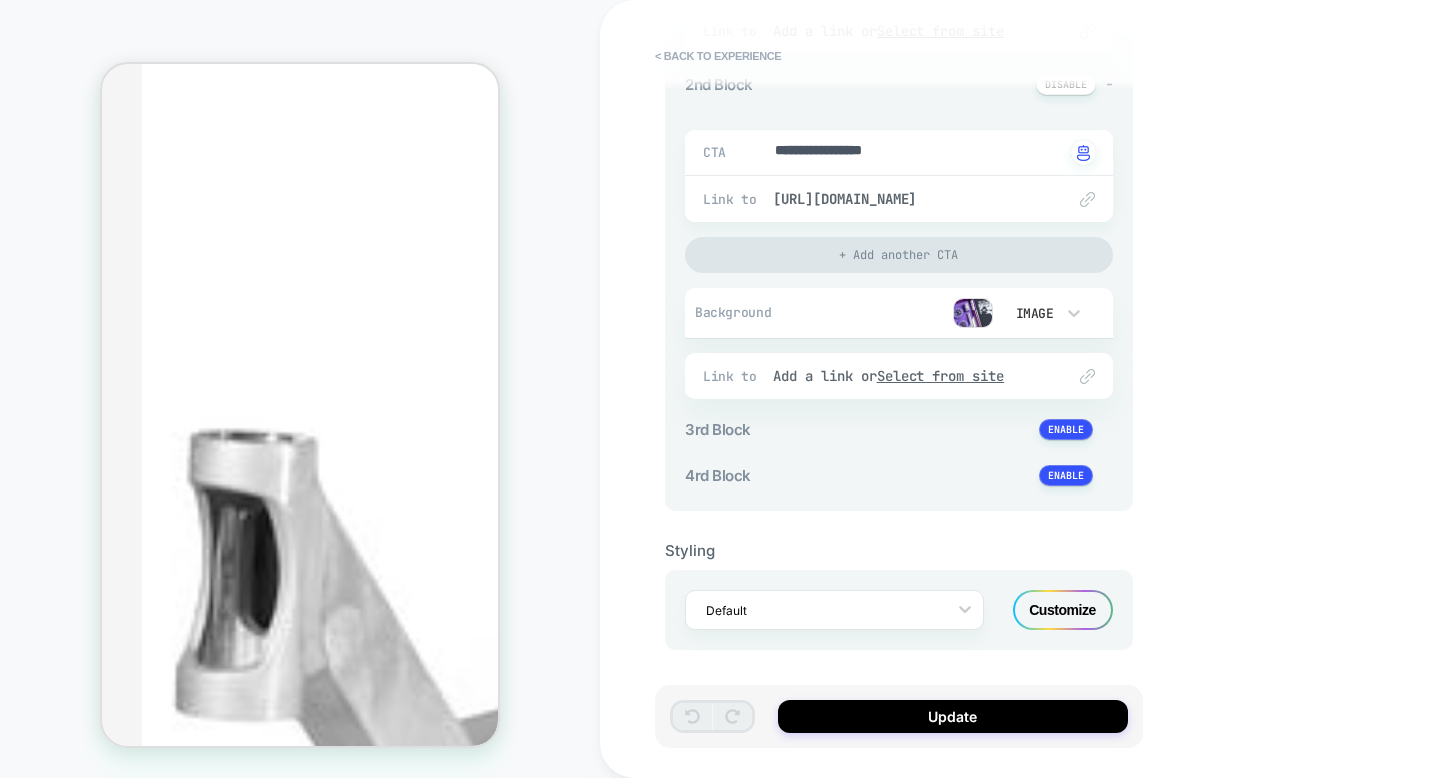 click on "Customize" at bounding box center (1063, 610) 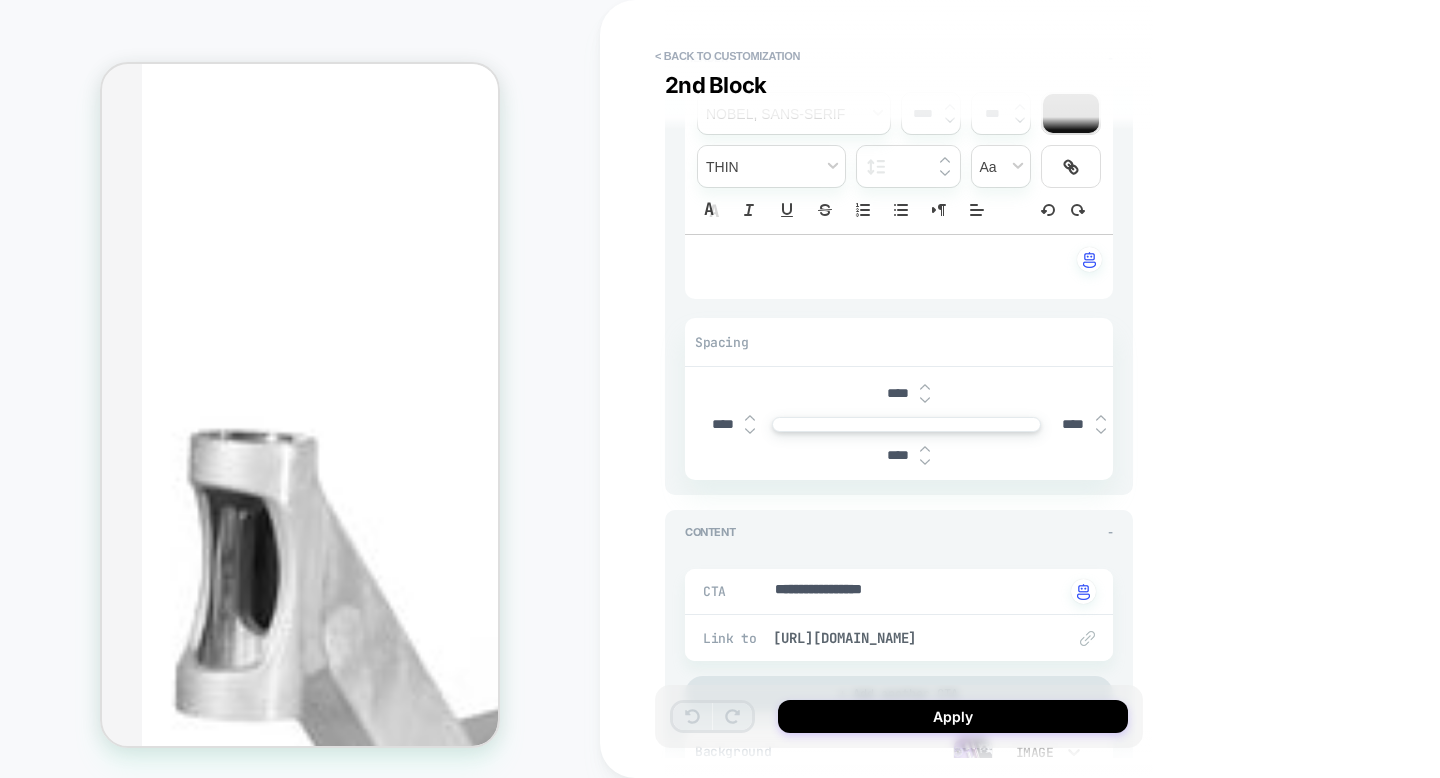 scroll, scrollTop: 1263, scrollLeft: 0, axis: vertical 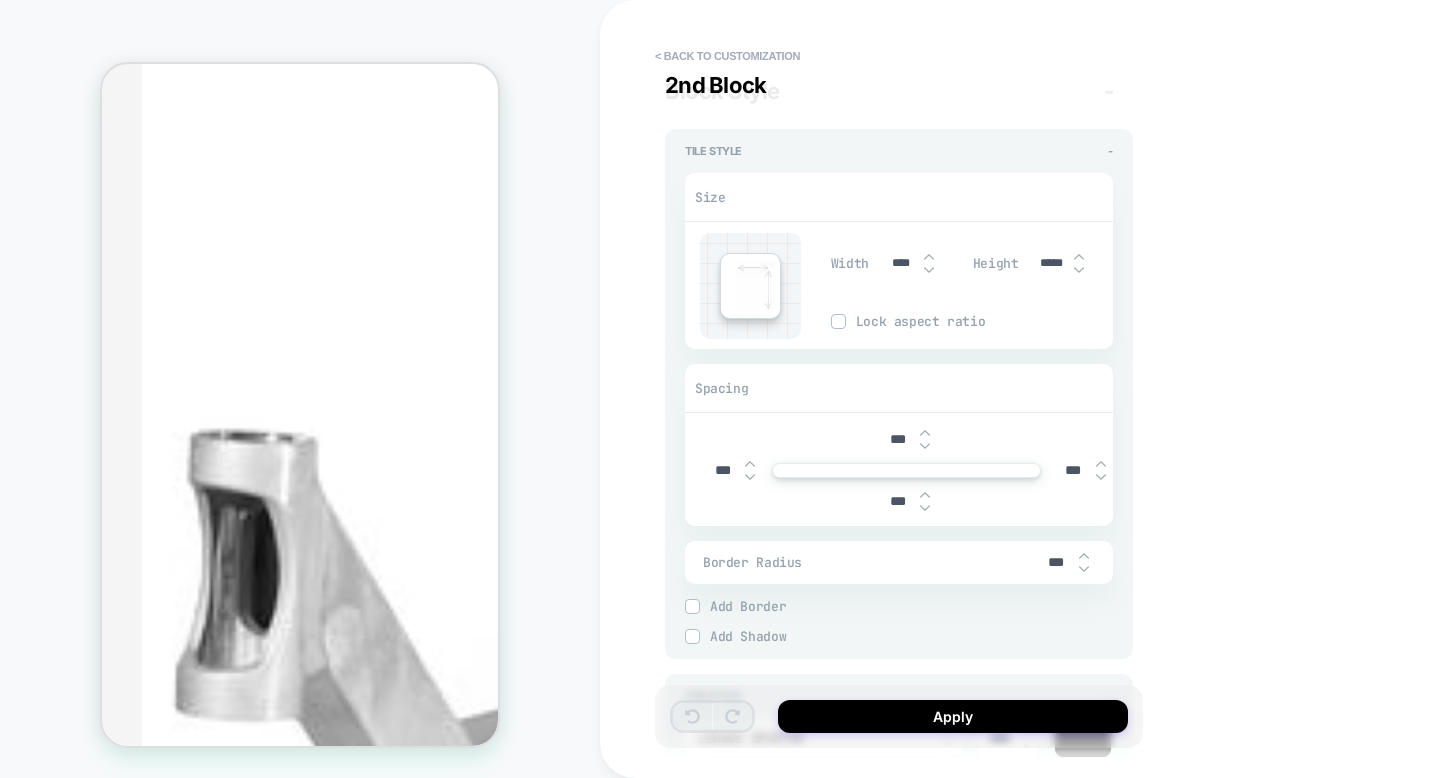 type on "*" 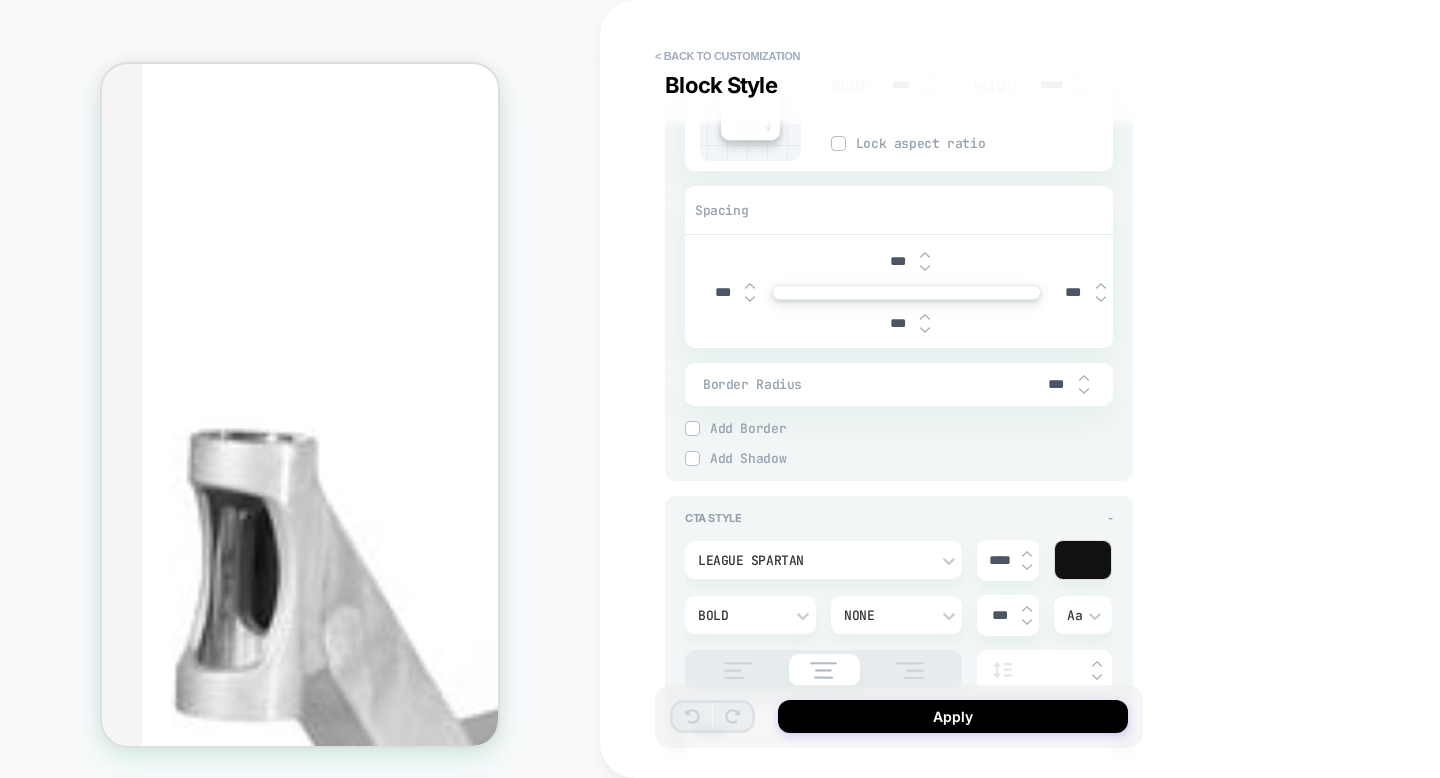scroll, scrollTop: 2591, scrollLeft: 0, axis: vertical 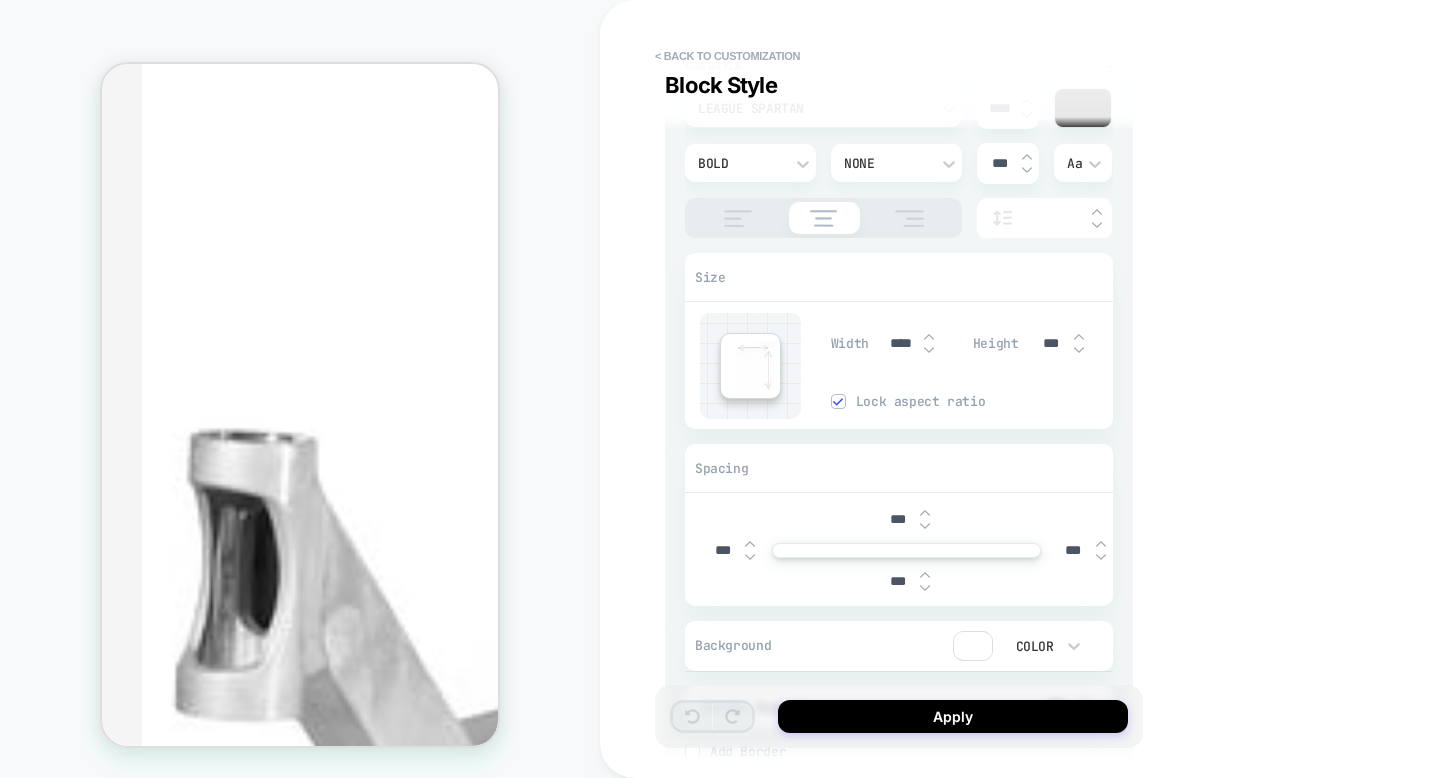 click on "****" at bounding box center [901, 343] 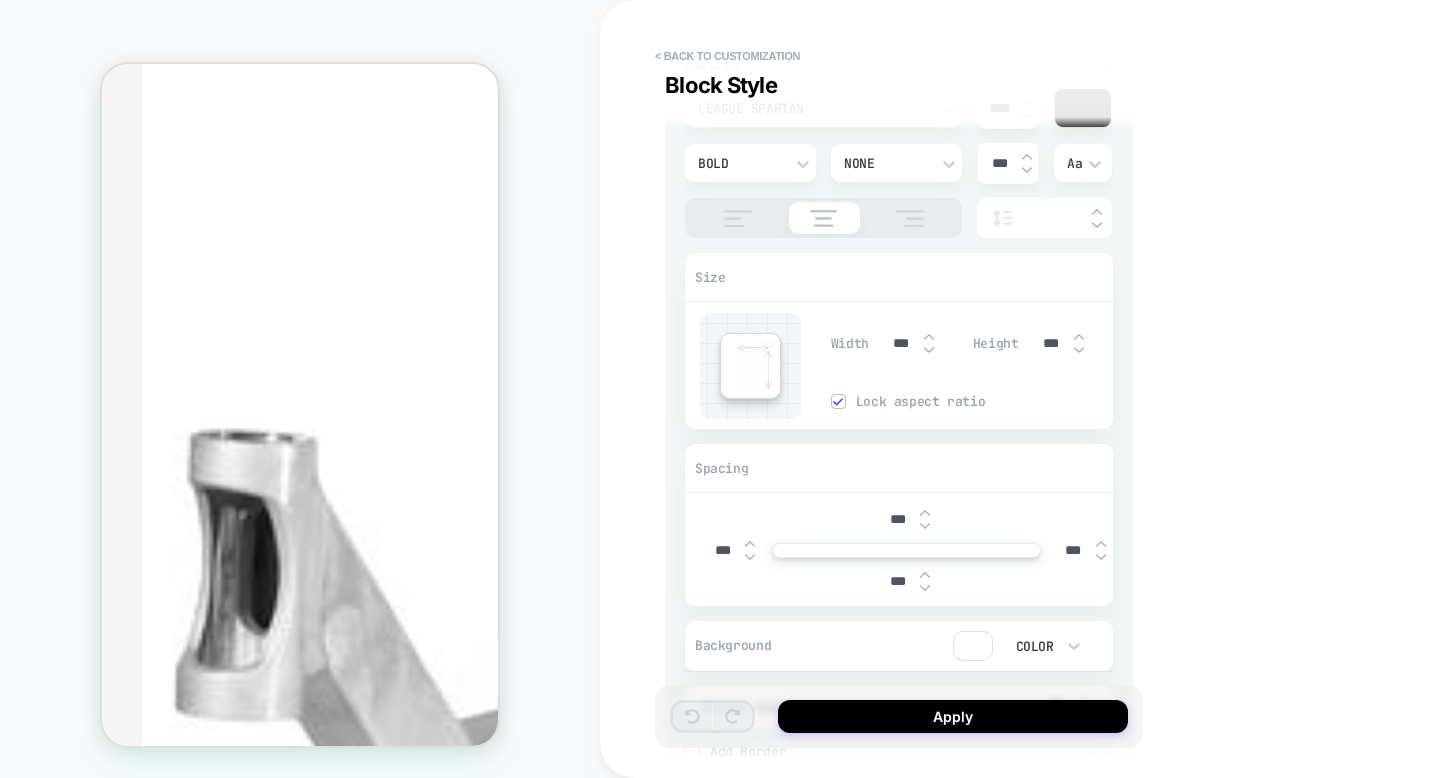 type on "****" 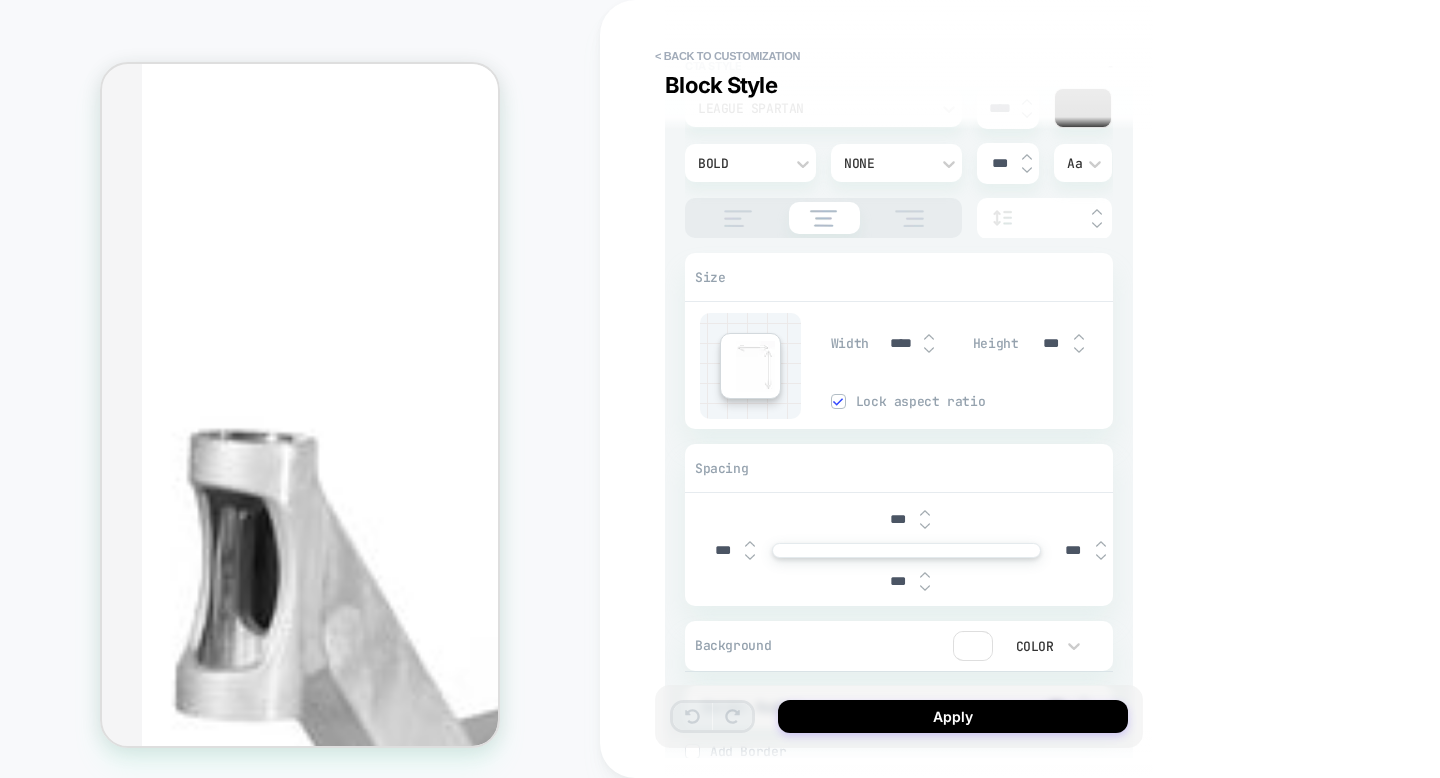 type on "*" 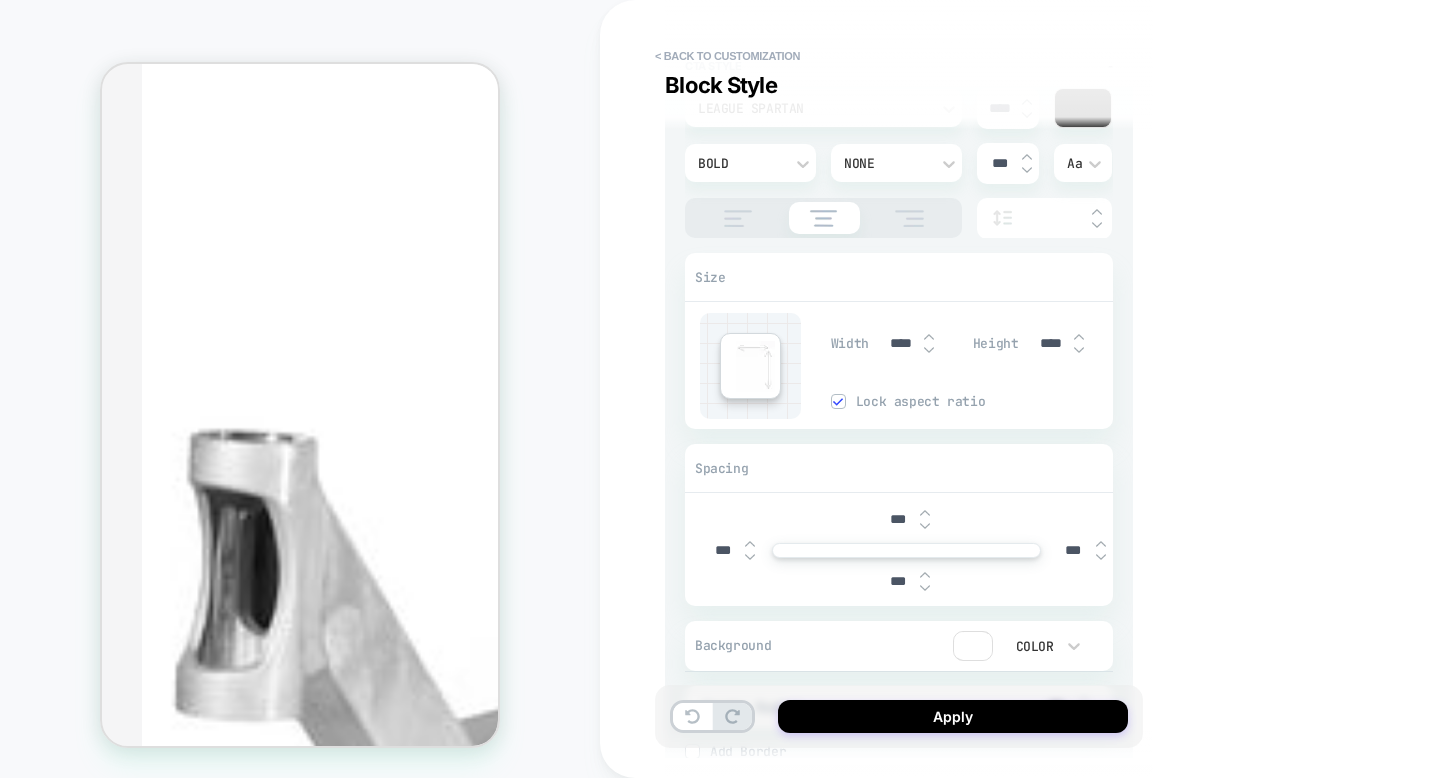 type on "*" 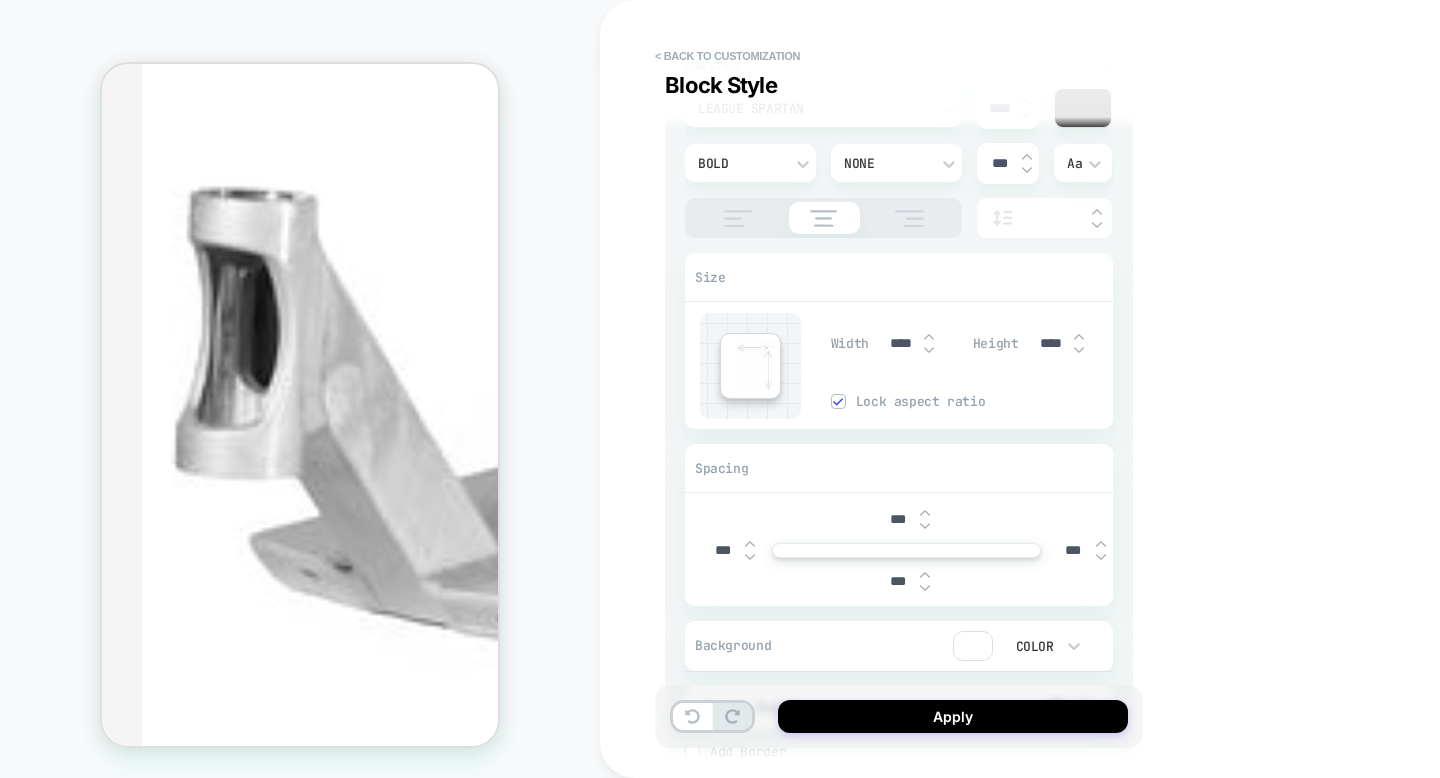 scroll, scrollTop: 770, scrollLeft: 0, axis: vertical 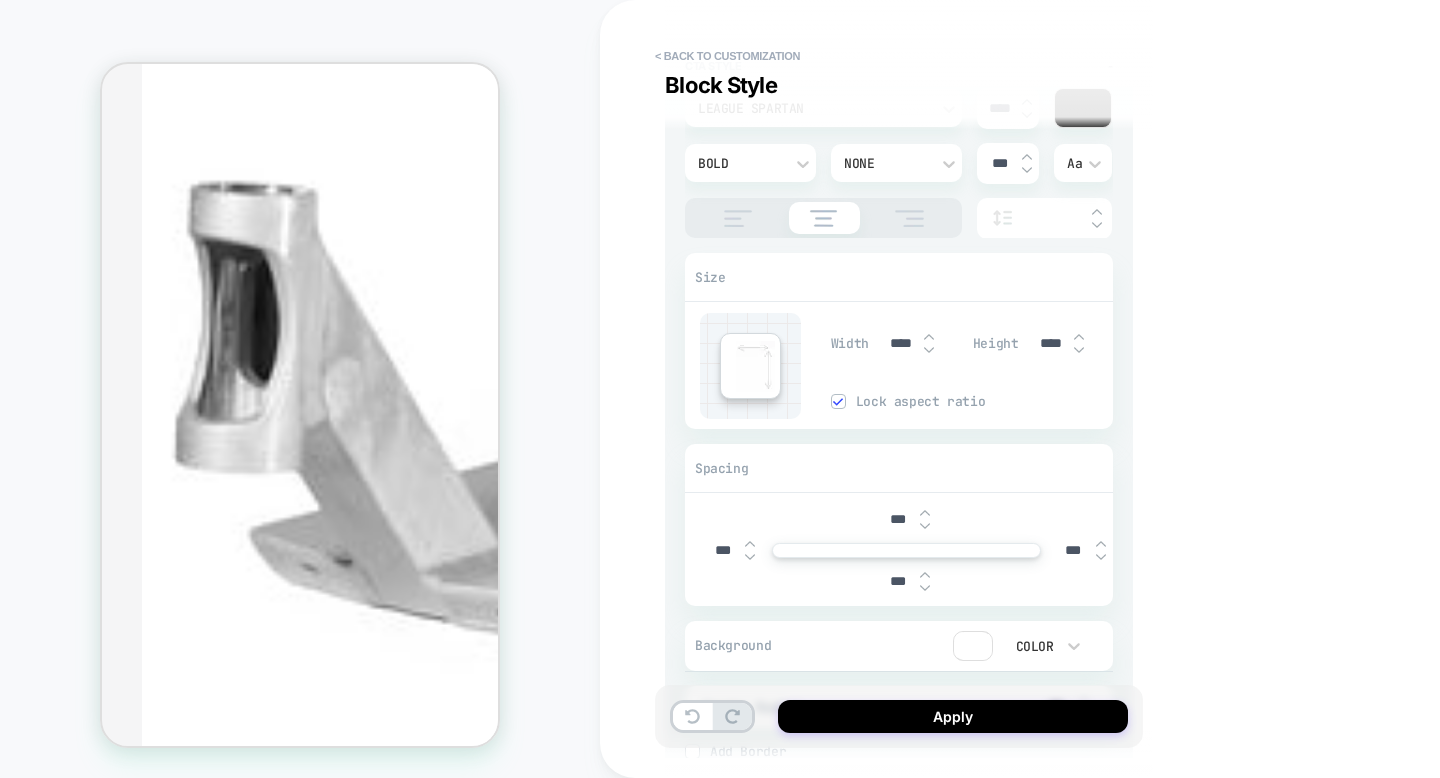 type on "****" 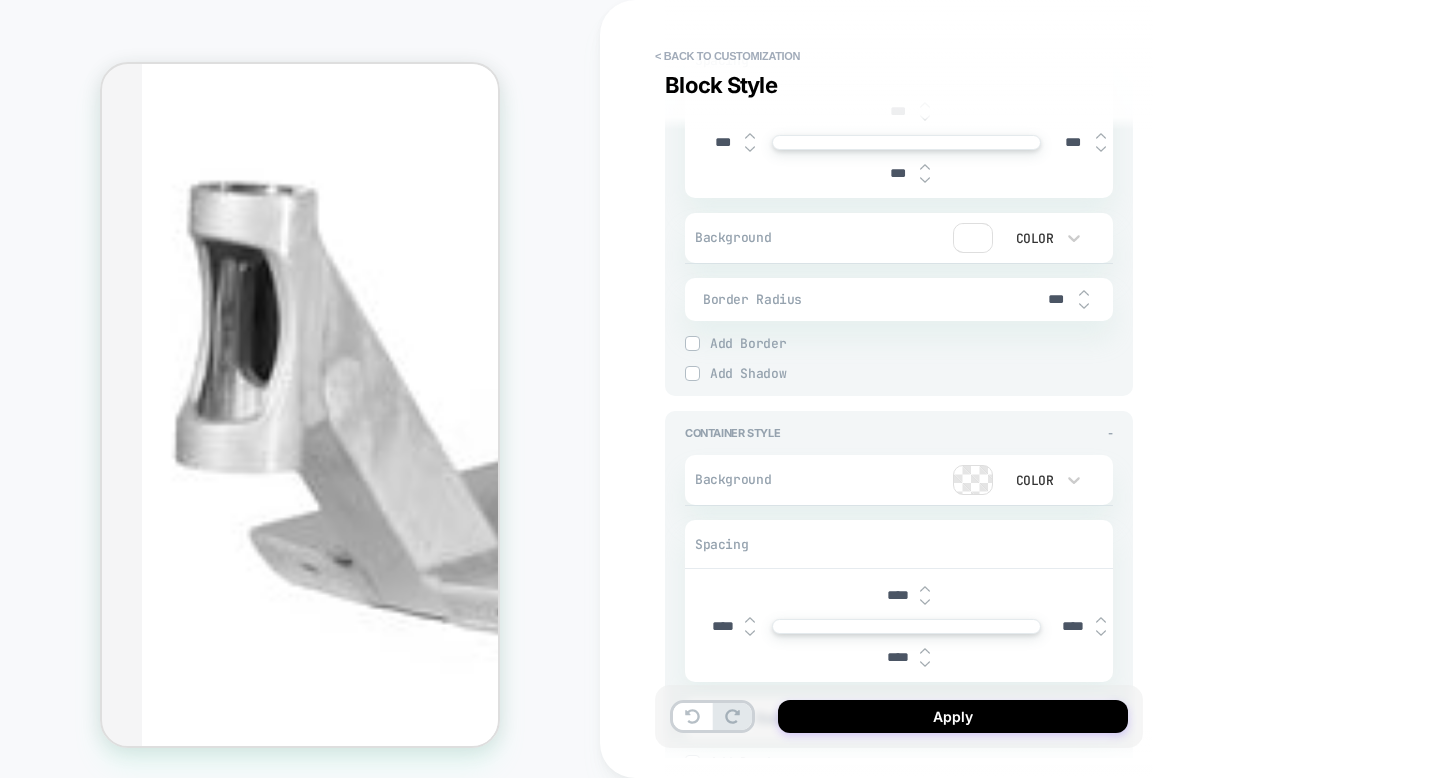 scroll, scrollTop: 3624, scrollLeft: 0, axis: vertical 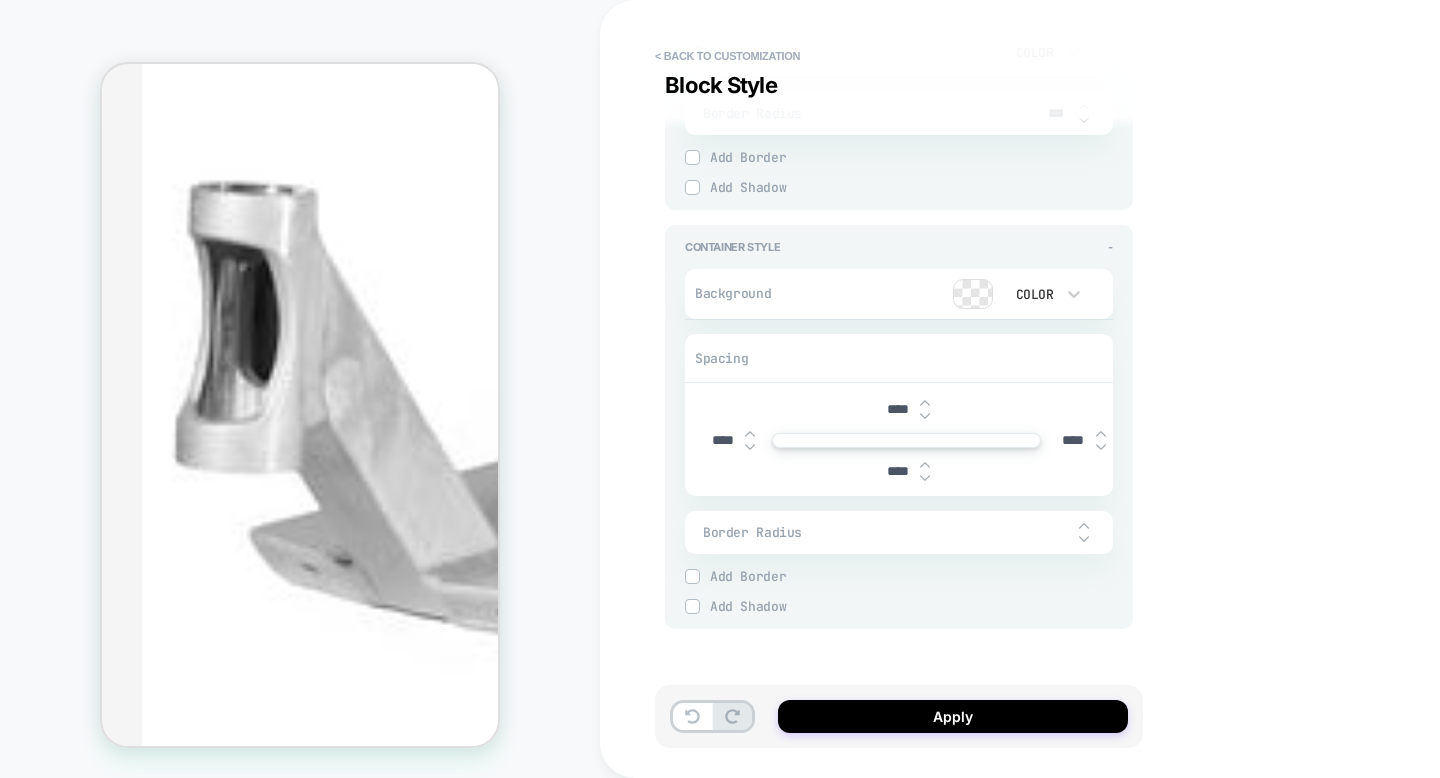 click on "****" at bounding box center [897, 471] 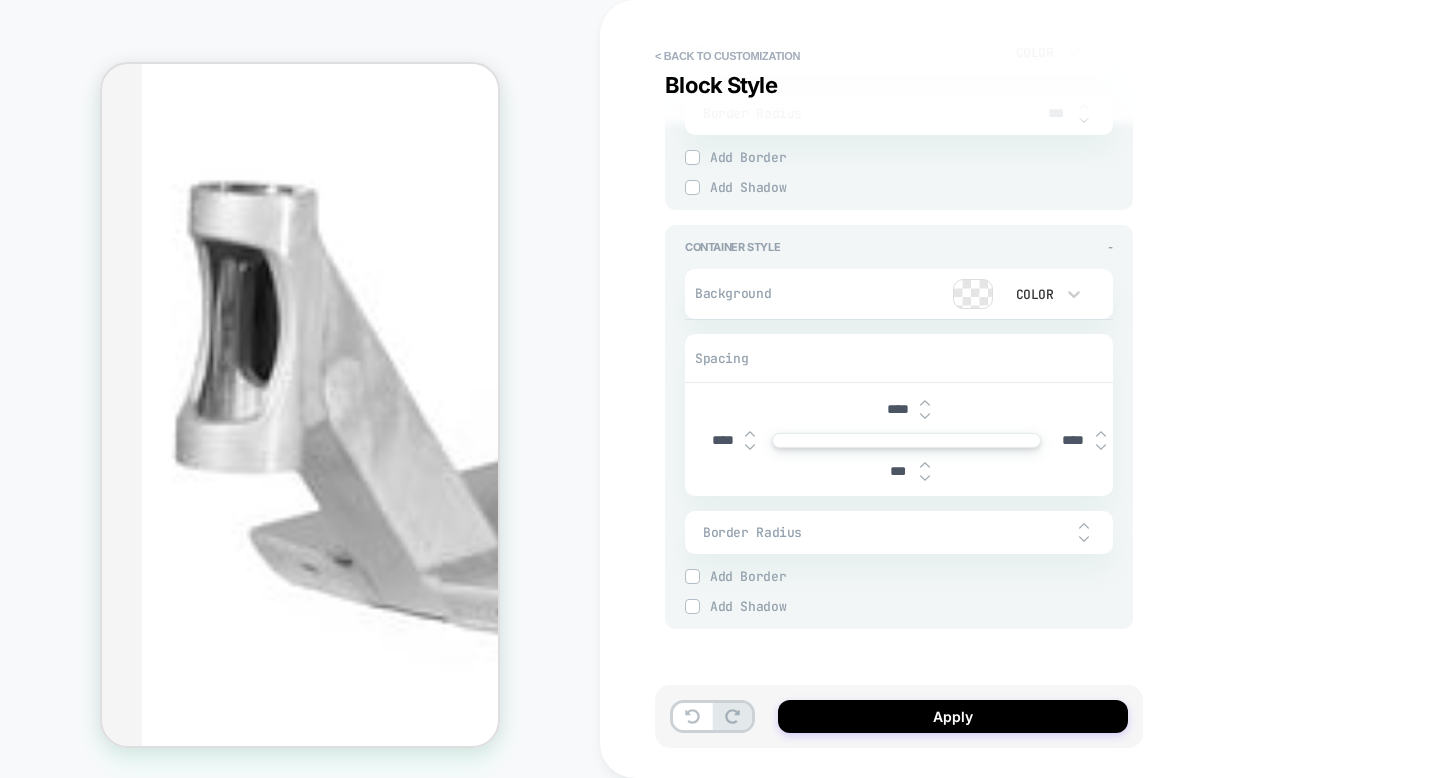 type on "****" 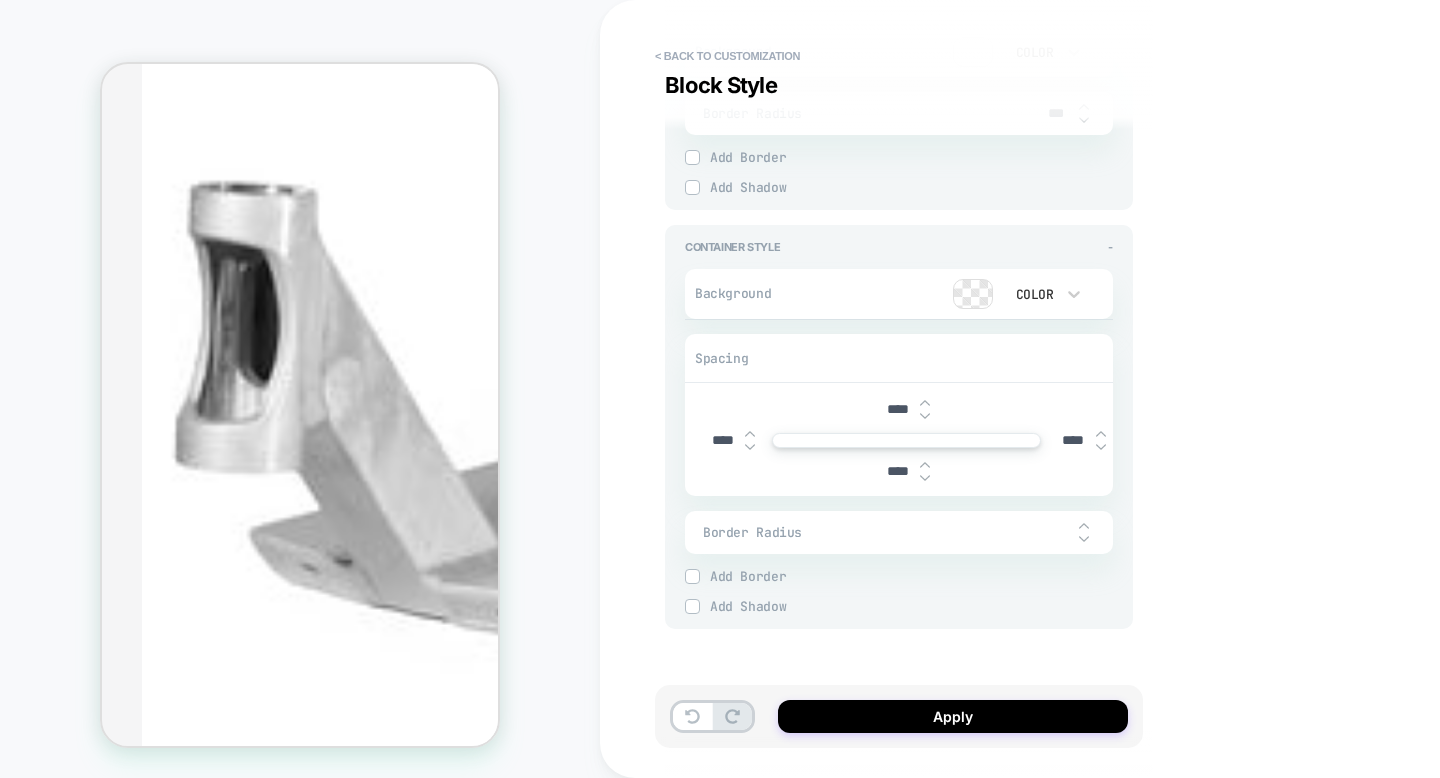 type on "*" 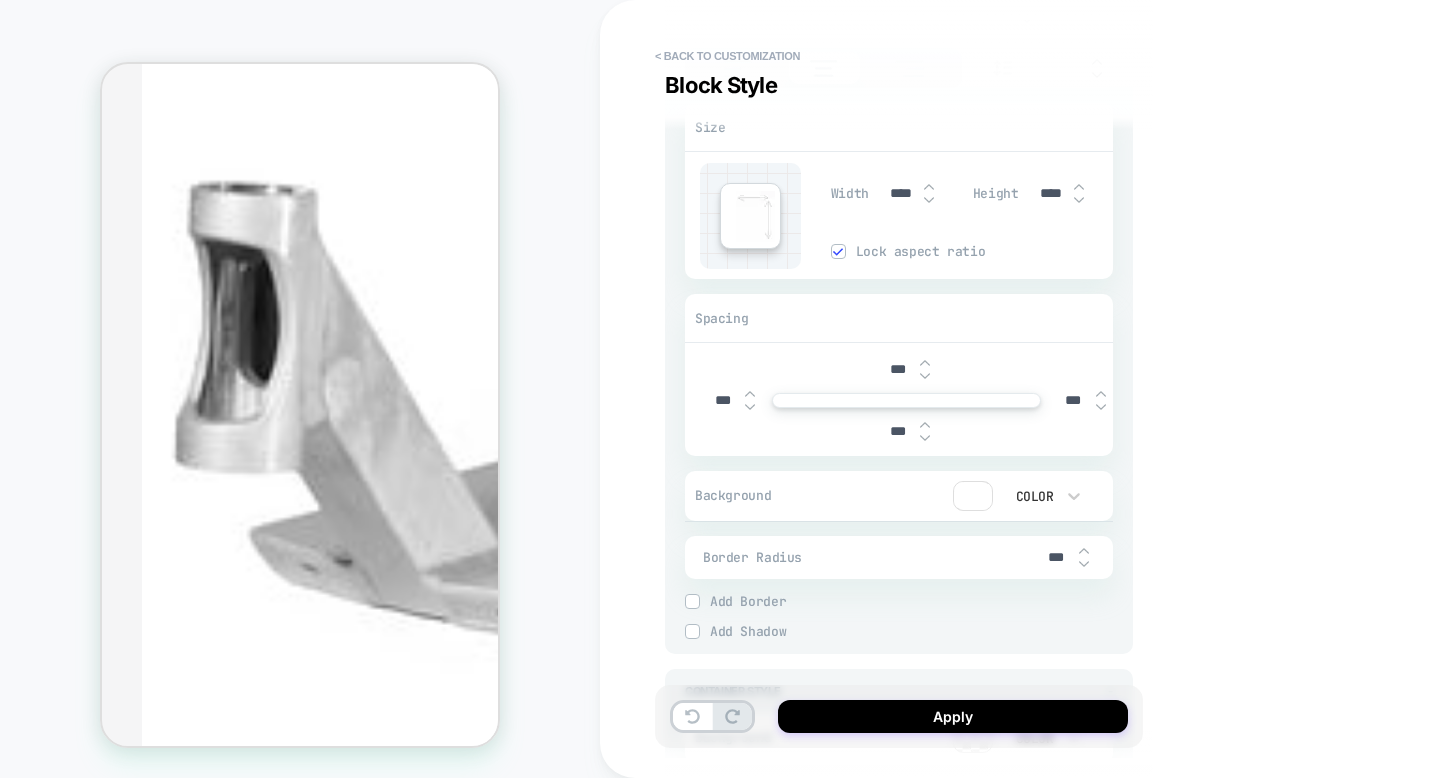 scroll, scrollTop: 3127, scrollLeft: 0, axis: vertical 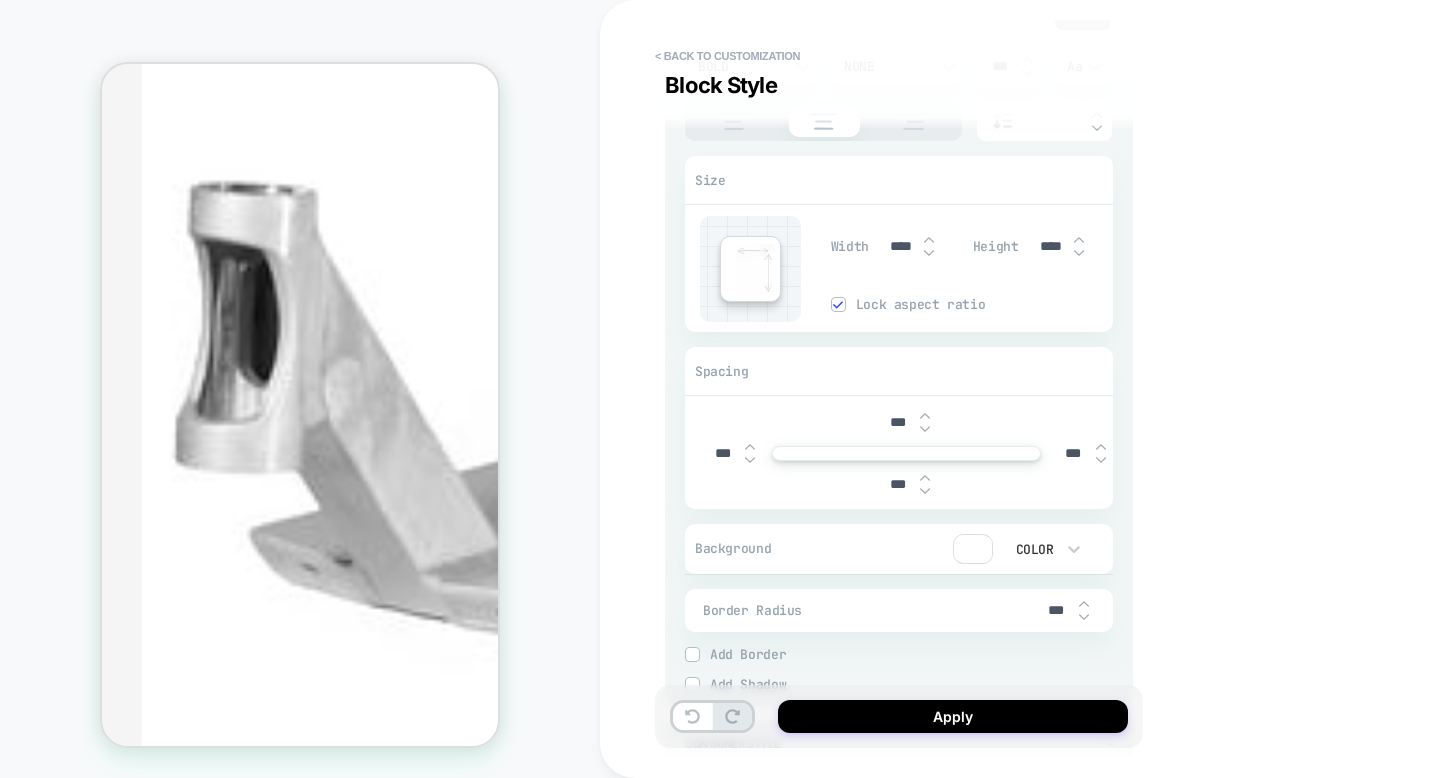 type on "****" 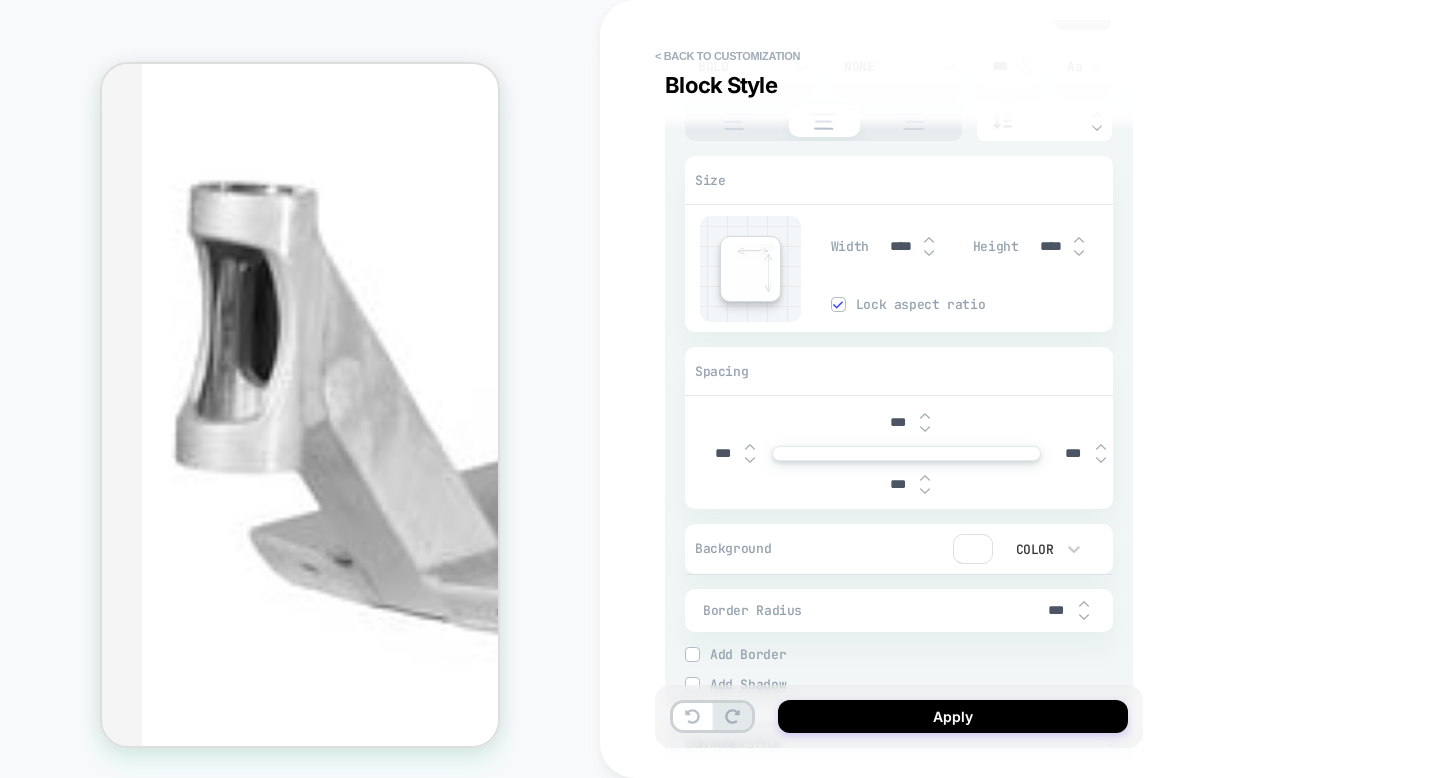 type on "*" 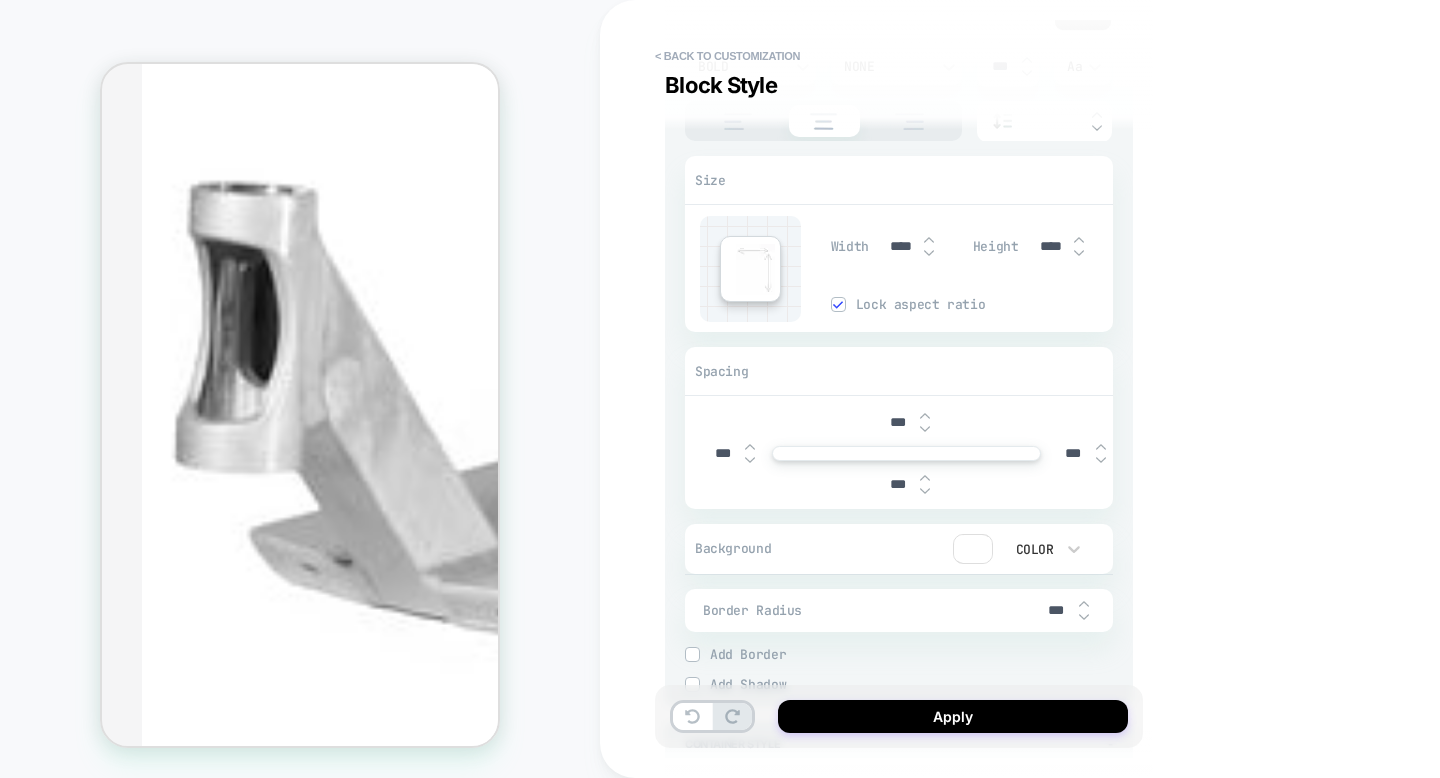 type on "****" 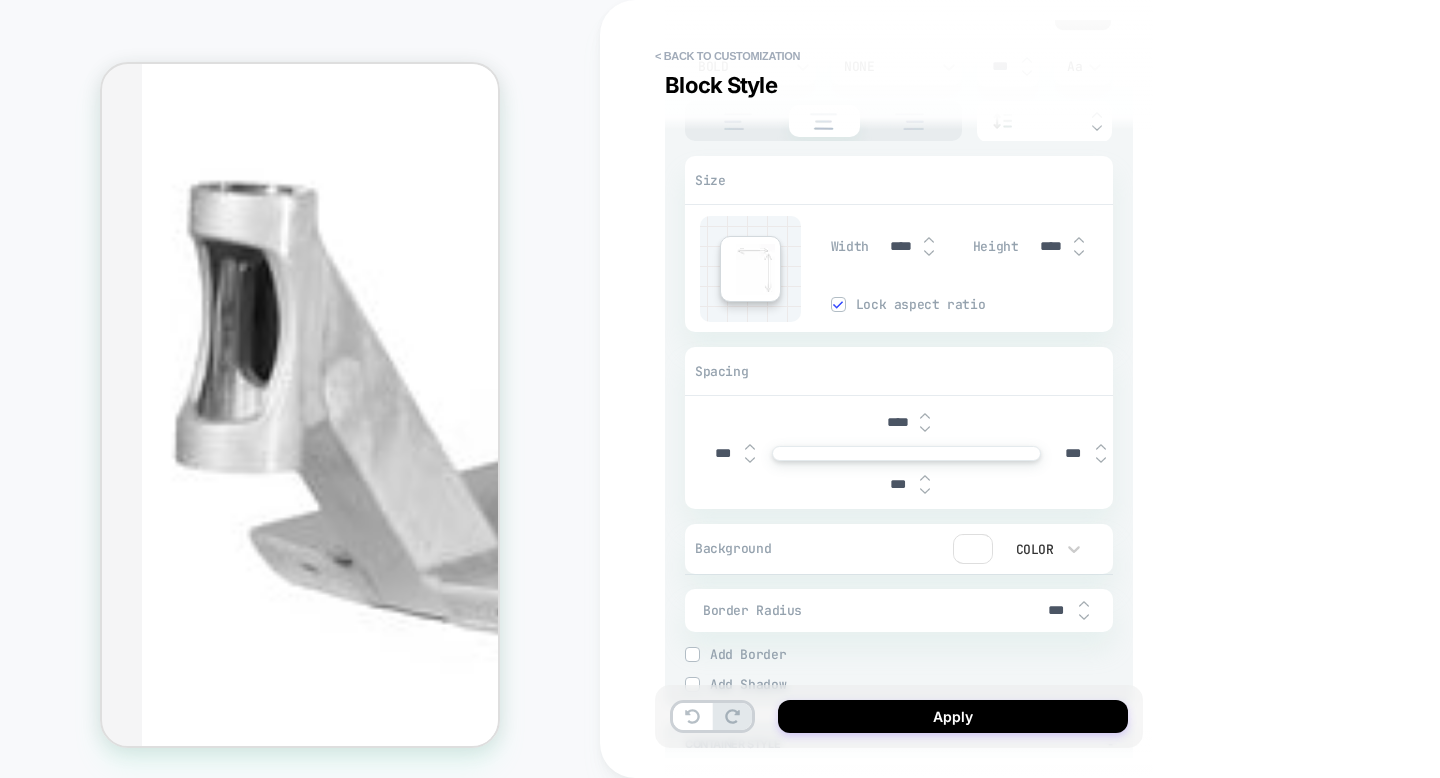 type on "*" 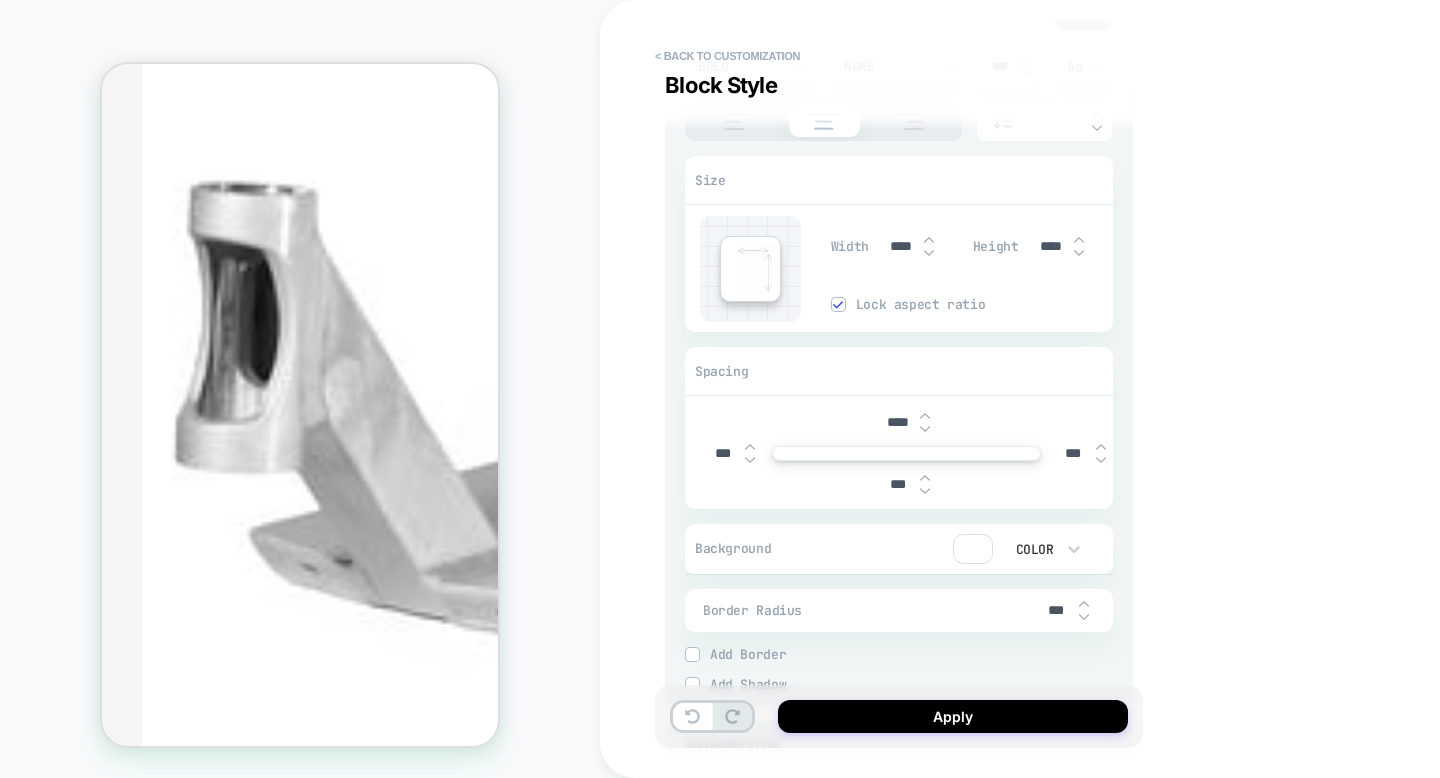 type on "*" 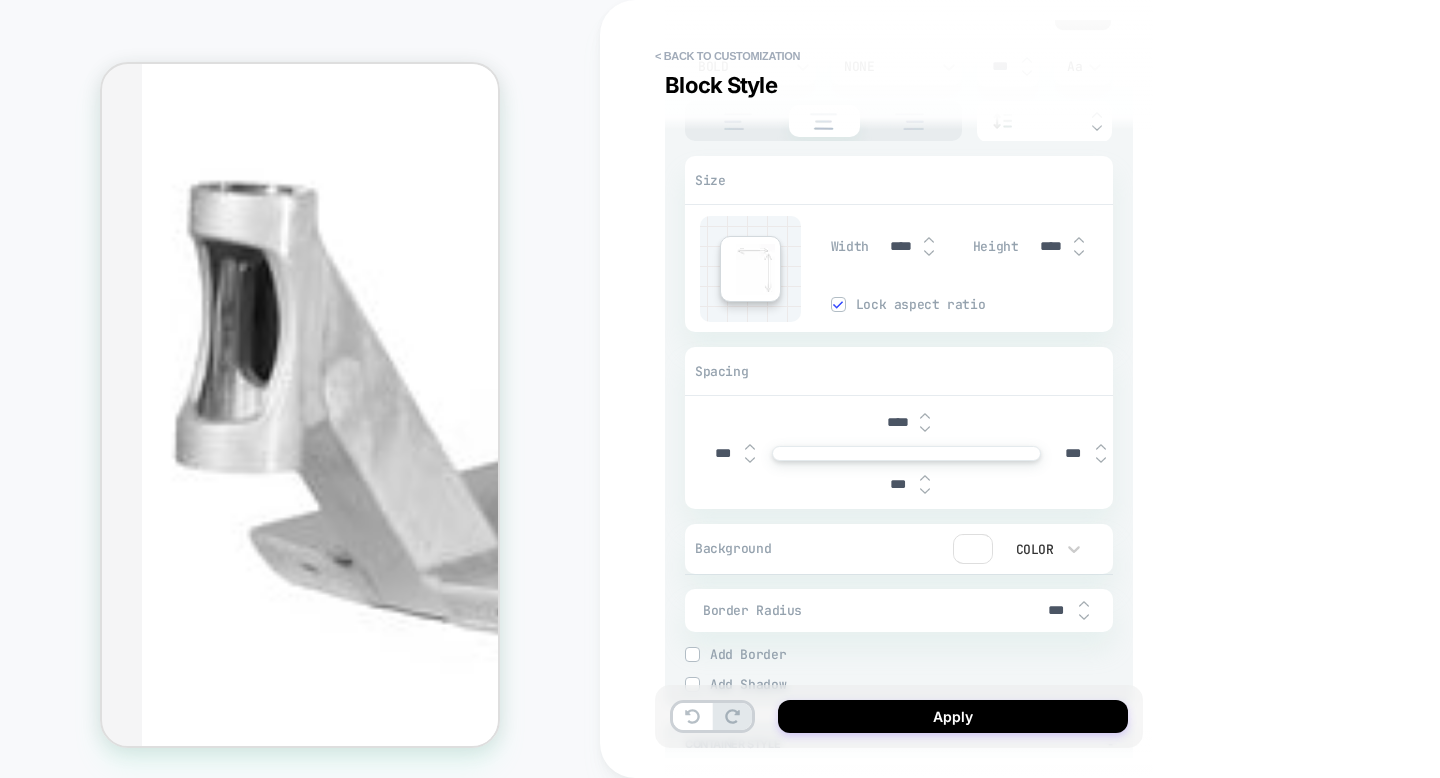 type on "***" 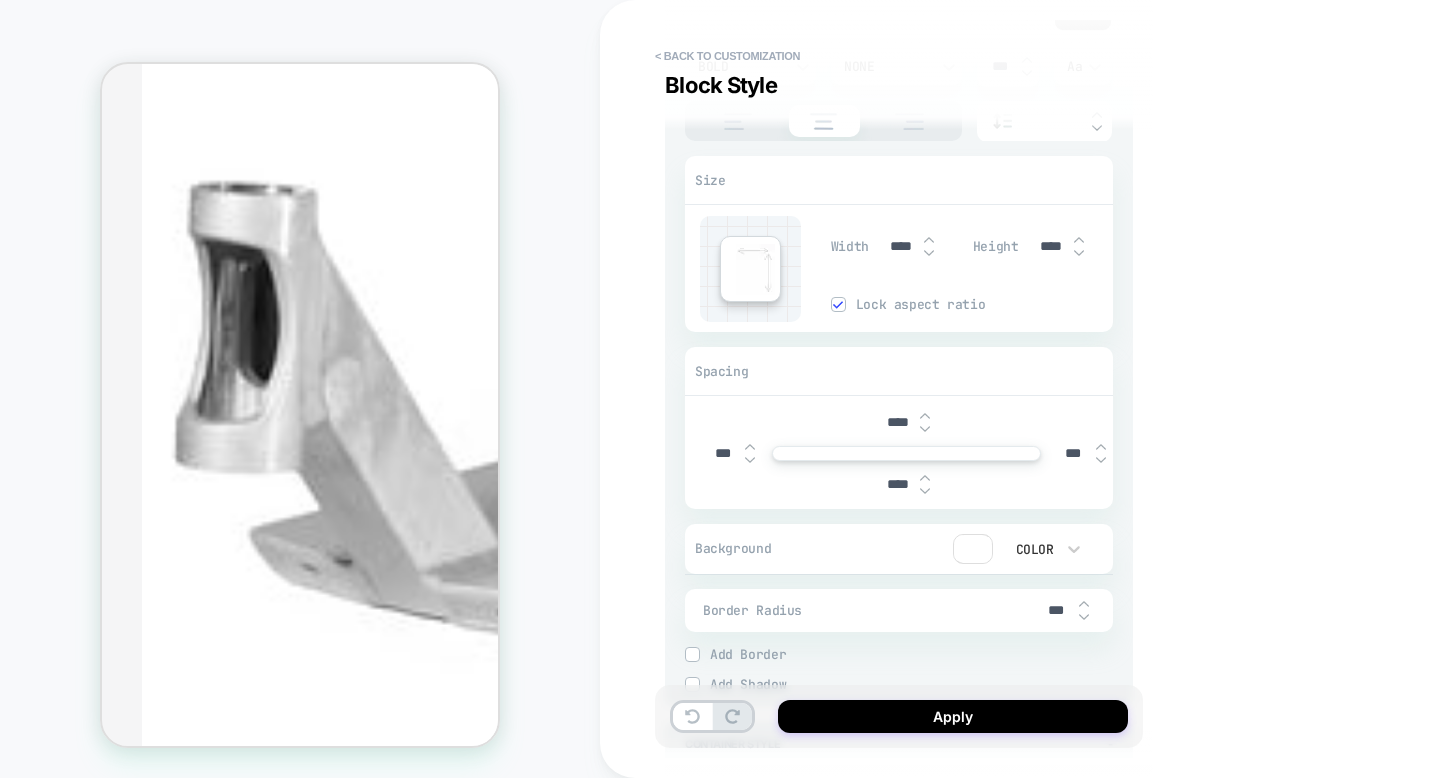 type on "*" 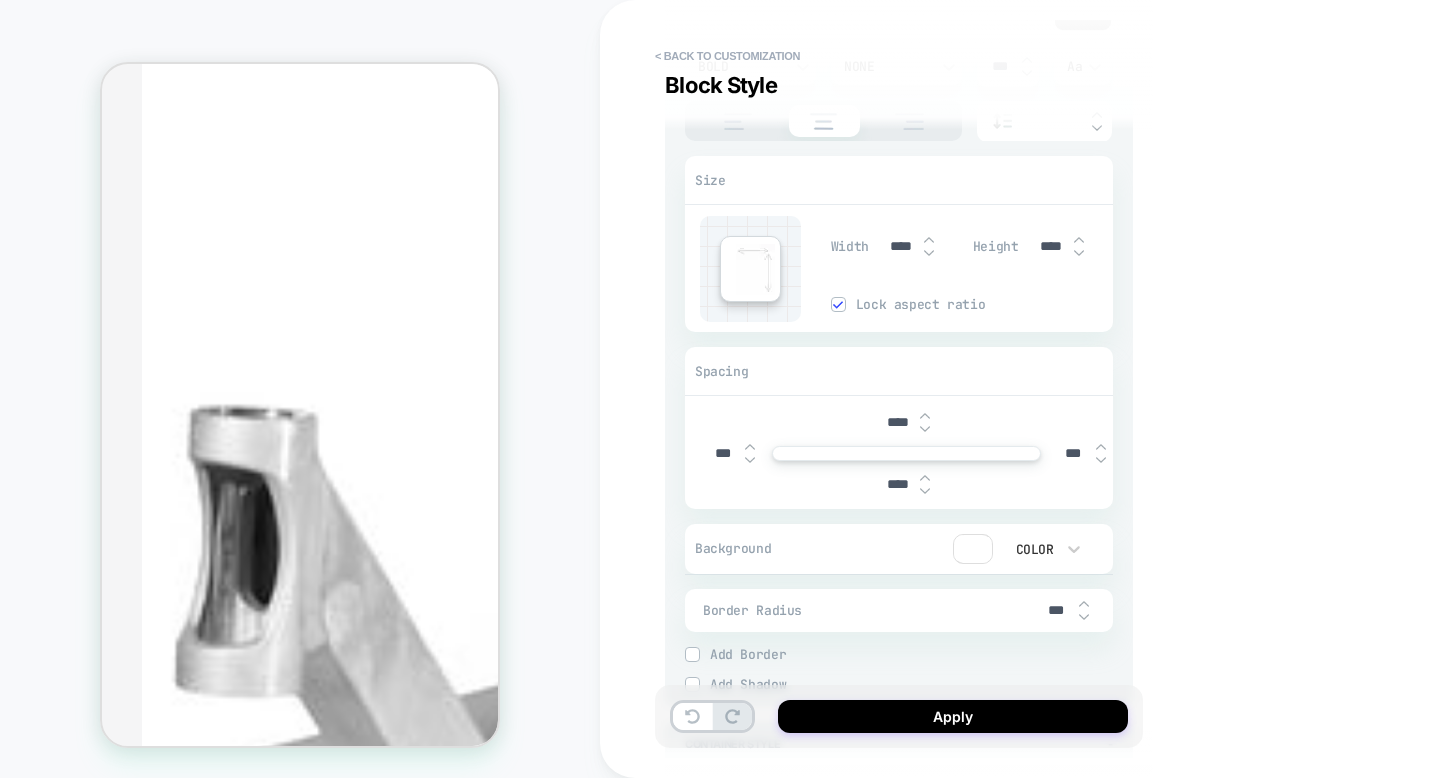 scroll, scrollTop: 542, scrollLeft: 0, axis: vertical 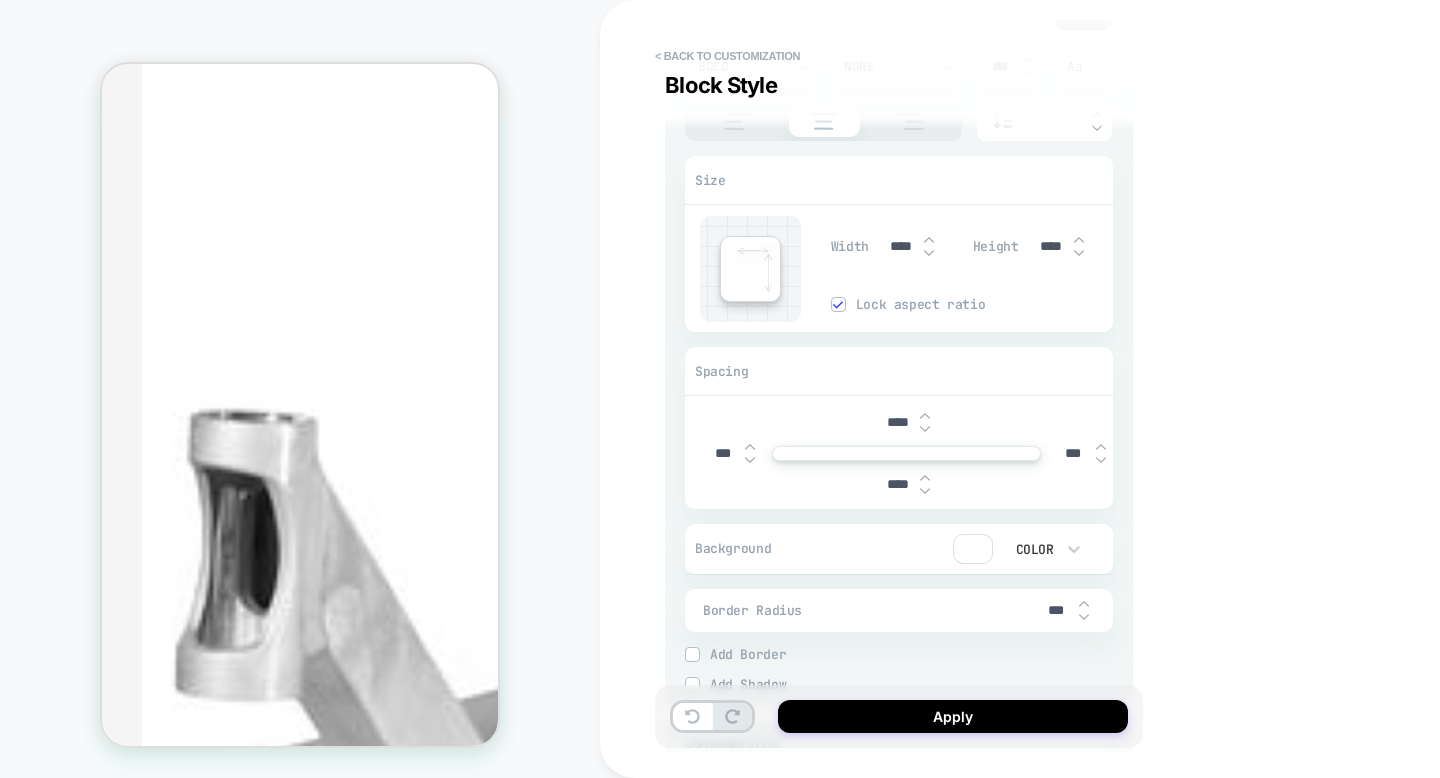 type on "****" 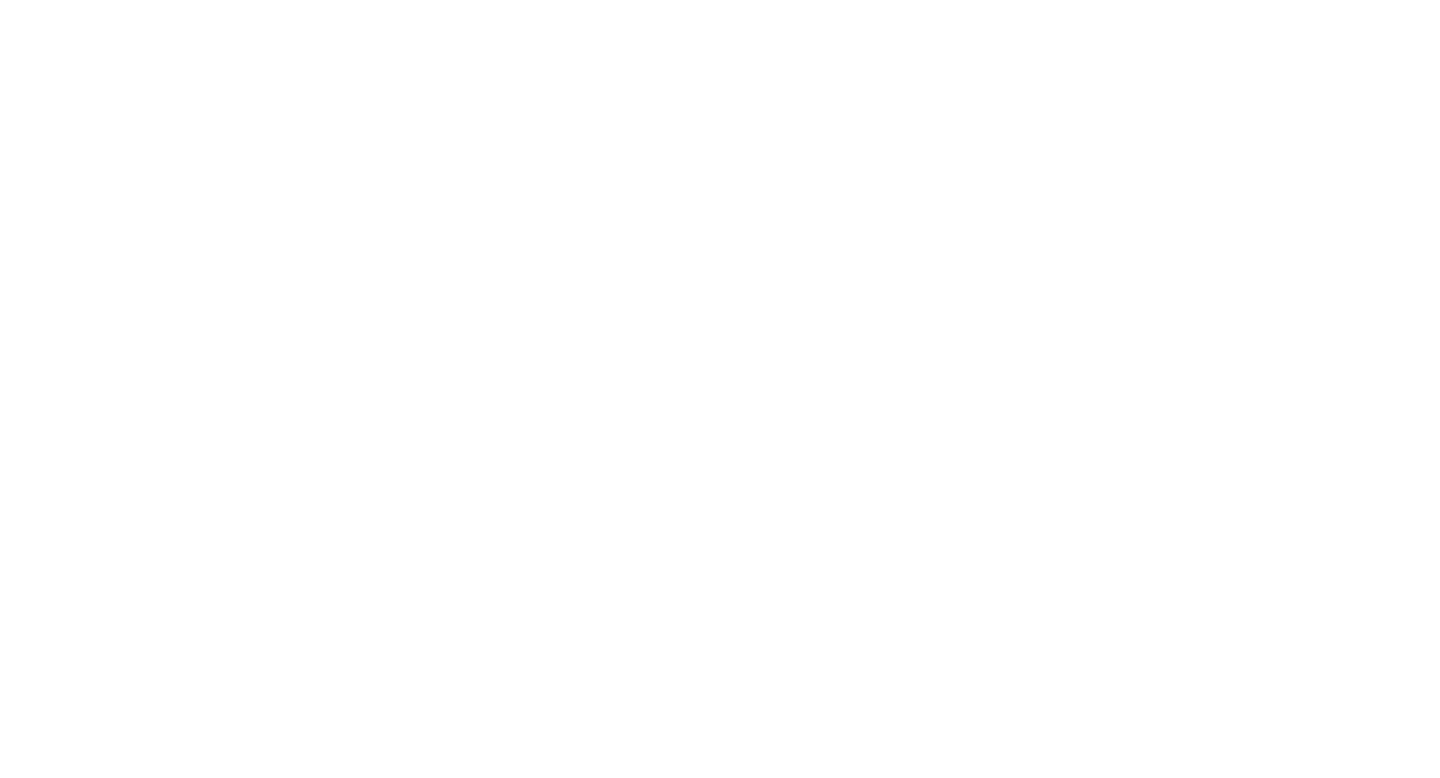 scroll, scrollTop: 0, scrollLeft: 0, axis: both 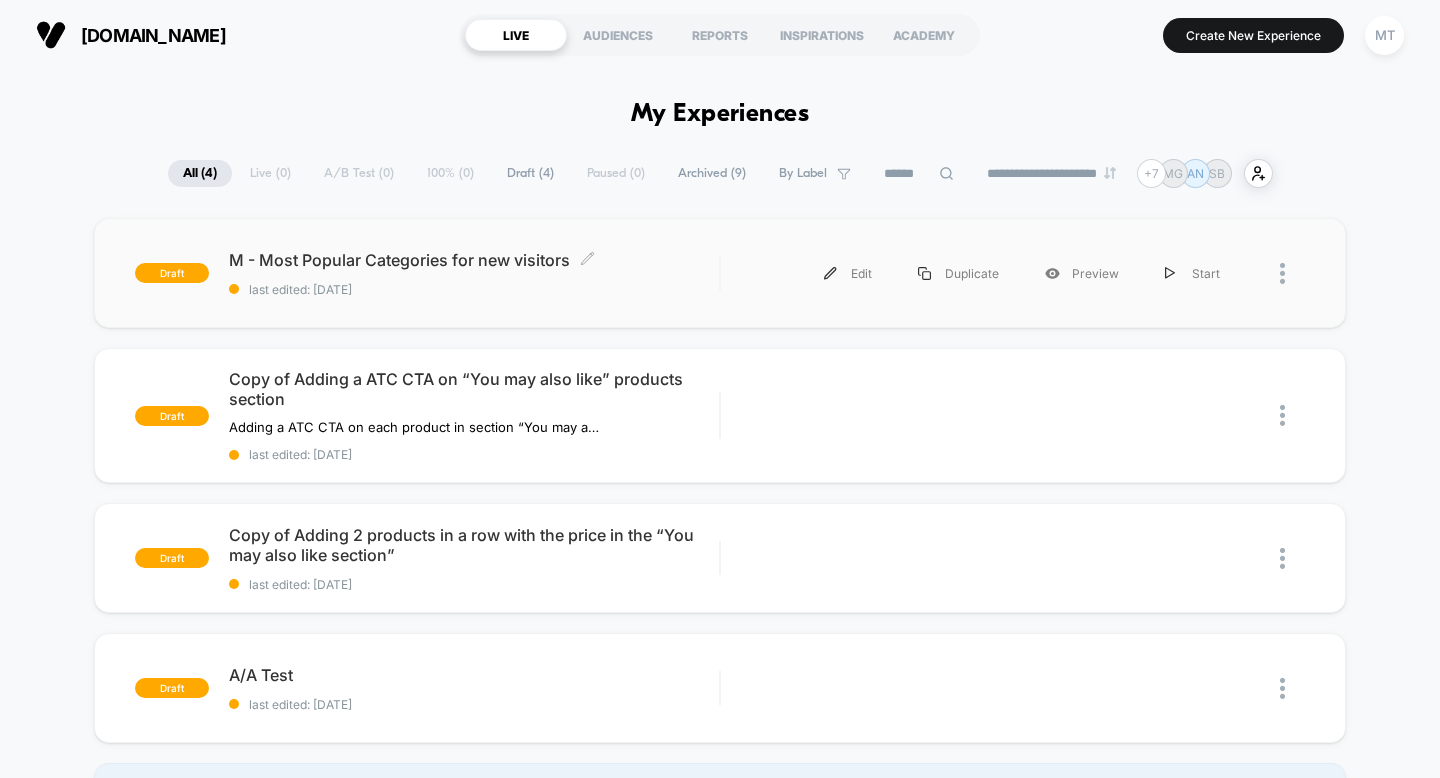 click on "M - Most Popular Categories for new visitors Click to edit experience details Click to edit experience details last edited: 7/24/2025" at bounding box center [474, 273] 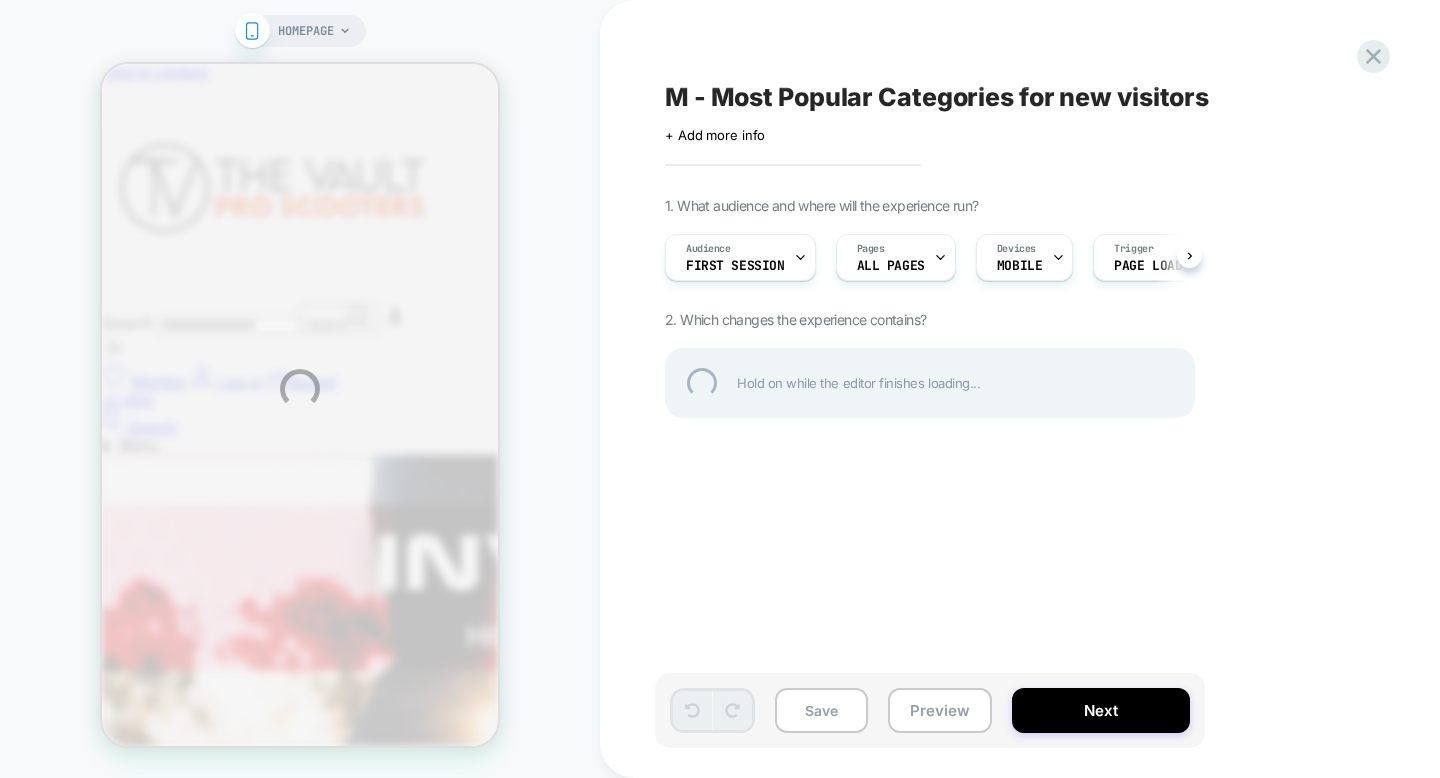 scroll, scrollTop: 0, scrollLeft: 0, axis: both 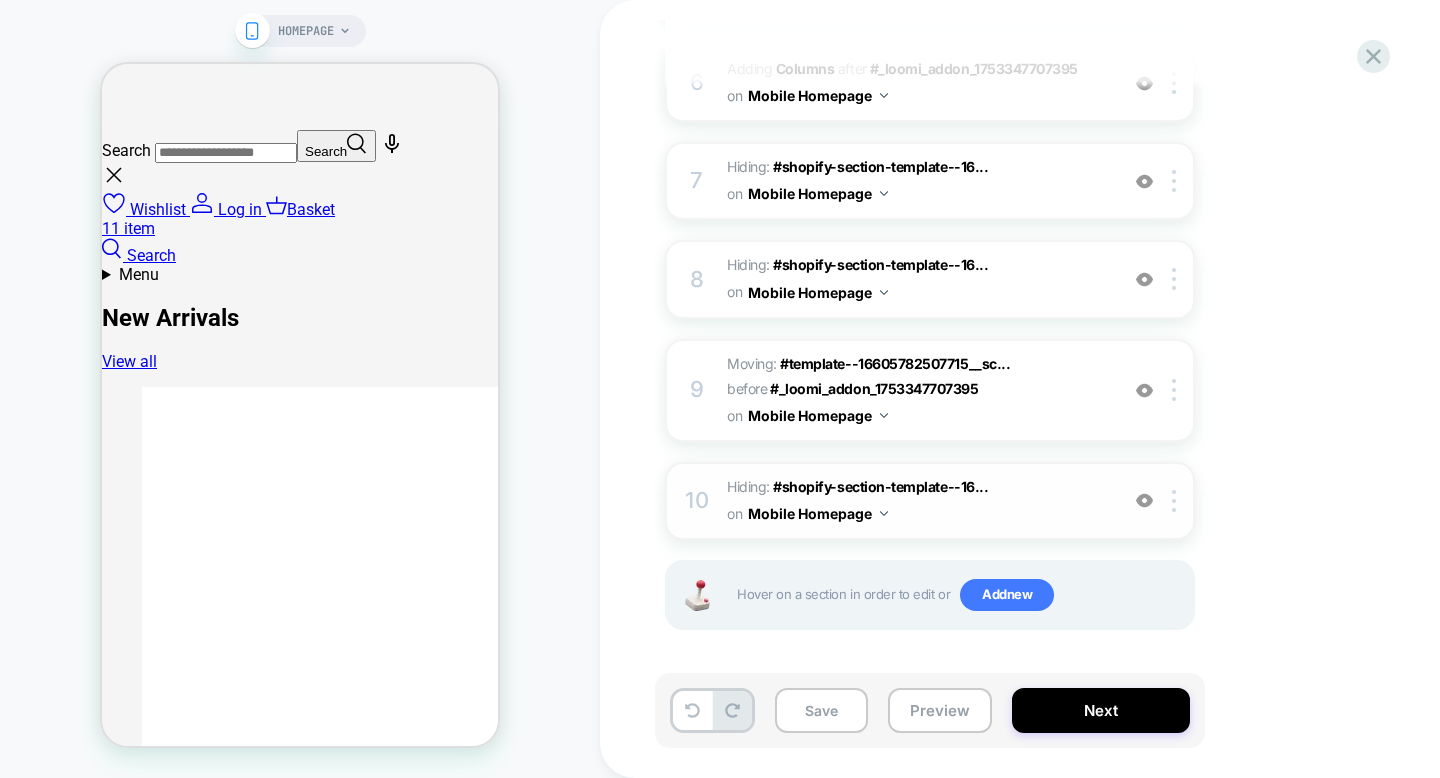 click on "Hiding :   #shopify-section-template--16... #shopify-section-template--16605782507715__scrolling_banner_Ra7MDJ   on Mobile Homepage" at bounding box center [917, 501] 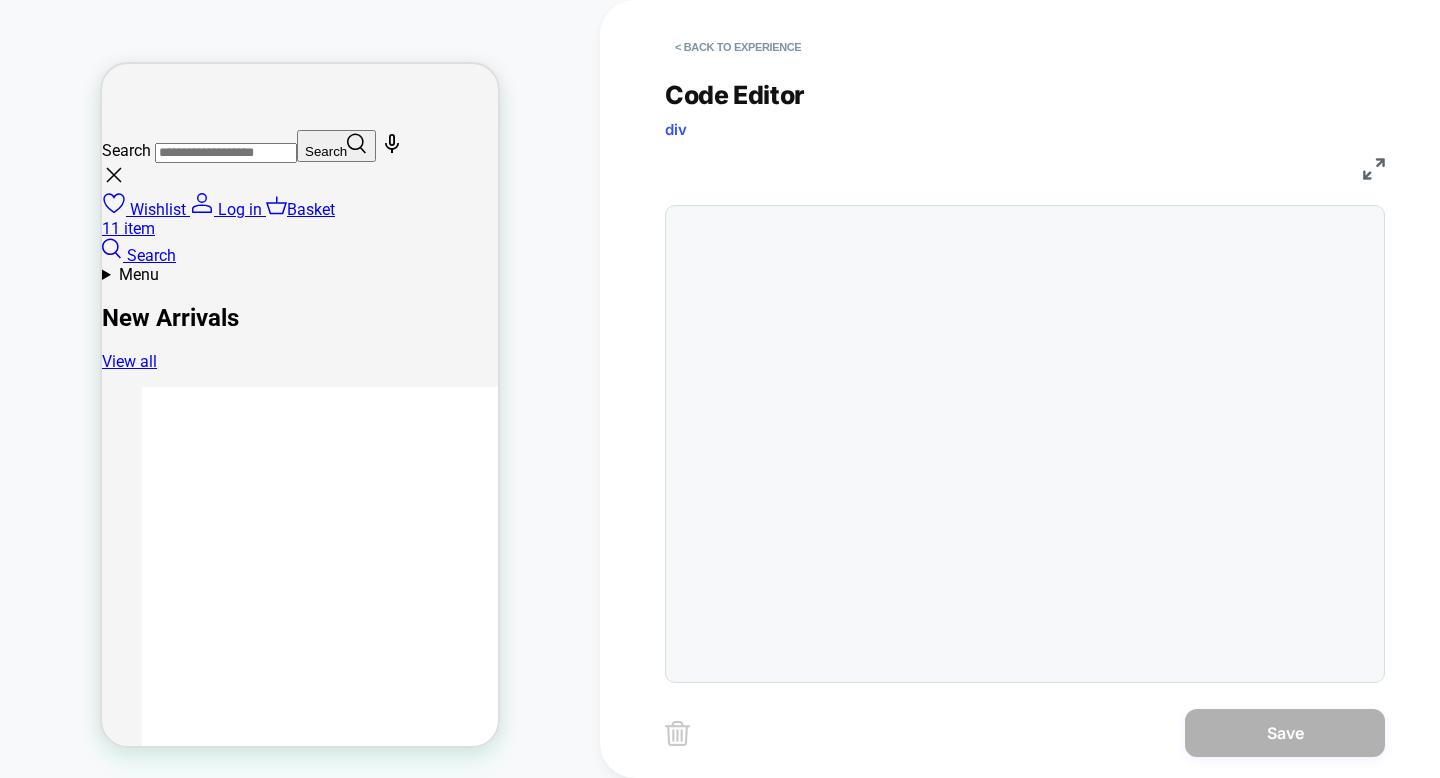 scroll, scrollTop: 81, scrollLeft: 0, axis: vertical 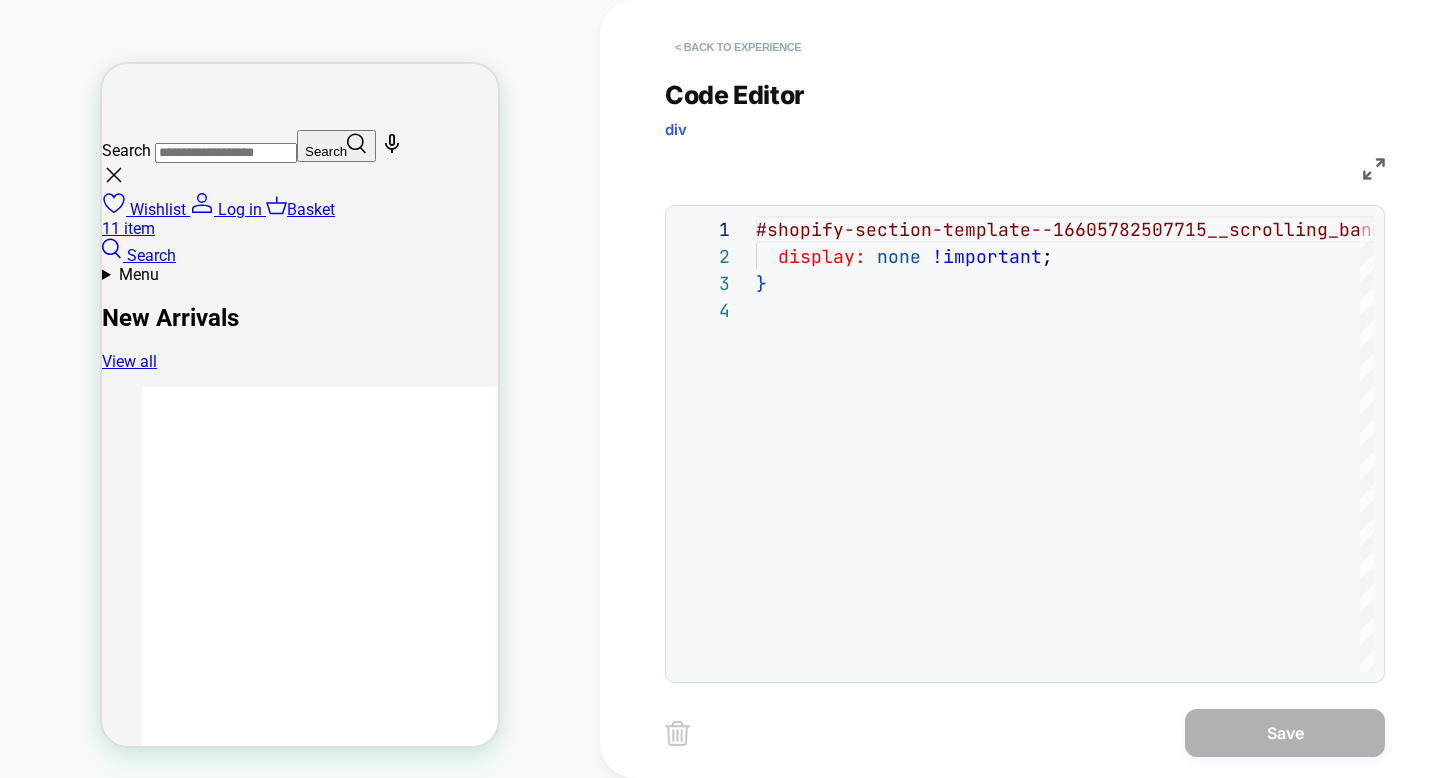 click on "< Back to experience" at bounding box center (738, 47) 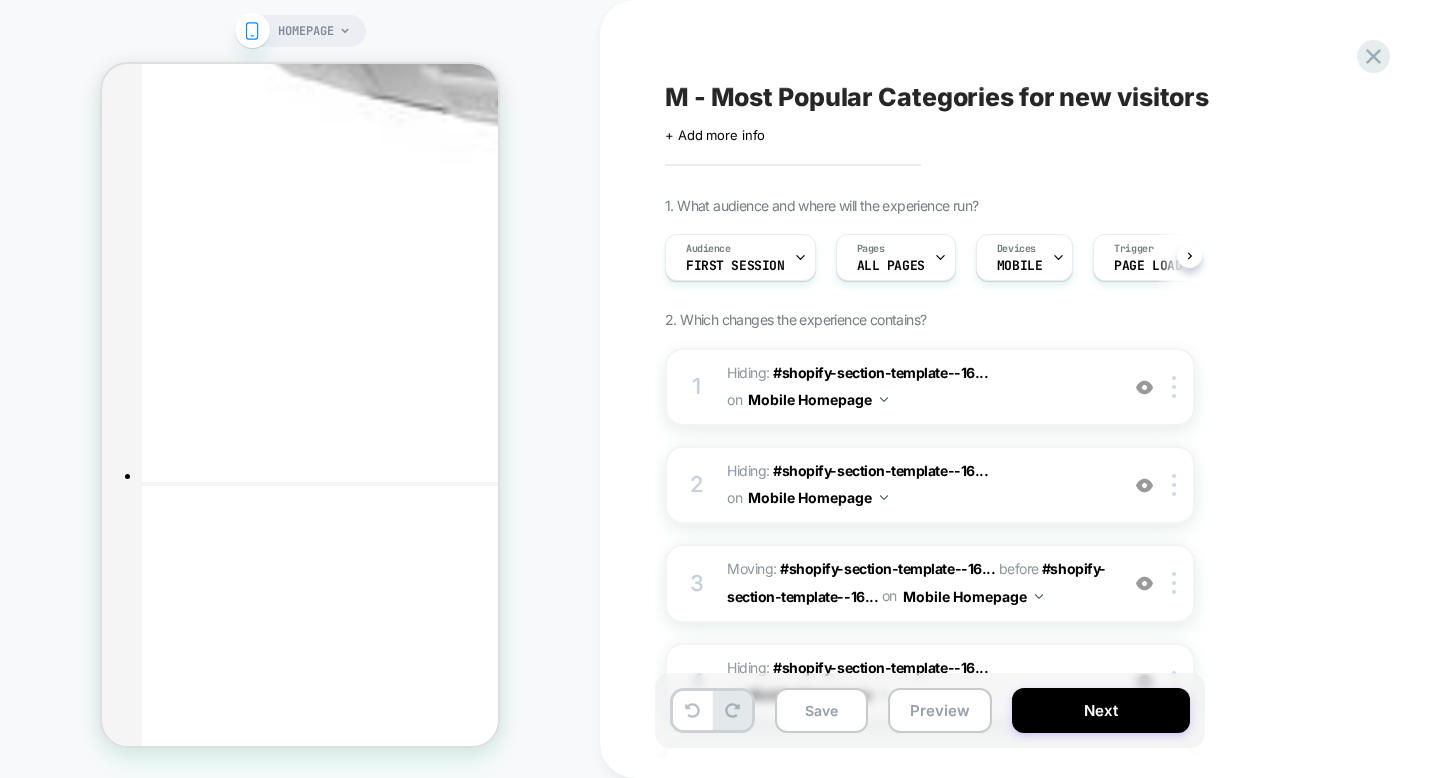 scroll, scrollTop: 174, scrollLeft: 0, axis: vertical 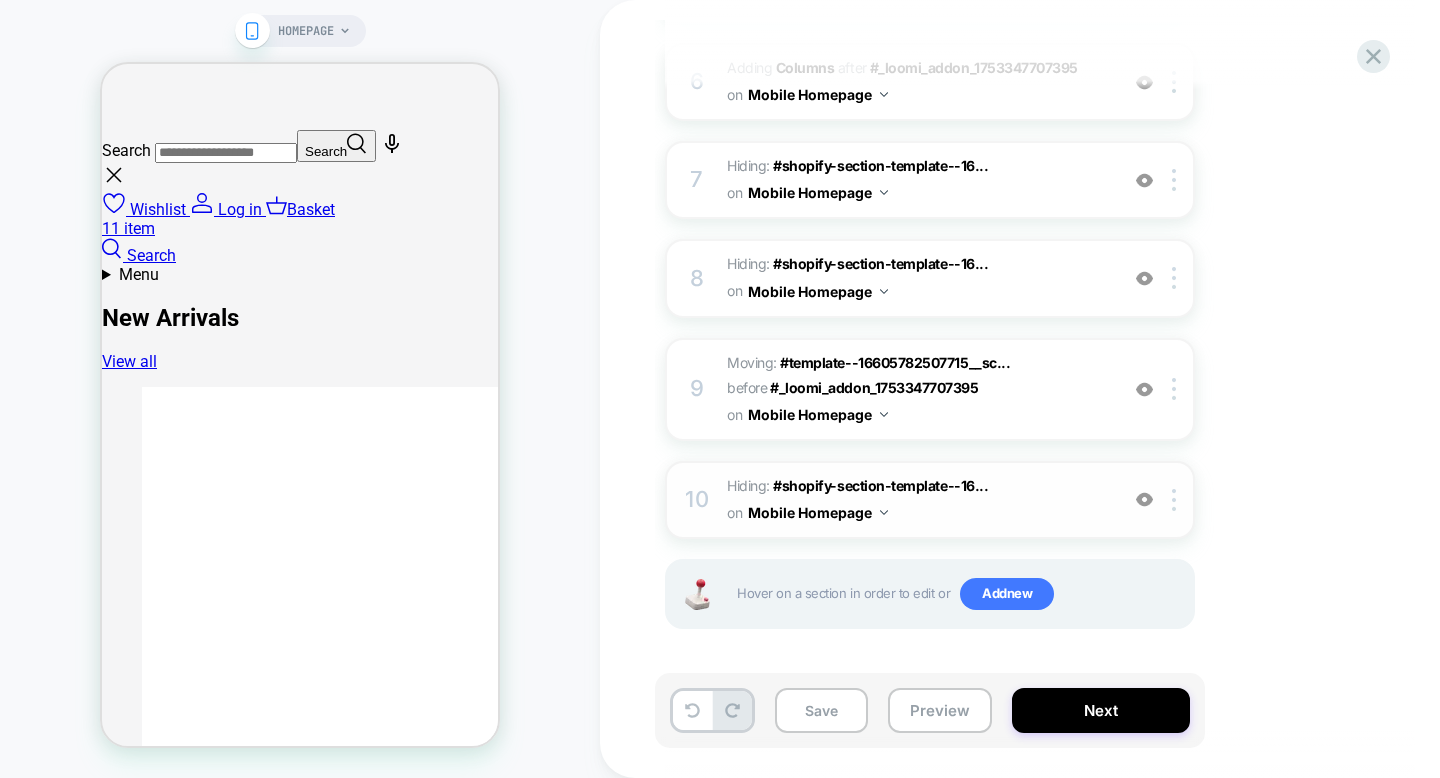 click at bounding box center [1144, 499] 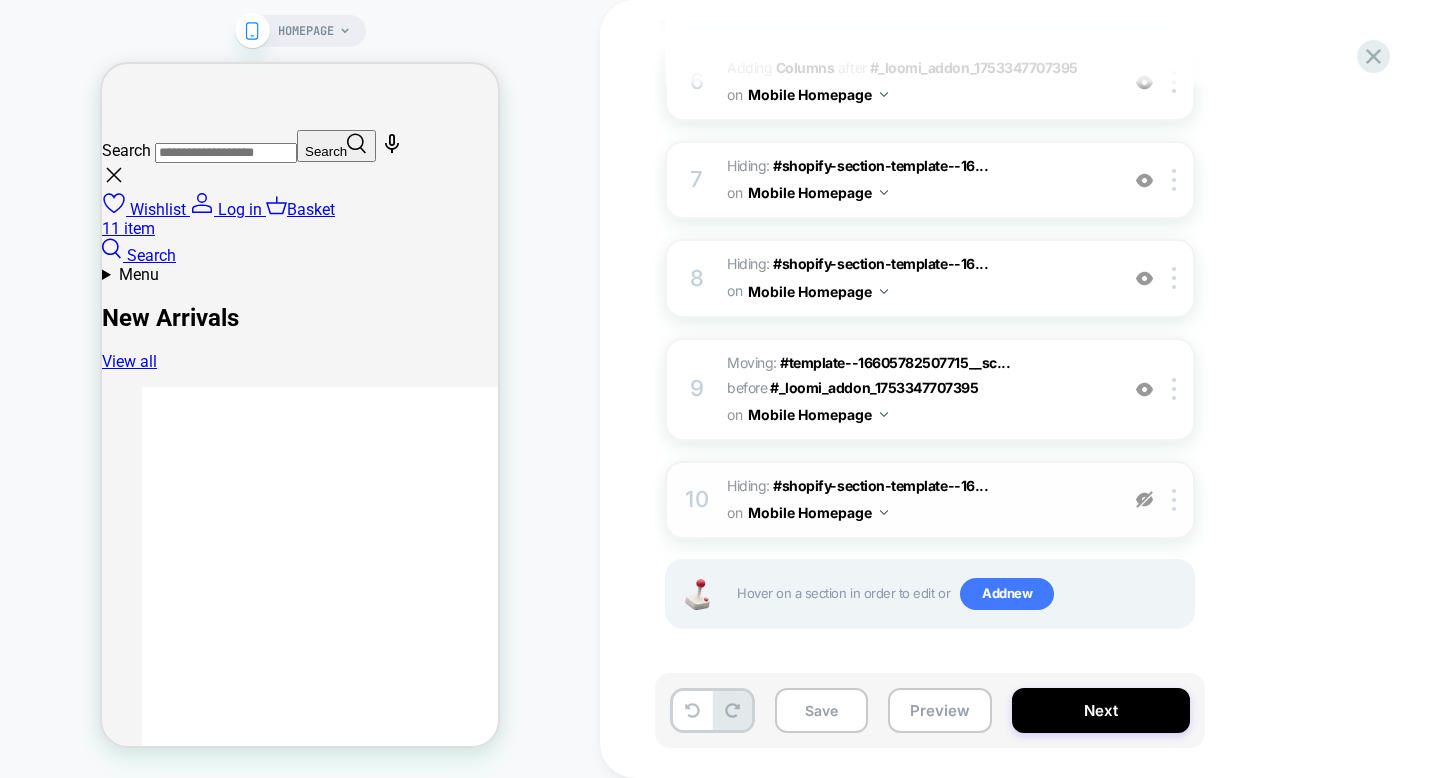 click at bounding box center (1144, 499) 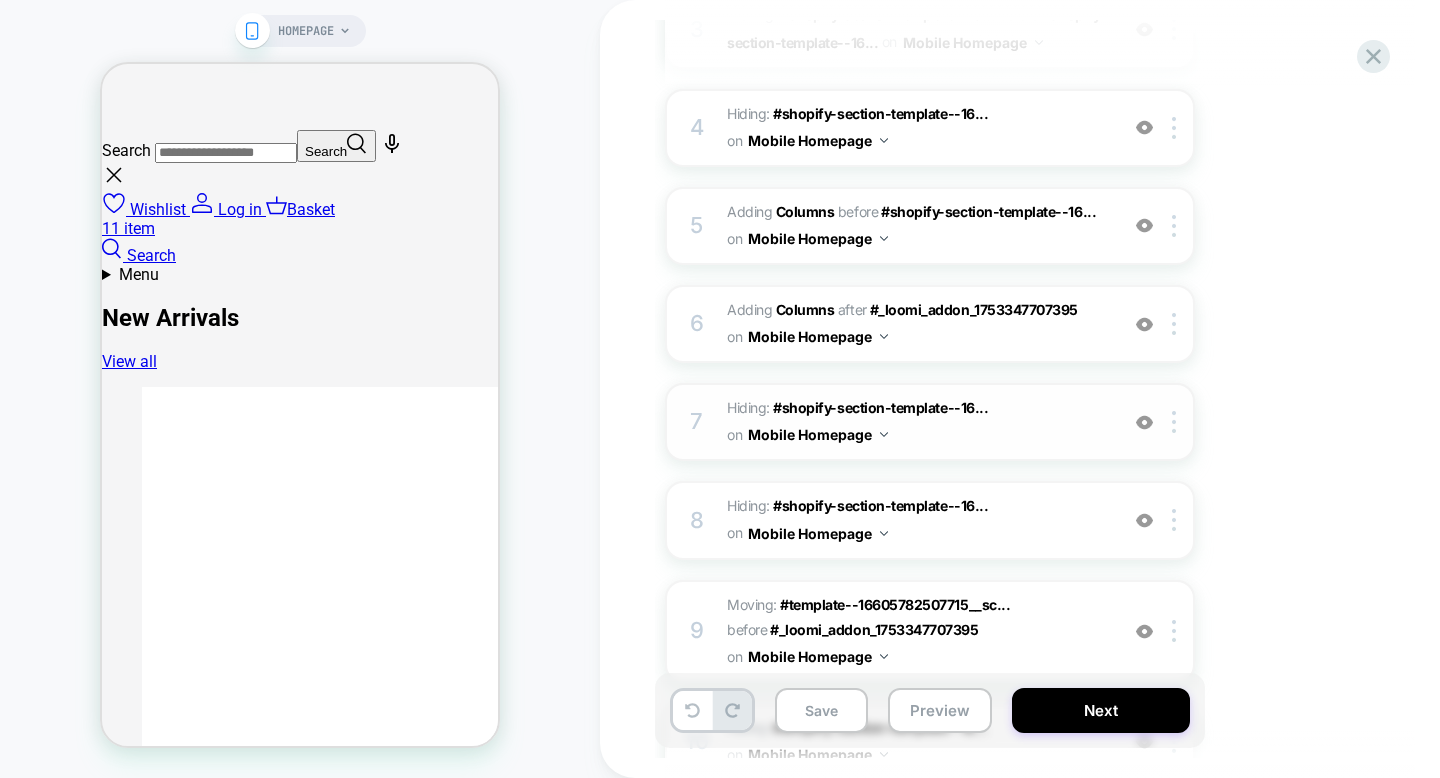 scroll, scrollTop: 366, scrollLeft: 0, axis: vertical 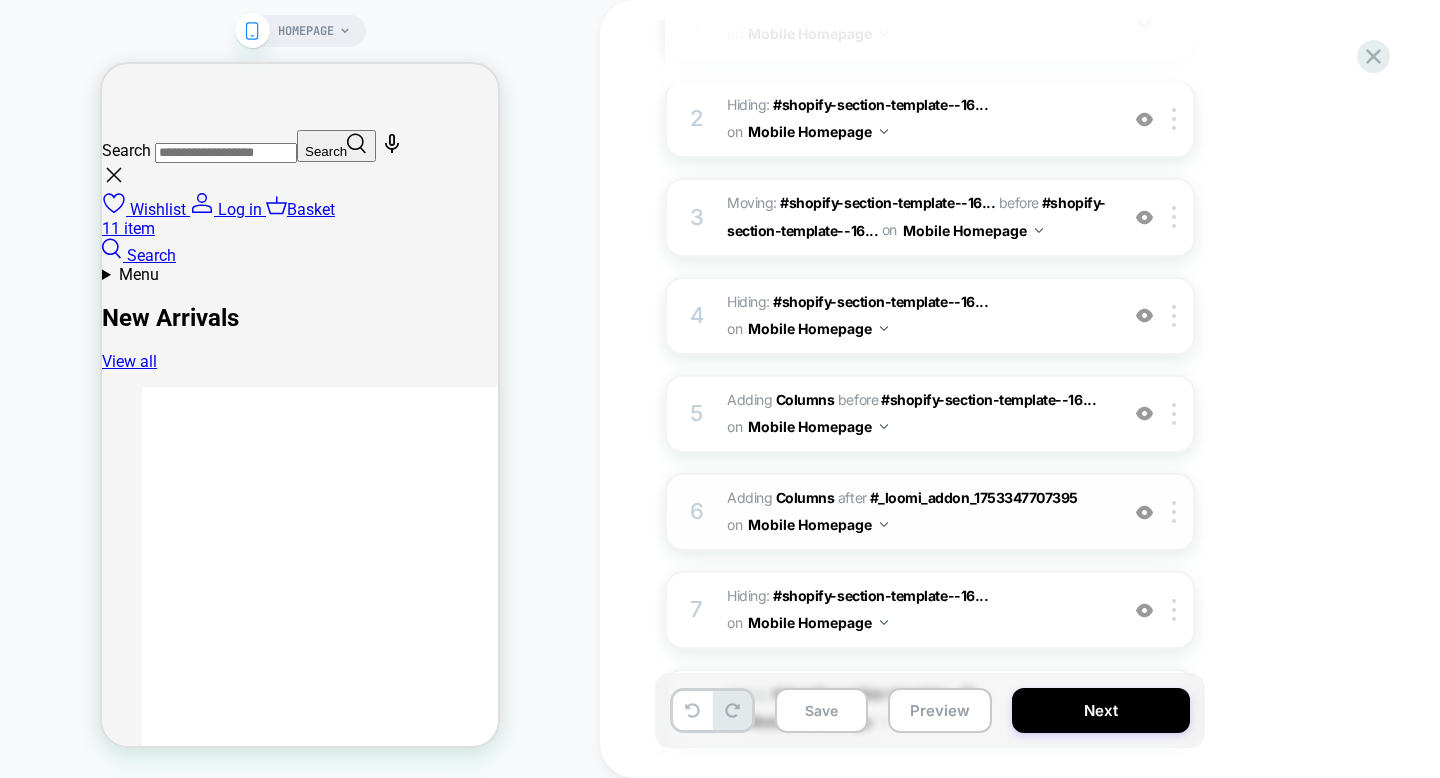 click on "#_loomi_addon_1753348242329 Adding   Columns   AFTER #_loomi_addon_1753347707395 #_loomi_addon_1753347707395   on Mobile Homepage" at bounding box center (917, 512) 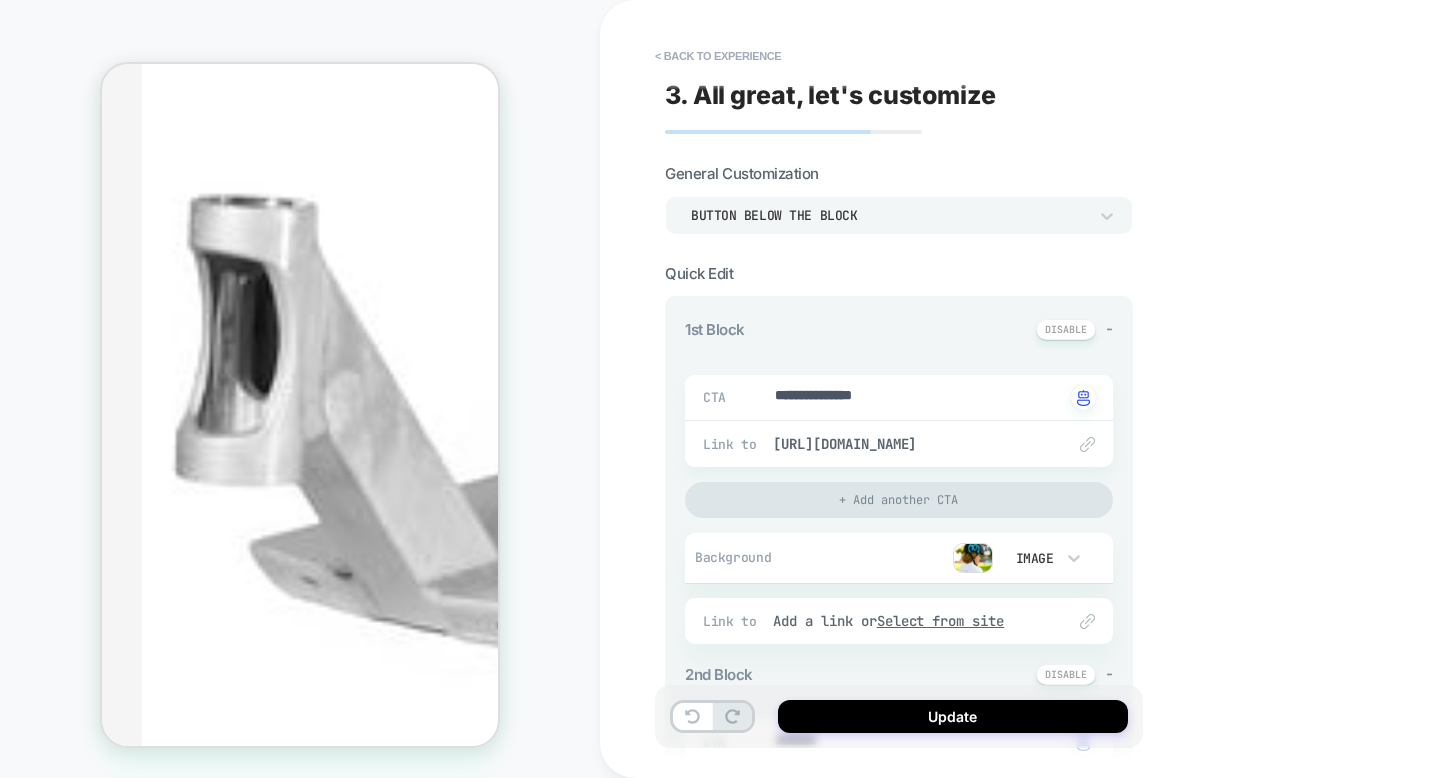 scroll, scrollTop: 823, scrollLeft: 0, axis: vertical 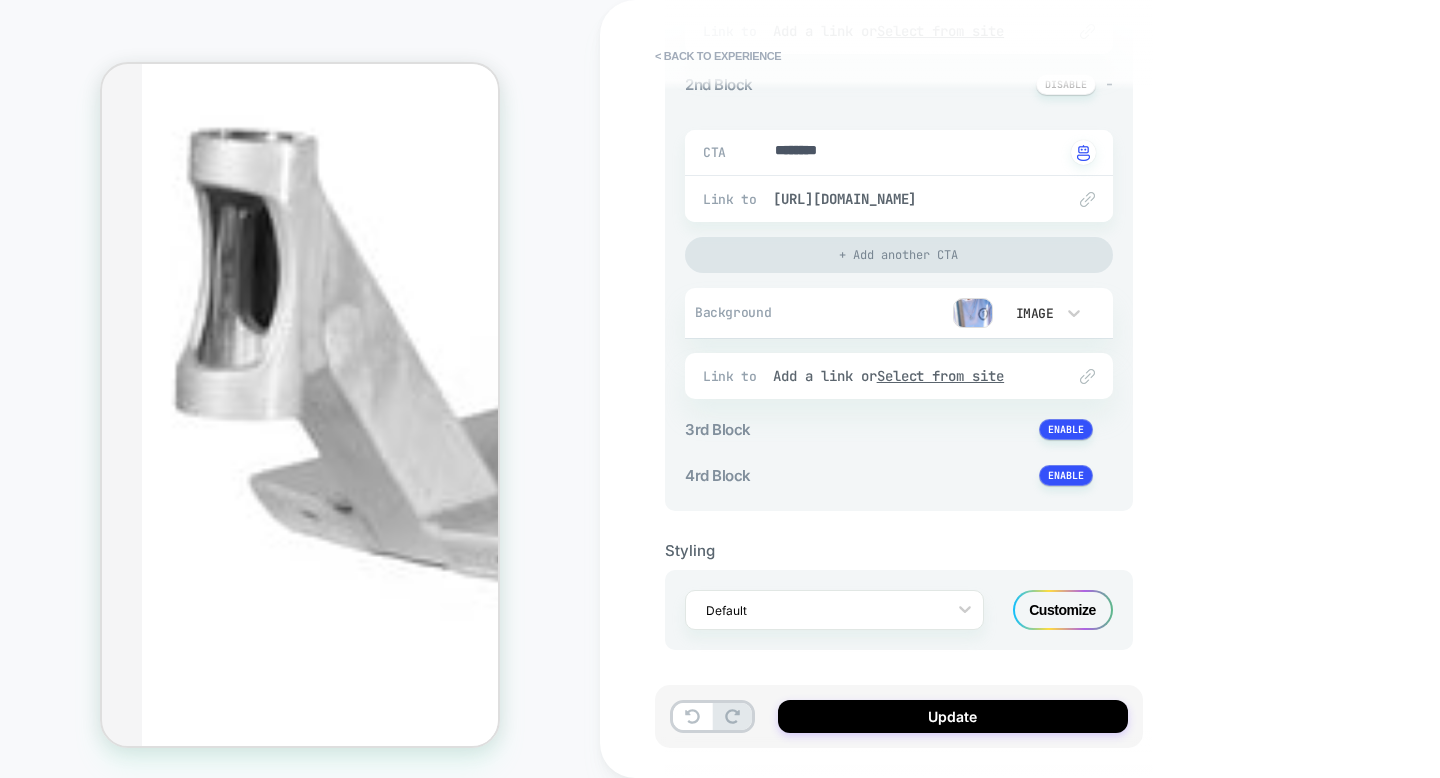 click on "Customize" at bounding box center (1063, 610) 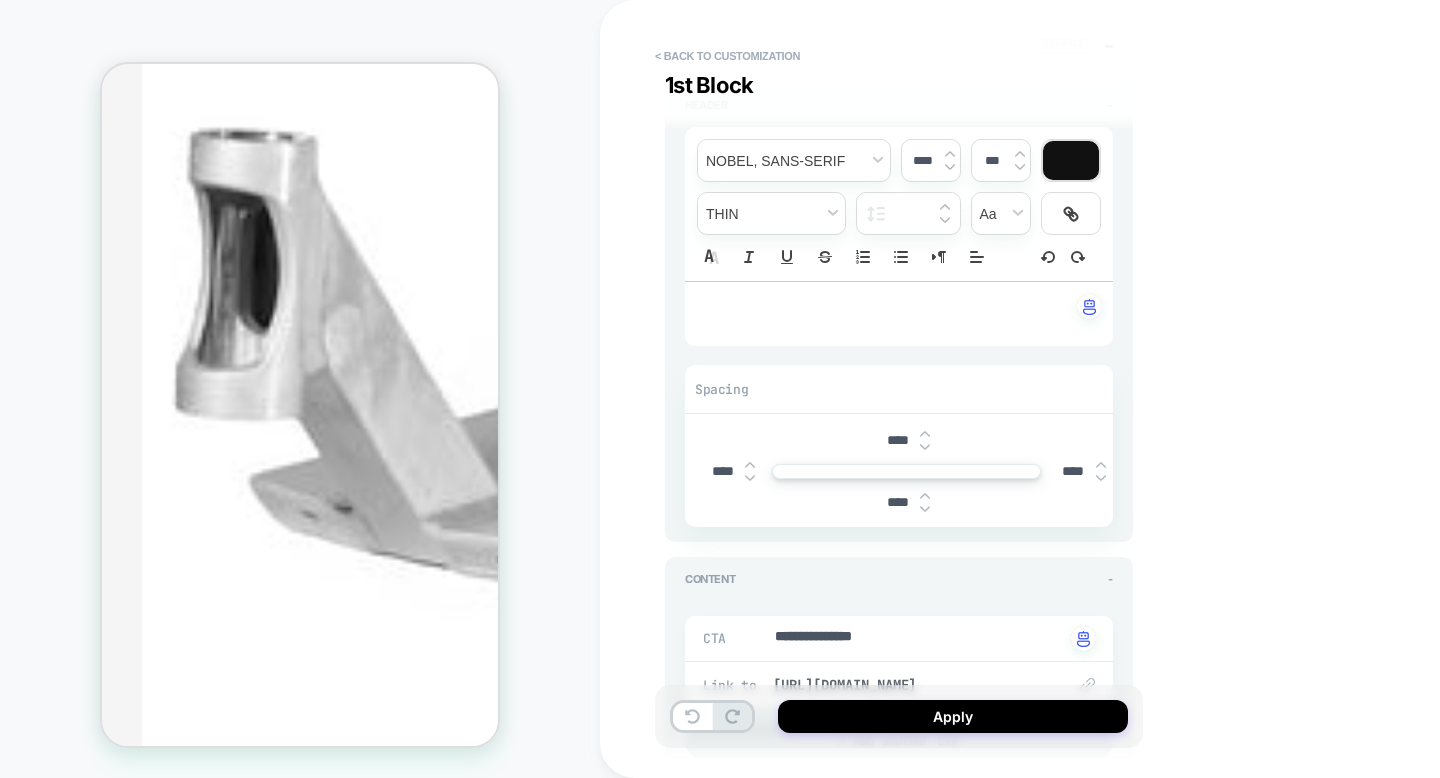 scroll, scrollTop: 204, scrollLeft: 0, axis: vertical 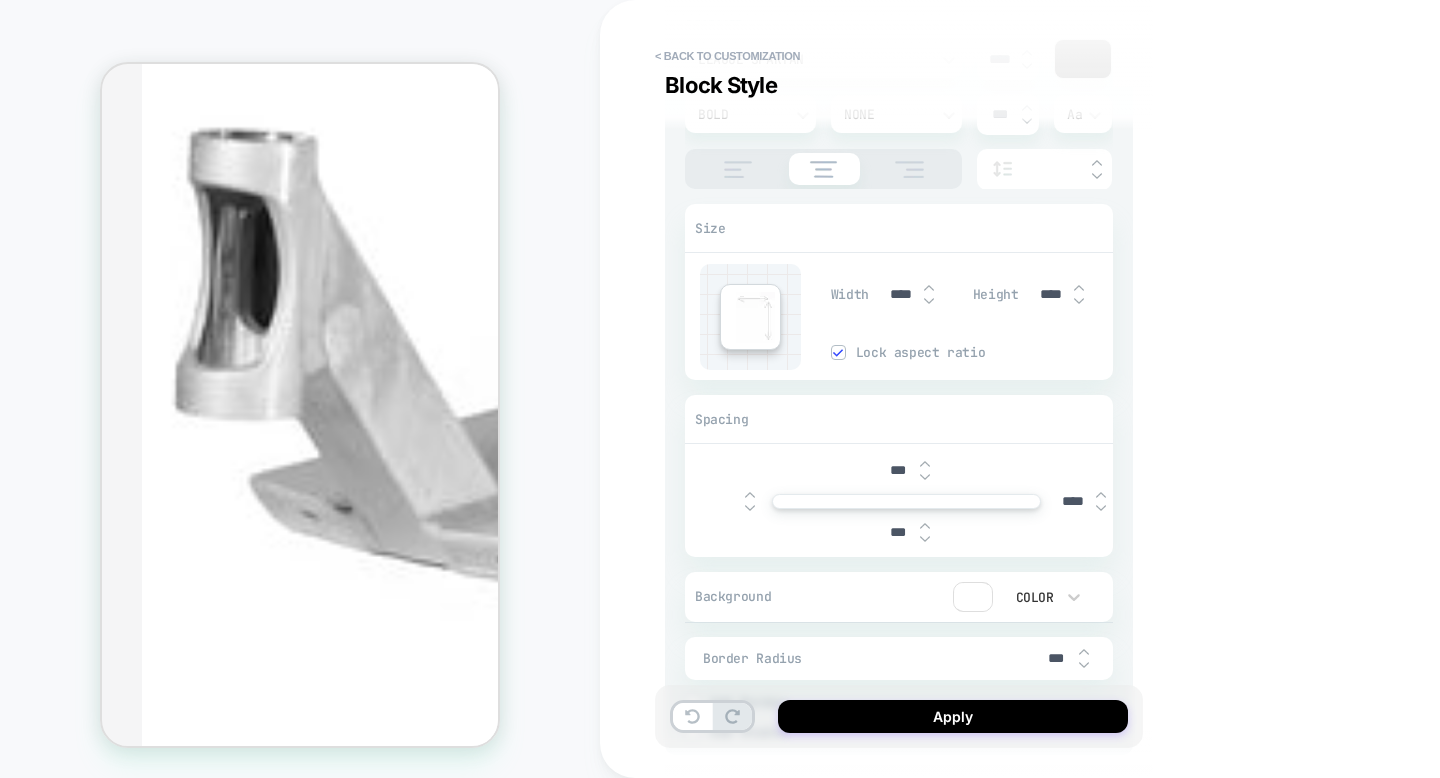 type on "*" 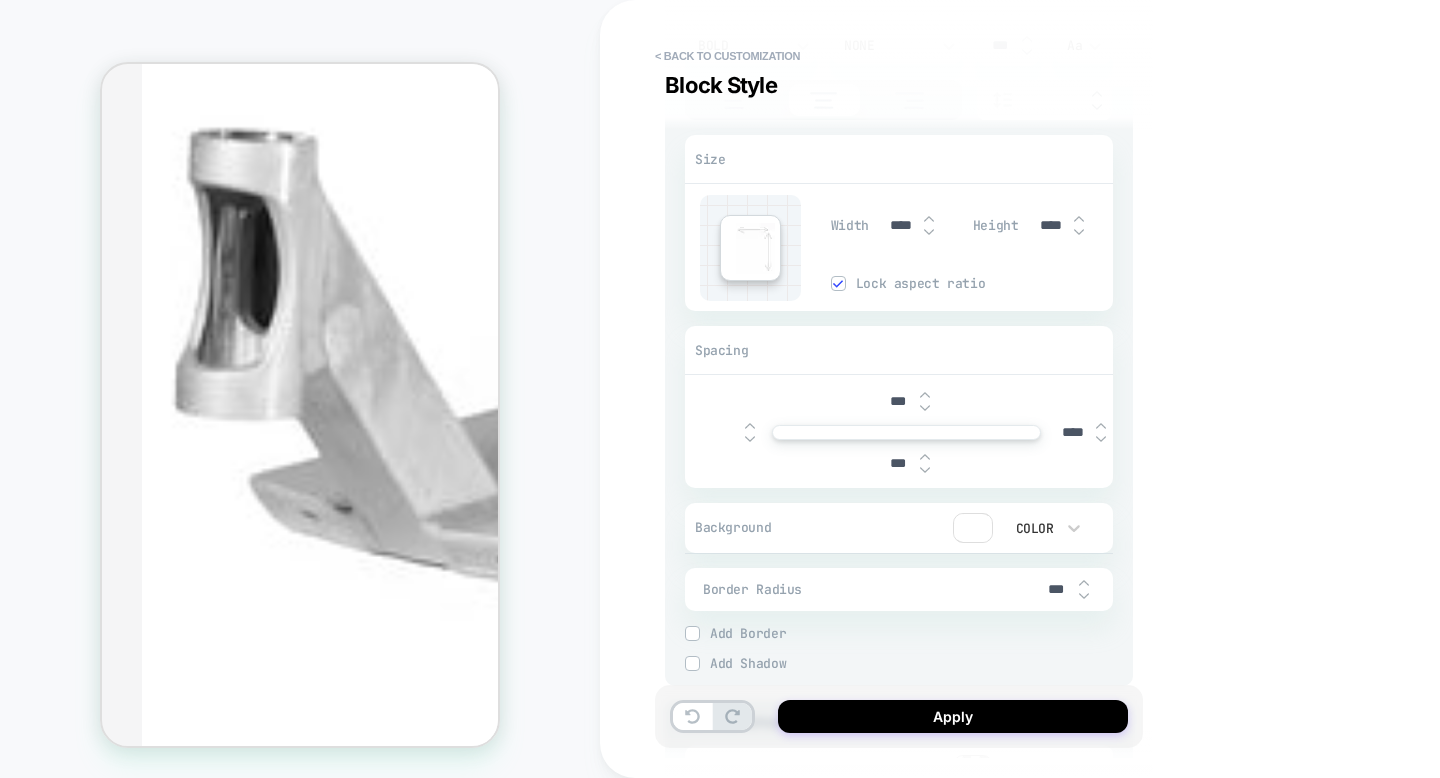 click at bounding box center (722, 432) 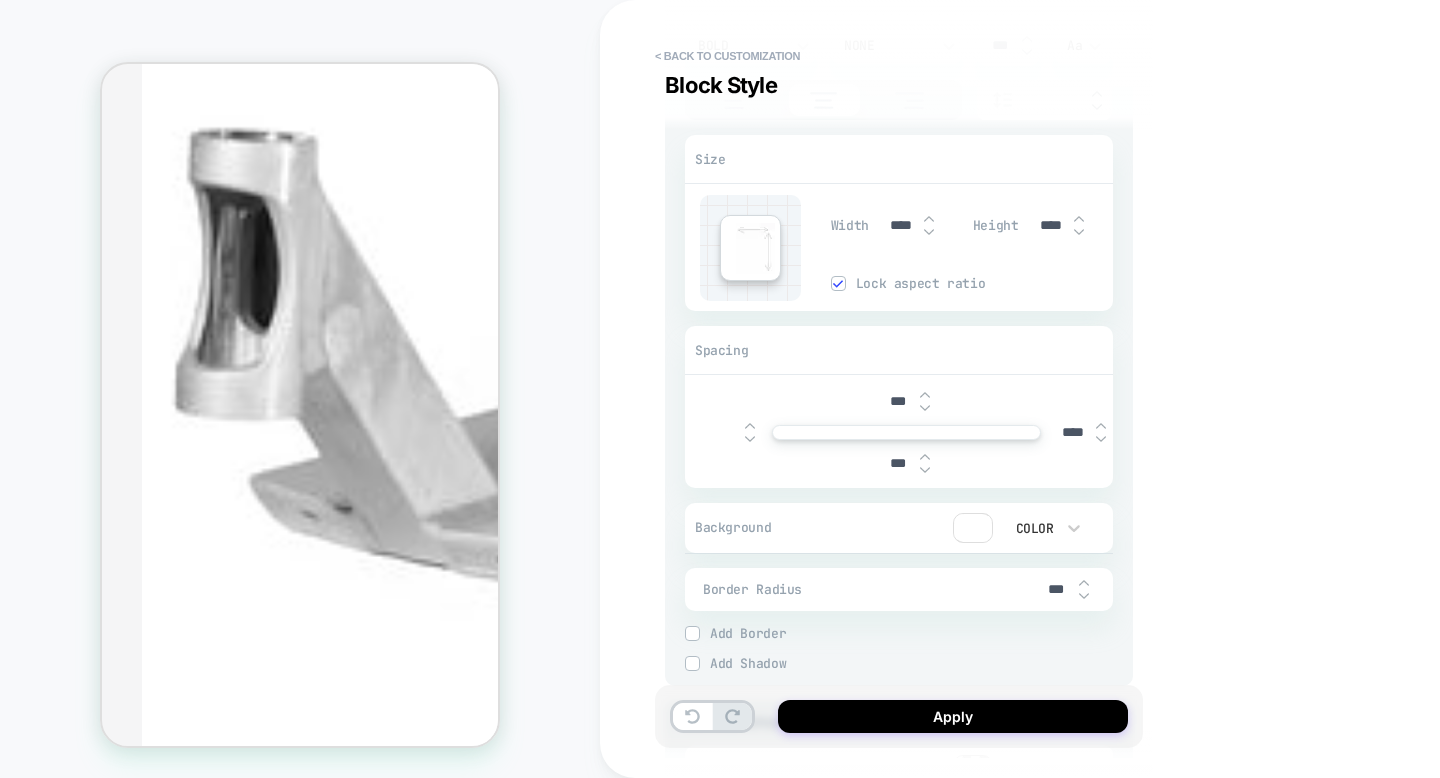 type on "***" 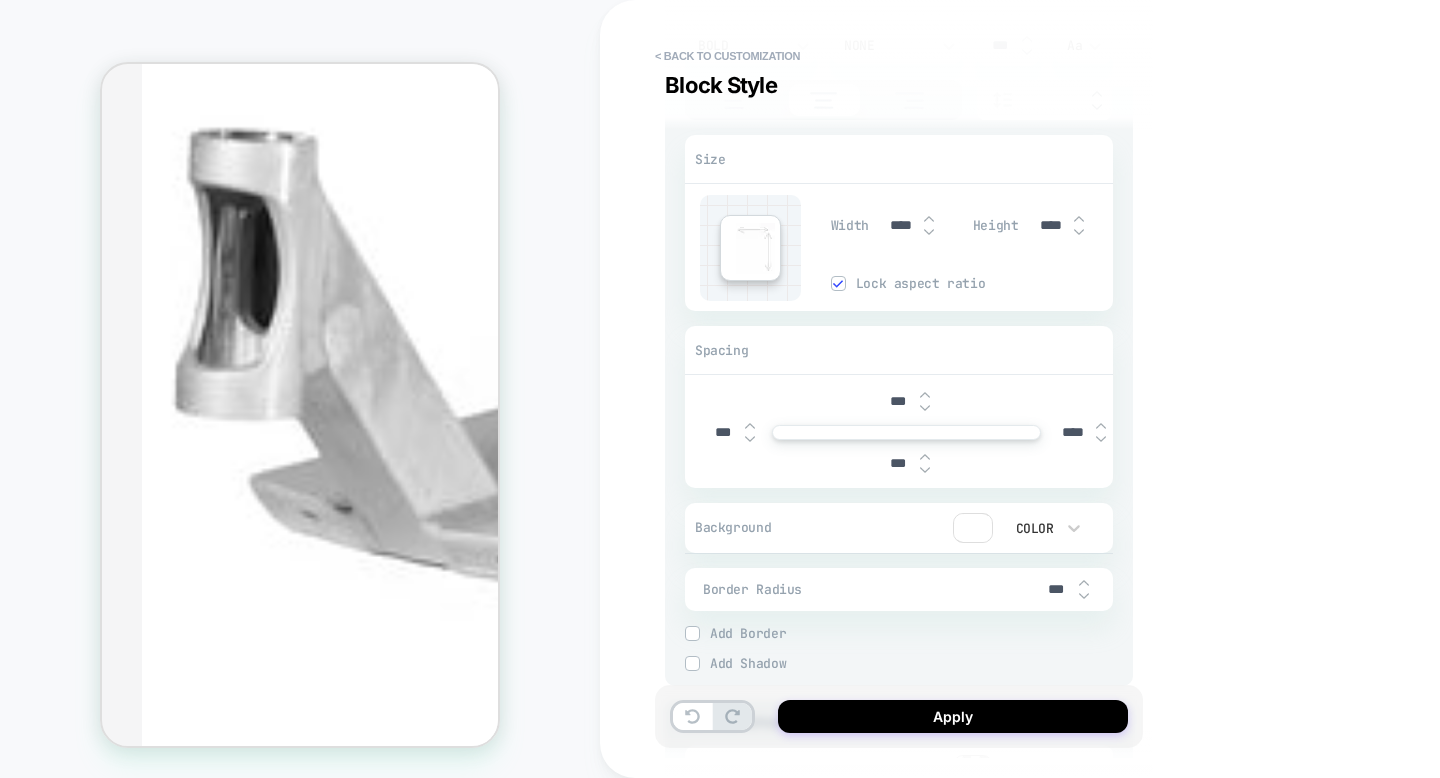 type on "*" 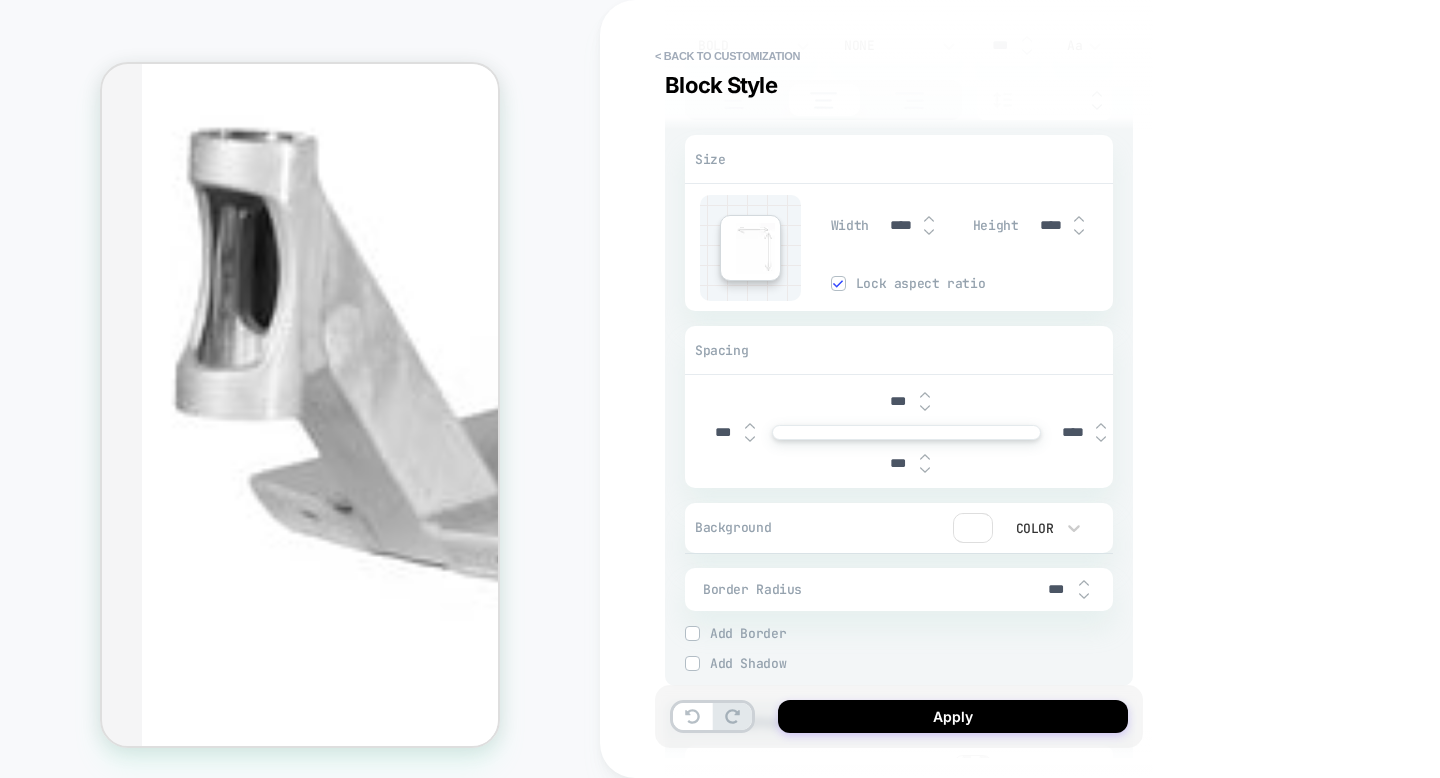 type 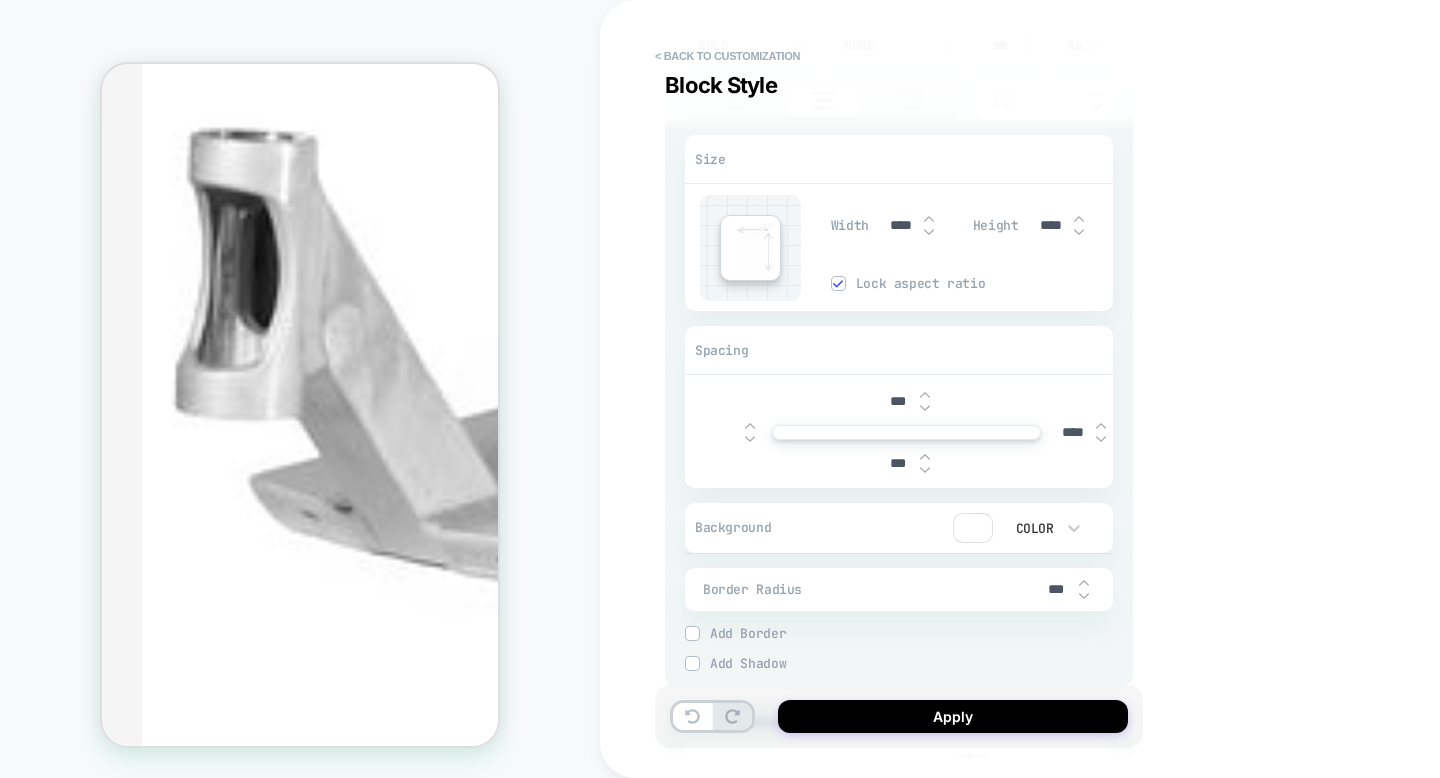 type on "*" 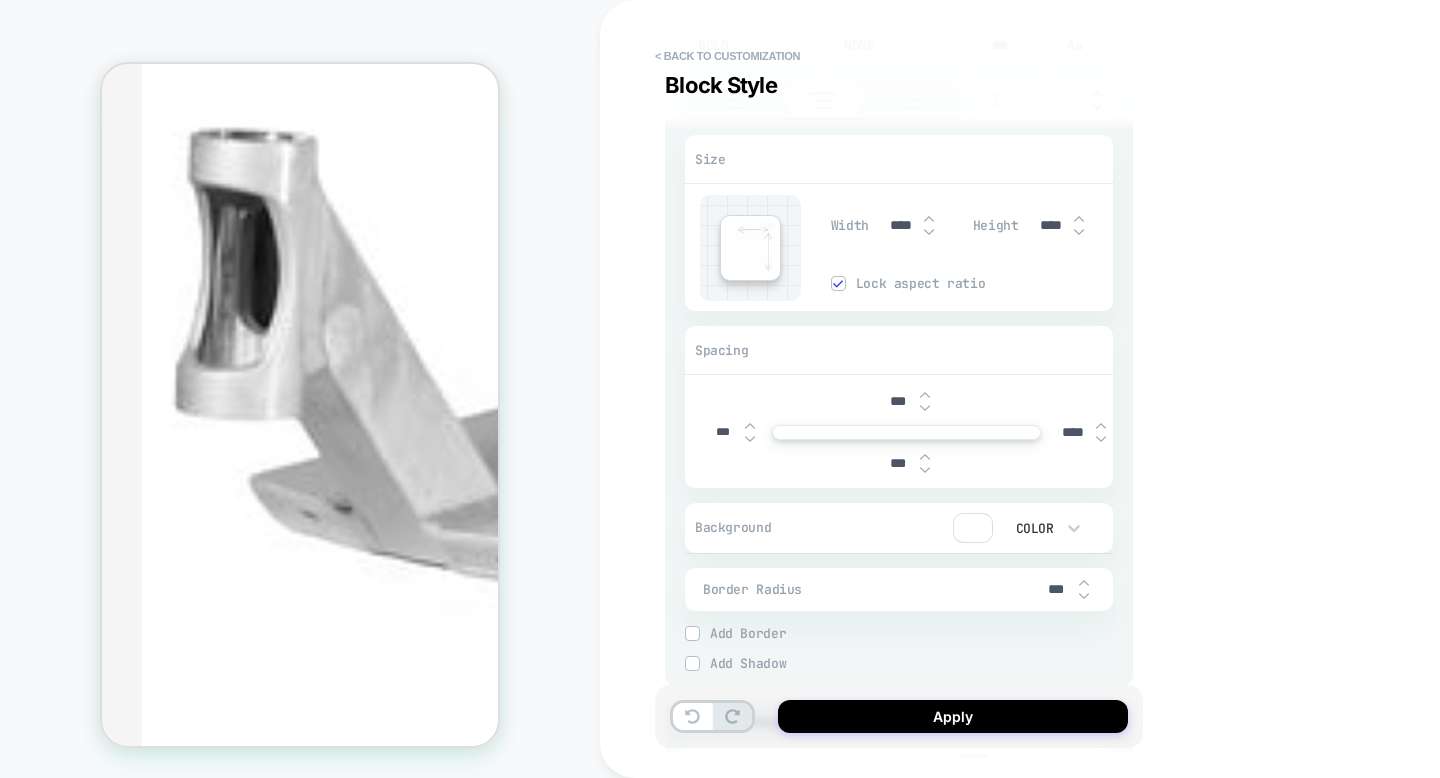 type on "*" 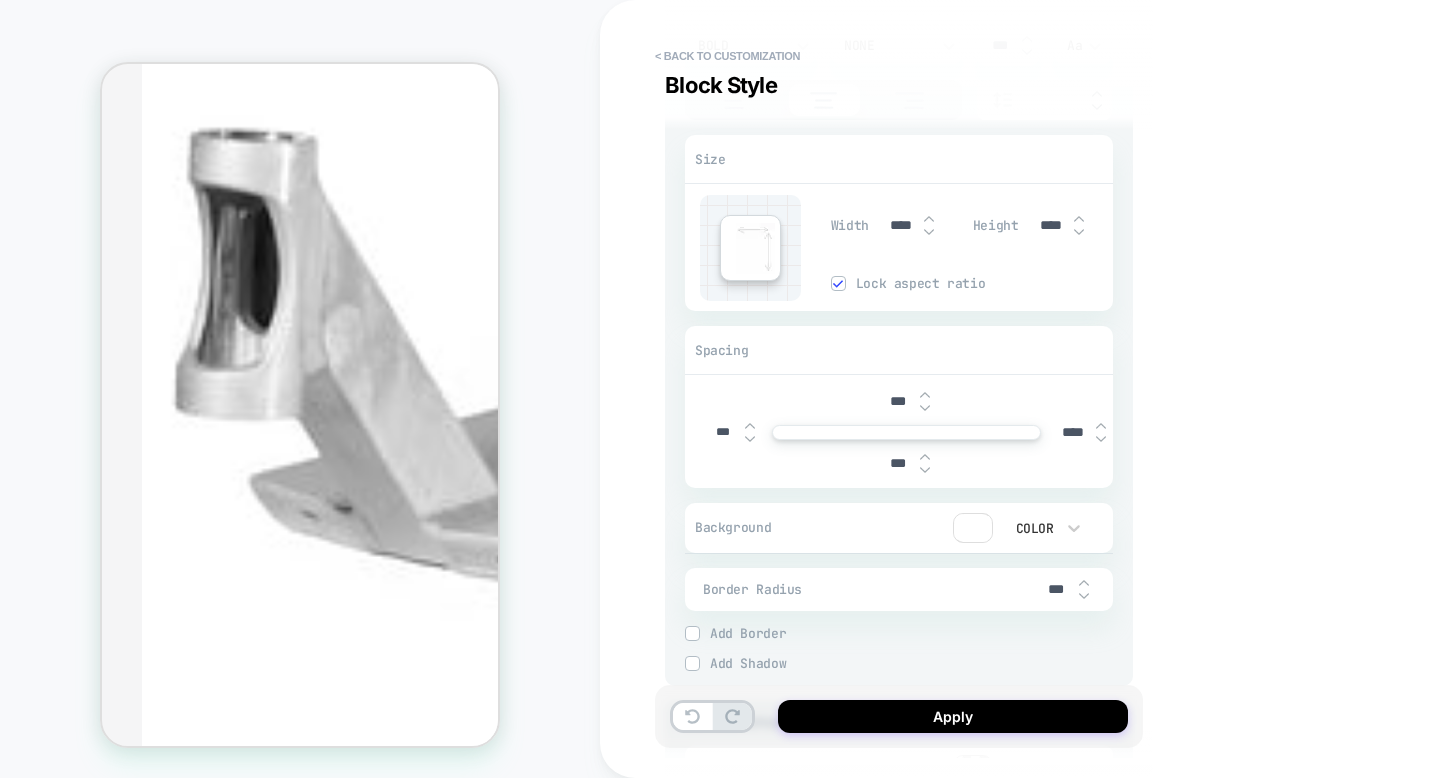 type on "****" 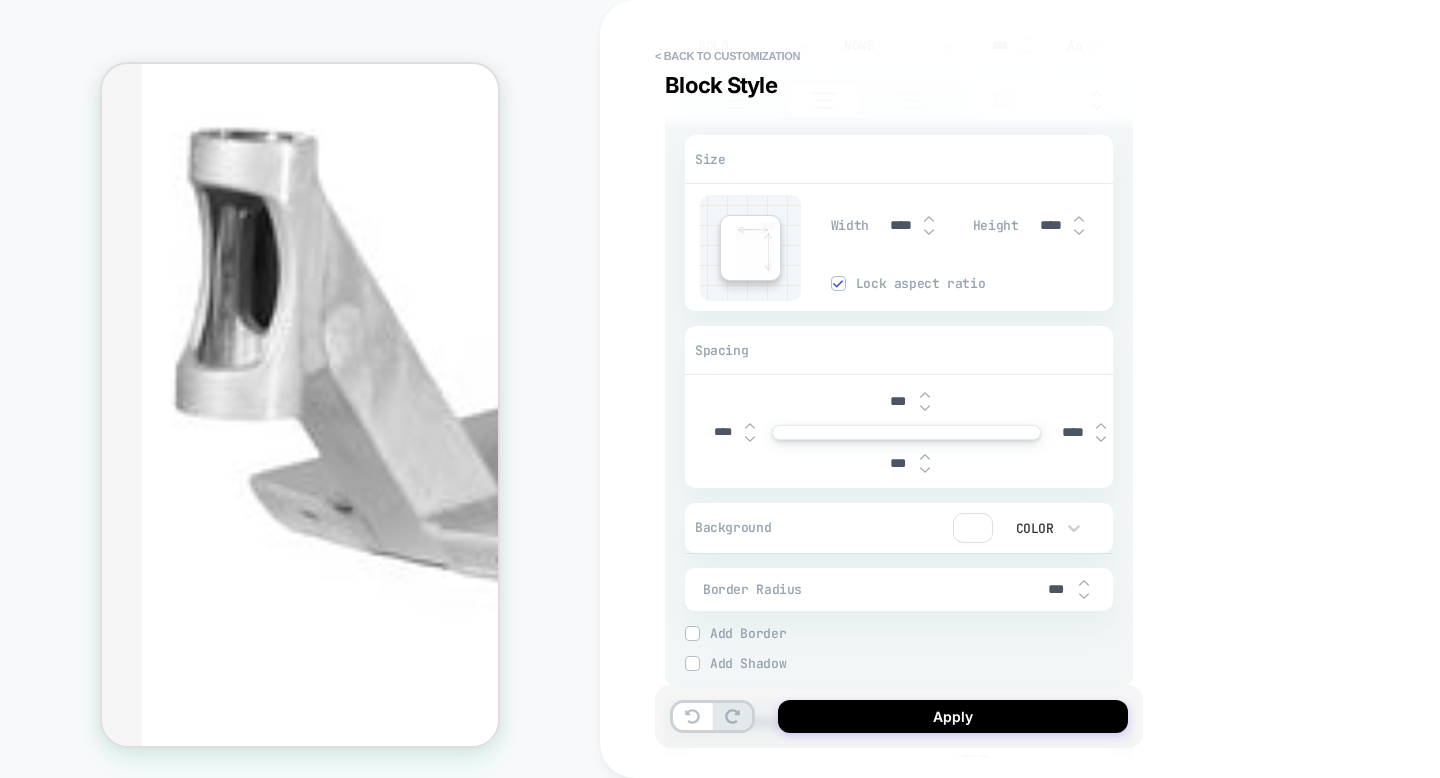 type on "*" 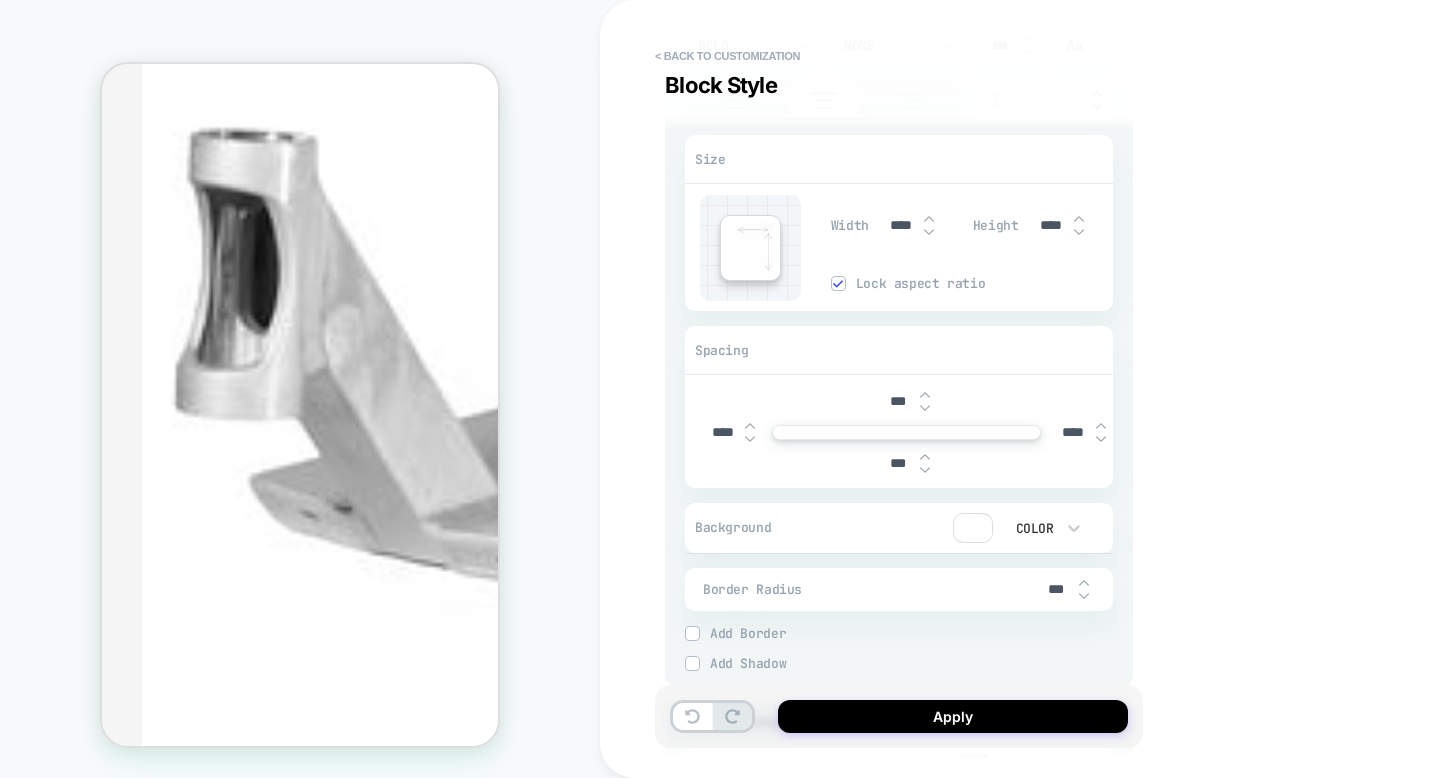 type on "****" 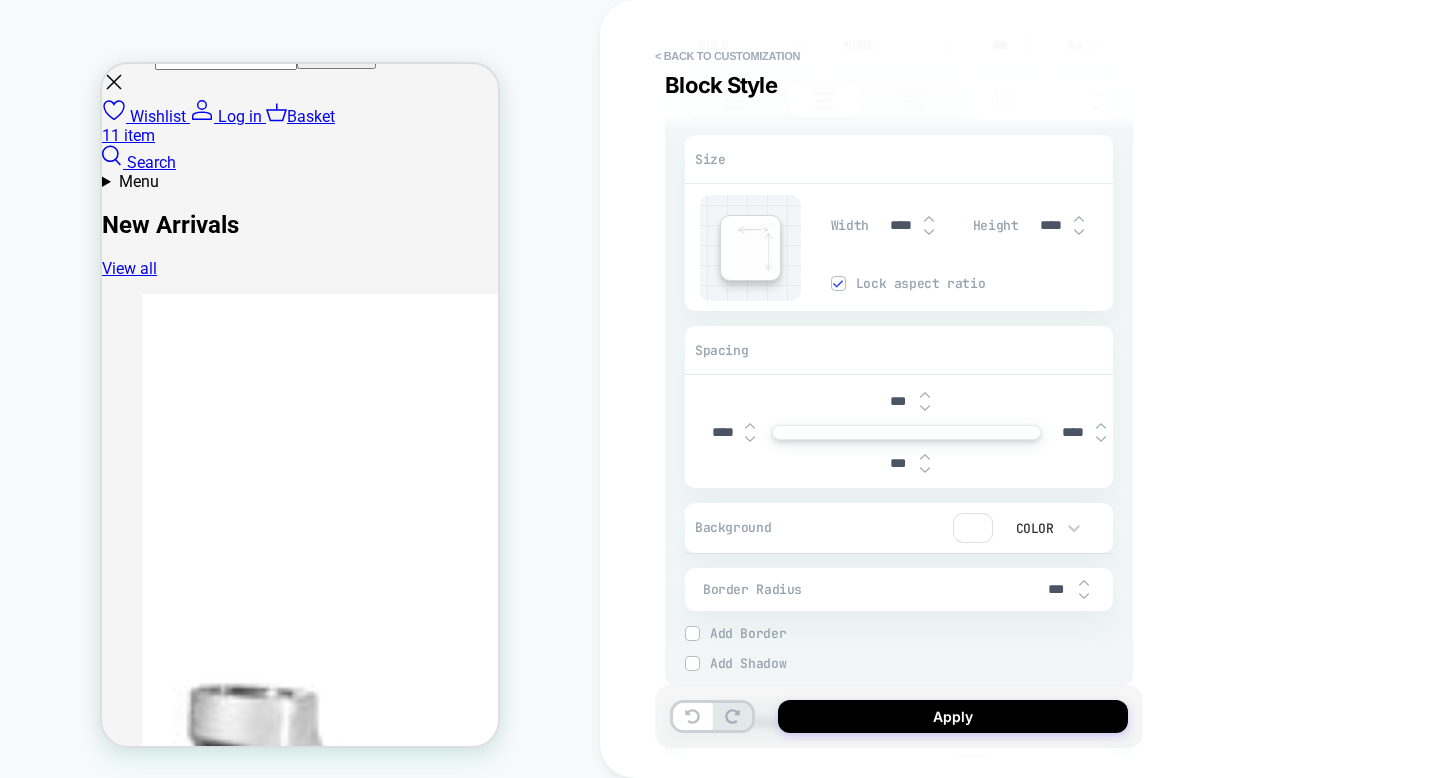 scroll, scrollTop: 285, scrollLeft: 0, axis: vertical 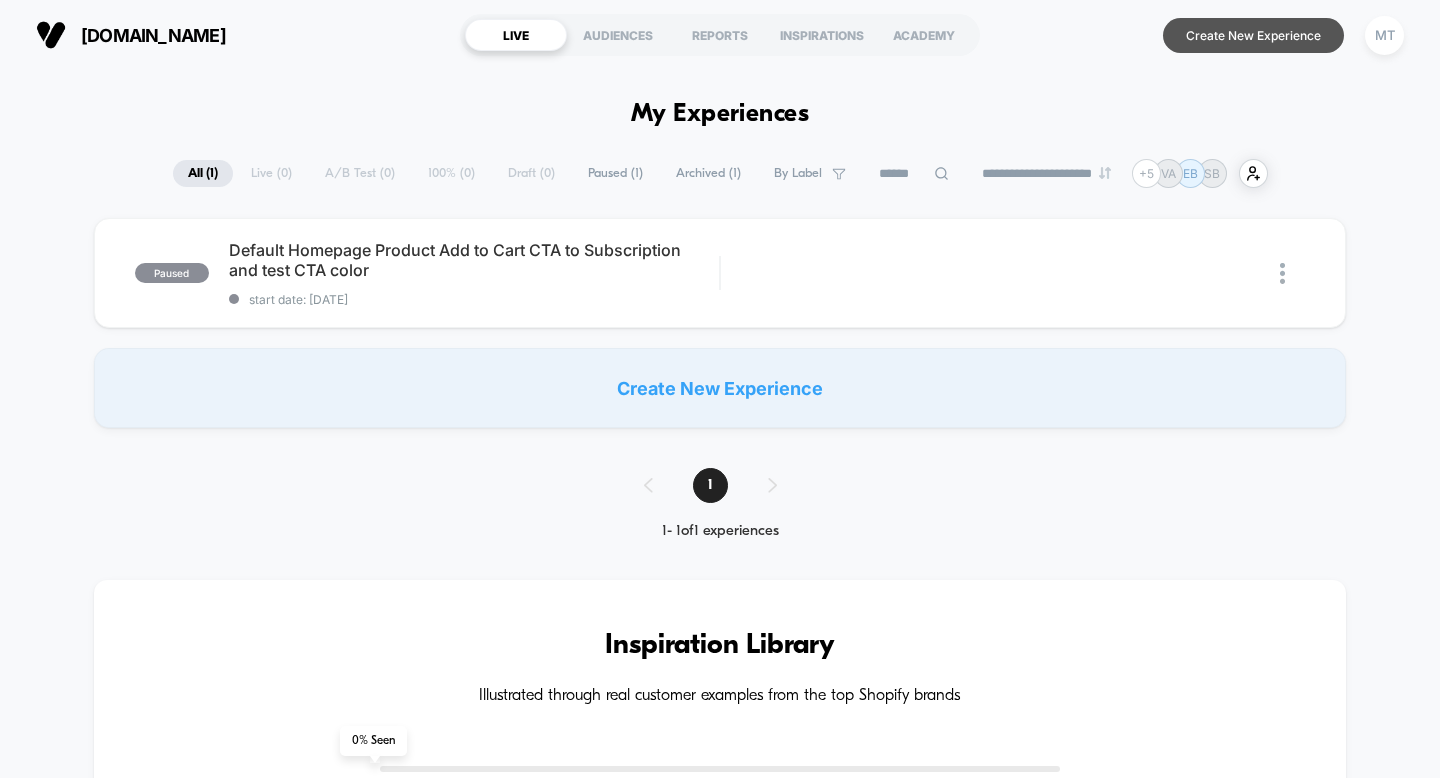 click on "Create New Experience" at bounding box center [1253, 35] 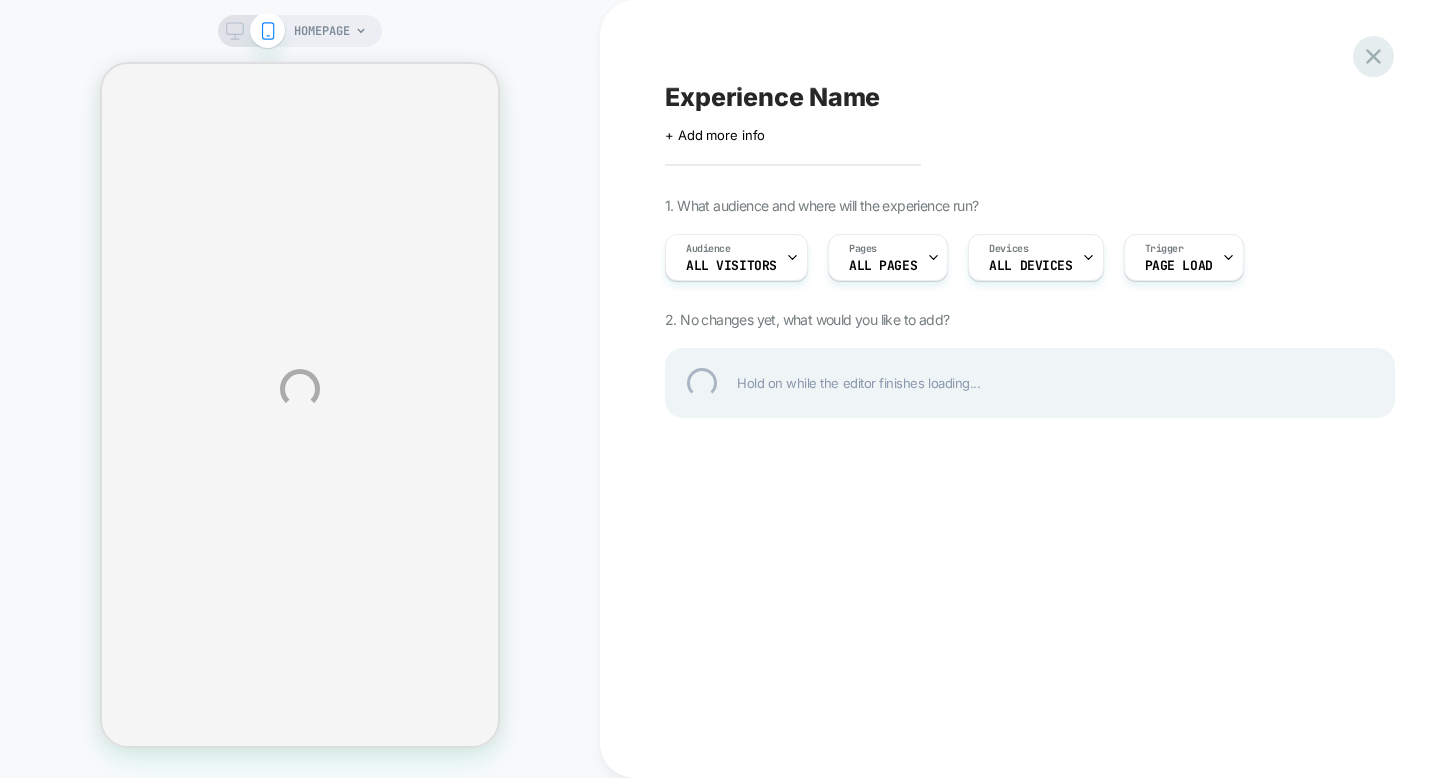 click at bounding box center (1373, 56) 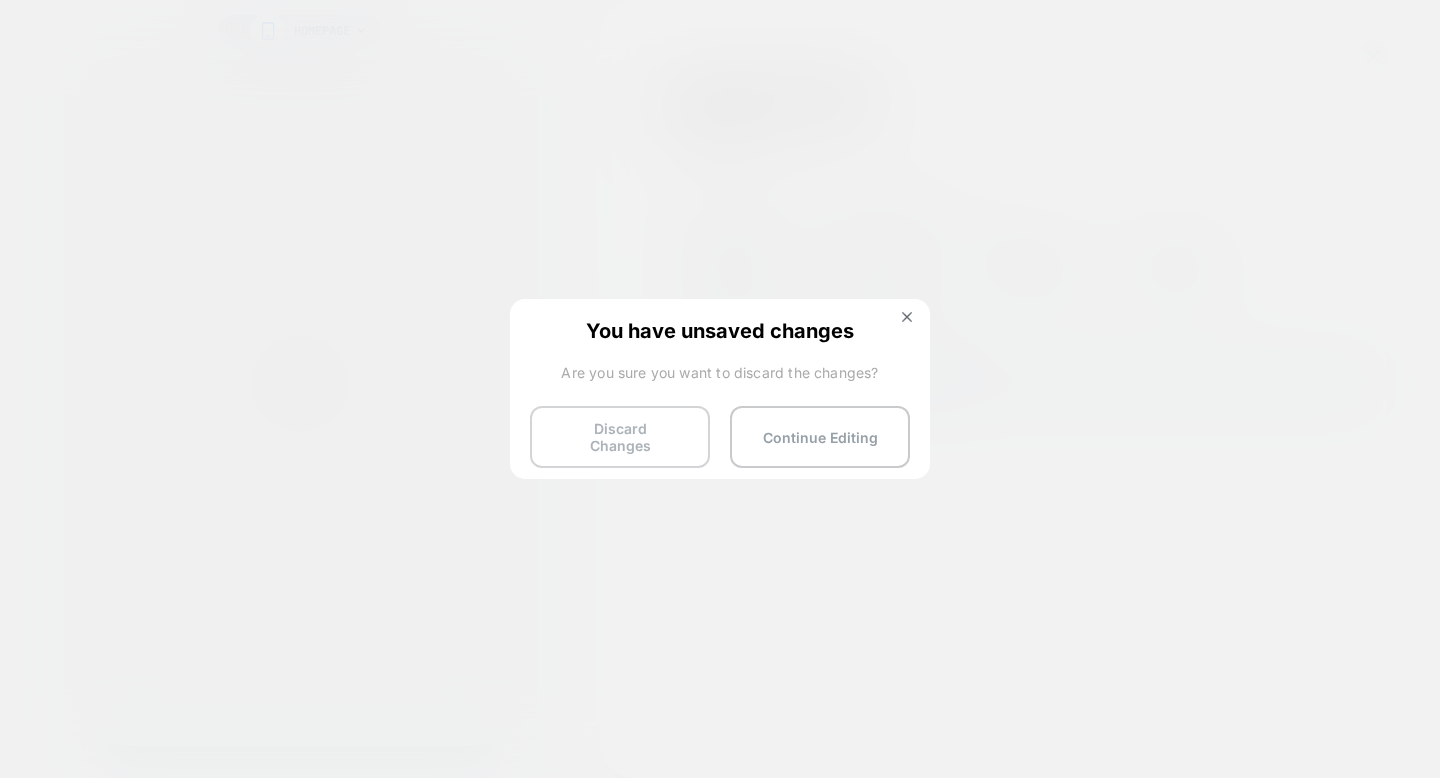 click on "Discard Changes" at bounding box center (620, 437) 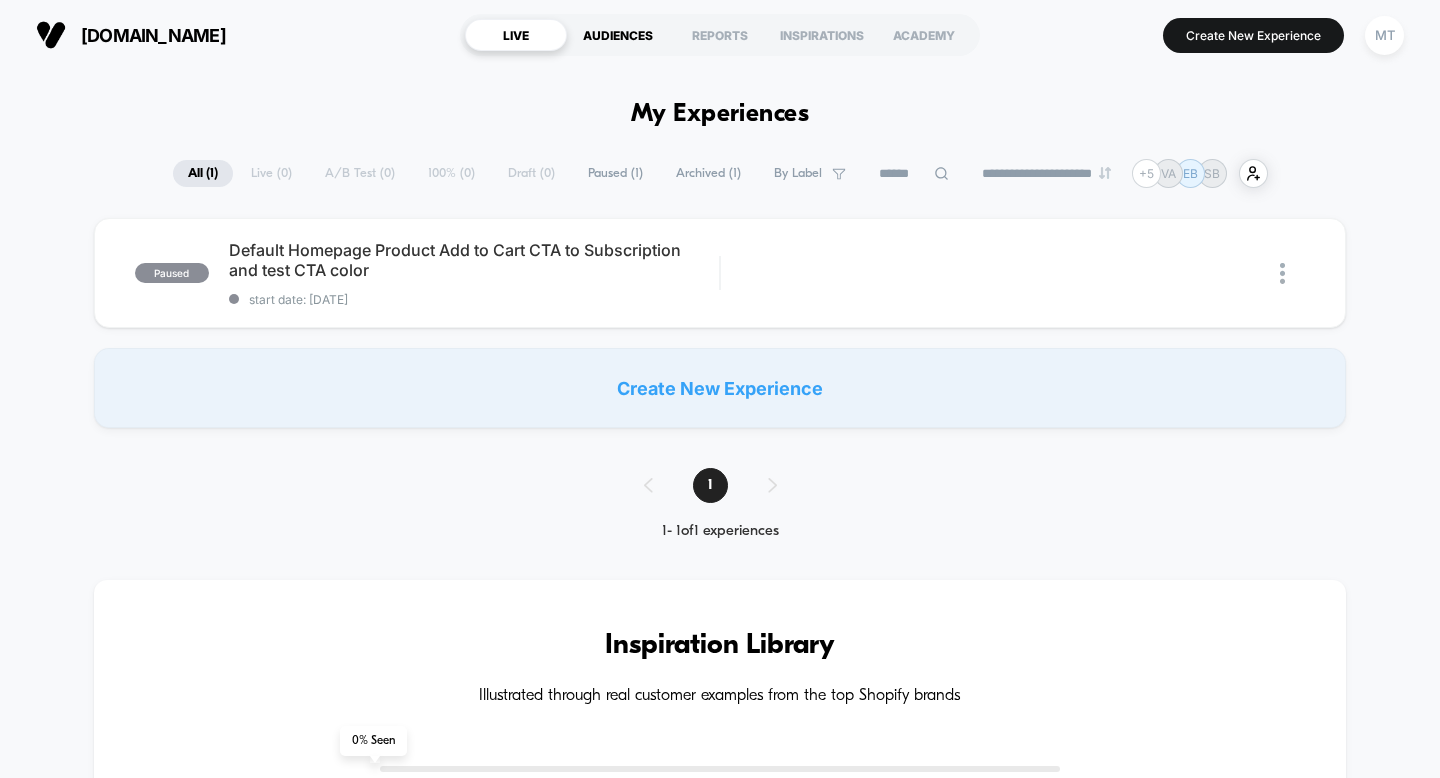 click on "AUDIENCES" at bounding box center [618, 35] 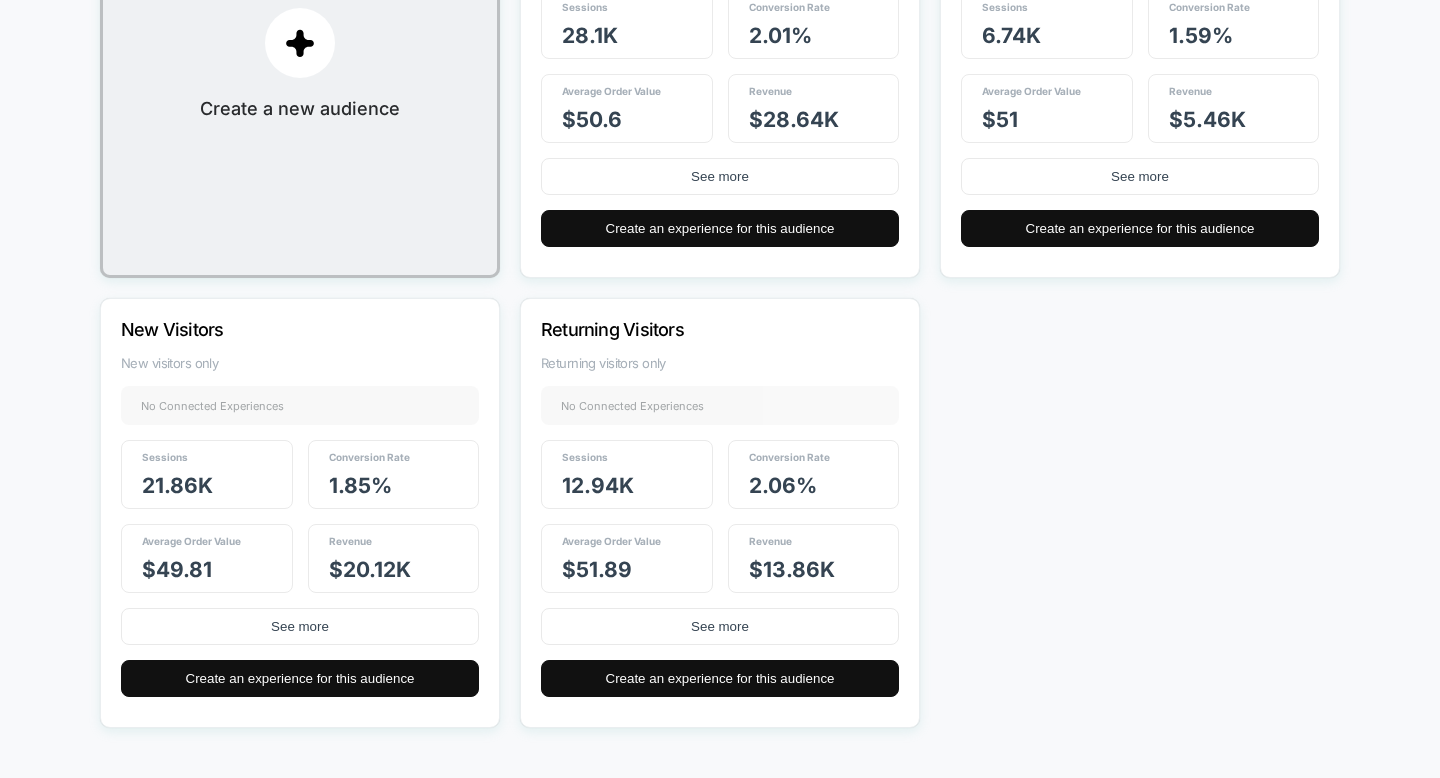 scroll, scrollTop: 443, scrollLeft: 0, axis: vertical 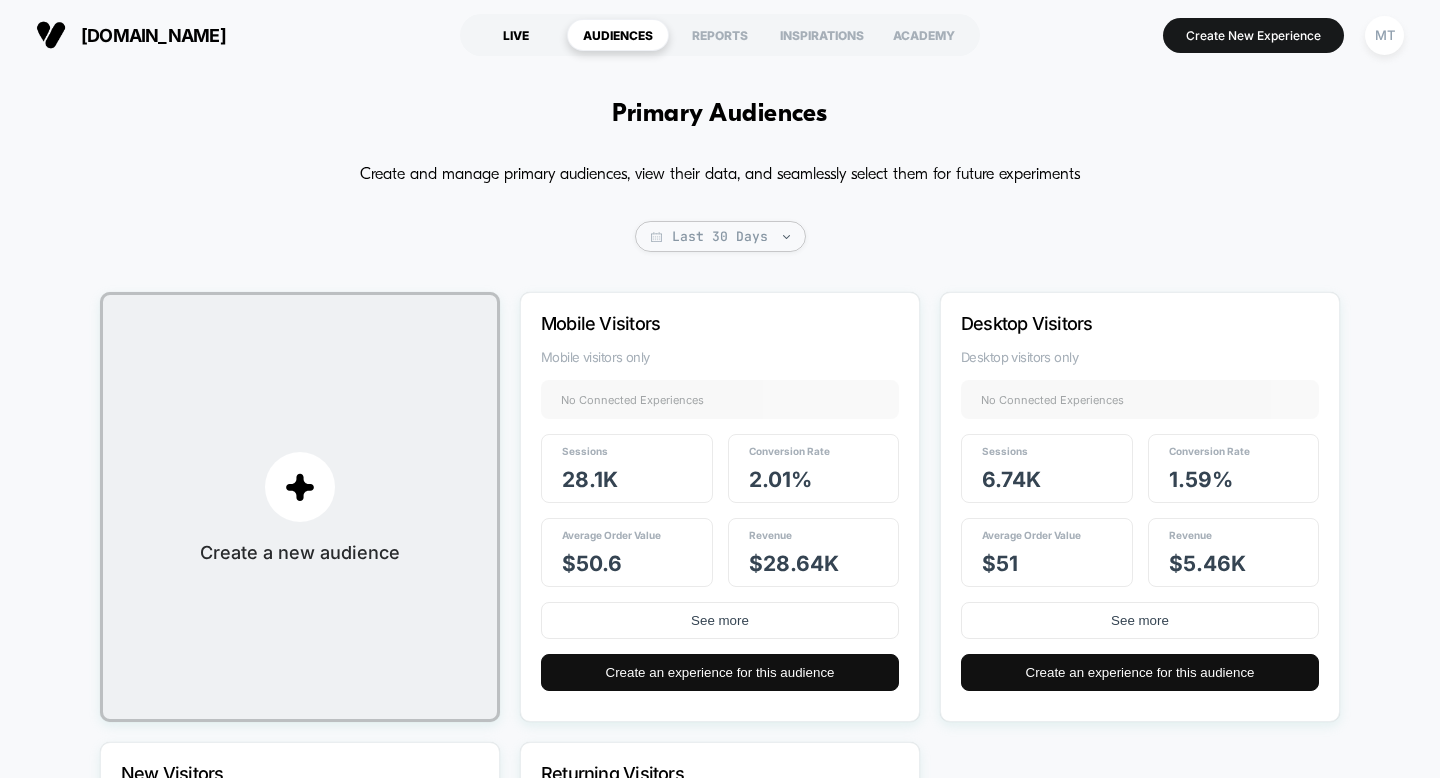 click on "LIVE" at bounding box center [516, 35] 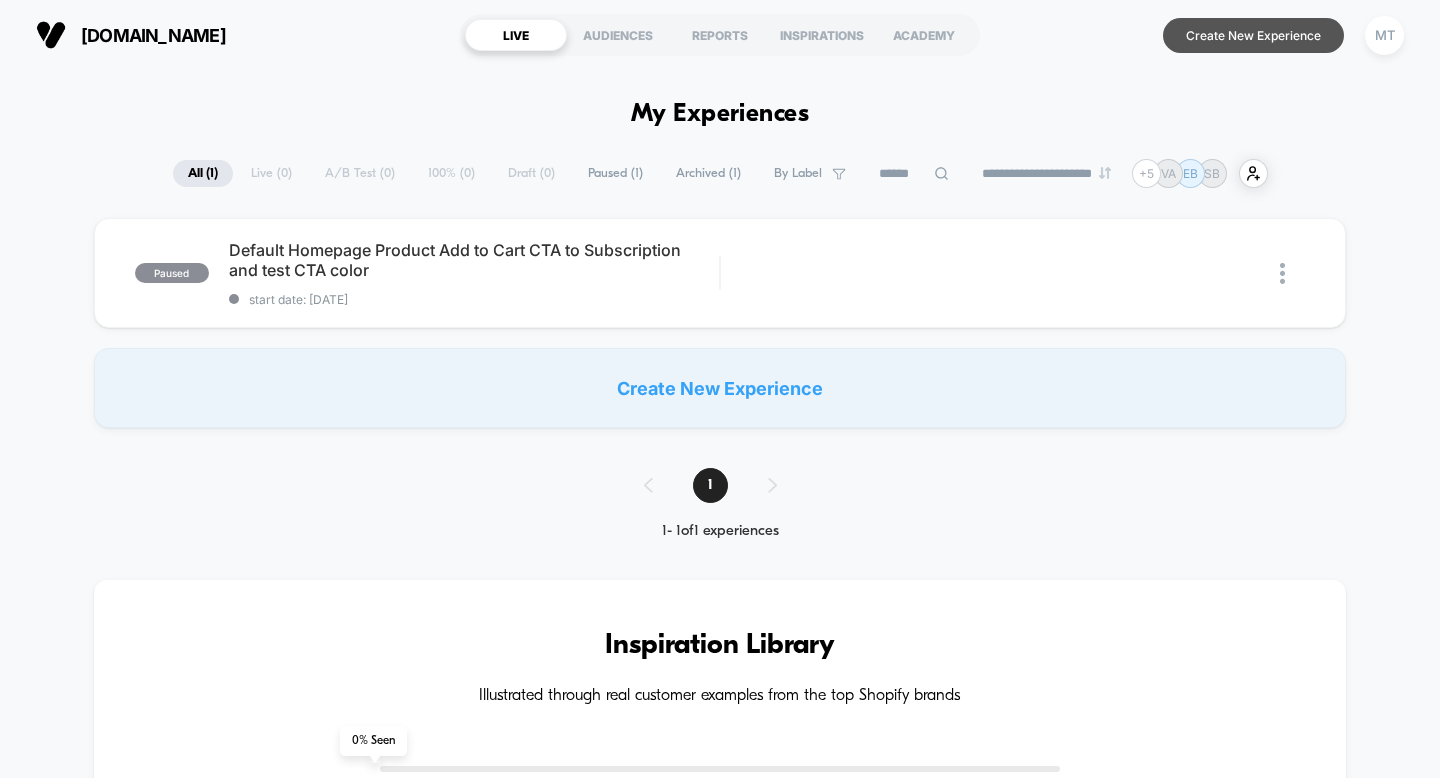 click on "Create New Experience" at bounding box center (1253, 35) 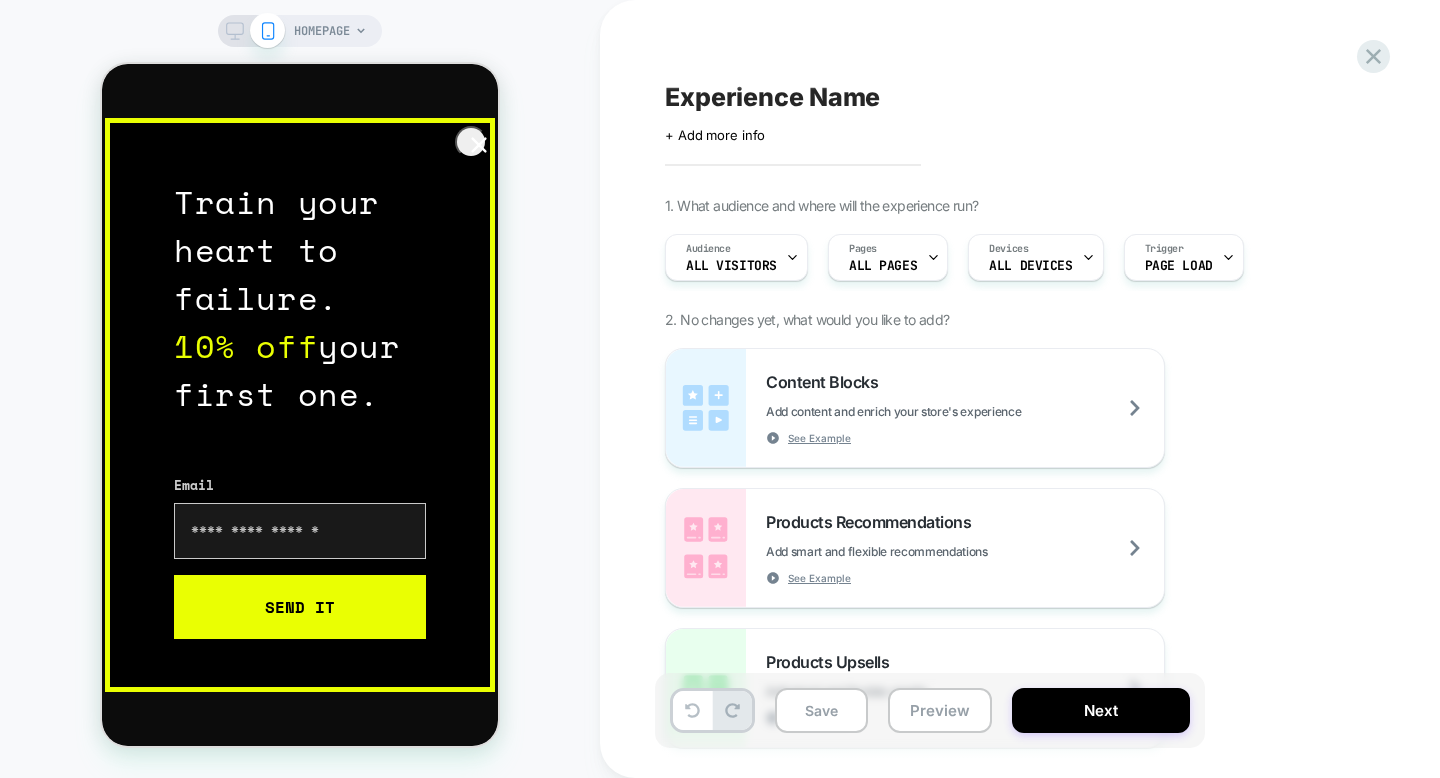 scroll, scrollTop: 0, scrollLeft: 0, axis: both 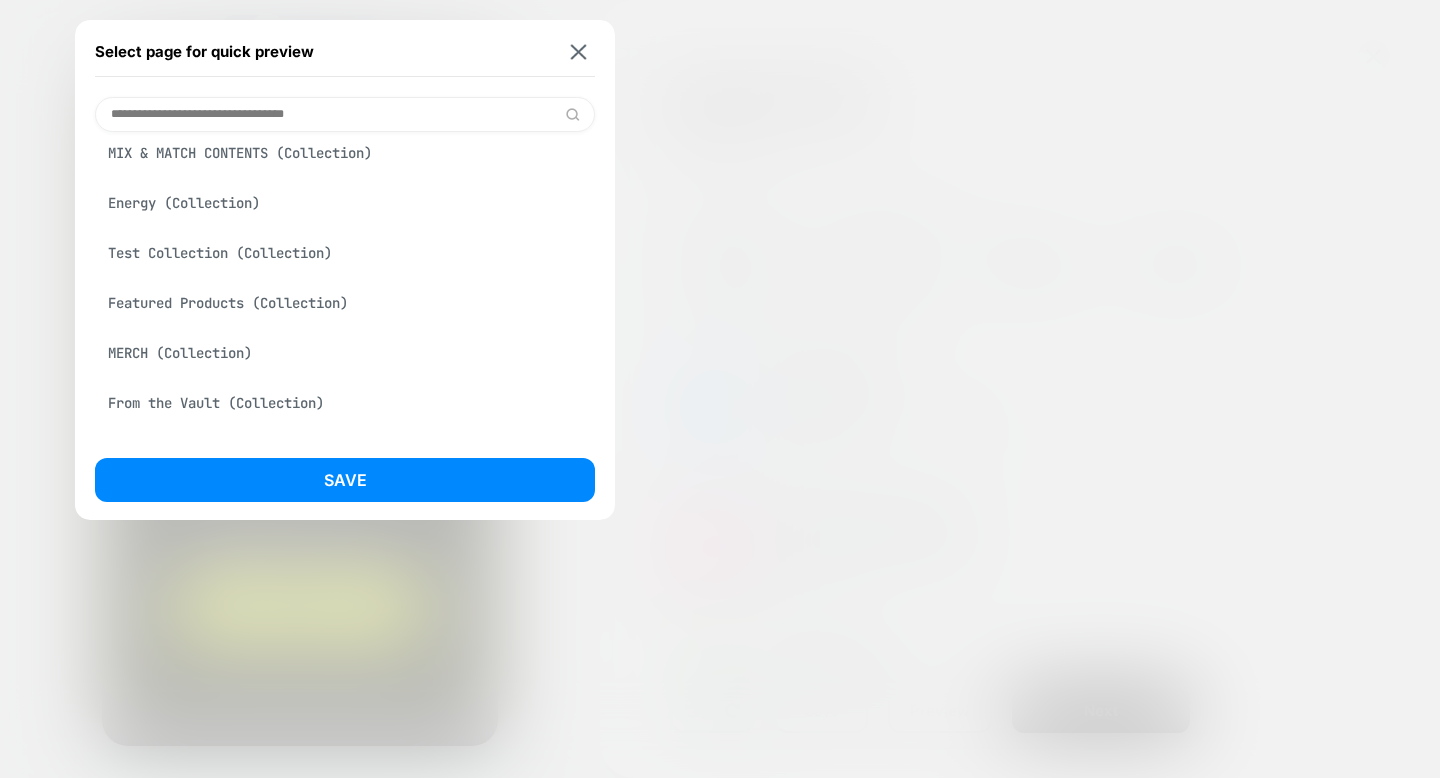 click at bounding box center (345, 114) 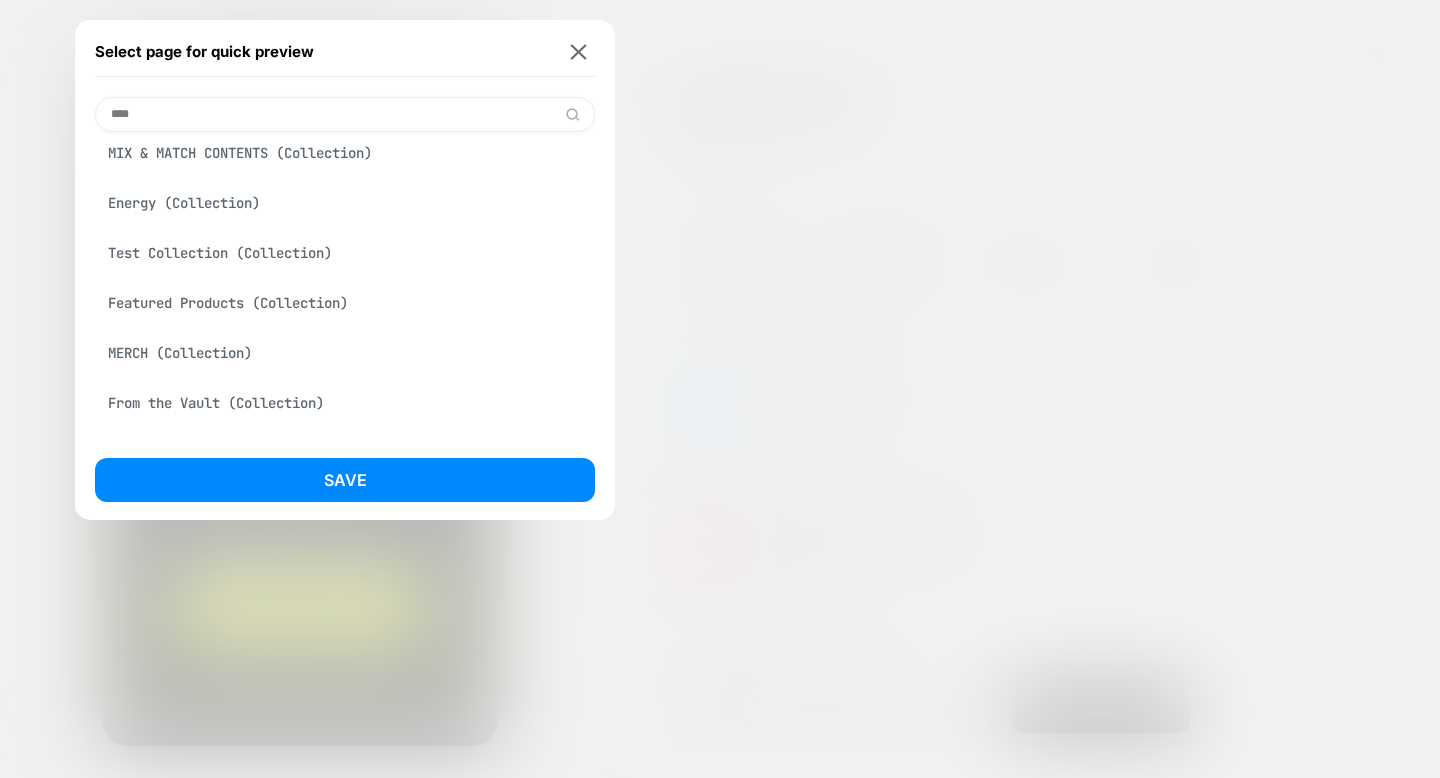 scroll, scrollTop: 0, scrollLeft: 0, axis: both 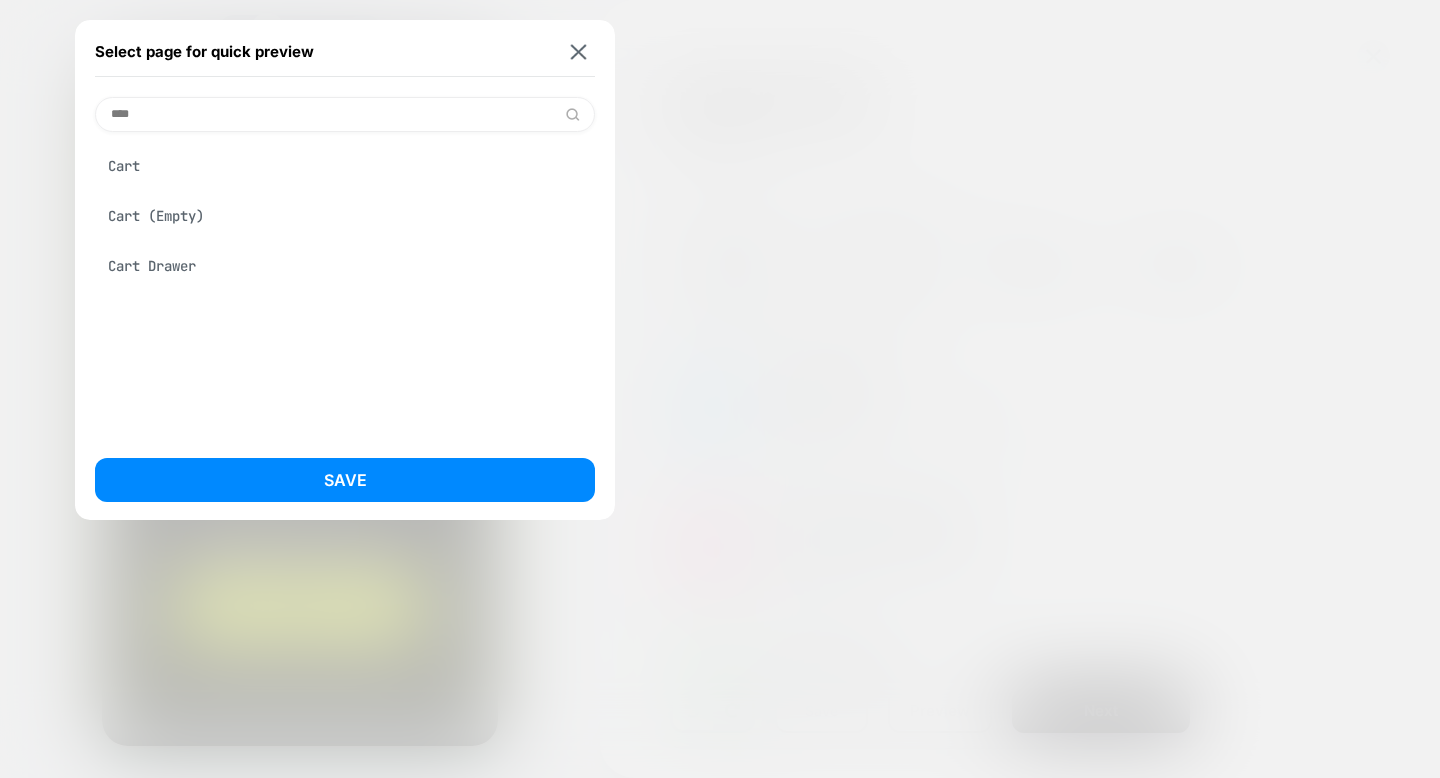 type on "****" 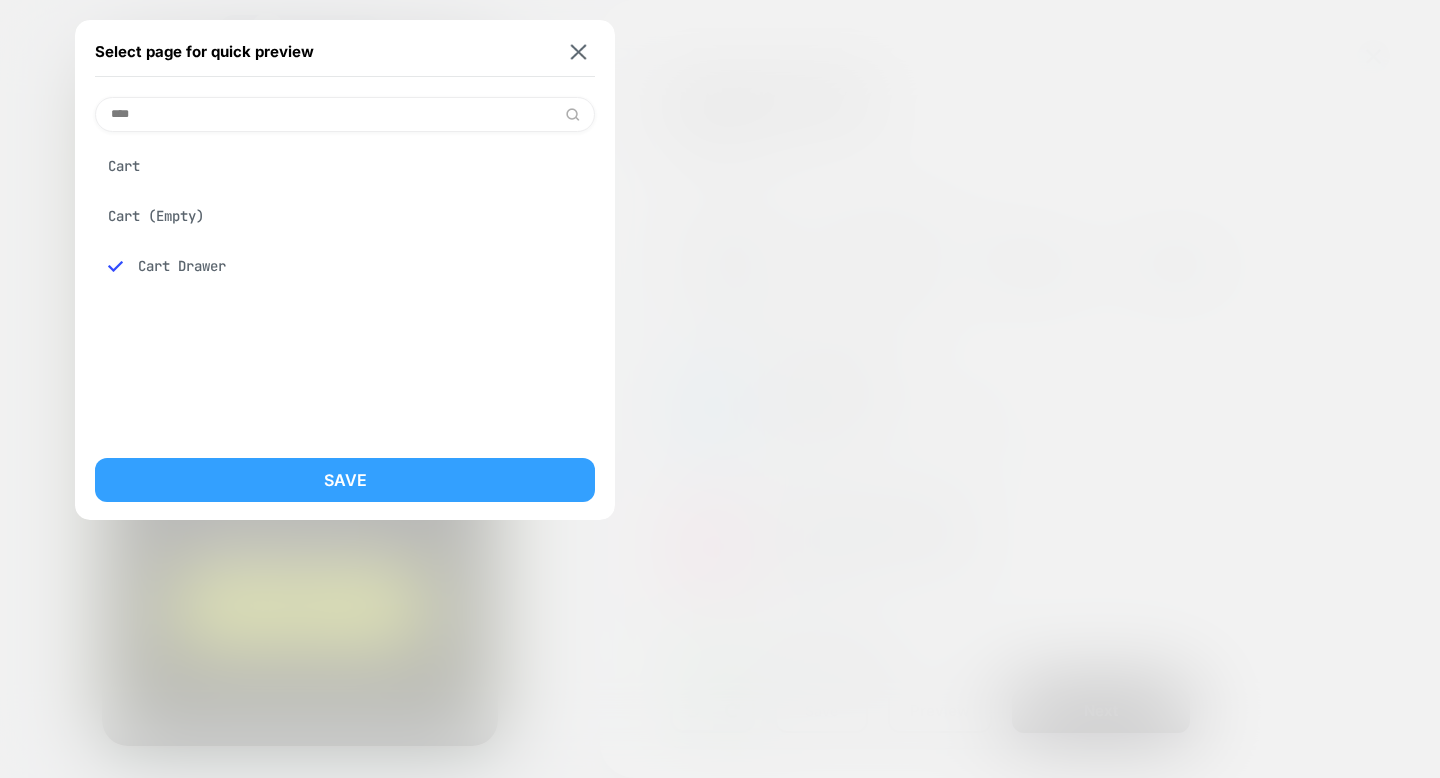 click on "Save" at bounding box center (345, 480) 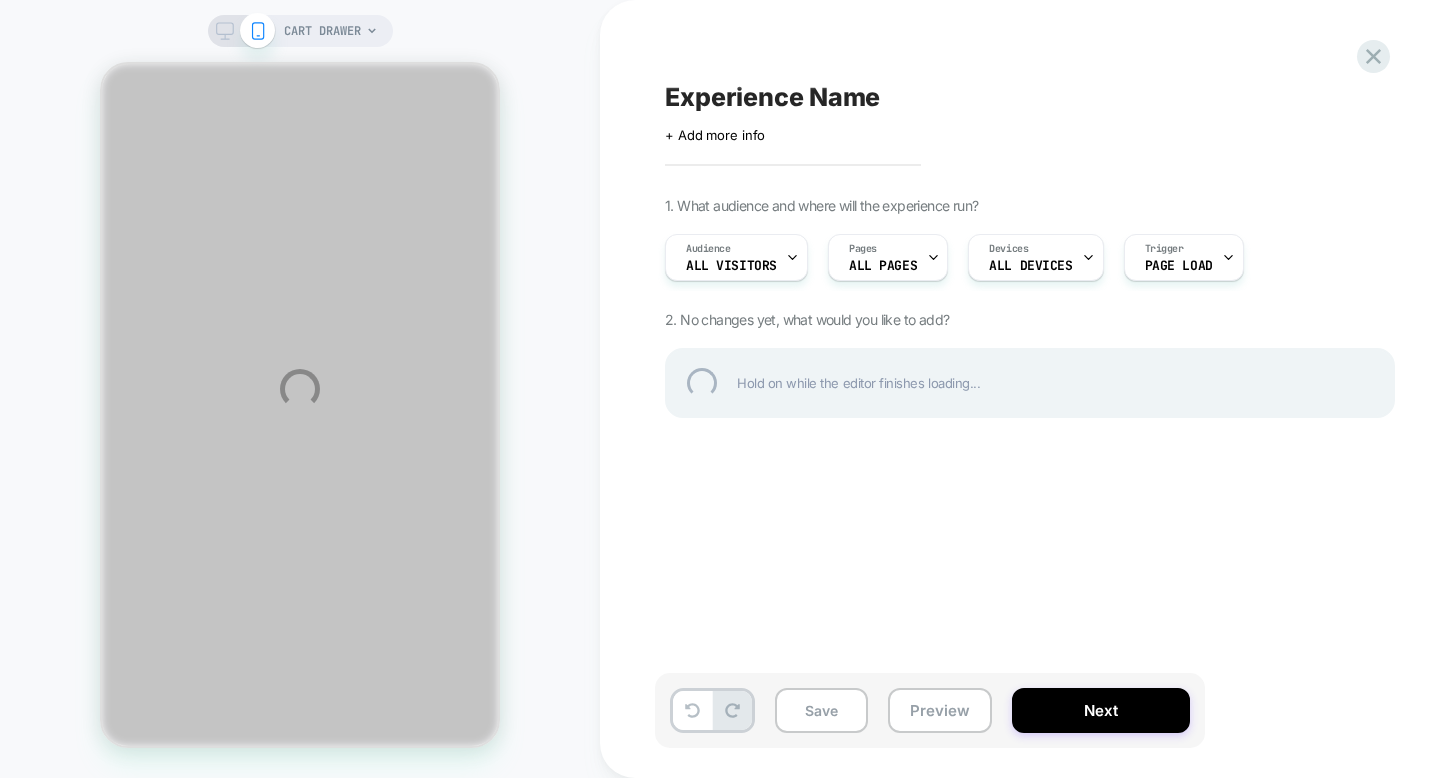 scroll, scrollTop: 0, scrollLeft: 0, axis: both 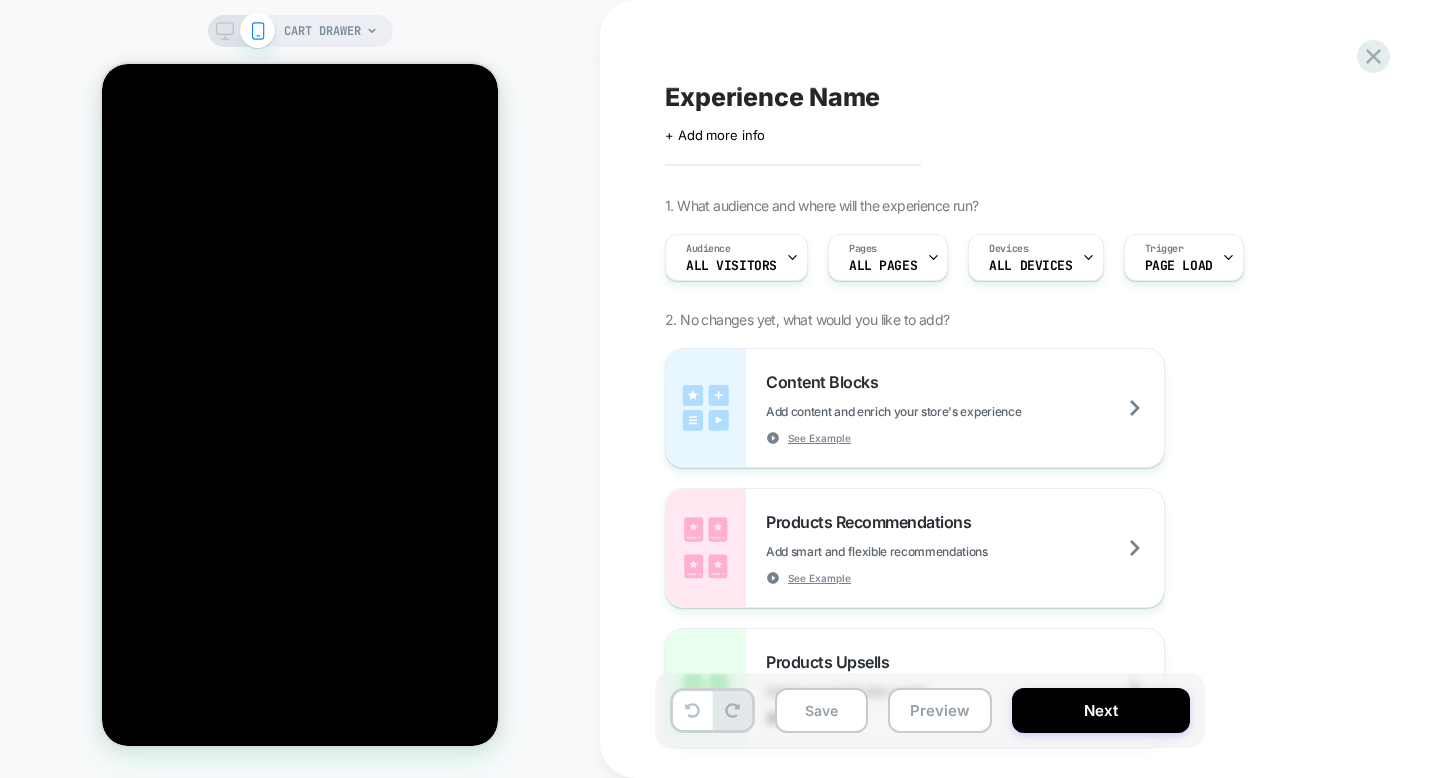 click on "CART DRAWER" at bounding box center [300, 31] 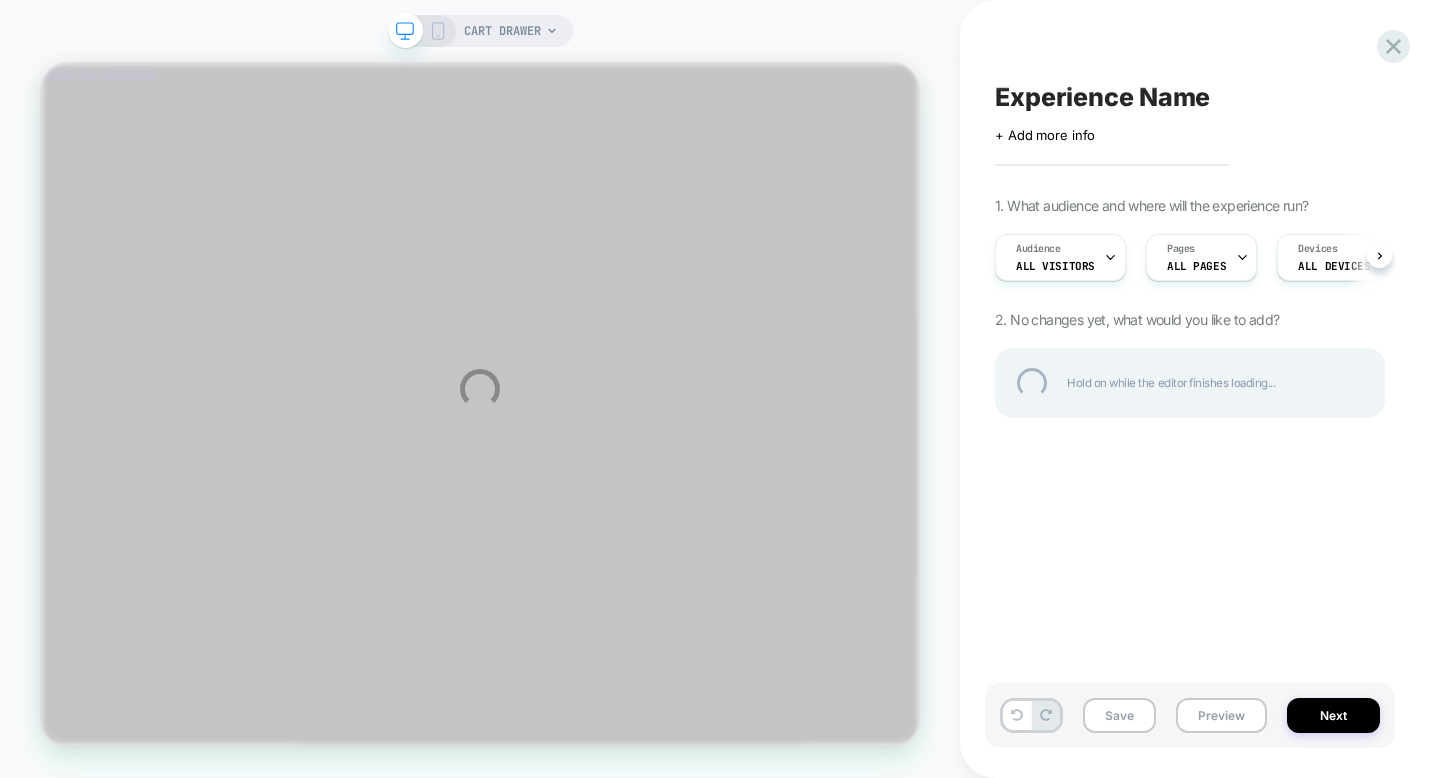 scroll, scrollTop: 0, scrollLeft: 0, axis: both 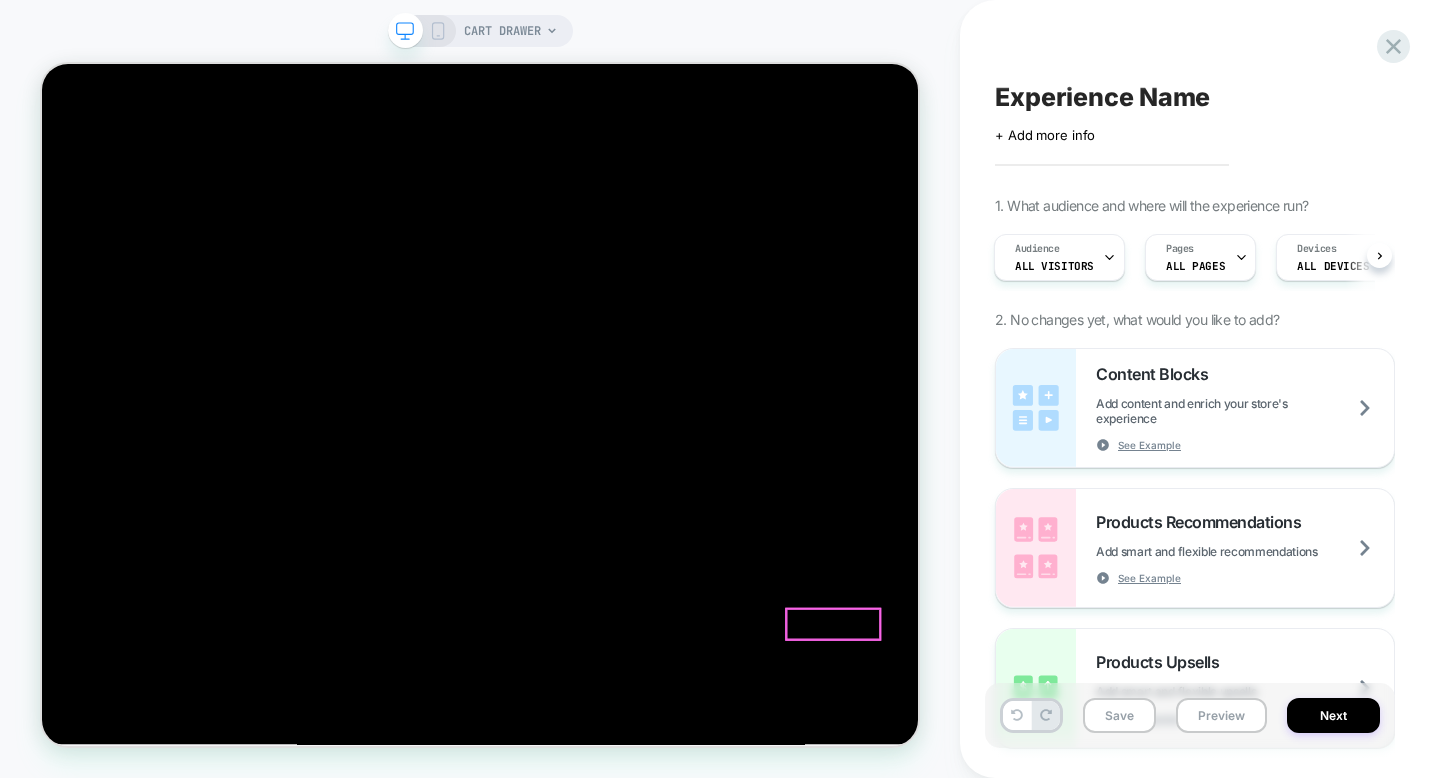 click on "1 1 item" at bounding box center [626, 6197] 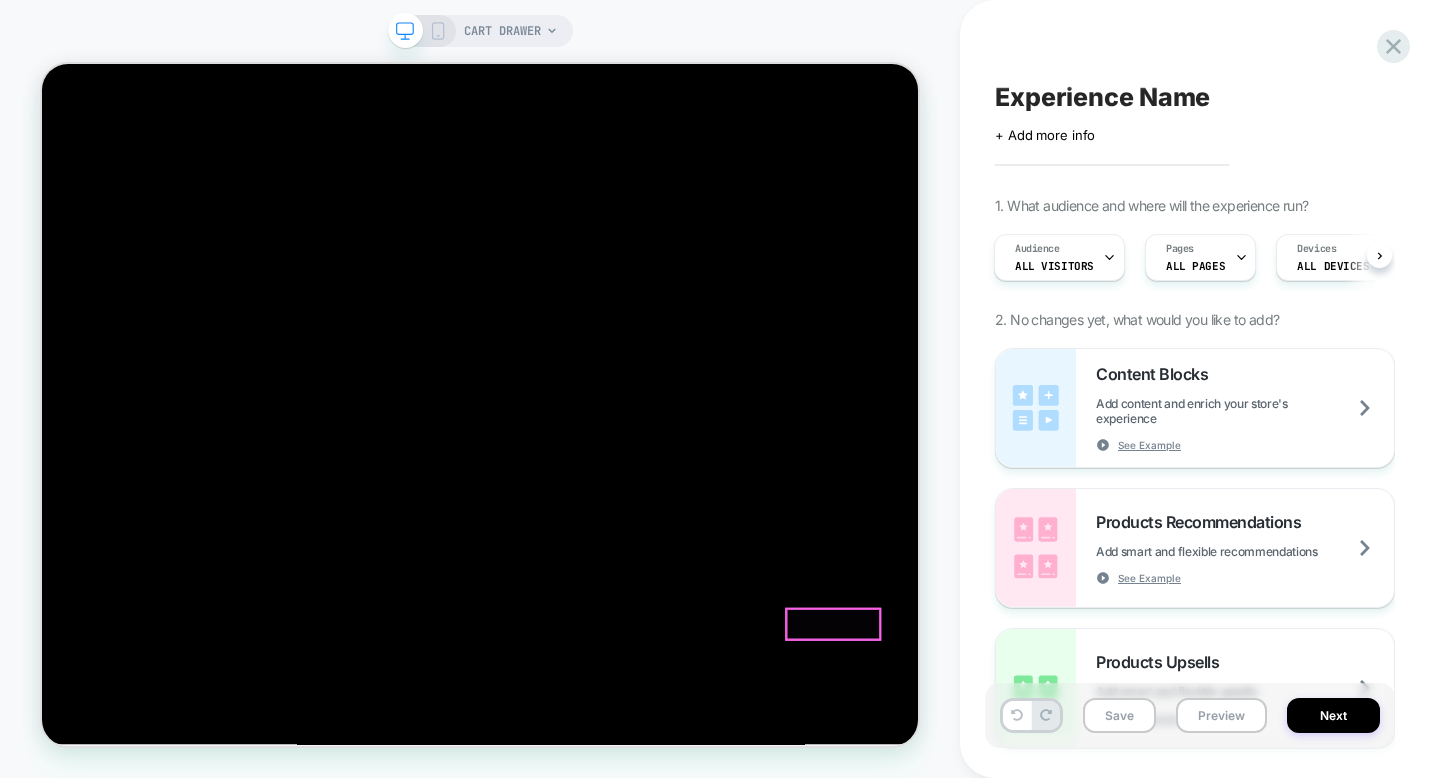 click 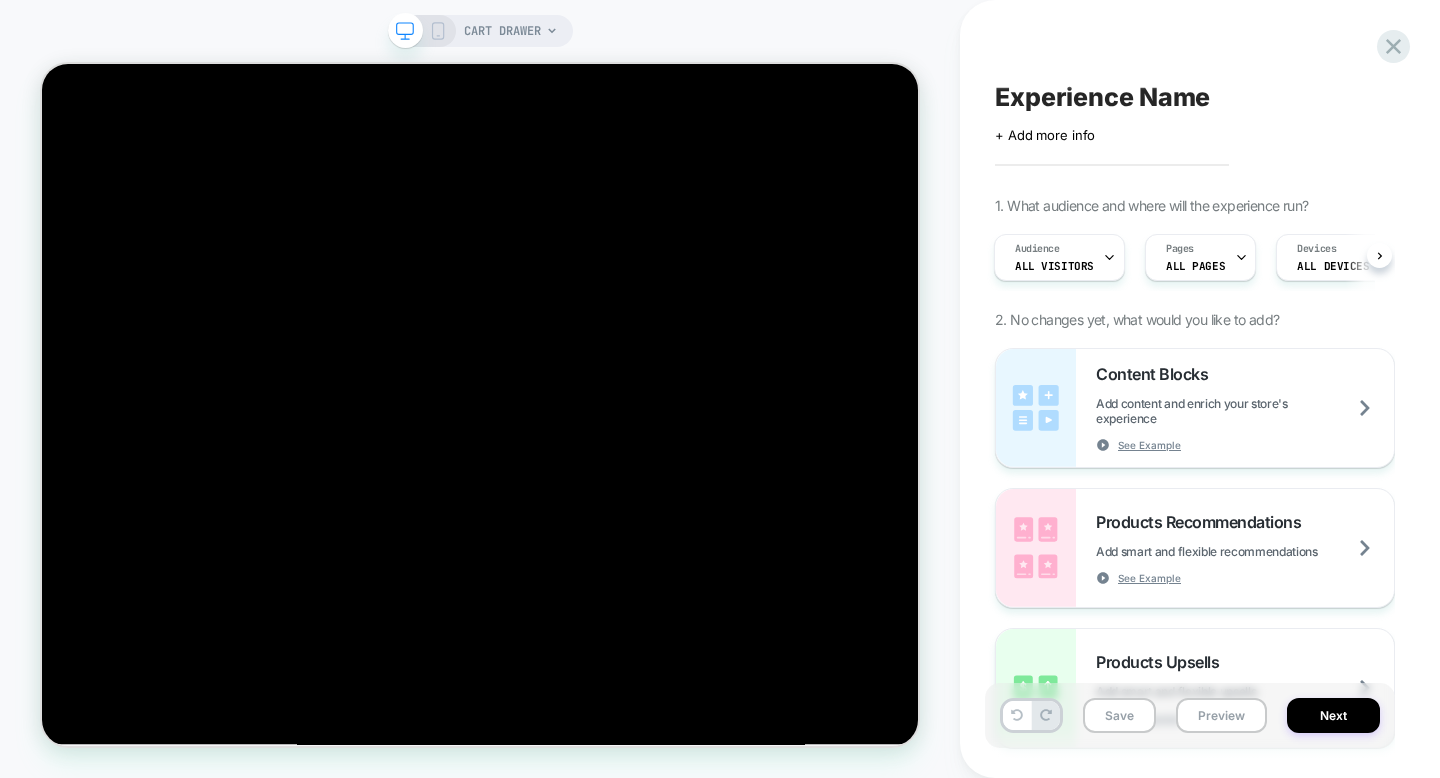 click 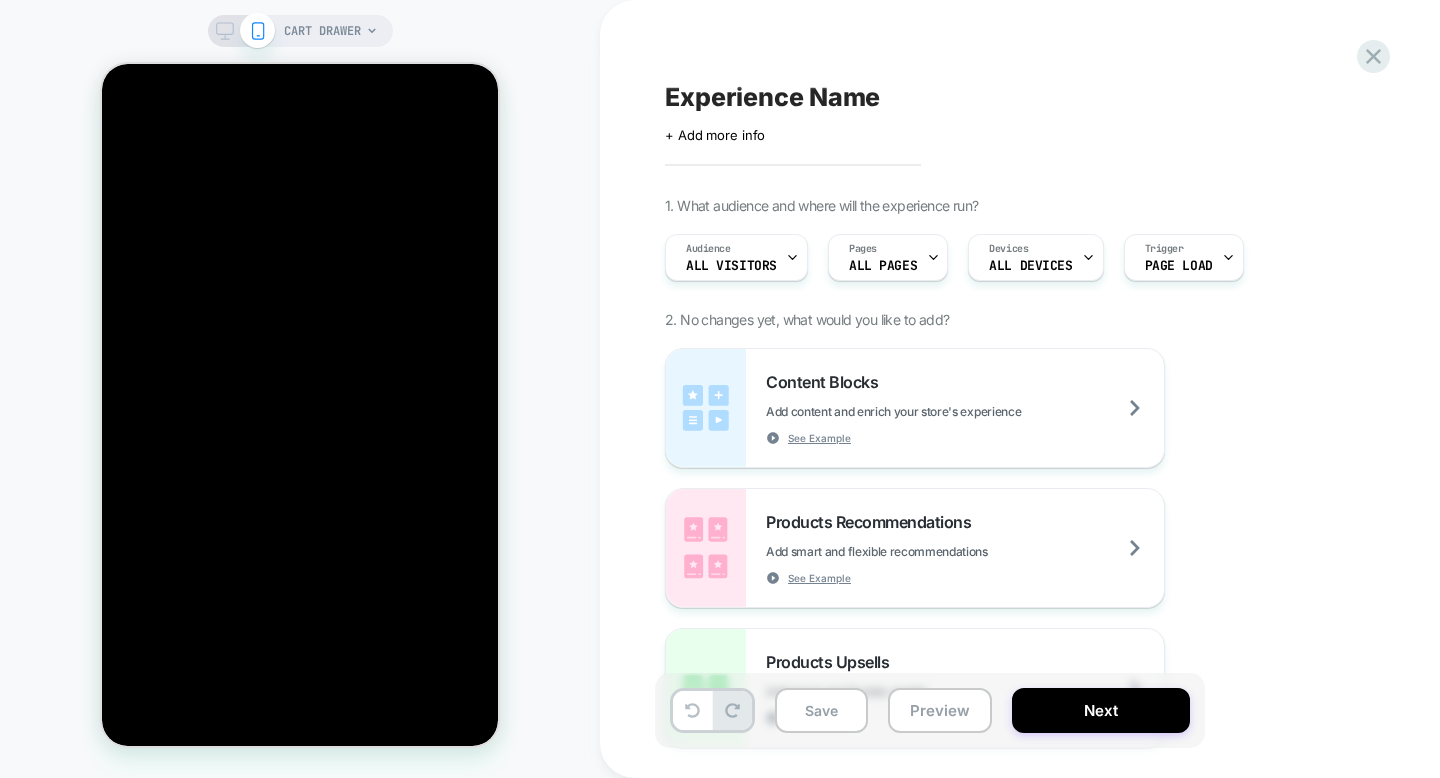 scroll, scrollTop: 0, scrollLeft: 0, axis: both 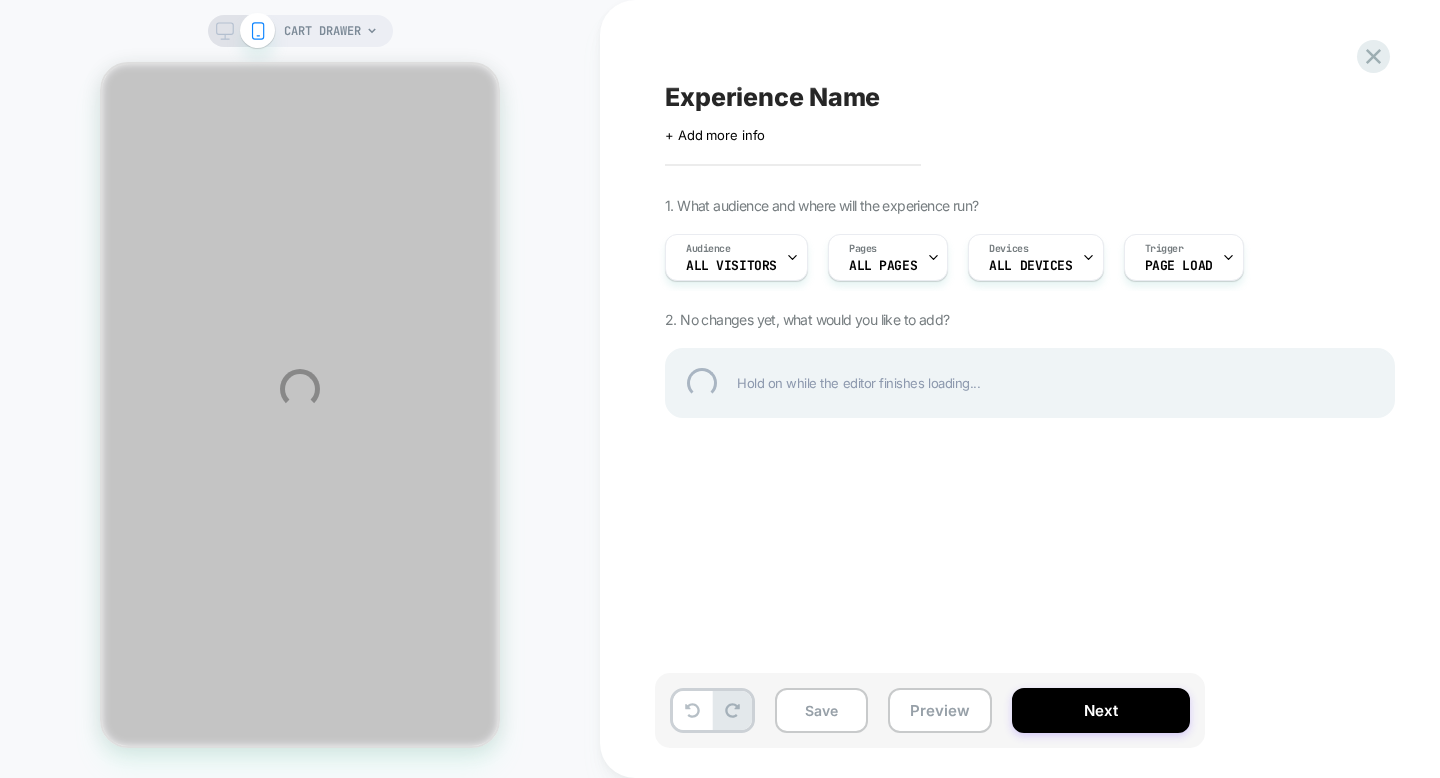 click on "CART DRAWER Experience Name Click to edit experience details + Add more info 1. What audience and where will the experience run? Audience All Visitors Pages ALL PAGES Devices ALL DEVICES Trigger Page Load 2. No changes yet, what would you like to add? Hold on while the editor finishes loading... Save Preview Next" at bounding box center [720, 389] 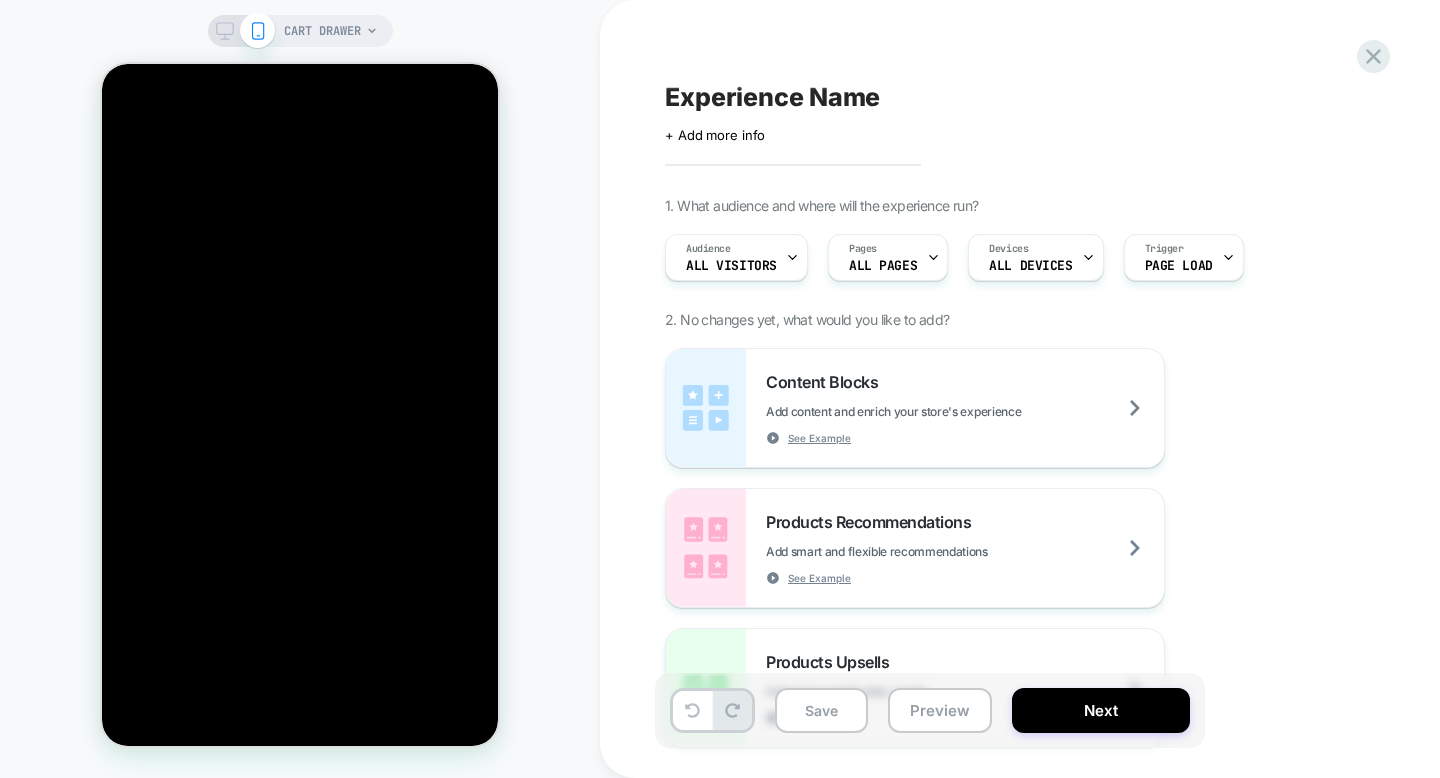 click on "CART DRAWER" at bounding box center (322, 31) 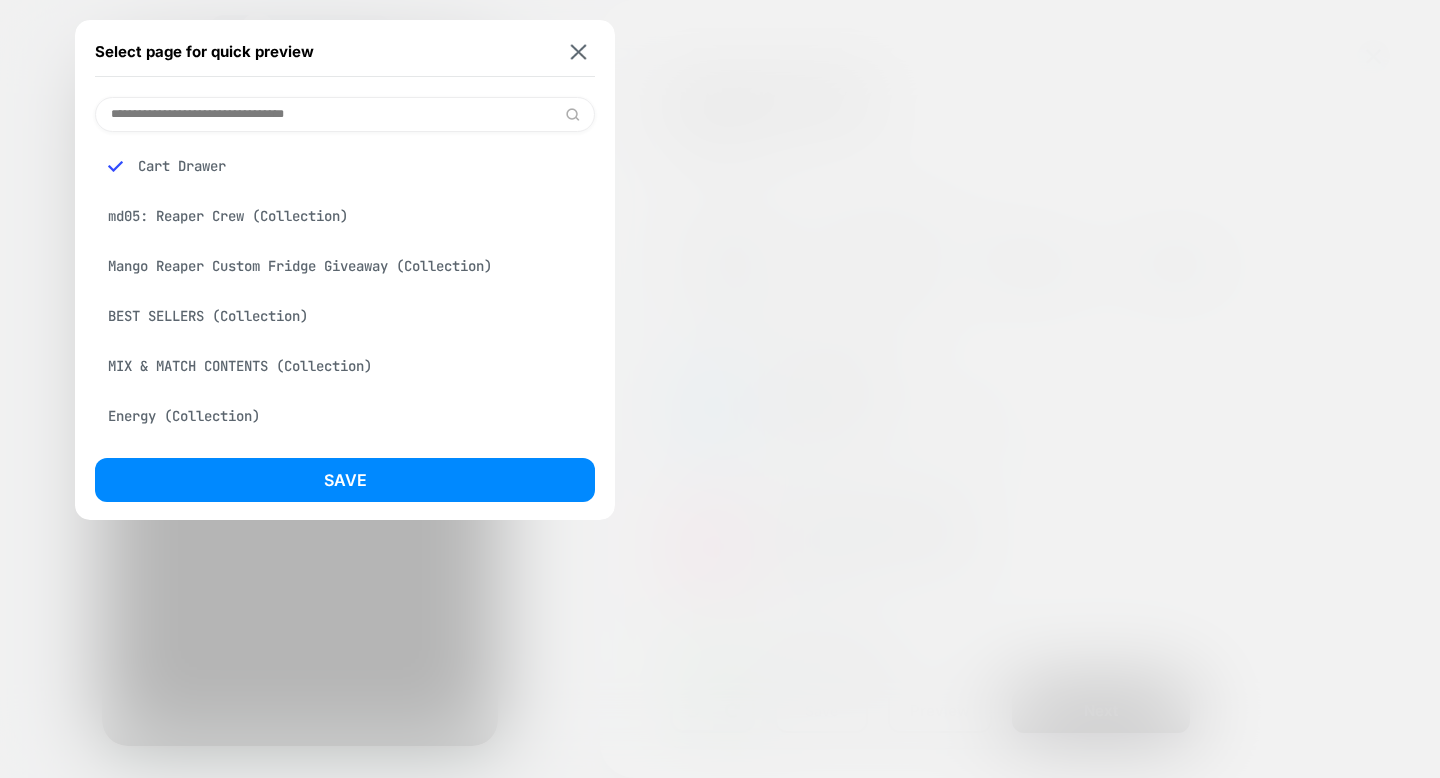click at bounding box center (345, 114) 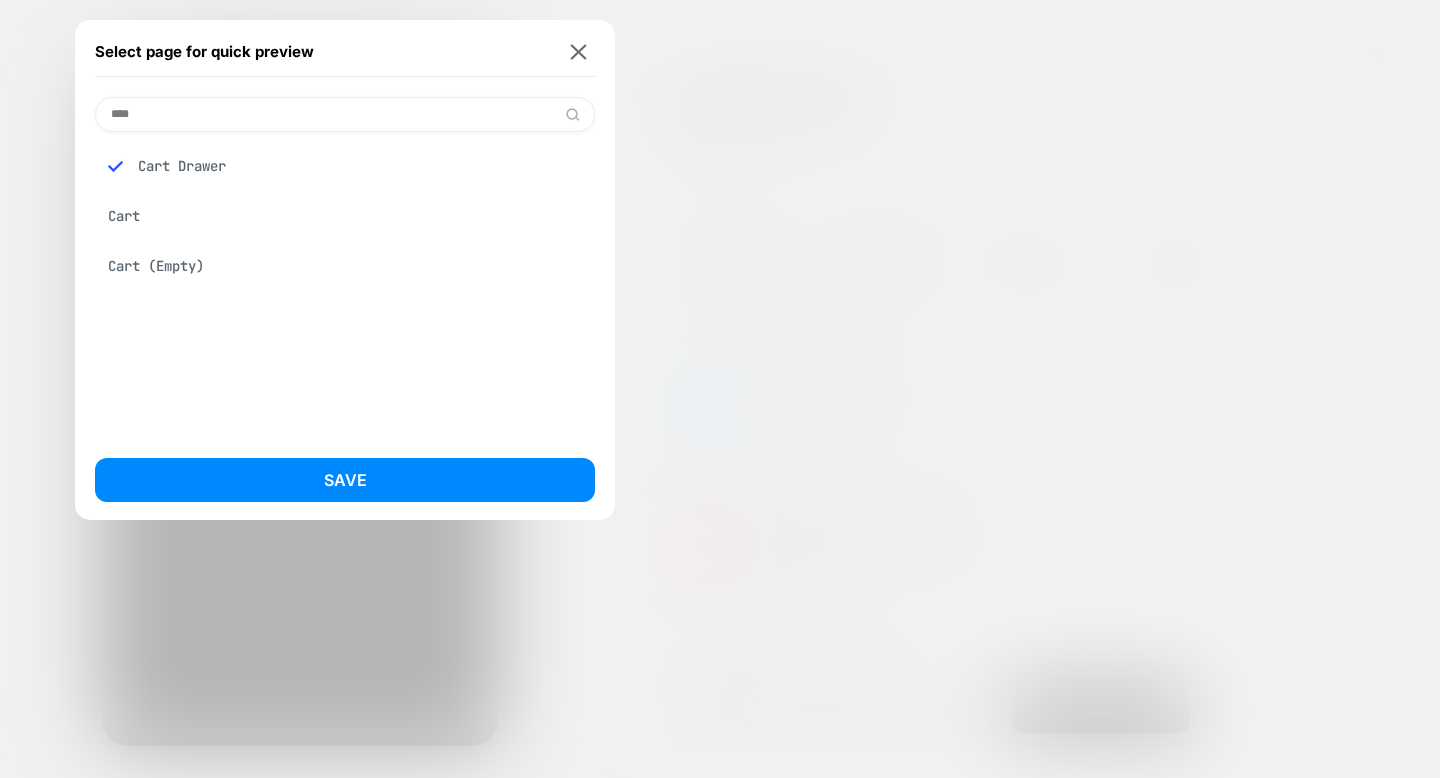 type on "****" 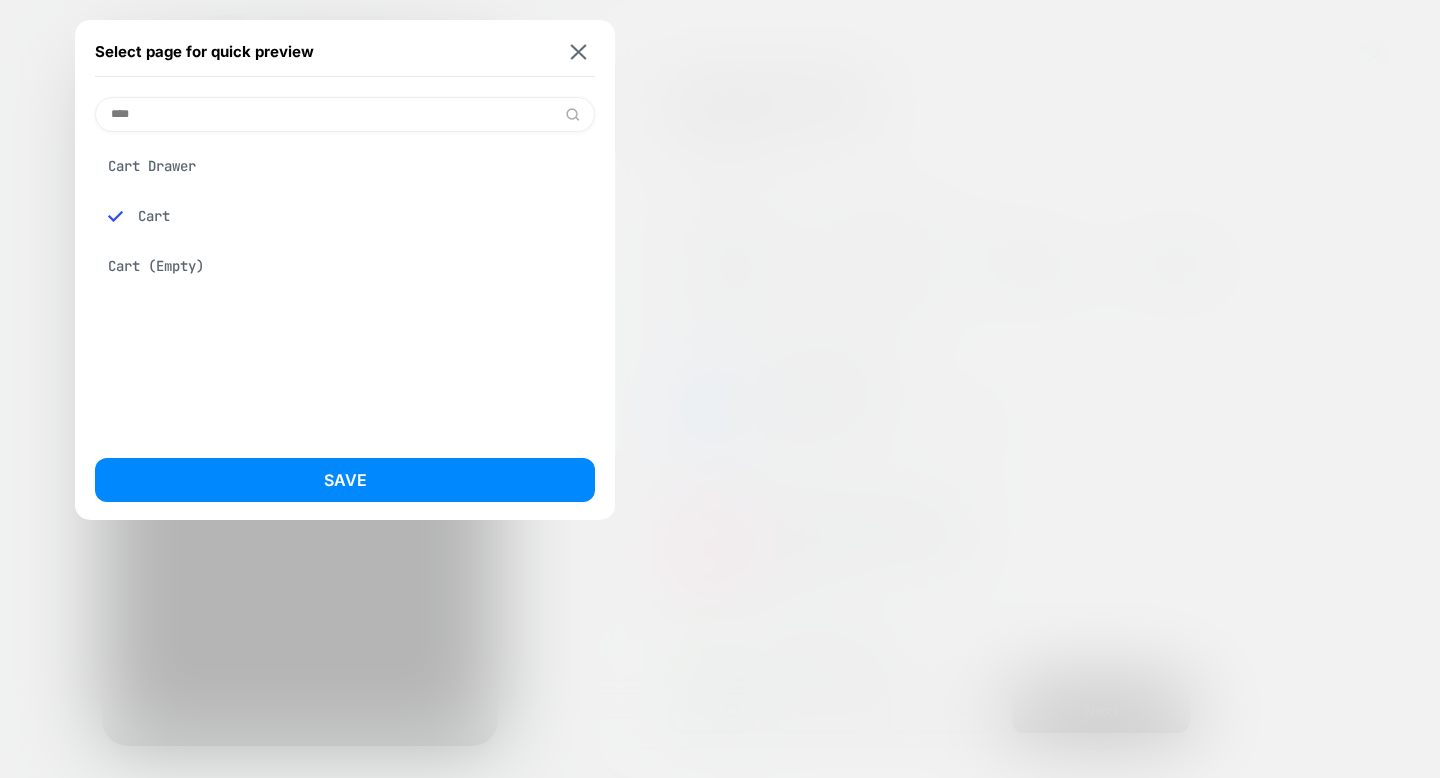 click on "Select page for quick preview **** Cart Drawer Cart Cart (Empty) Save" at bounding box center (345, 270) 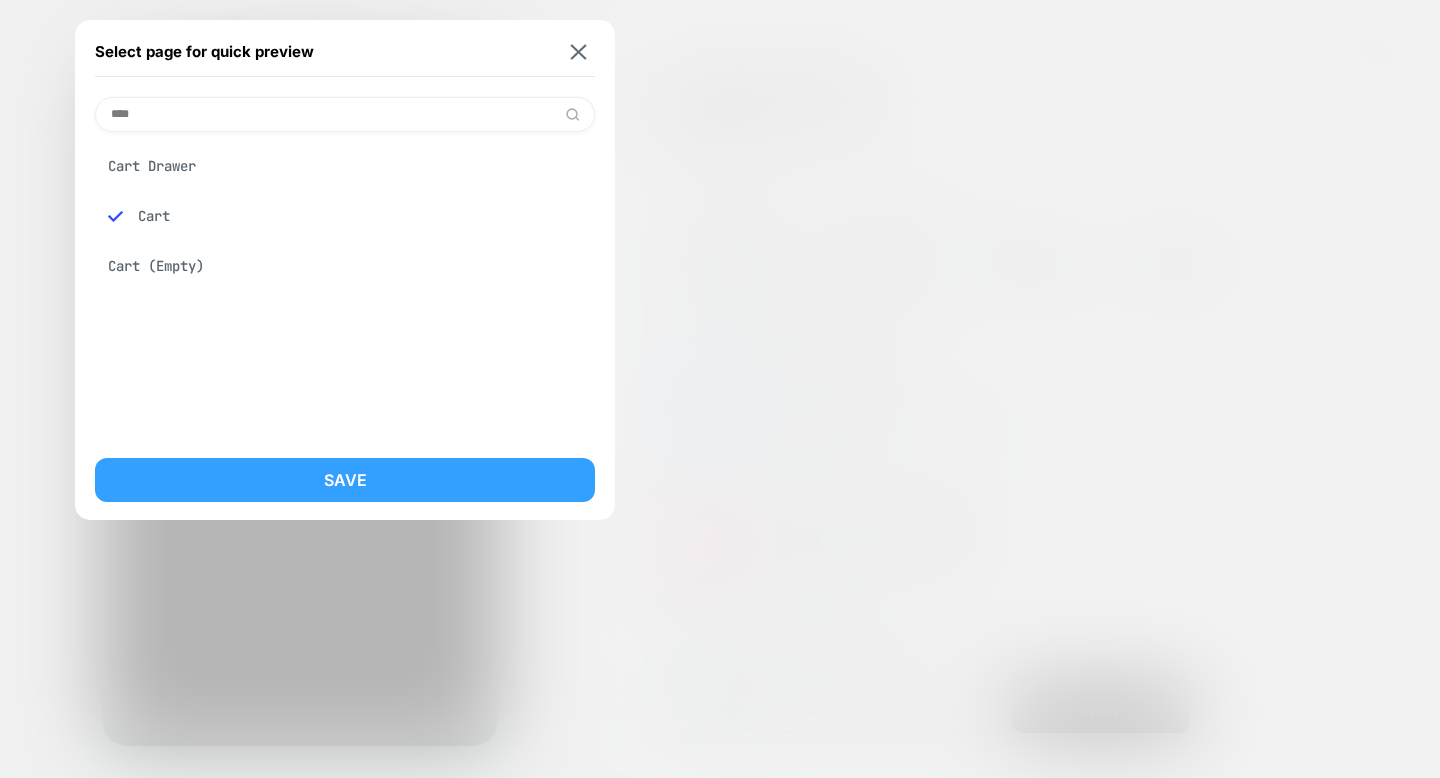 click on "Save" at bounding box center (345, 480) 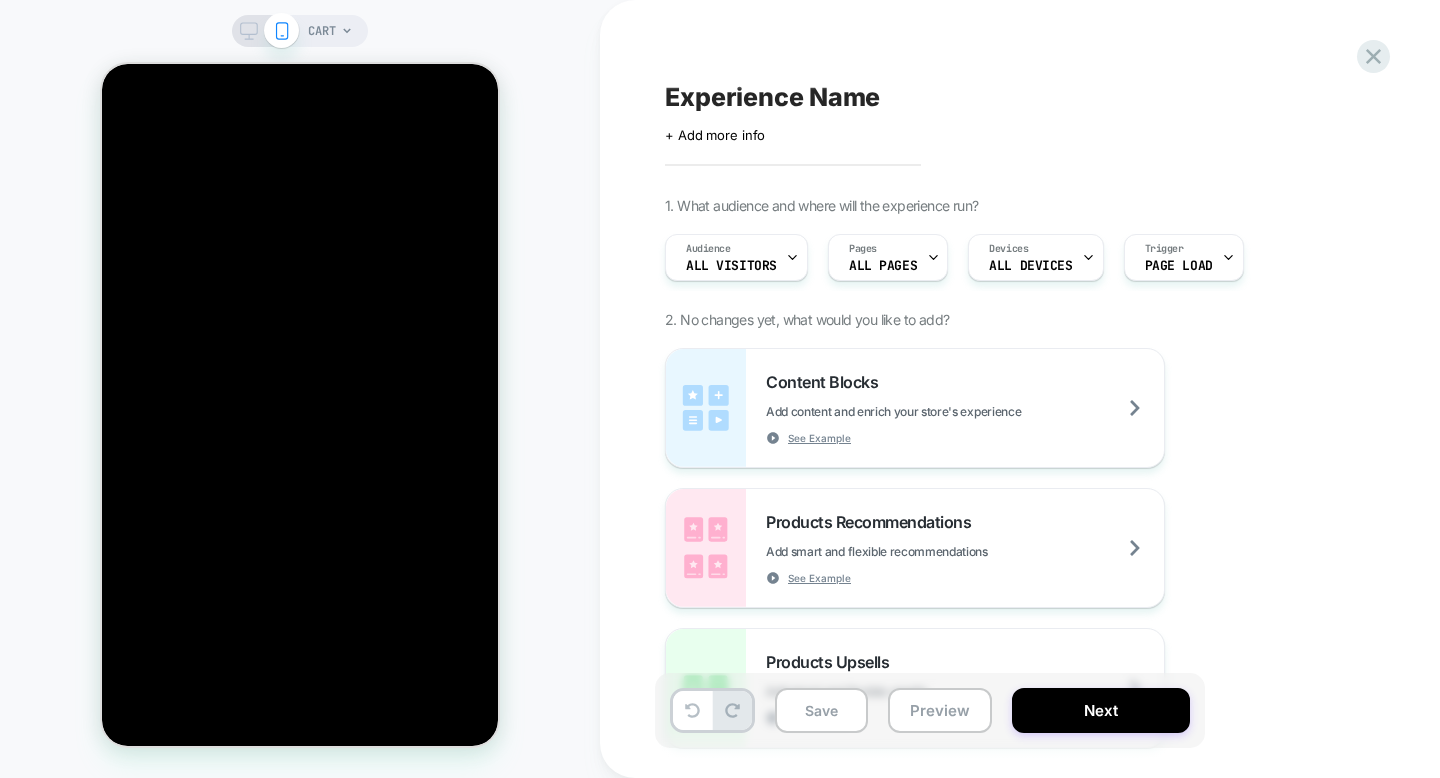 scroll, scrollTop: 295, scrollLeft: 0, axis: vertical 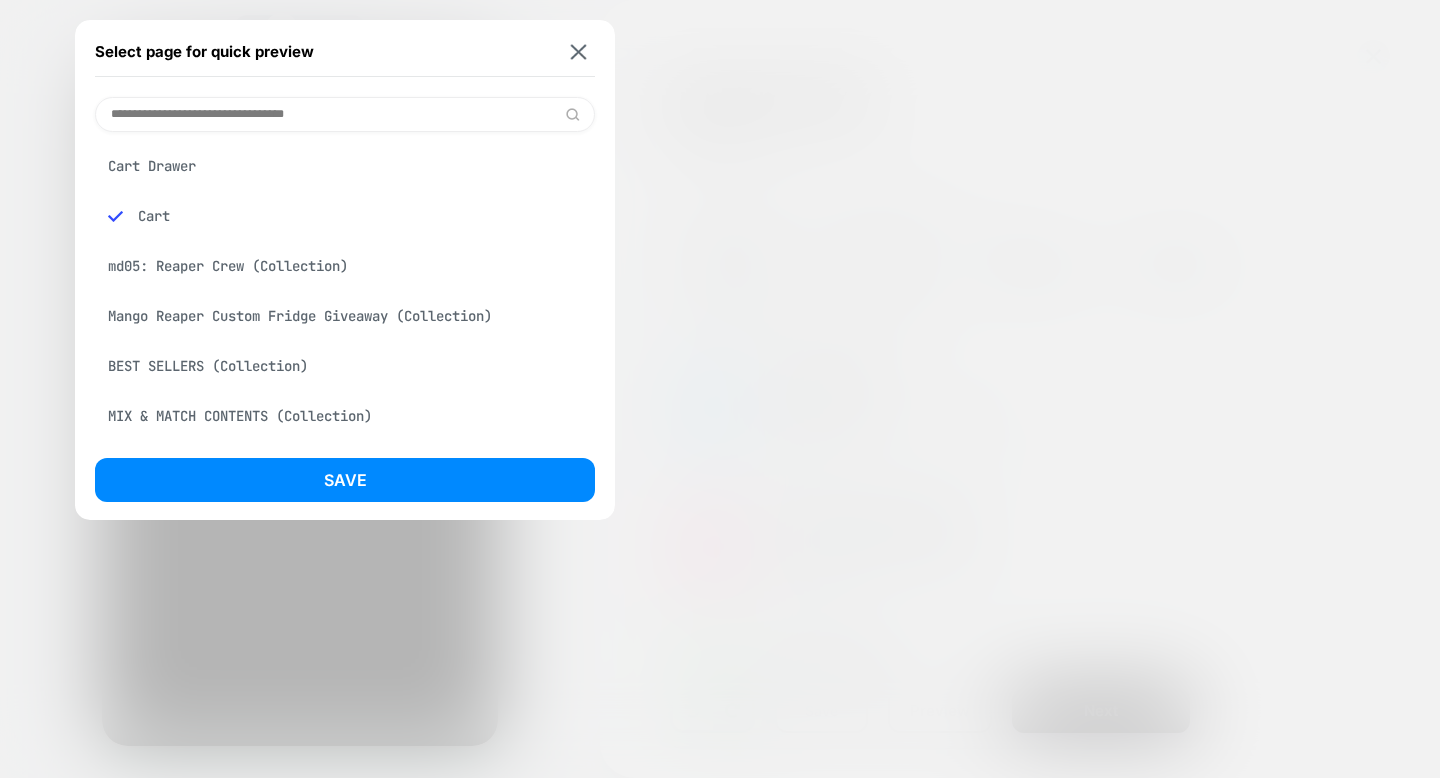 click at bounding box center [345, 114] 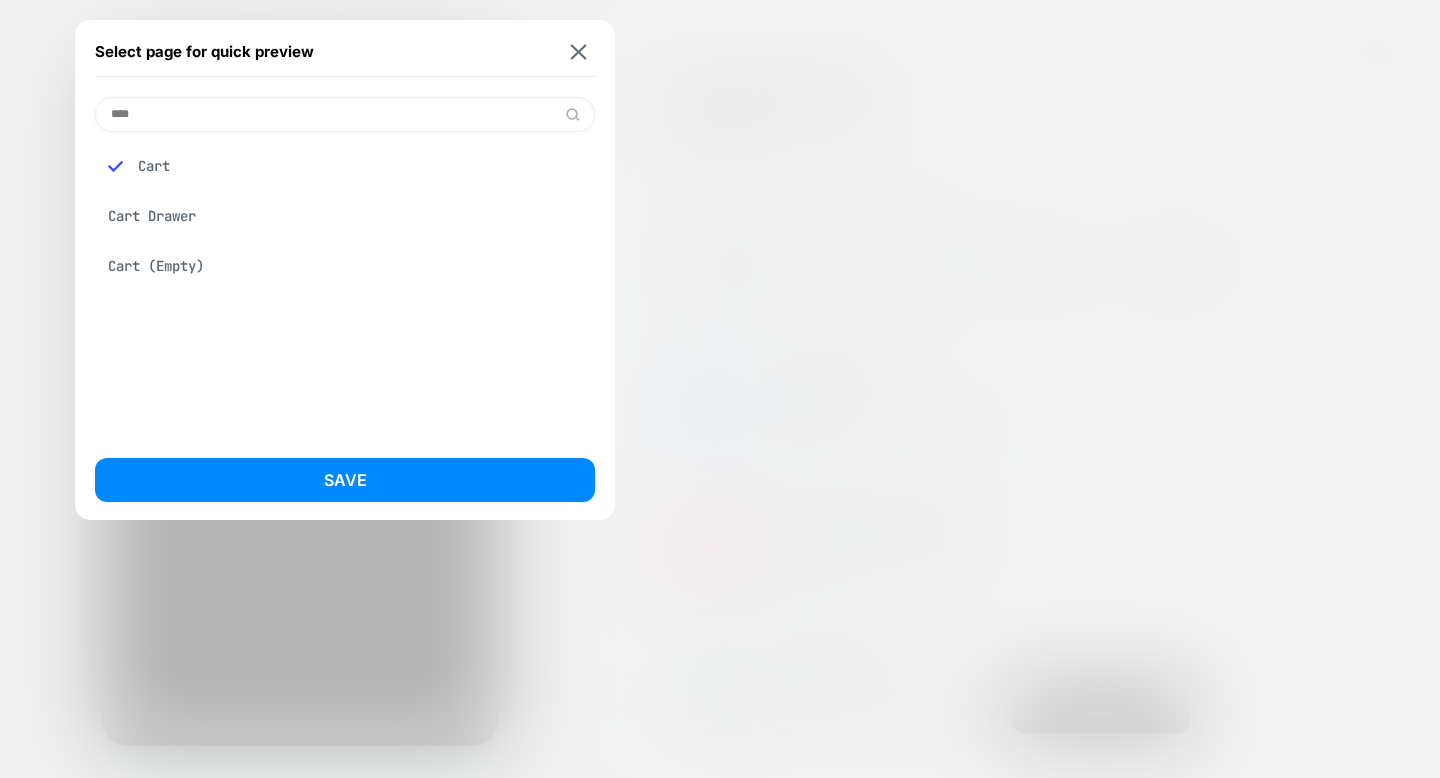 type on "****" 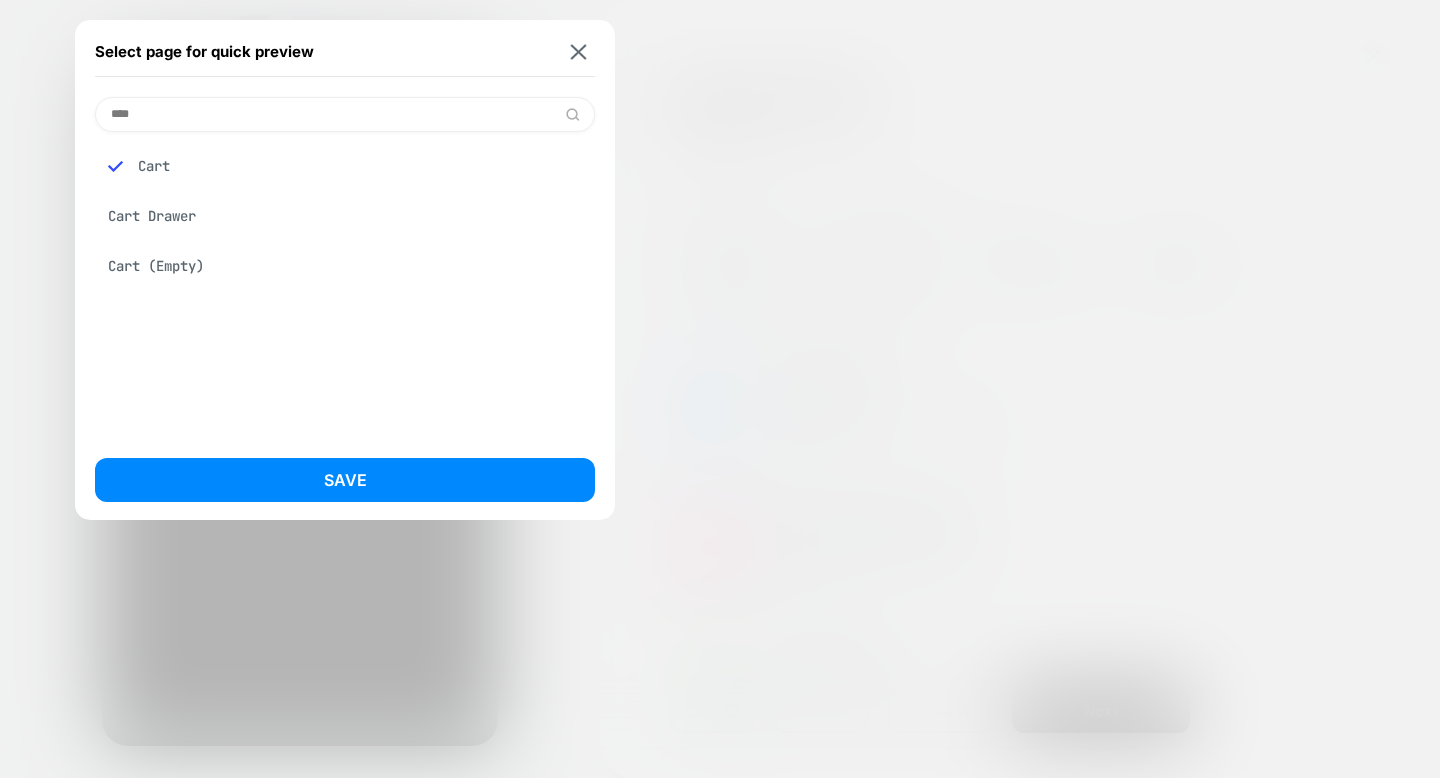 click on "Cart (Empty)" at bounding box center [345, 266] 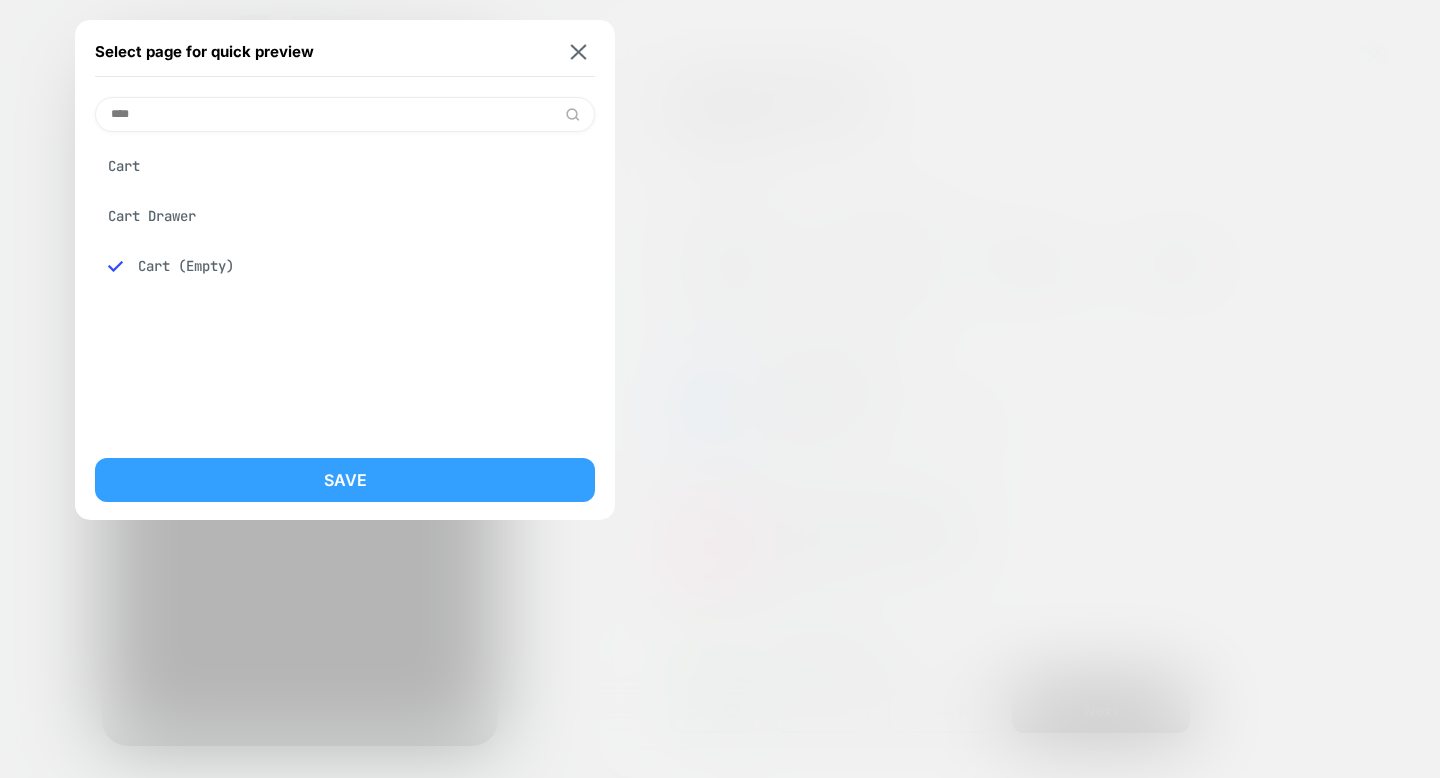 click on "Save" at bounding box center (345, 480) 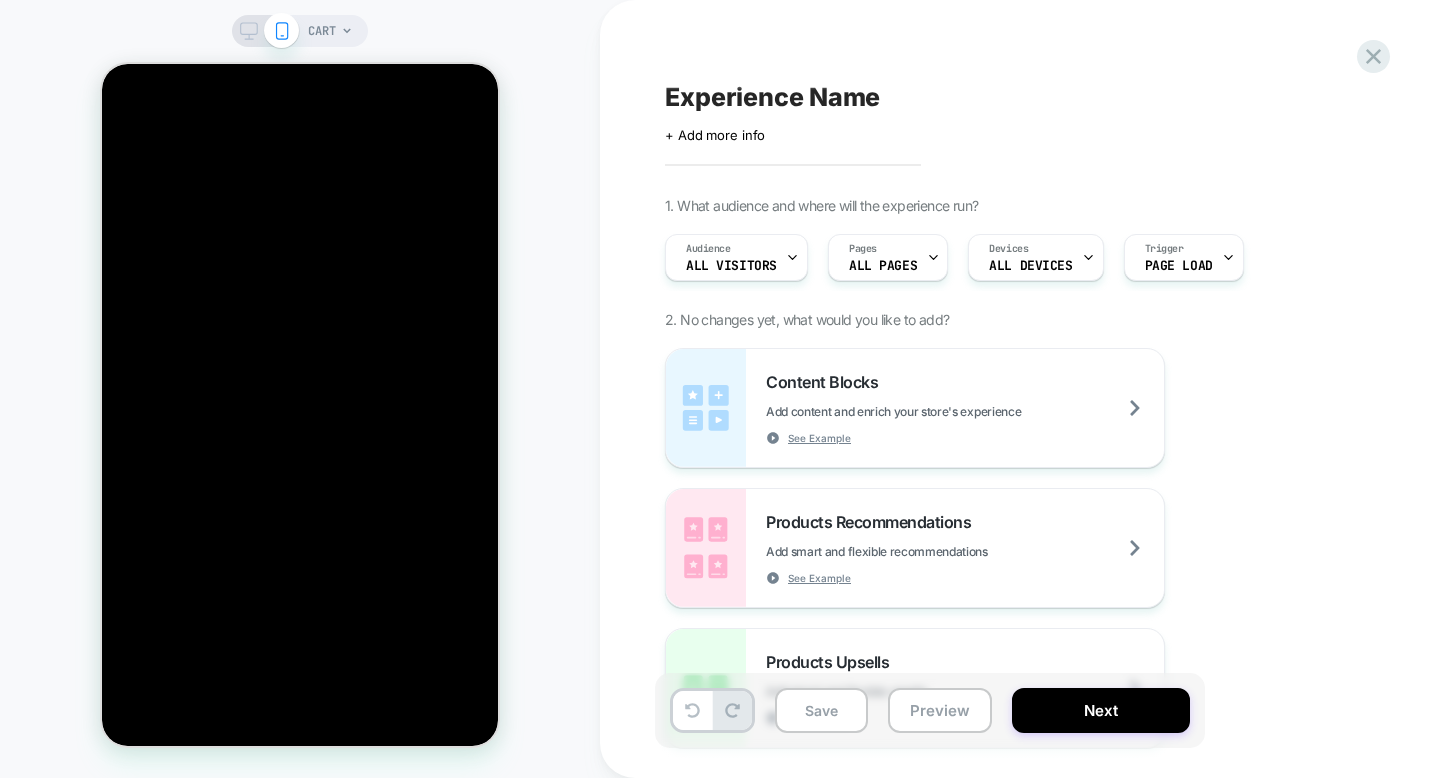 scroll, scrollTop: 277, scrollLeft: 0, axis: vertical 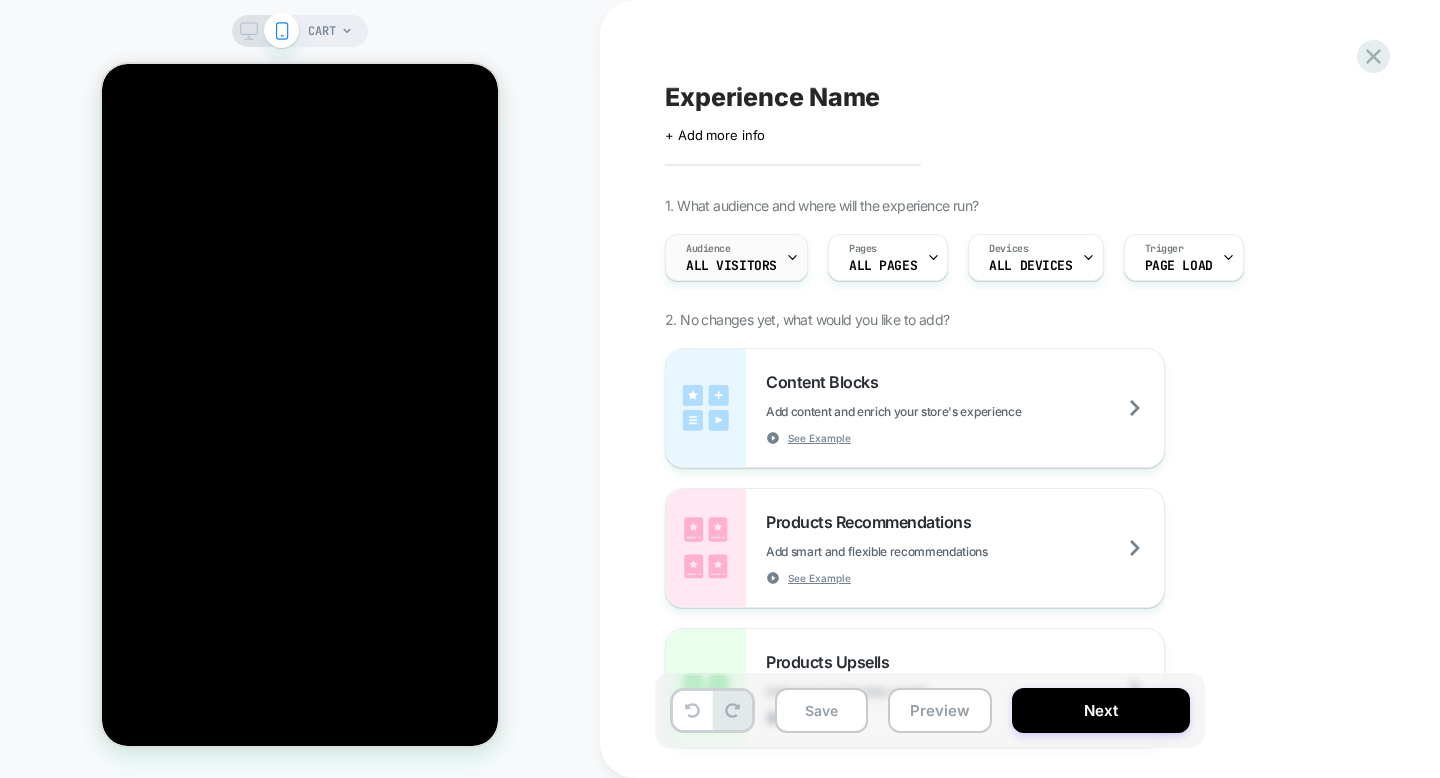 click on "Audience All Visitors" at bounding box center [731, 257] 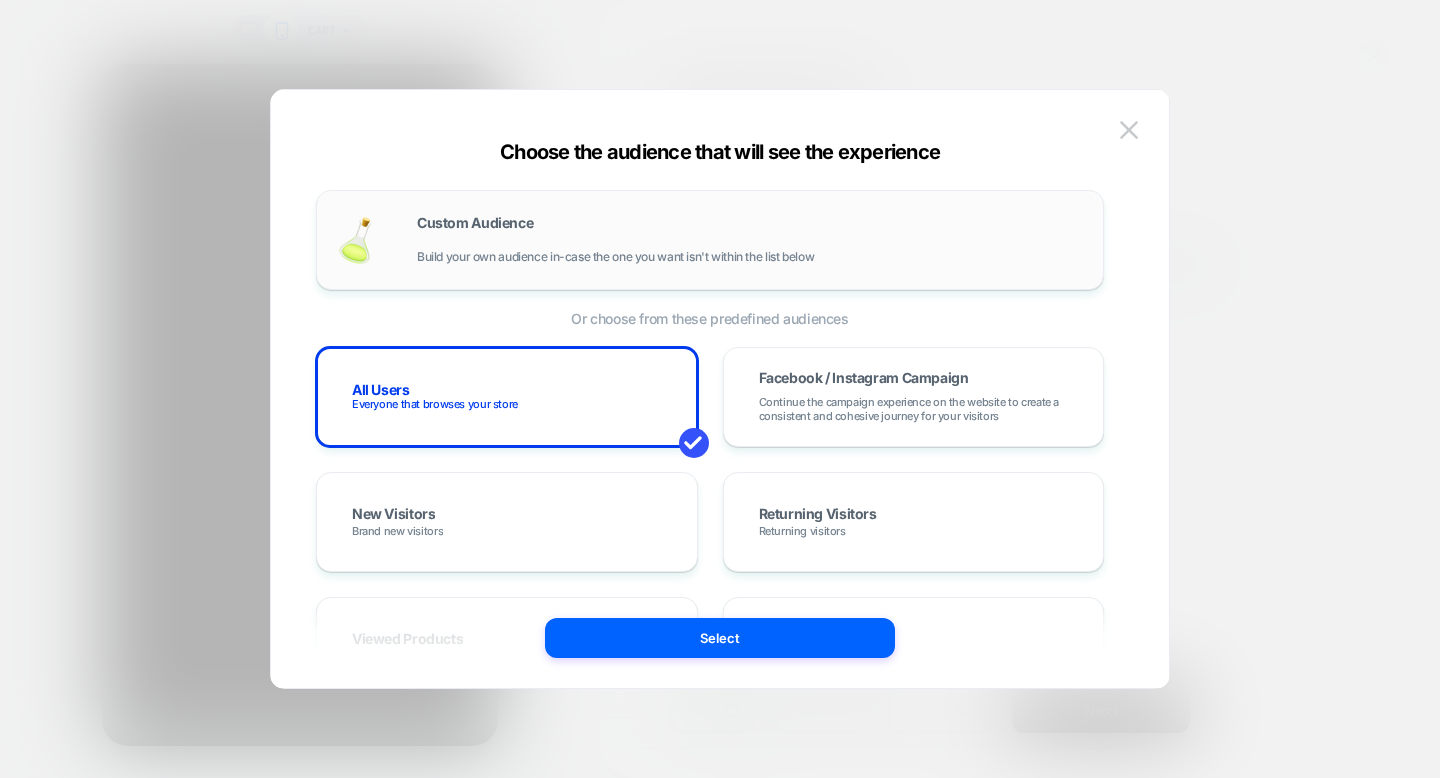 click on "Custom Audience Build your own audience in-case the one you want isn't within the list below" at bounding box center (750, 240) 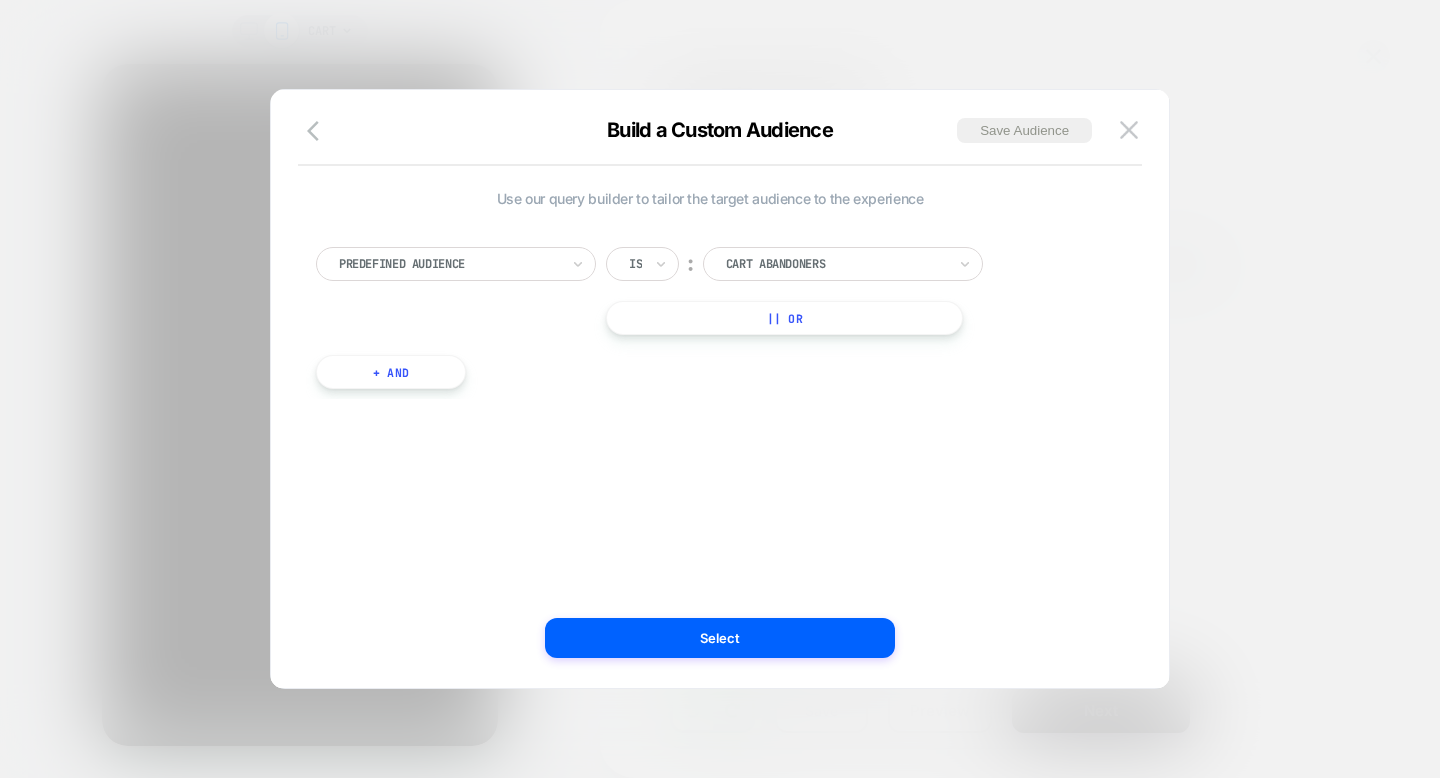 click on "Predefined Audience" at bounding box center [456, 264] 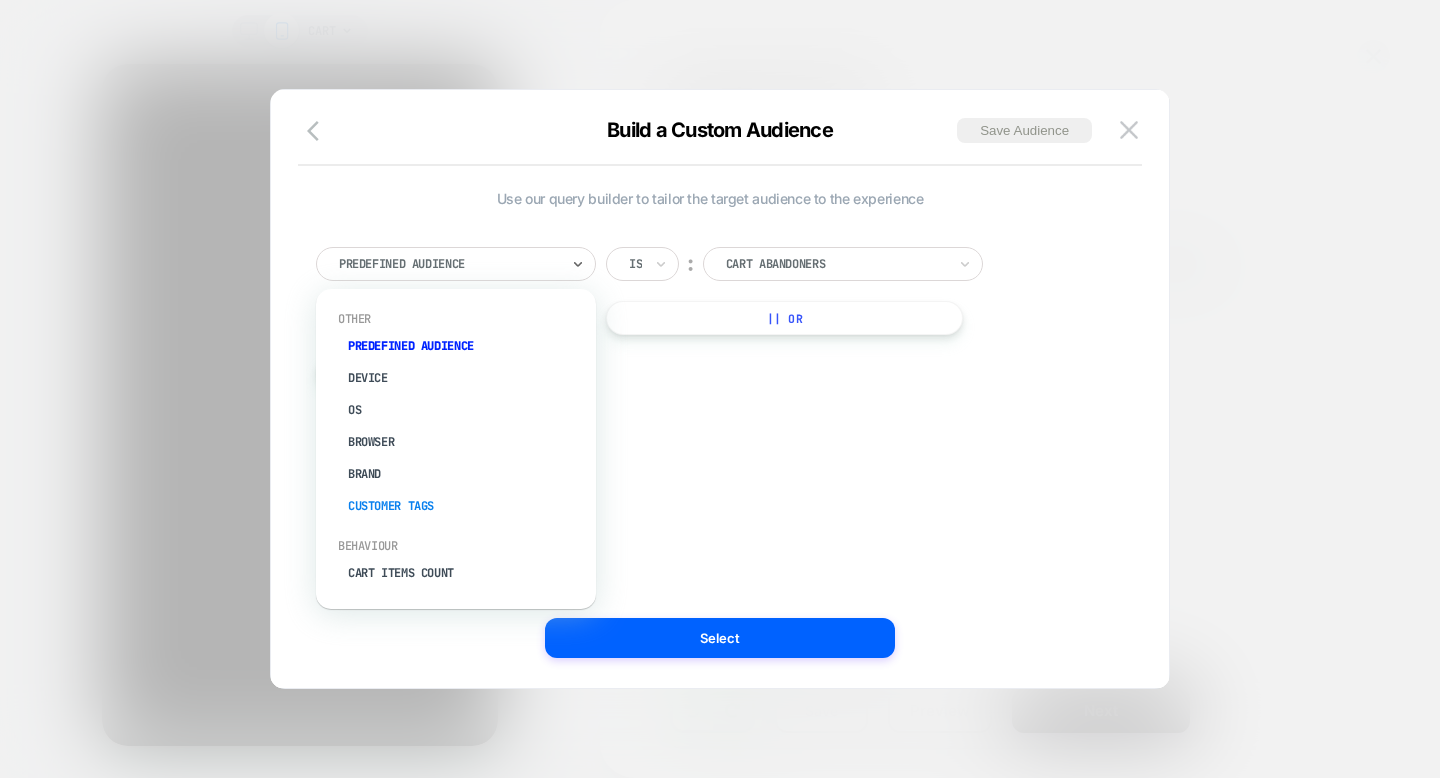 scroll, scrollTop: 56, scrollLeft: 0, axis: vertical 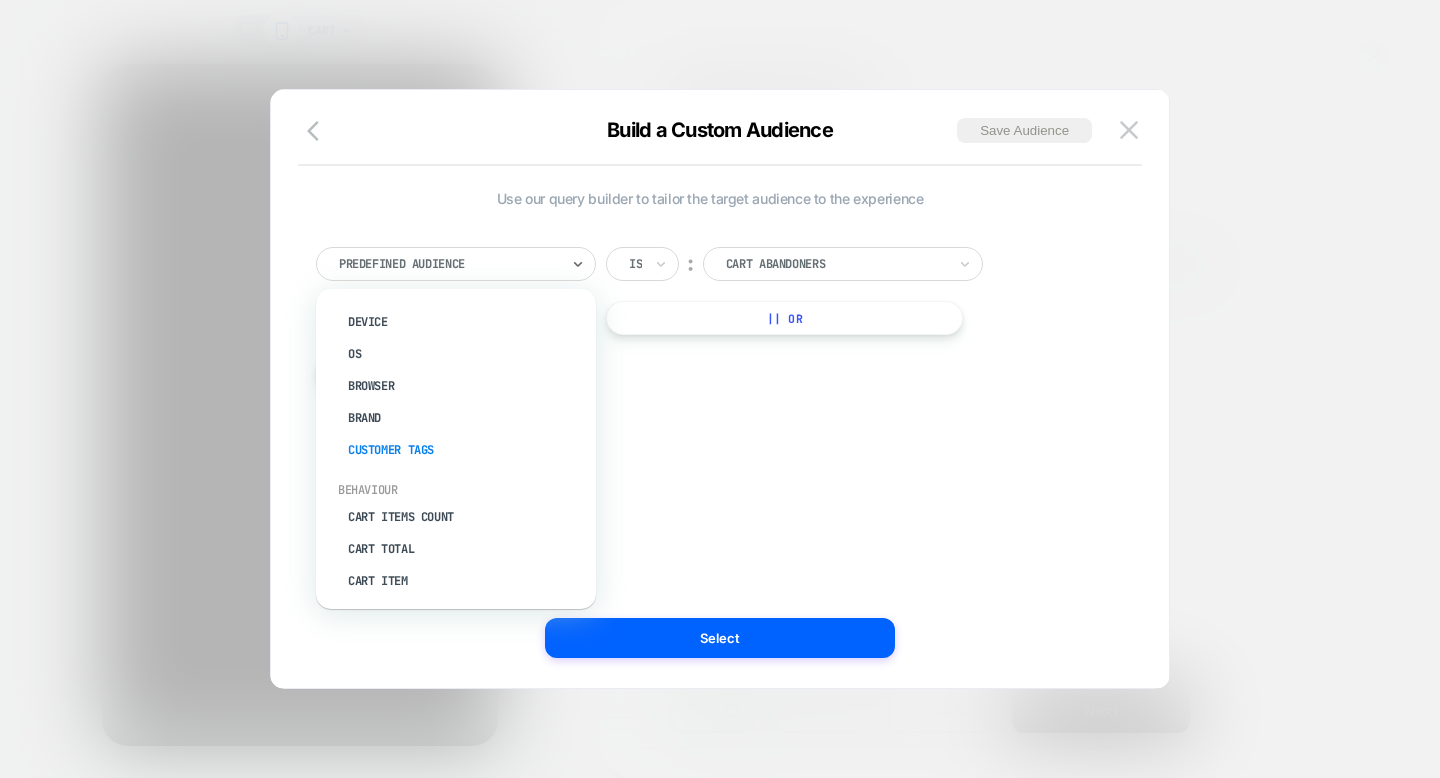 click on "Cart Items Count" at bounding box center (466, 517) 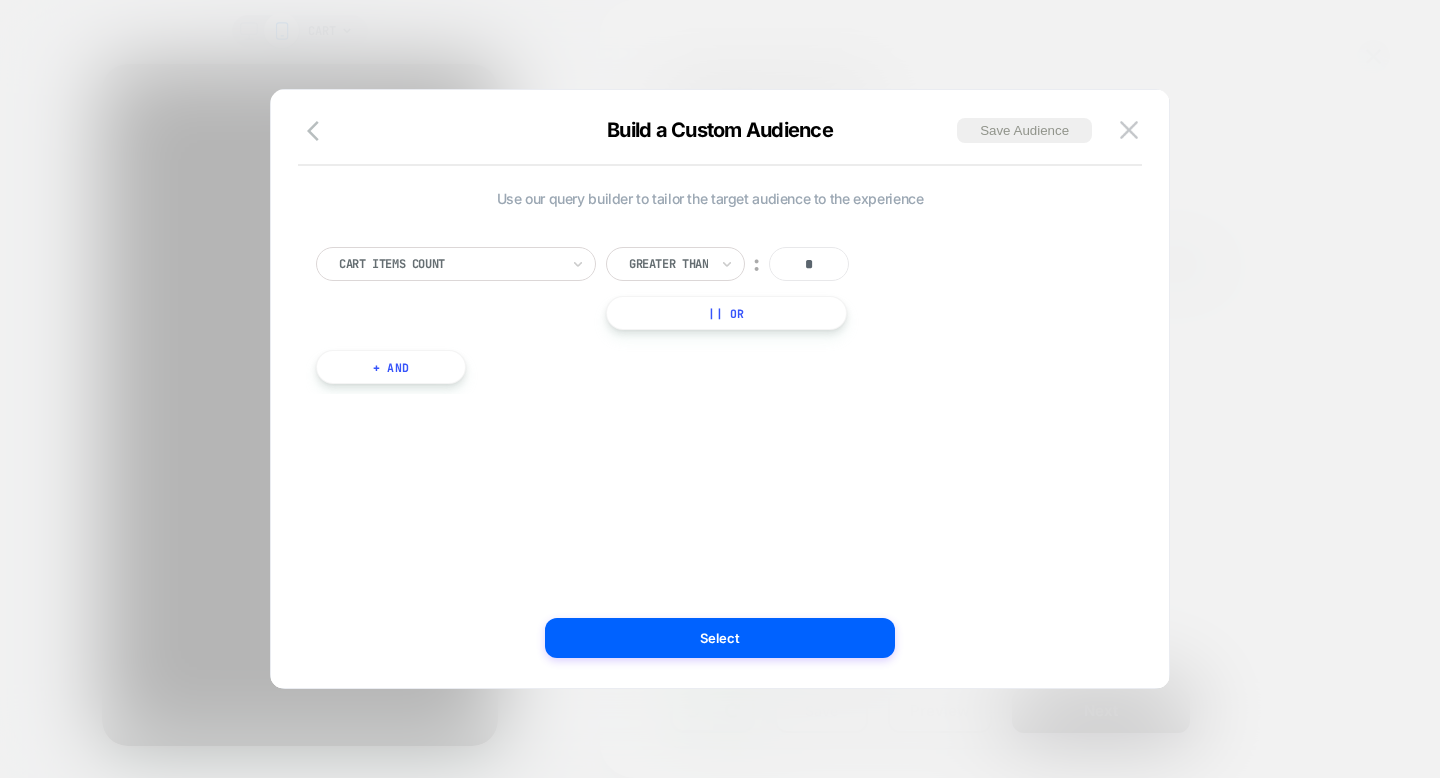 click at bounding box center (668, 264) 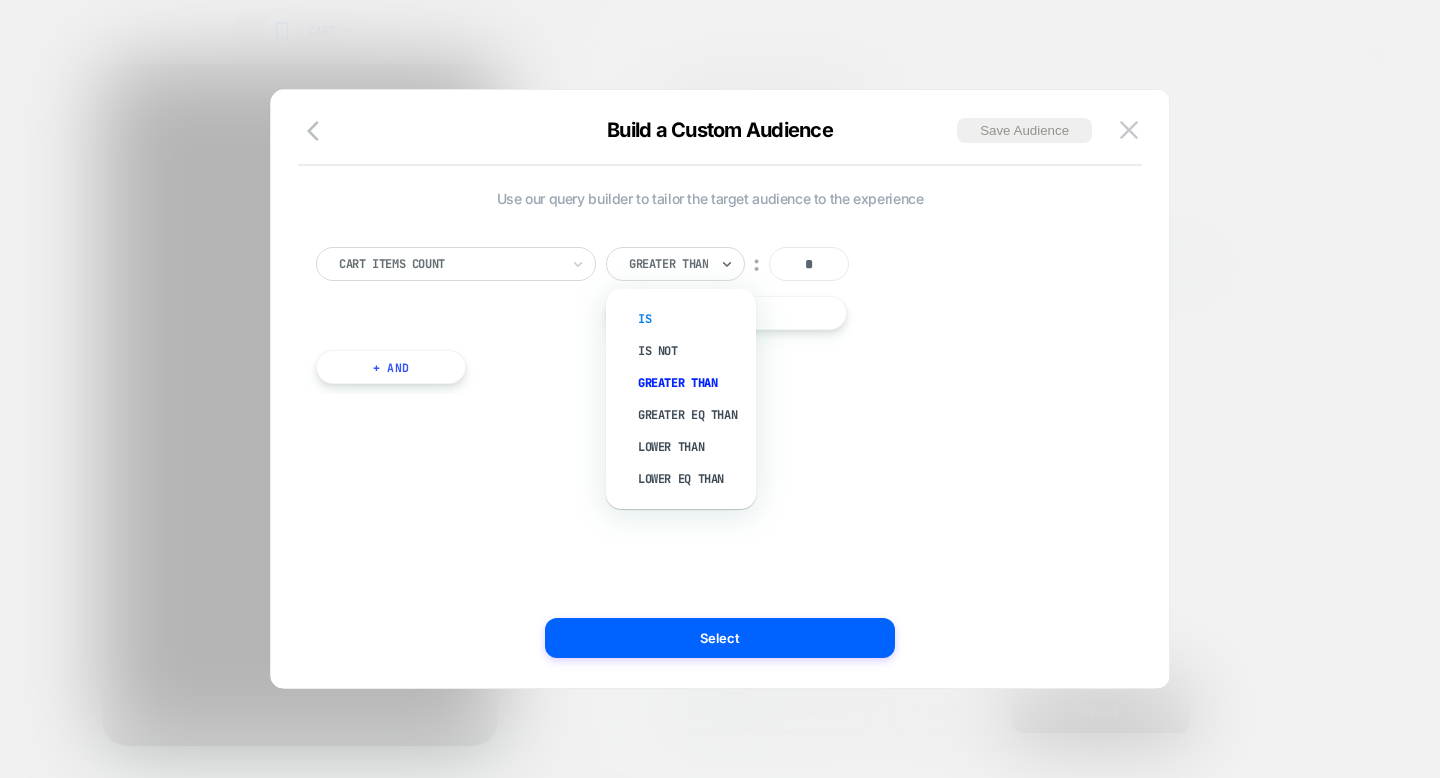 click on "Is" at bounding box center [691, 319] 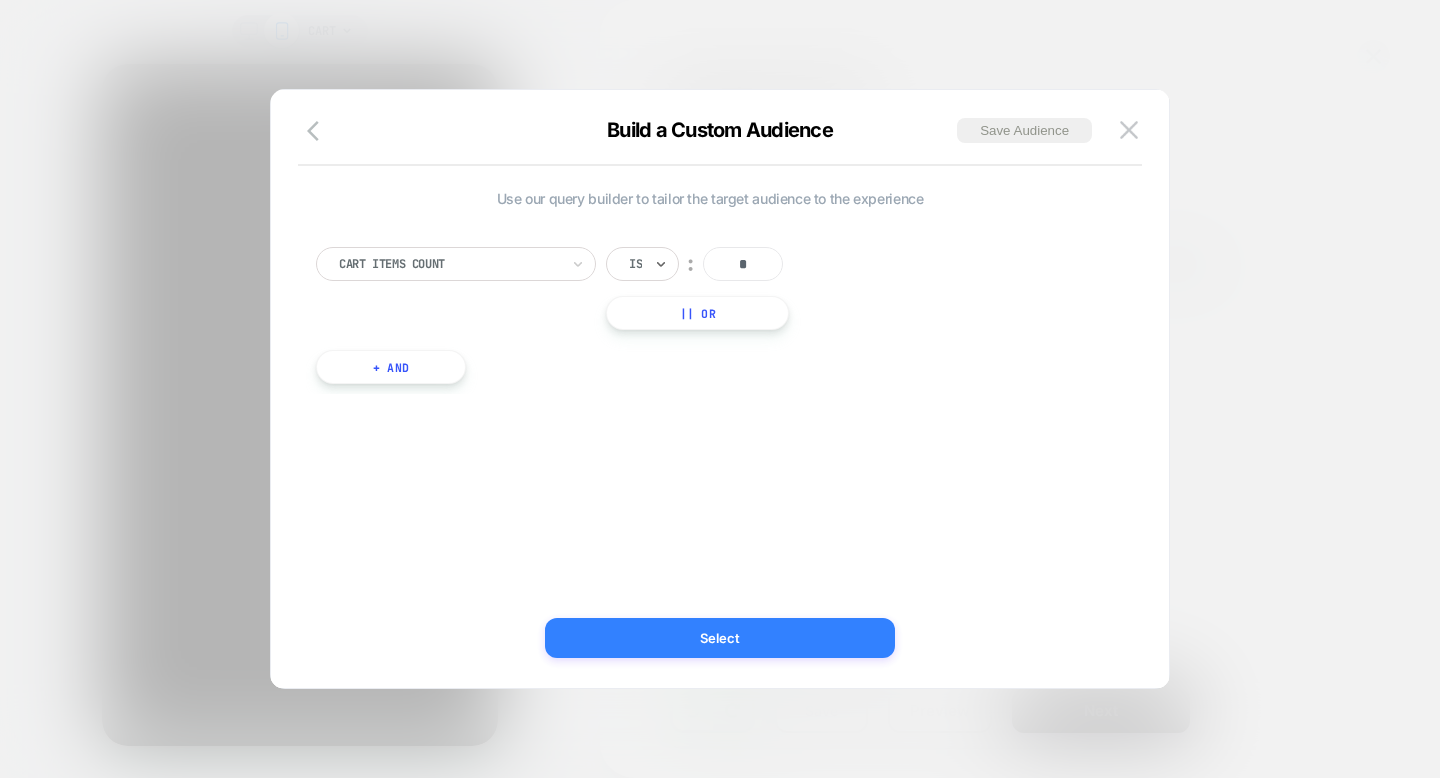 click on "Select" at bounding box center [720, 638] 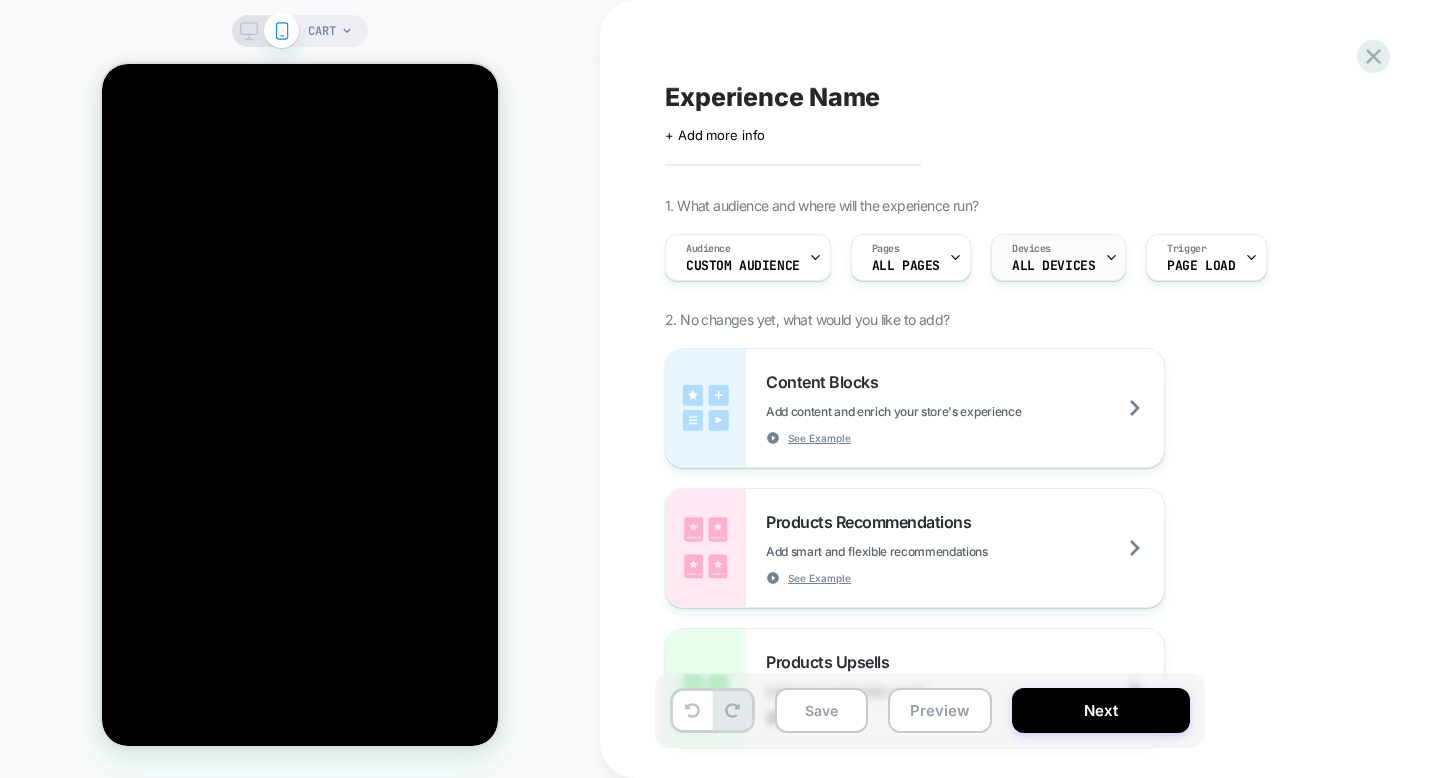 click on "Devices ALL DEVICES" at bounding box center [1053, 257] 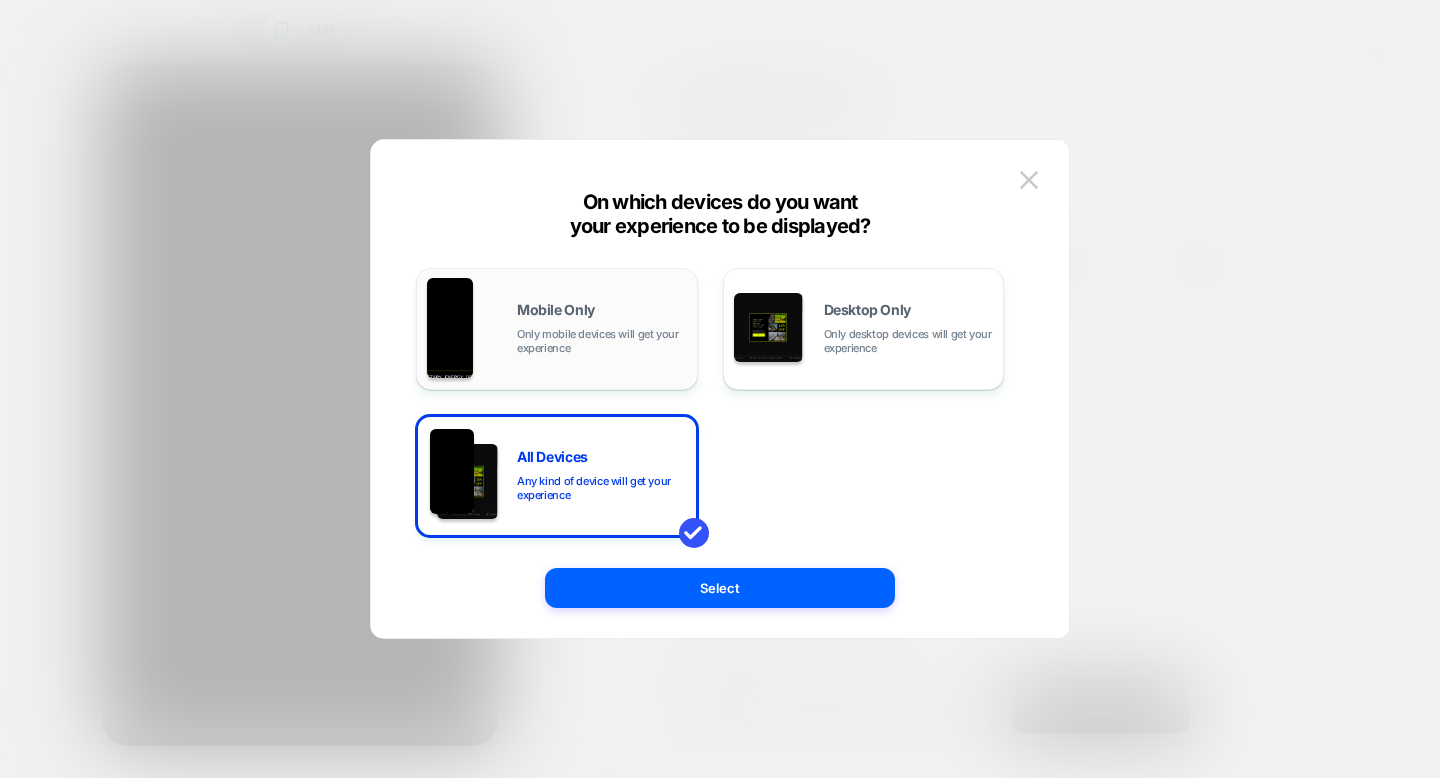 click on "Mobile Only" at bounding box center [556, 310] 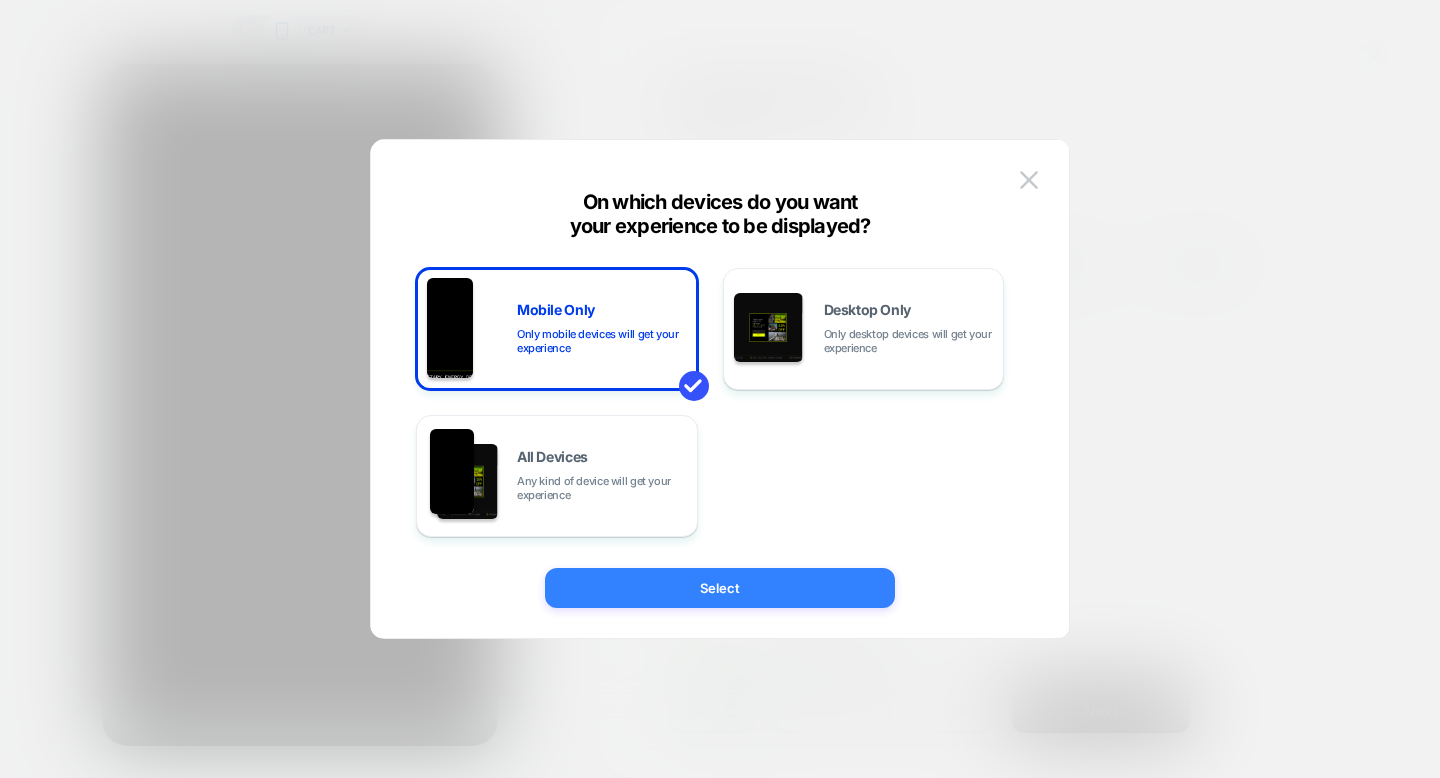 click on "Select" at bounding box center [720, 588] 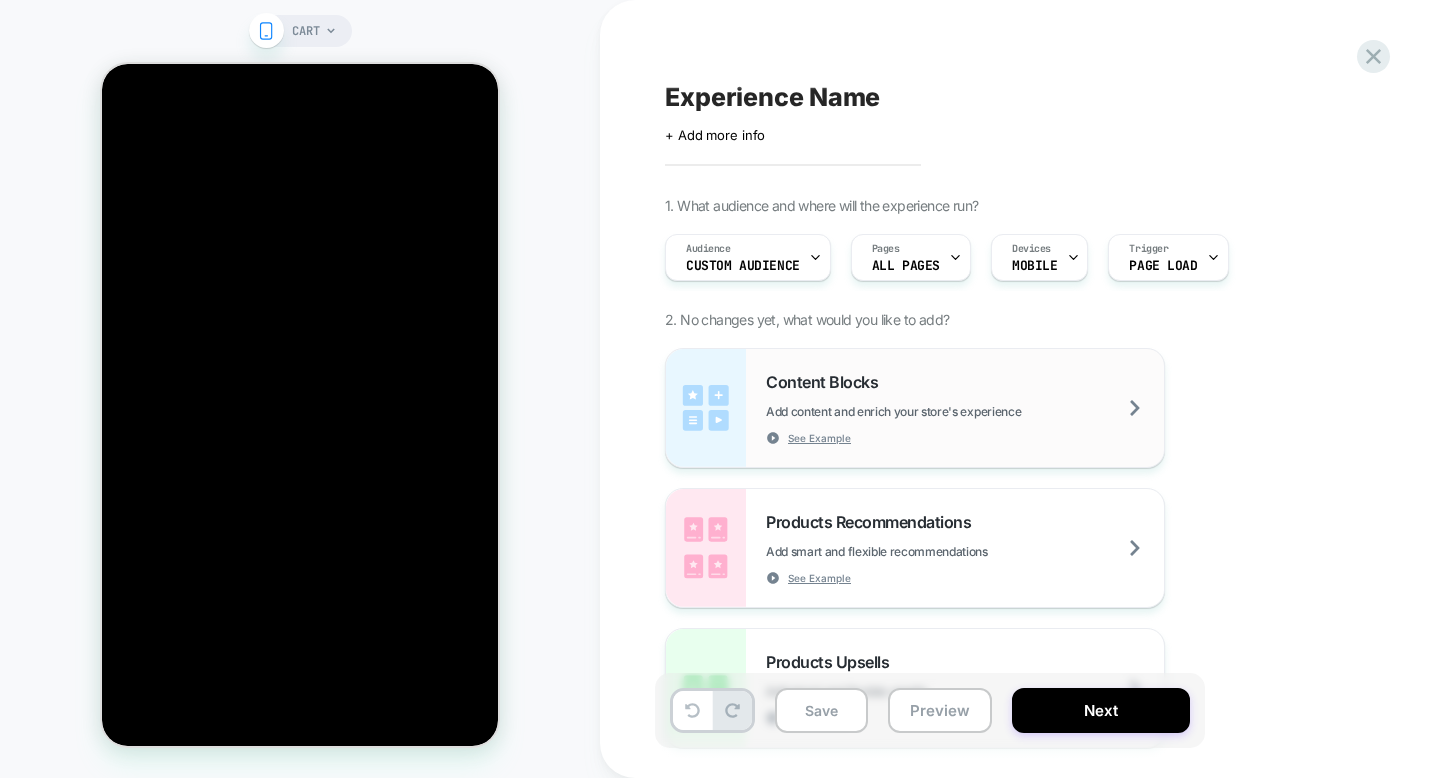 click on "Content Blocks Add content and enrich your store's experience See Example" at bounding box center (965, 408) 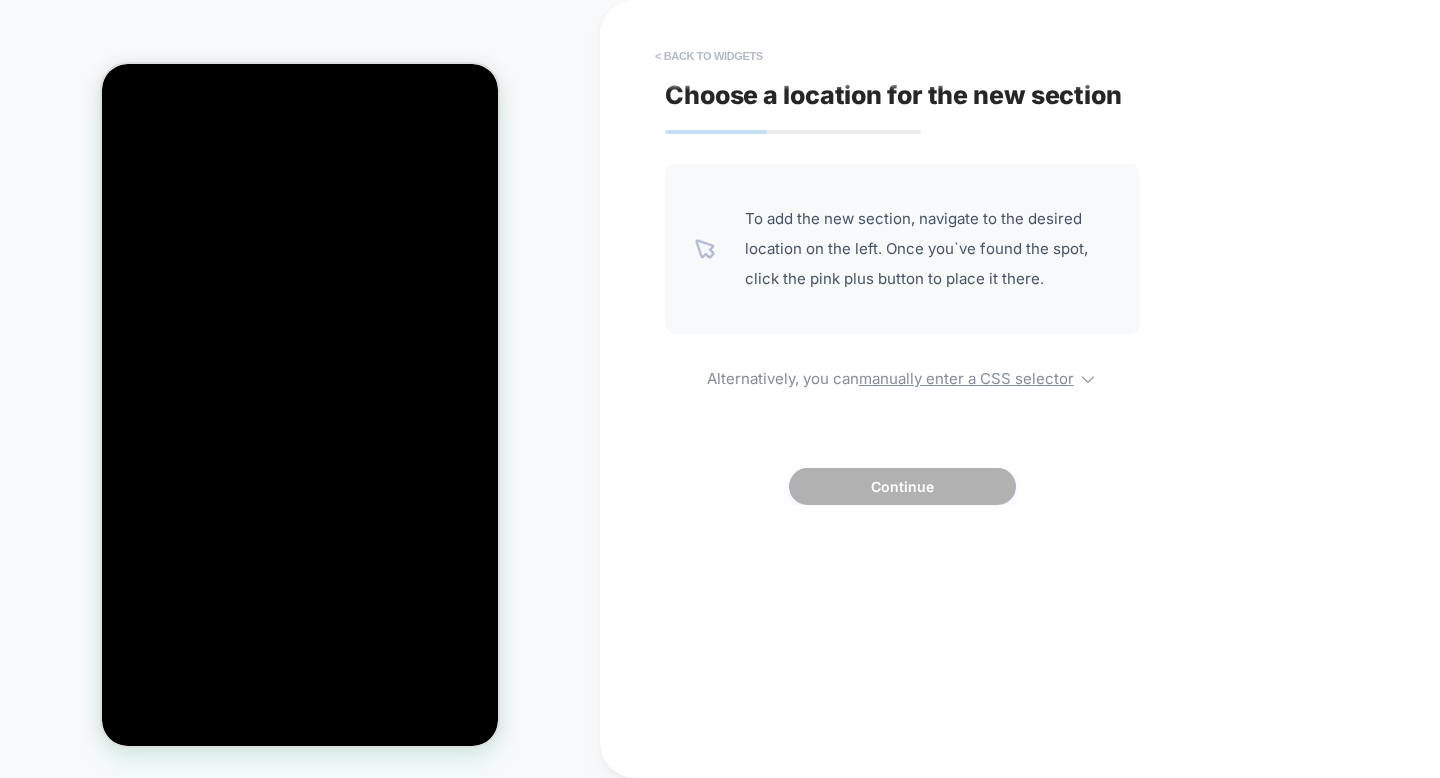 click on "< Back to widgets" at bounding box center (709, 56) 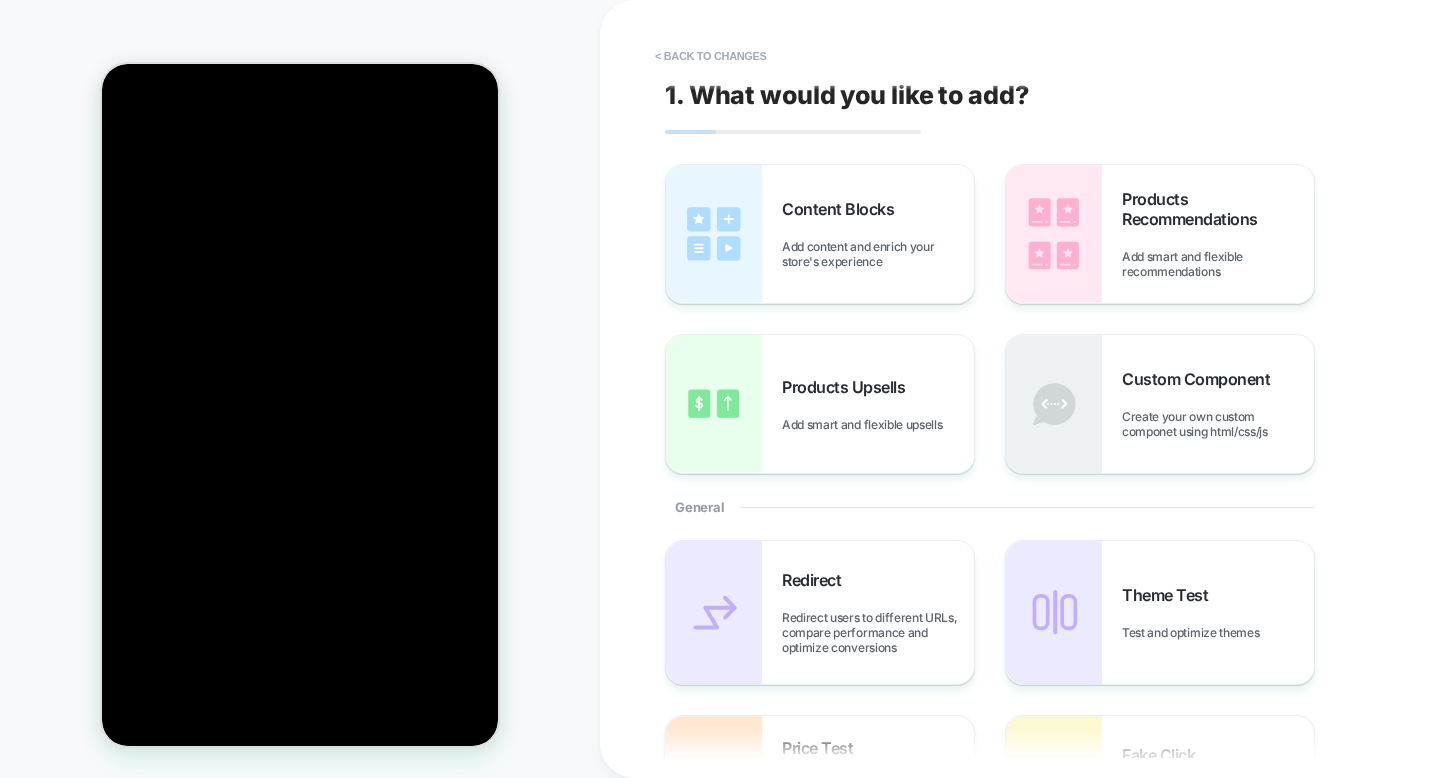 click on "Skip to content
Your cart is empty
Continue shopping
Have an account?
Log in  to check out faster.
Energy
Energy
Your cart
Loading...
Order special instructions
Order special instructions" at bounding box center (300, 3490) 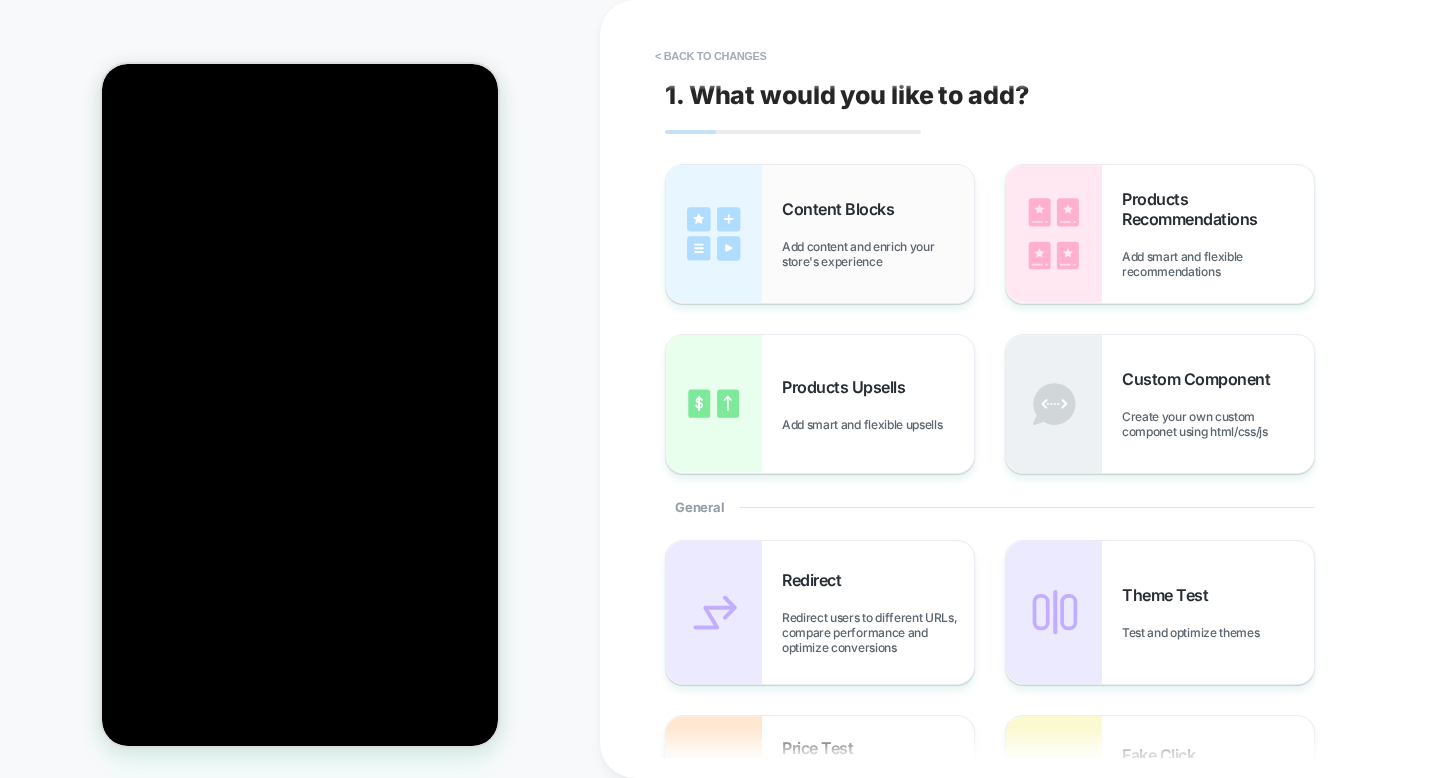 click on "Content Blocks" at bounding box center [843, 209] 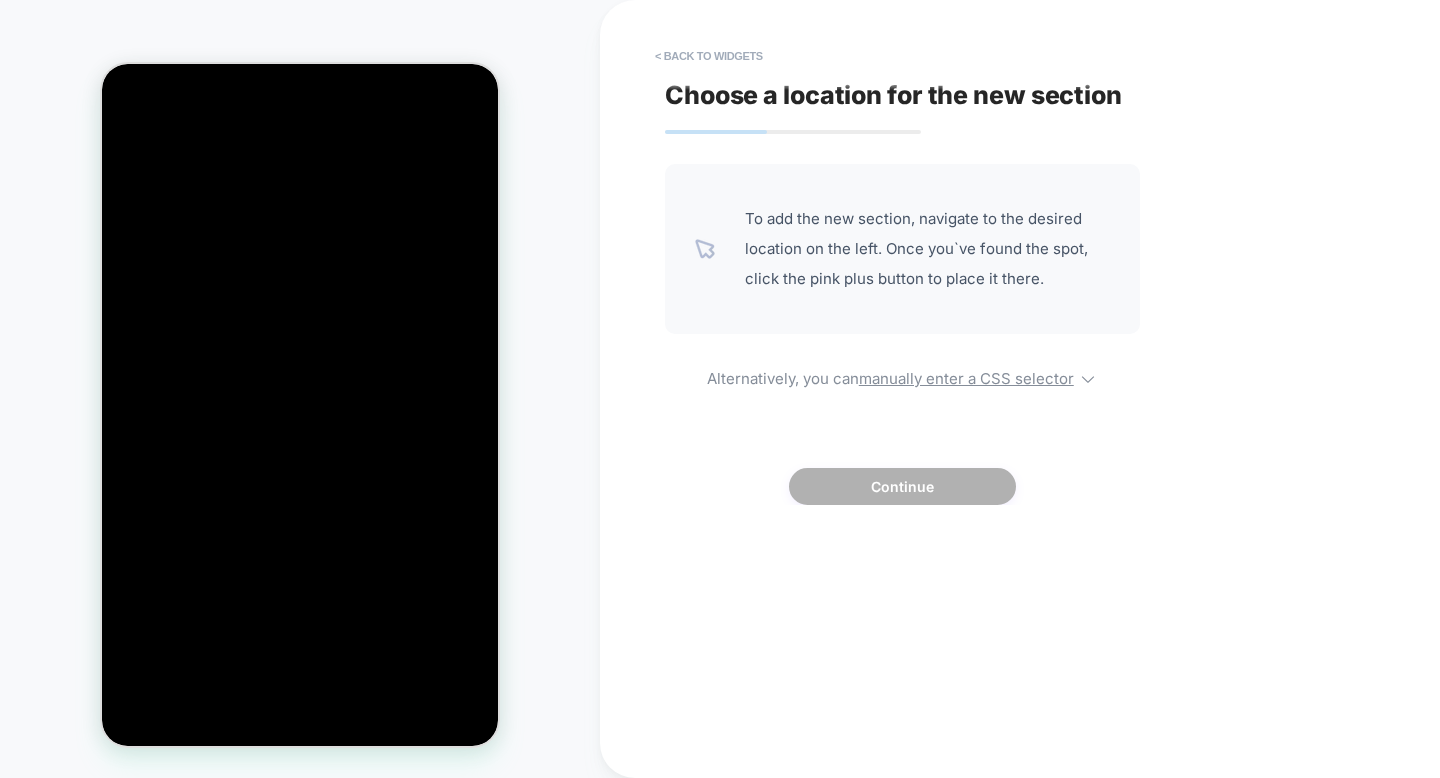 click on "To add the new section, navigate to the desired location on the
left. Once you`ve found the spot, click the pink plus button to
place it there." at bounding box center (927, 249) 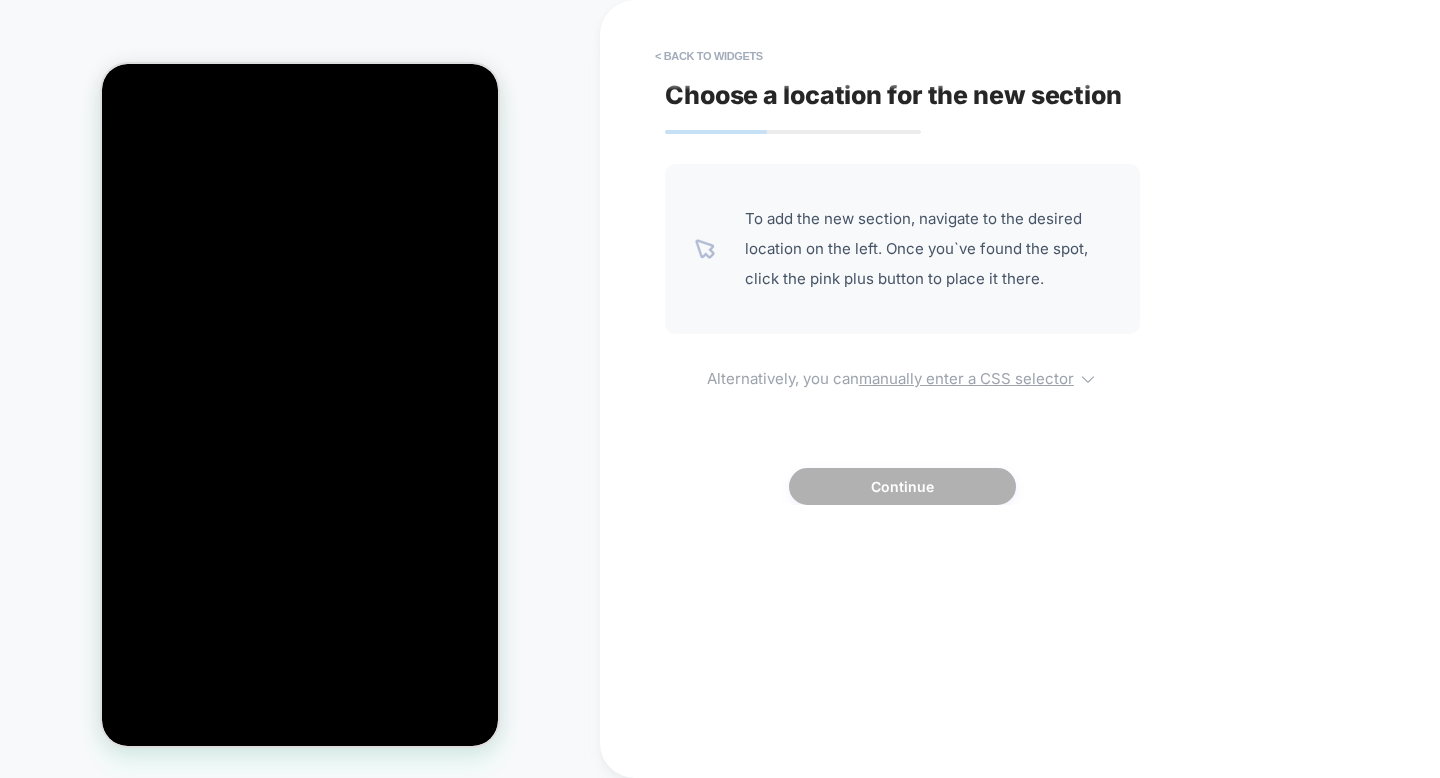 click on "manually enter a CSS selector" at bounding box center (966, 378) 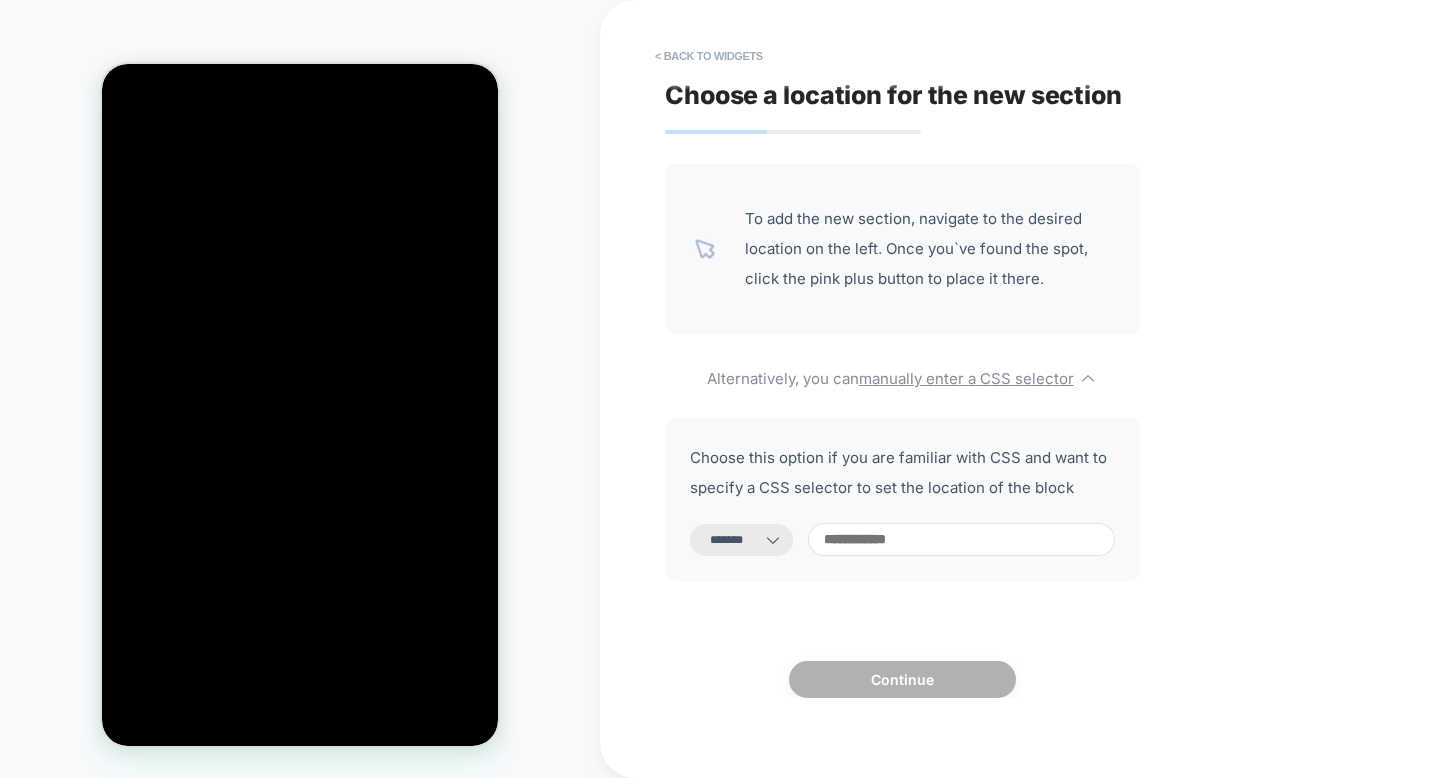 click on "**********" at bounding box center [741, 540] 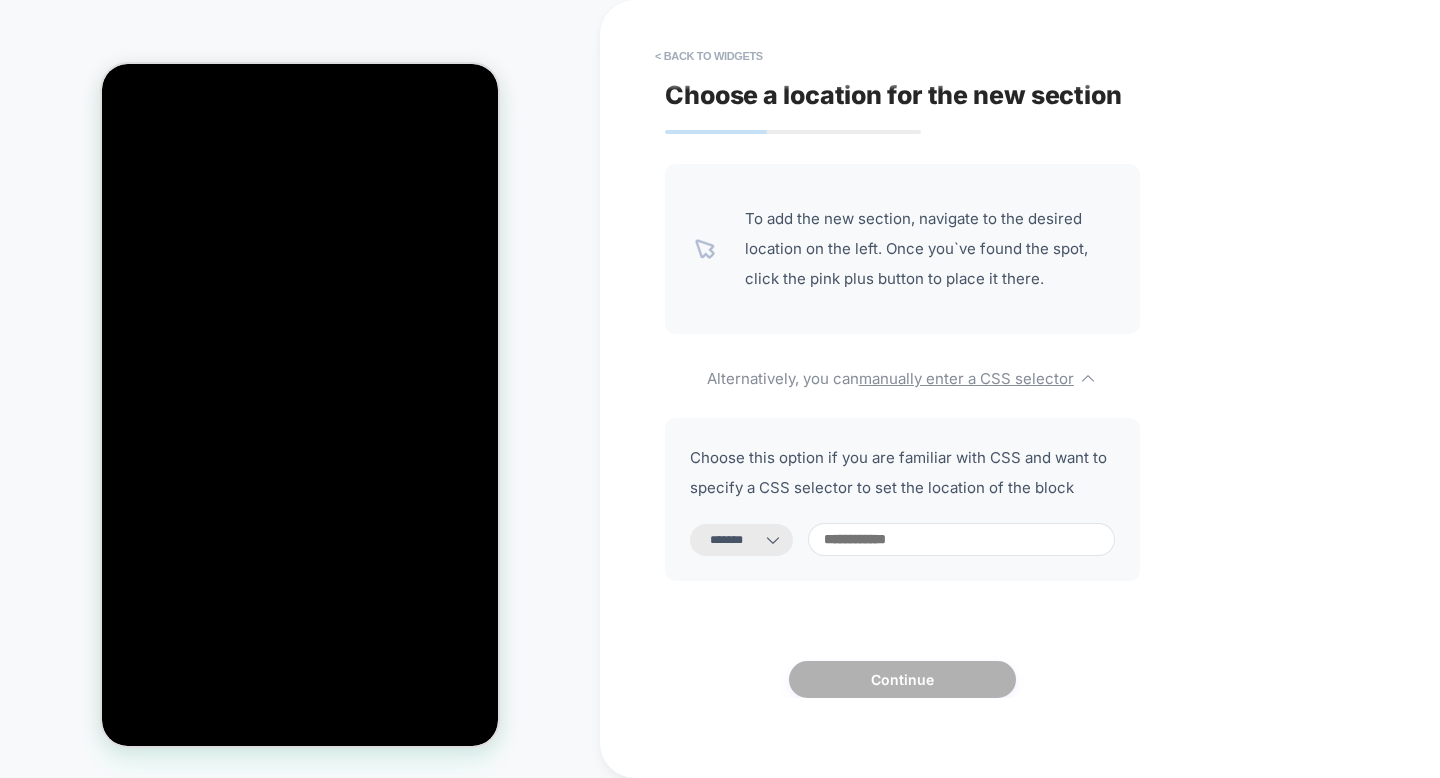 select on "**********" 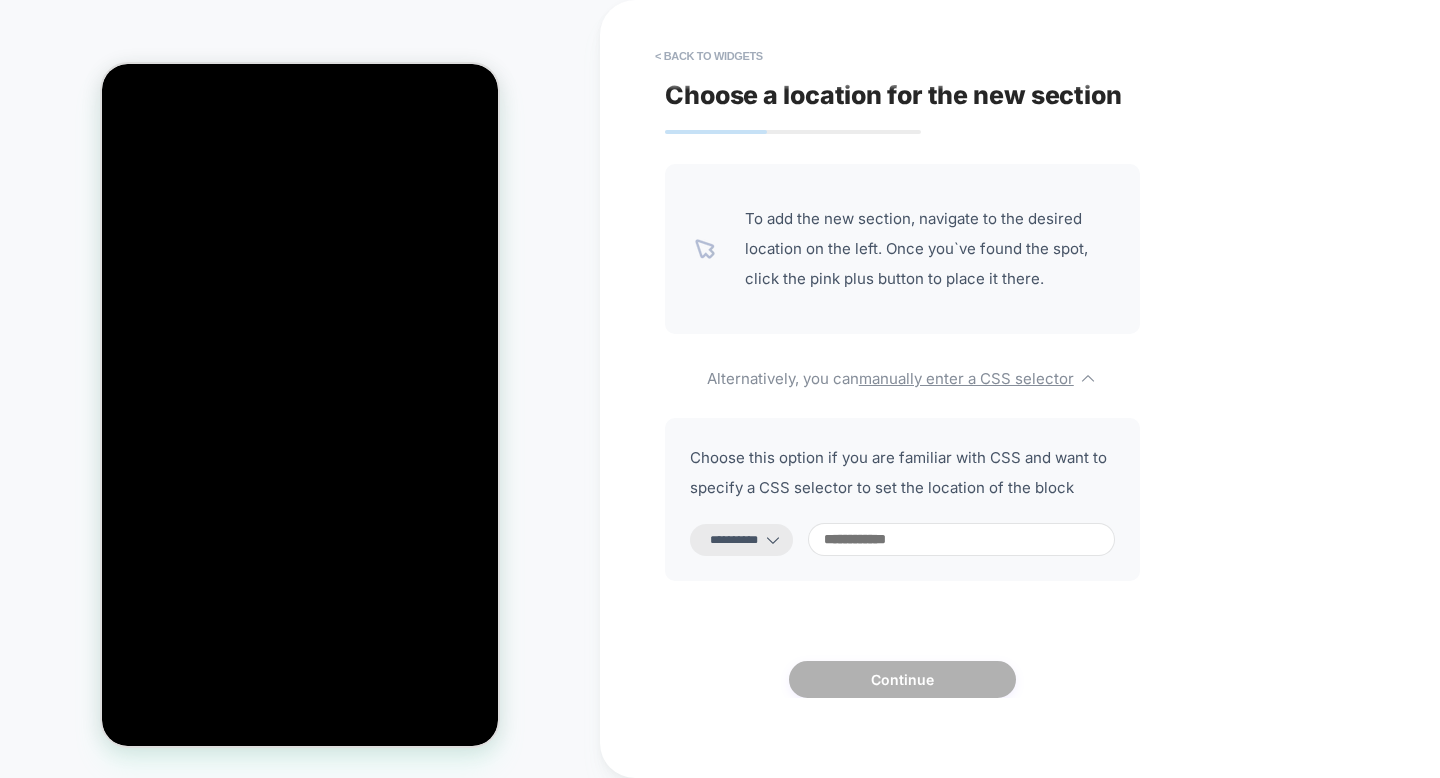click on "Skip to content
Your cart is empty
Continue shopping
Have an account?
Log in  to check out faster.
Energy
Energy
Your cart
Loading...
Order special instructions
Order special instructions" at bounding box center (300, 3490) 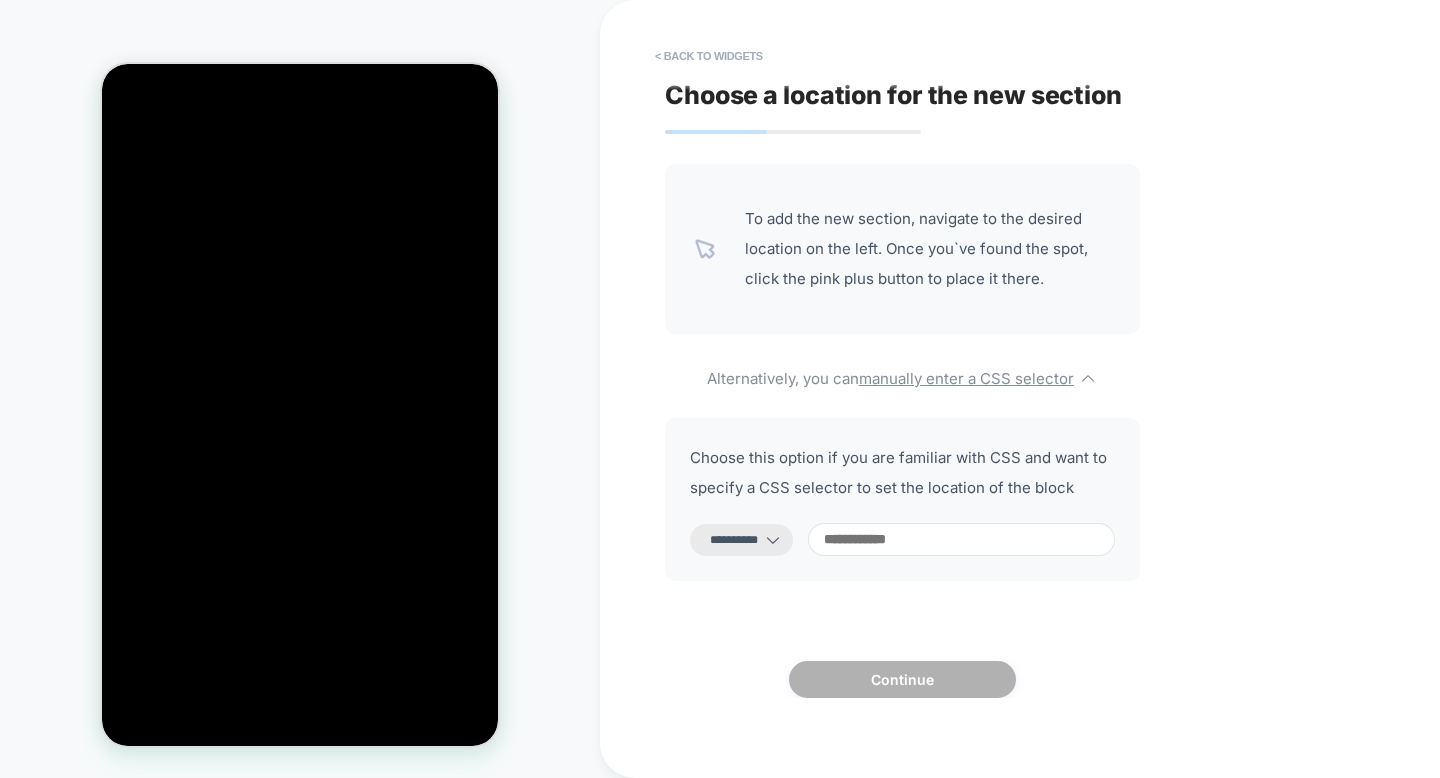 click on "Skip to content
Your cart is empty
Continue shopping
Have an account?
Log in  to check out faster.
Energy
Energy
Your cart
Loading...
Order special instructions
Order special instructions" at bounding box center (300, 3490) 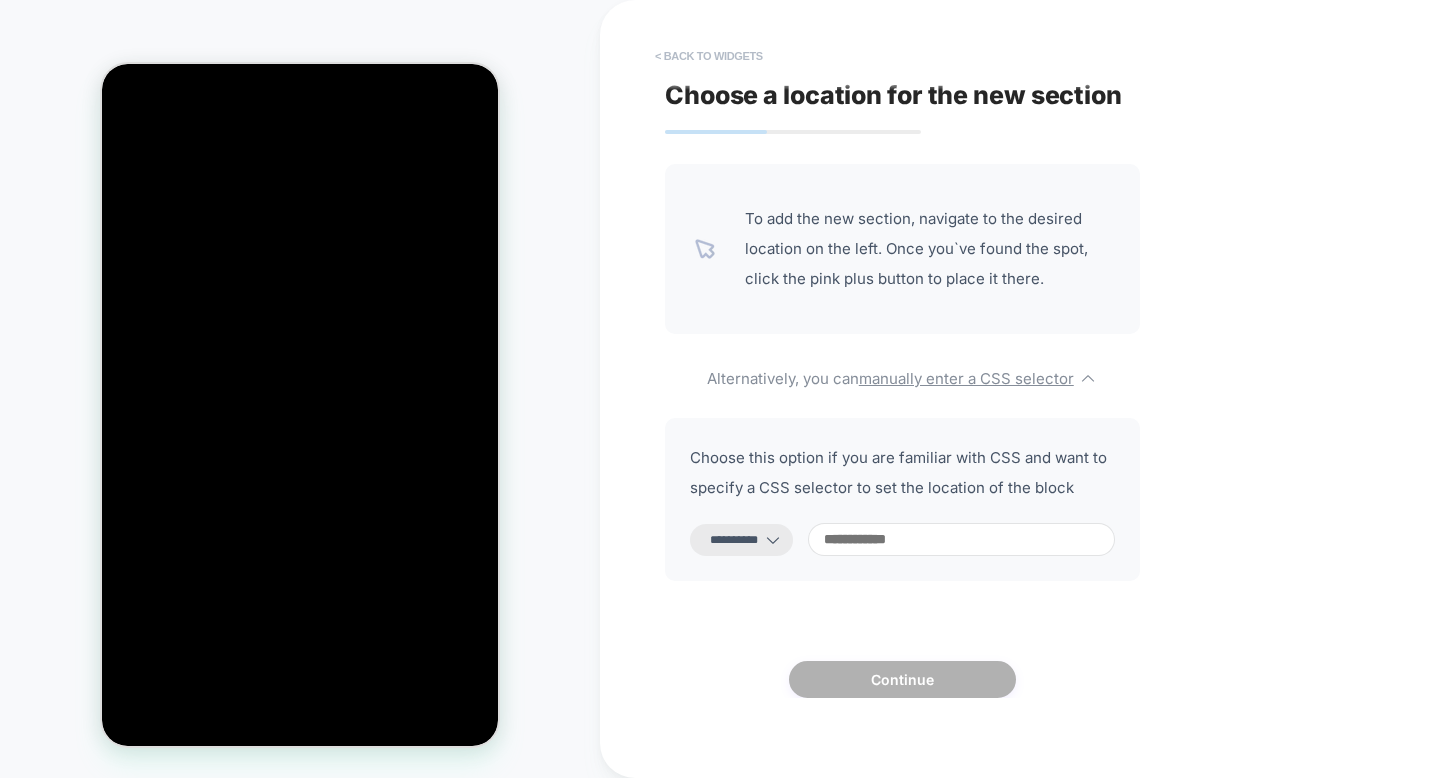 click on "< Back to widgets" at bounding box center (709, 56) 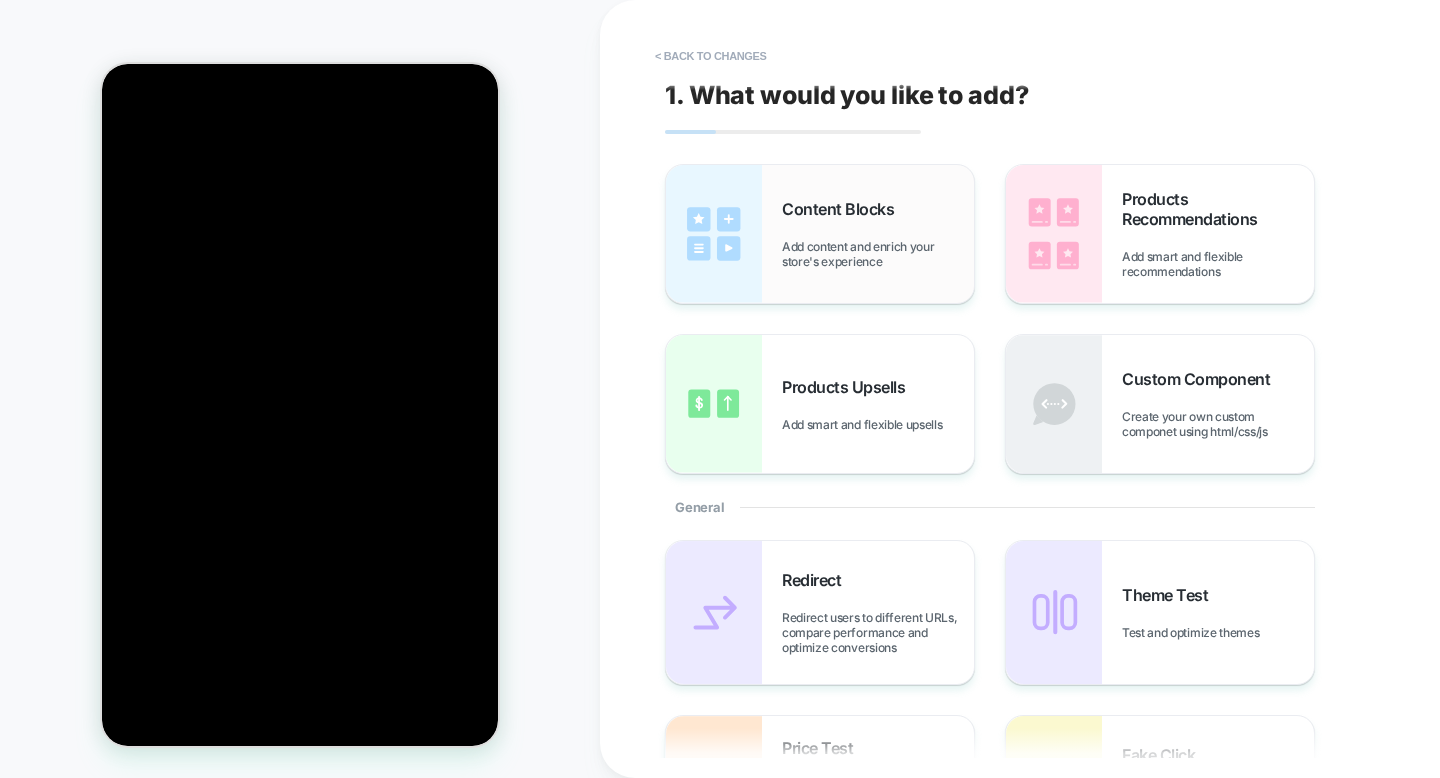 click on "Content Blocks Add content and enrich your store's experience" at bounding box center (878, 234) 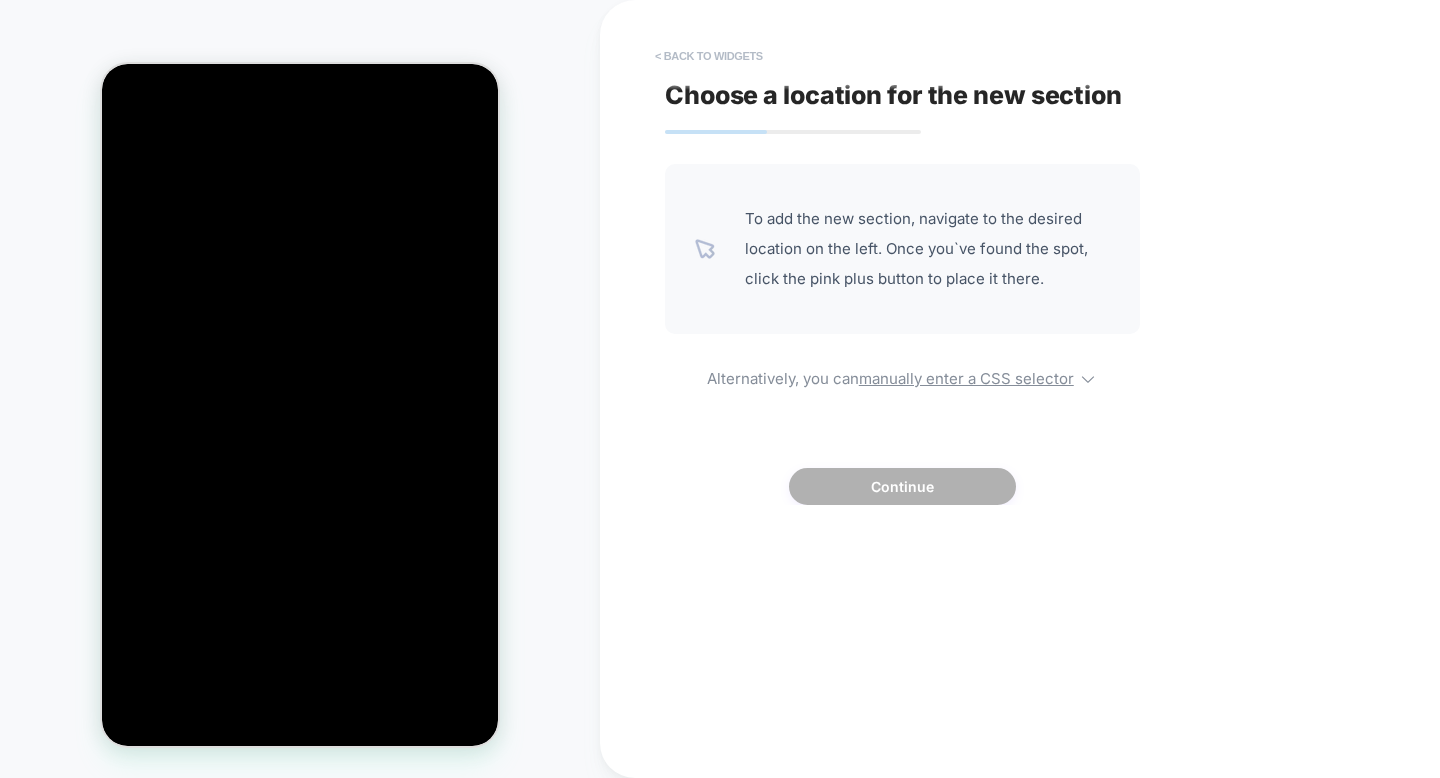 click on "< Back to widgets" at bounding box center (709, 56) 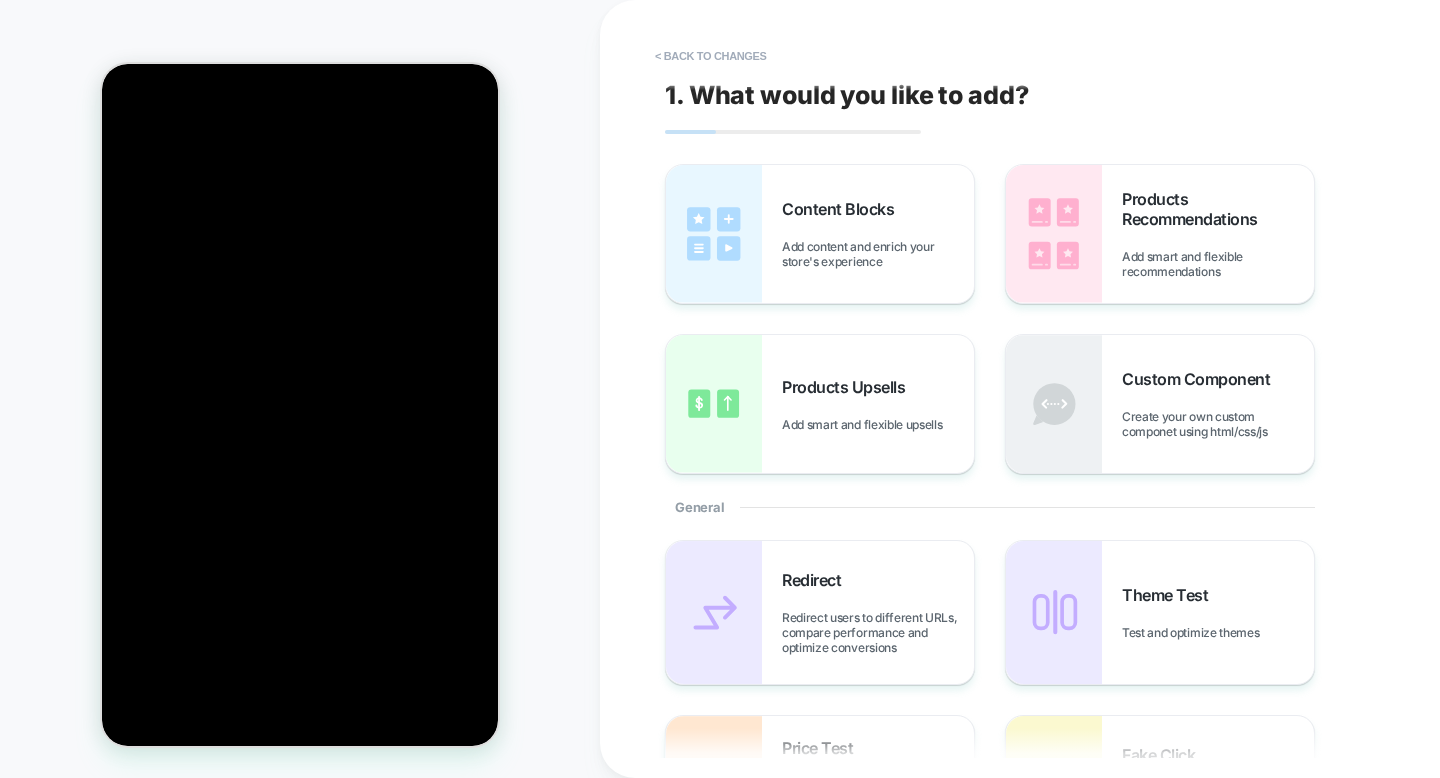 click on "< Back to changes" at bounding box center (711, 56) 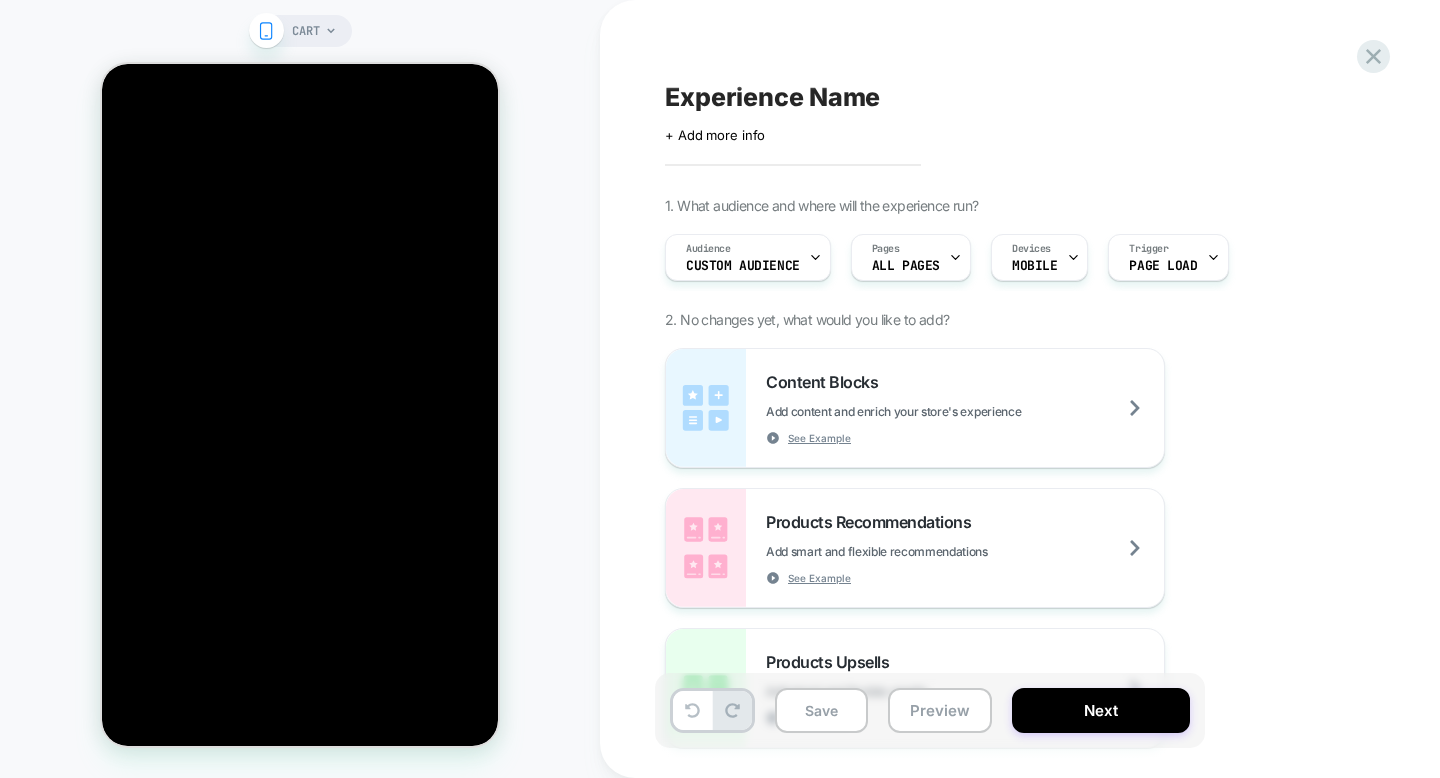 click on "CART" at bounding box center (306, 31) 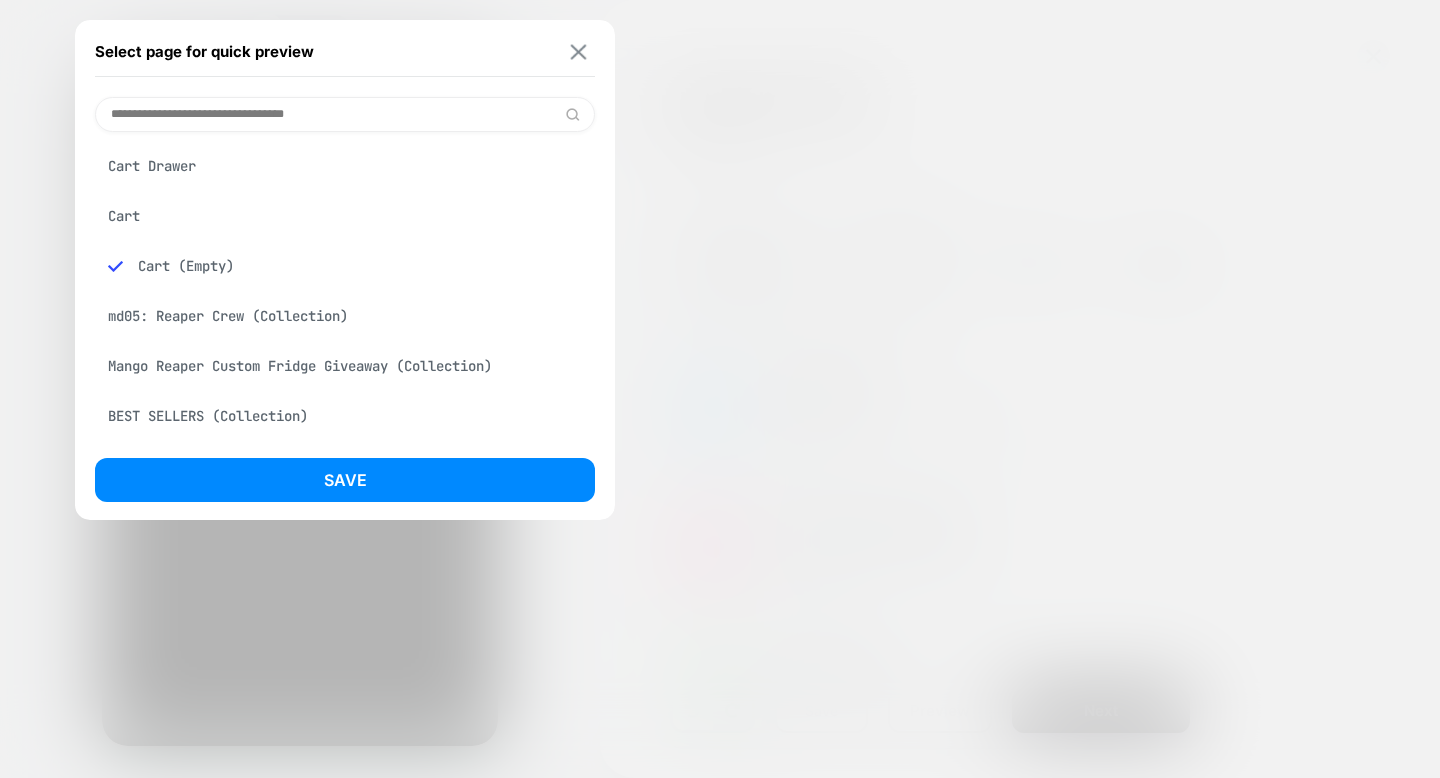click at bounding box center [579, 51] 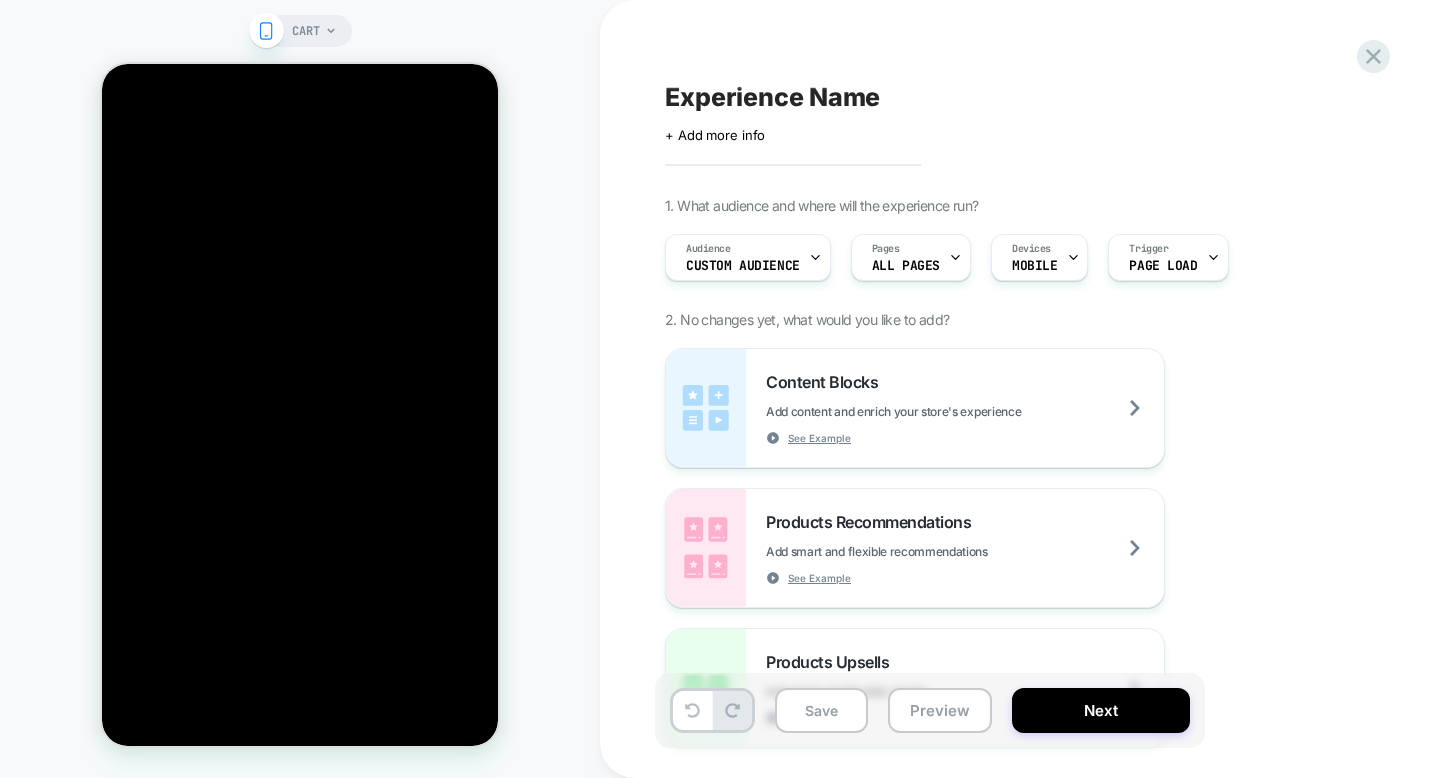 click on "CART" at bounding box center (300, 31) 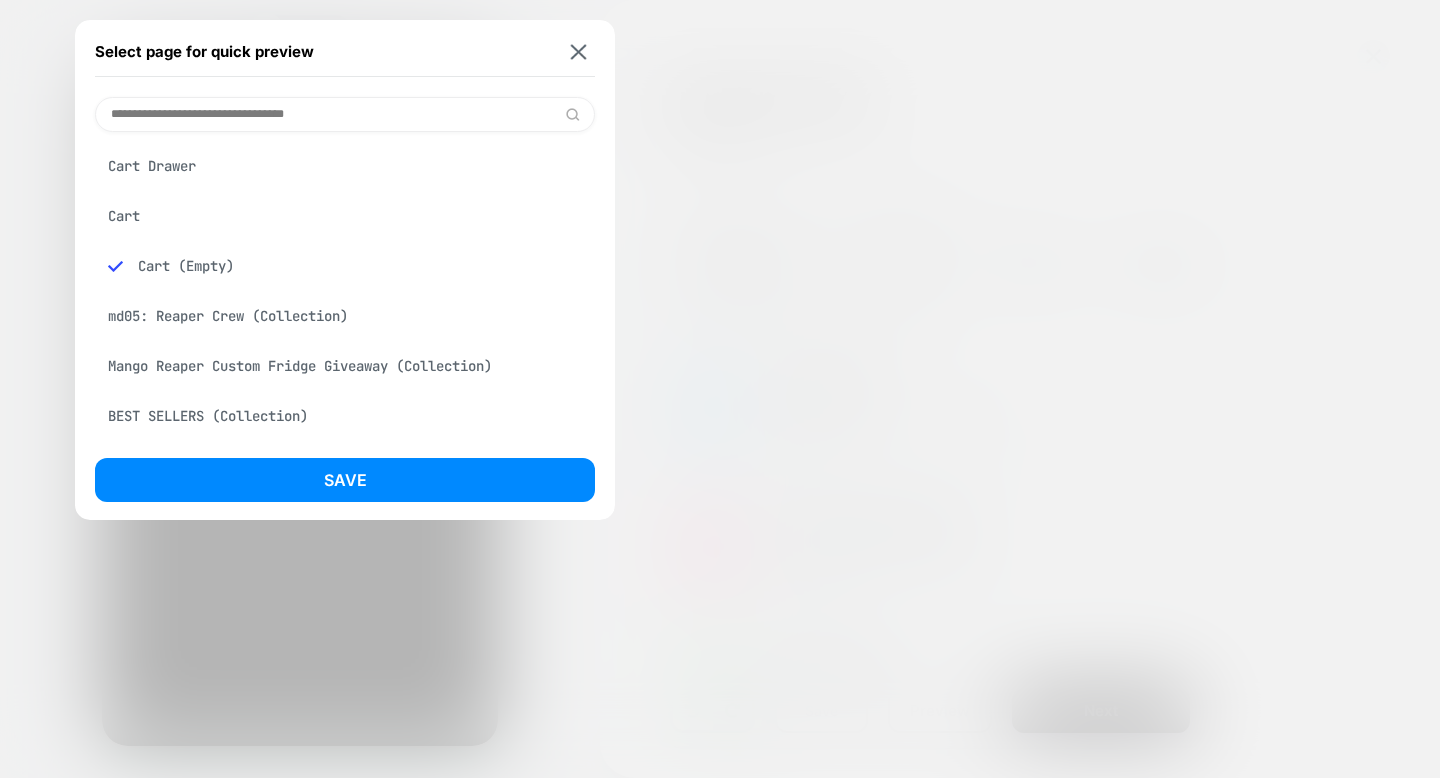 click on "Cart Drawer" at bounding box center [345, 166] 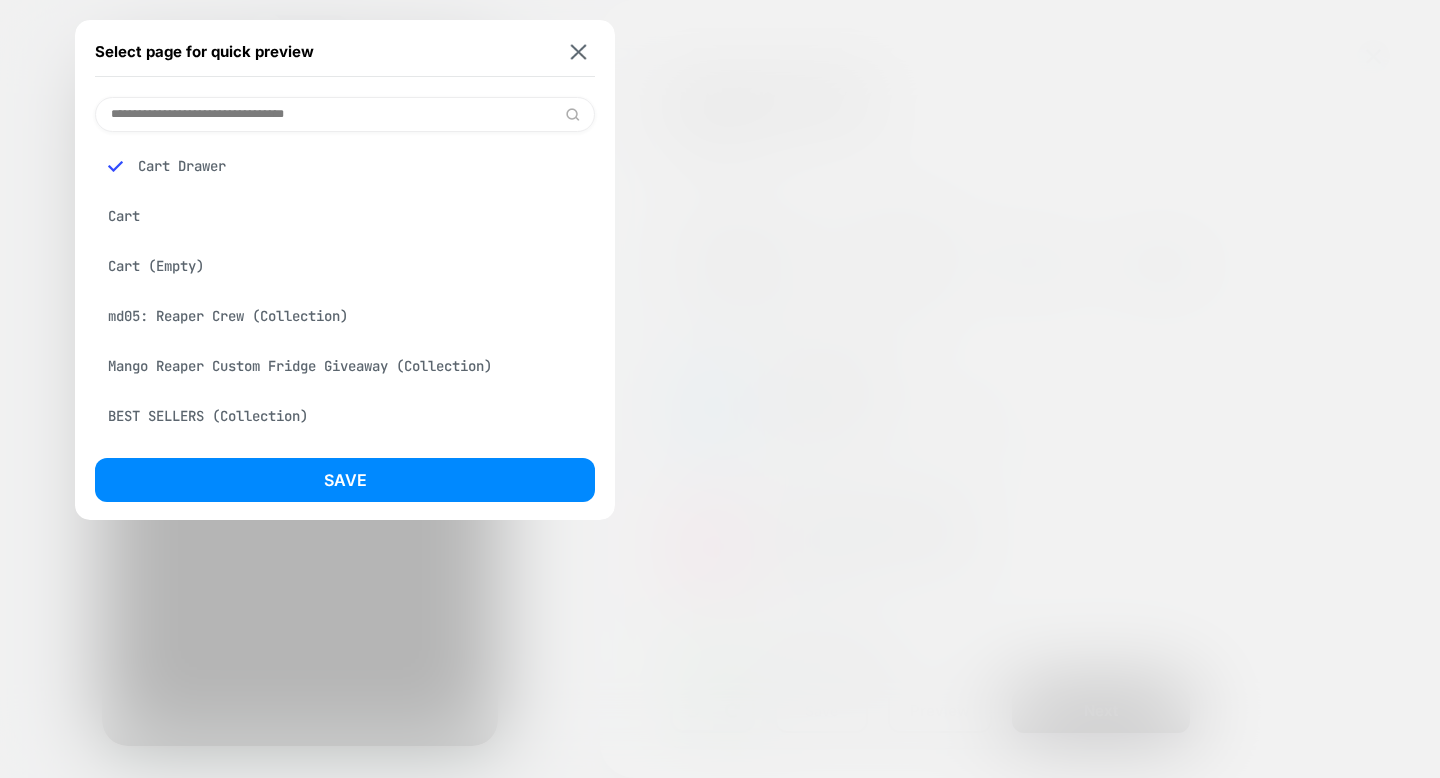 click on "Cart (Empty)" at bounding box center (345, 266) 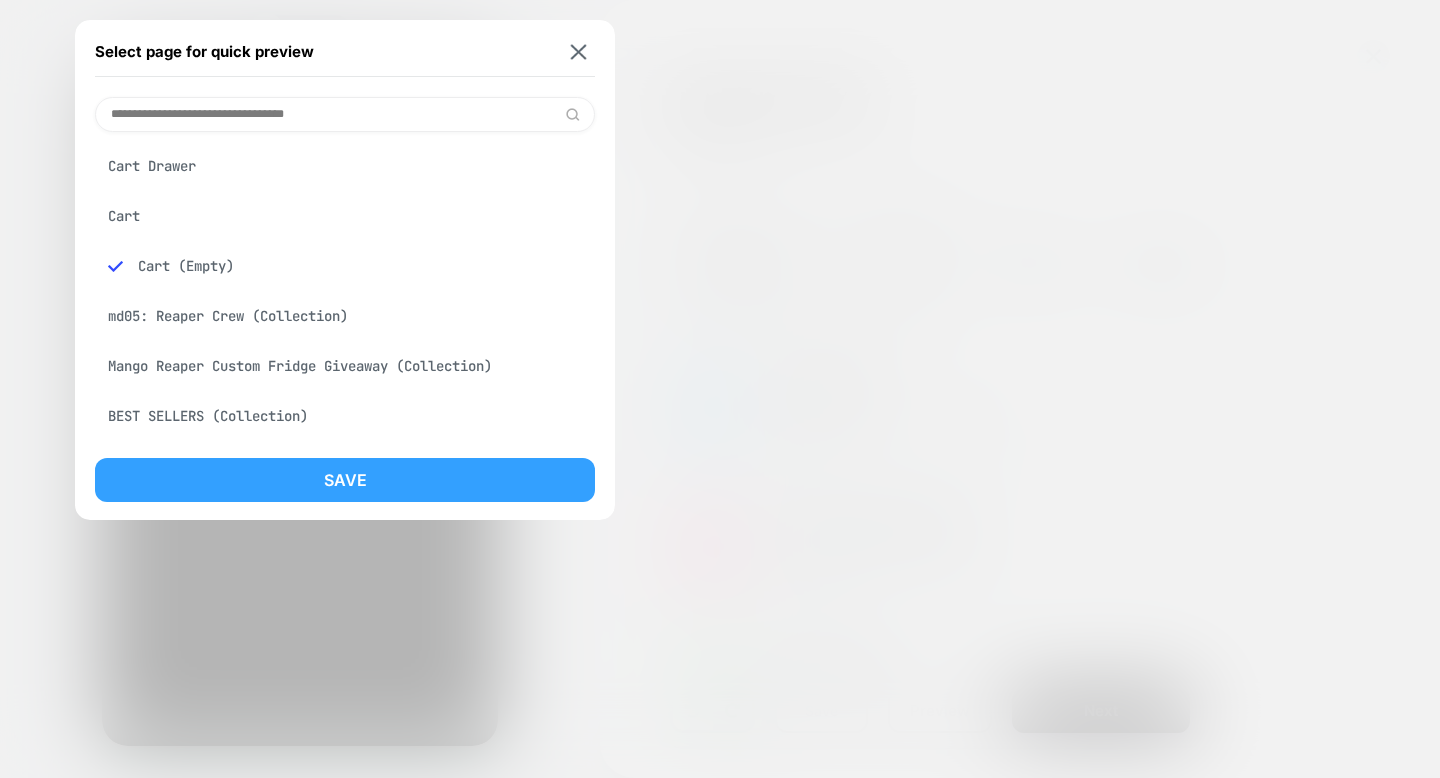 click on "Save" at bounding box center [345, 480] 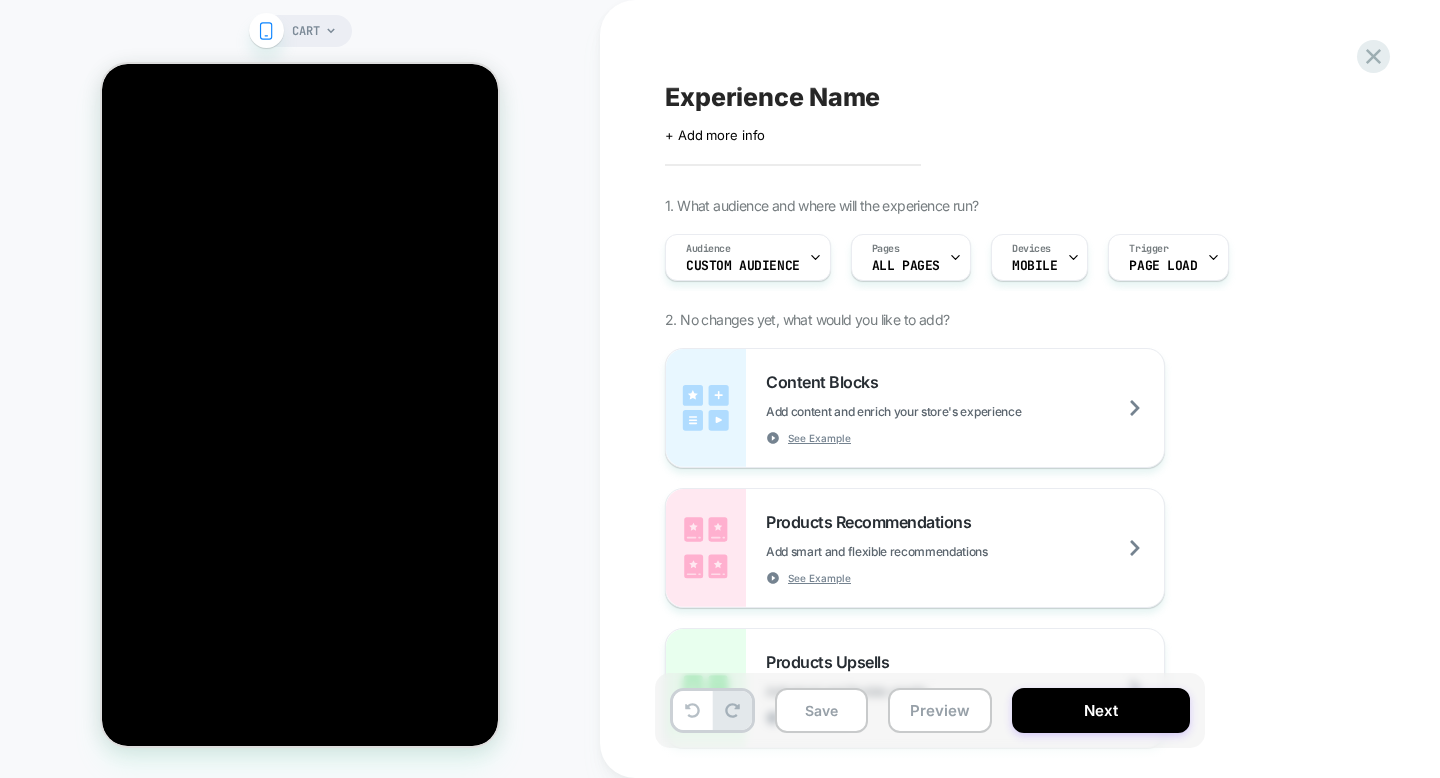 scroll, scrollTop: 0, scrollLeft: 0, axis: both 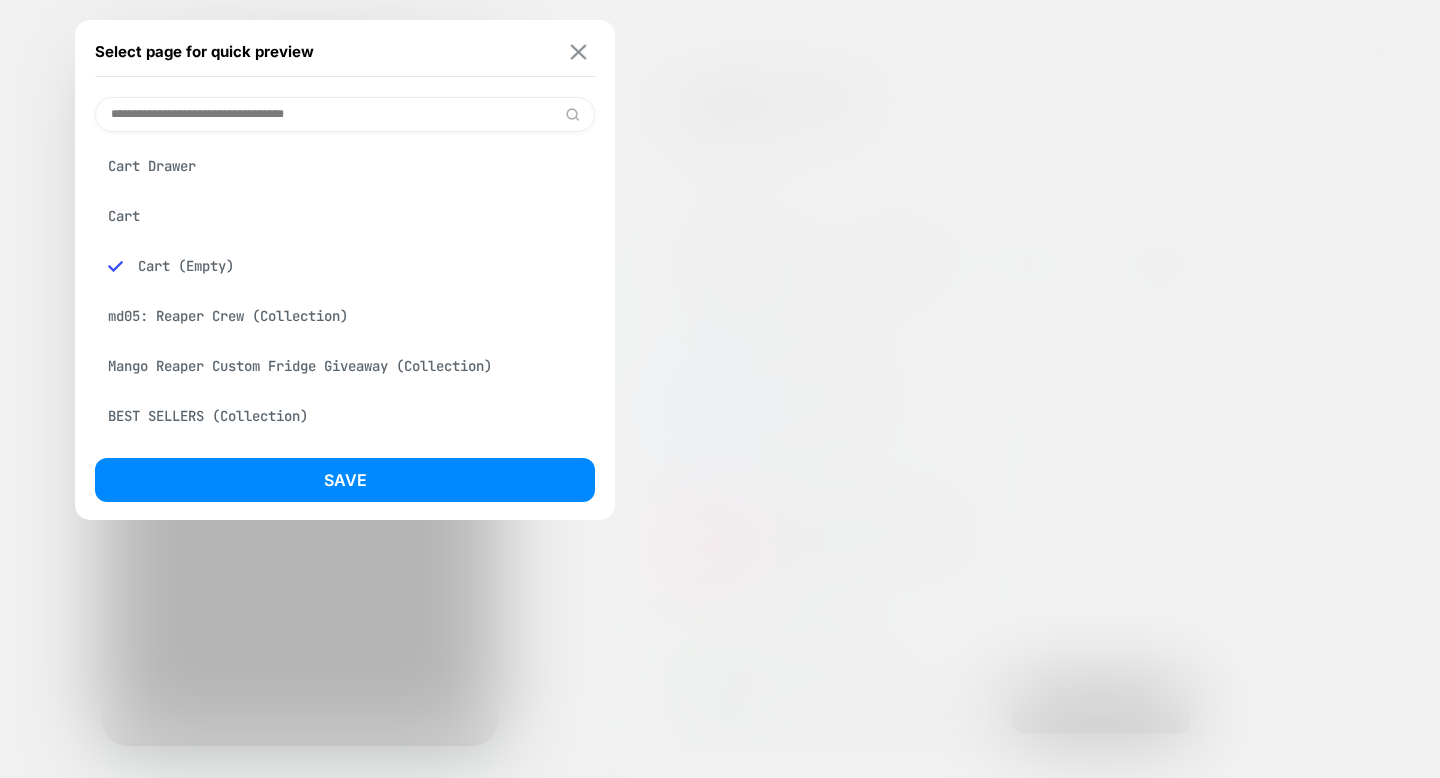 click at bounding box center (579, 51) 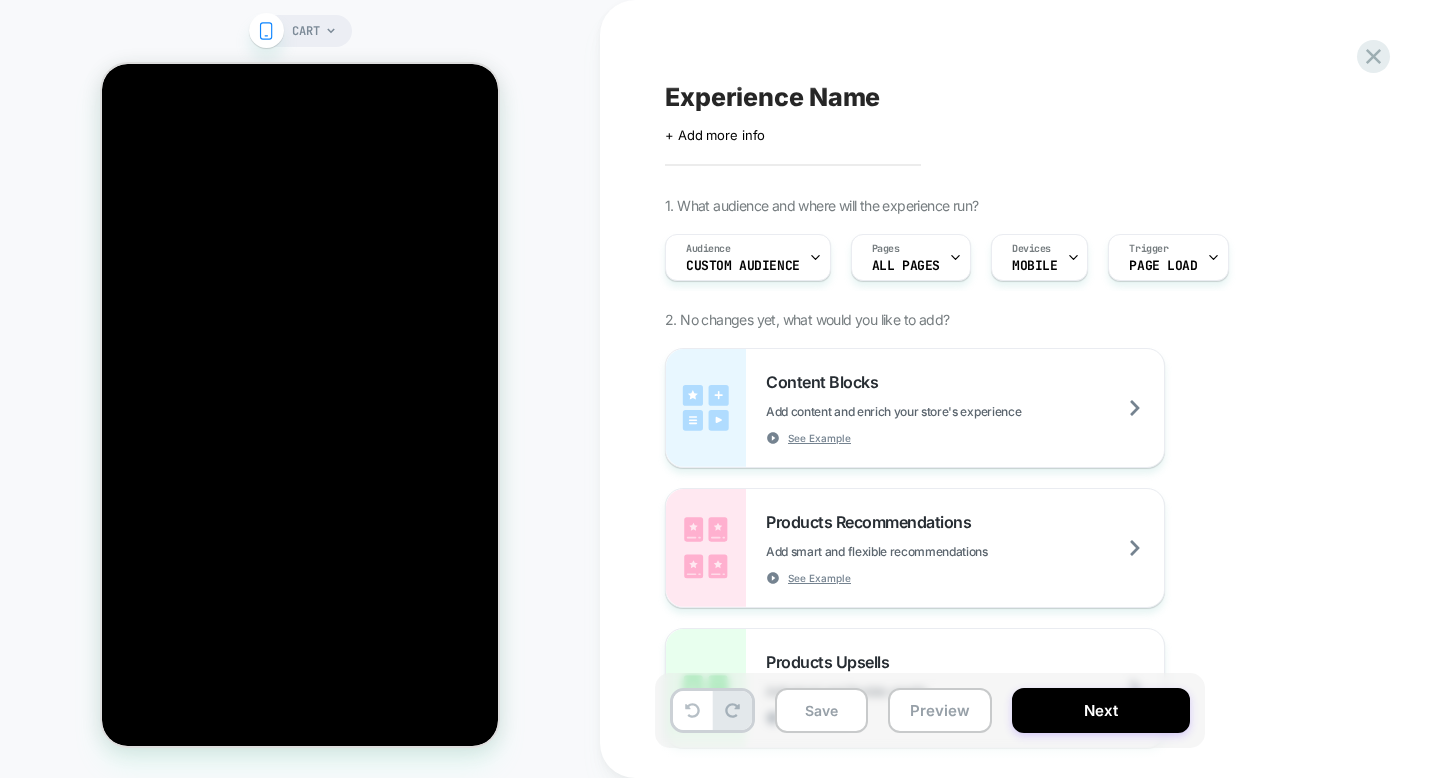 click 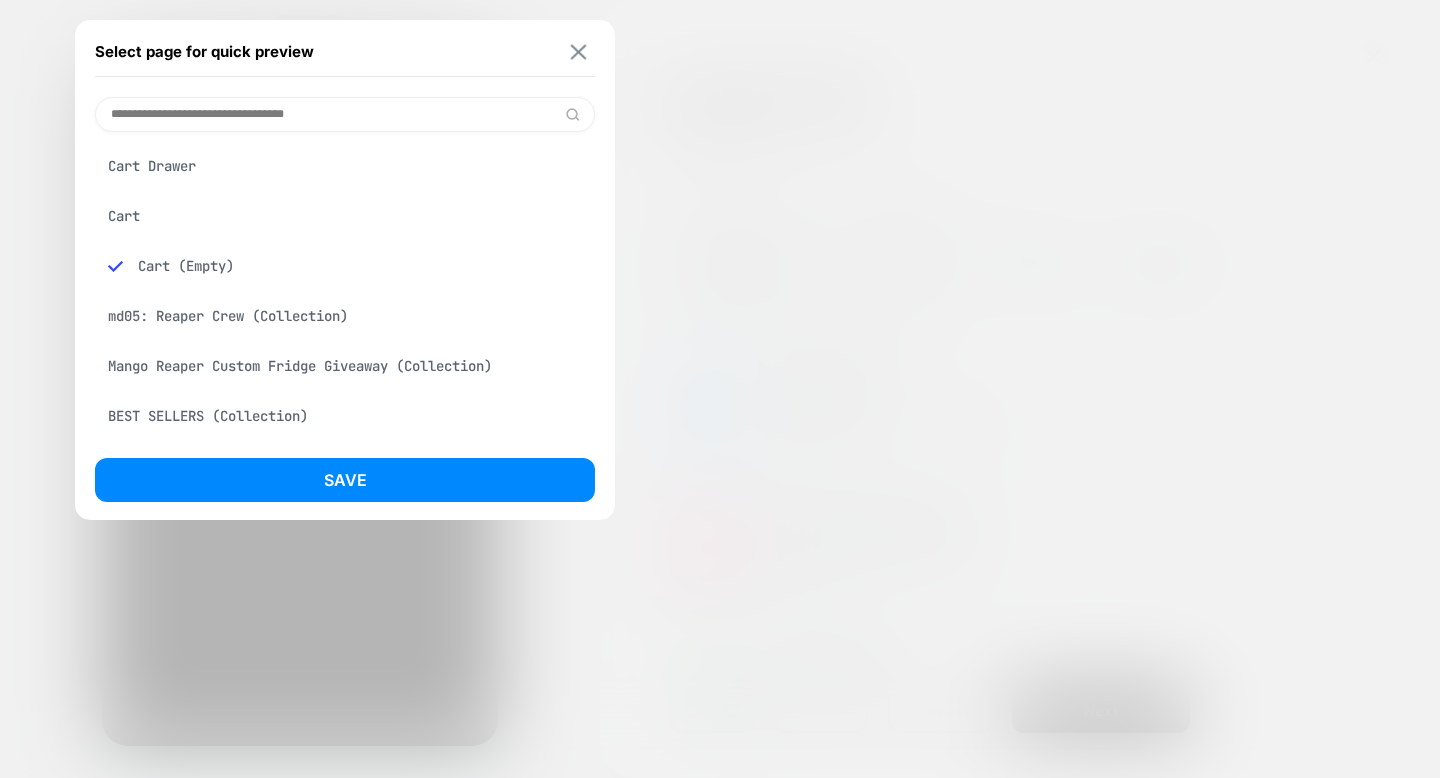 click at bounding box center (579, 51) 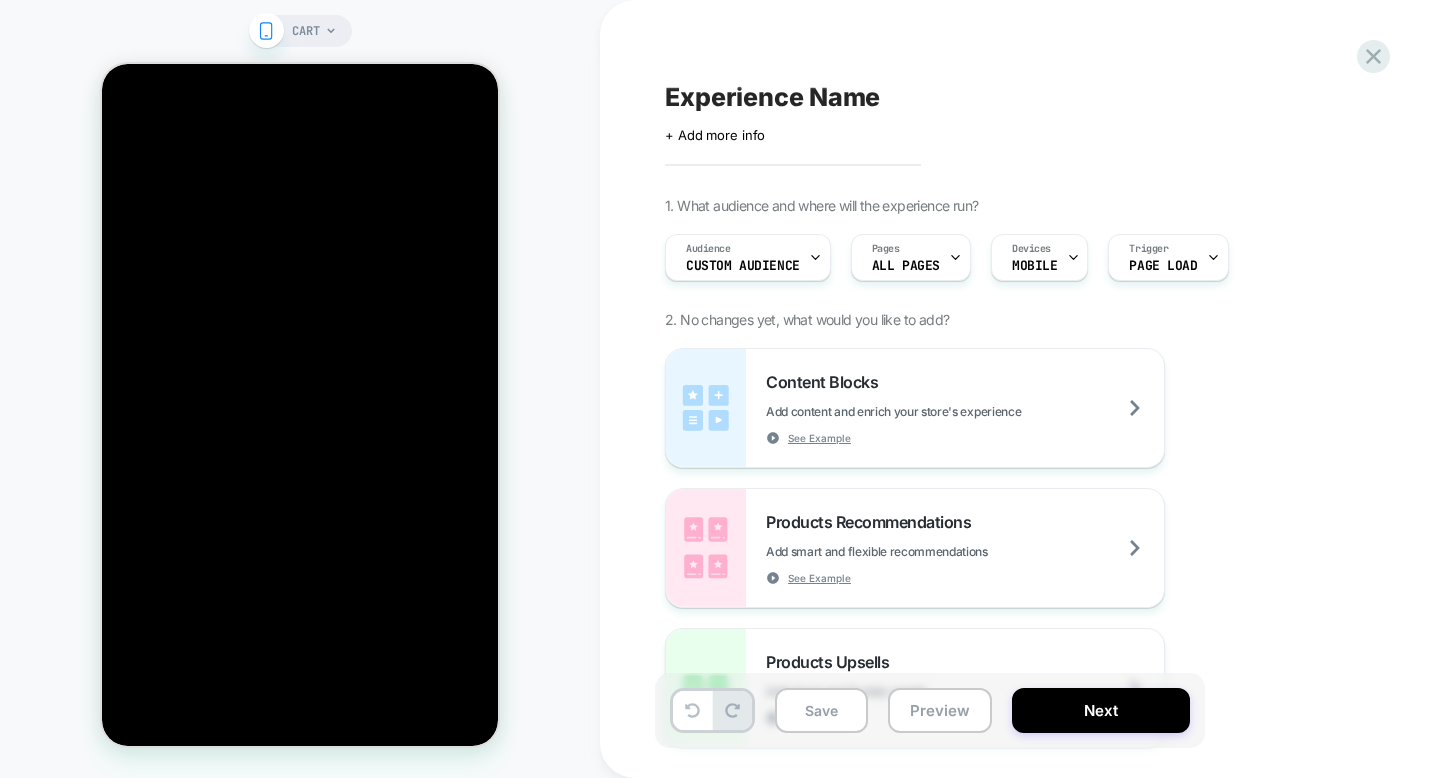 click on "CART" at bounding box center [300, 389] 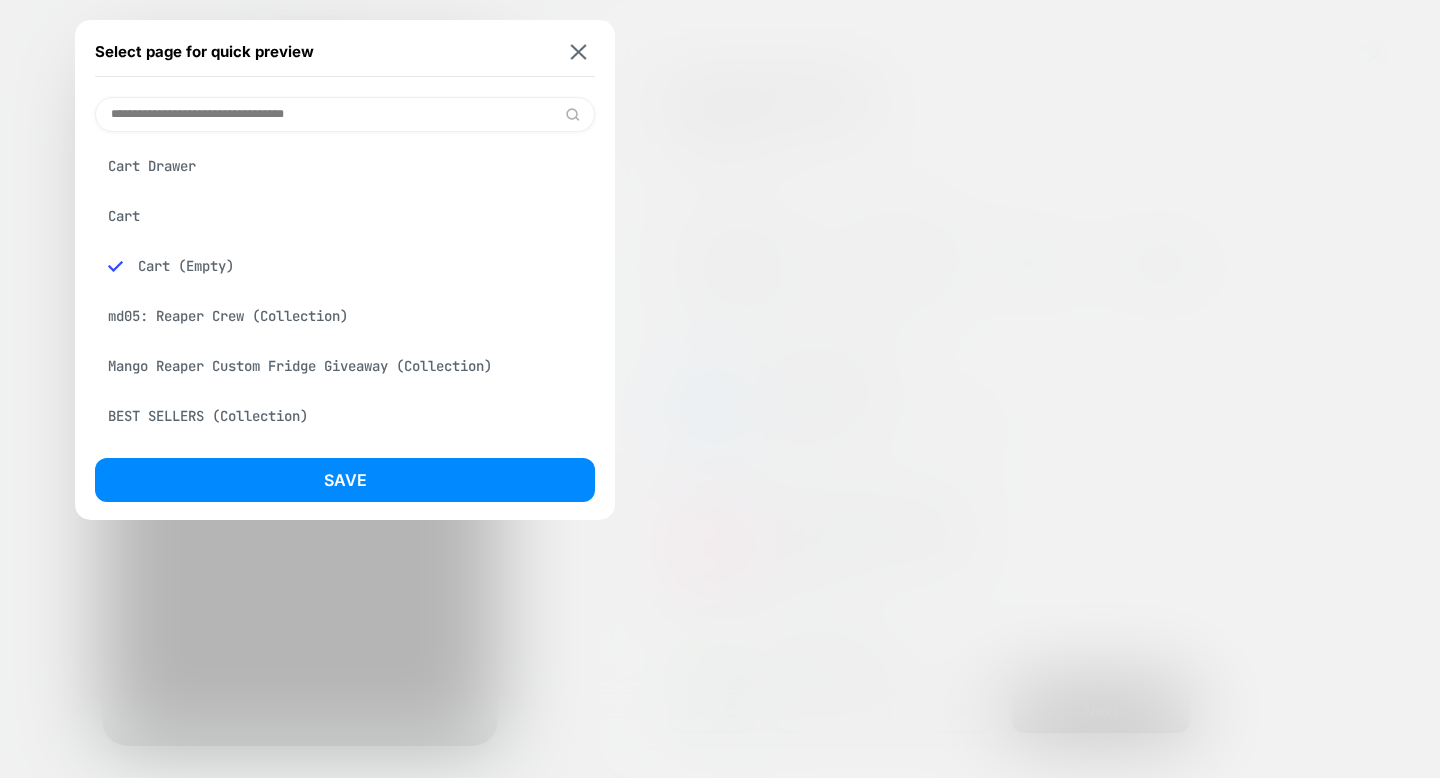 click at bounding box center [345, 114] 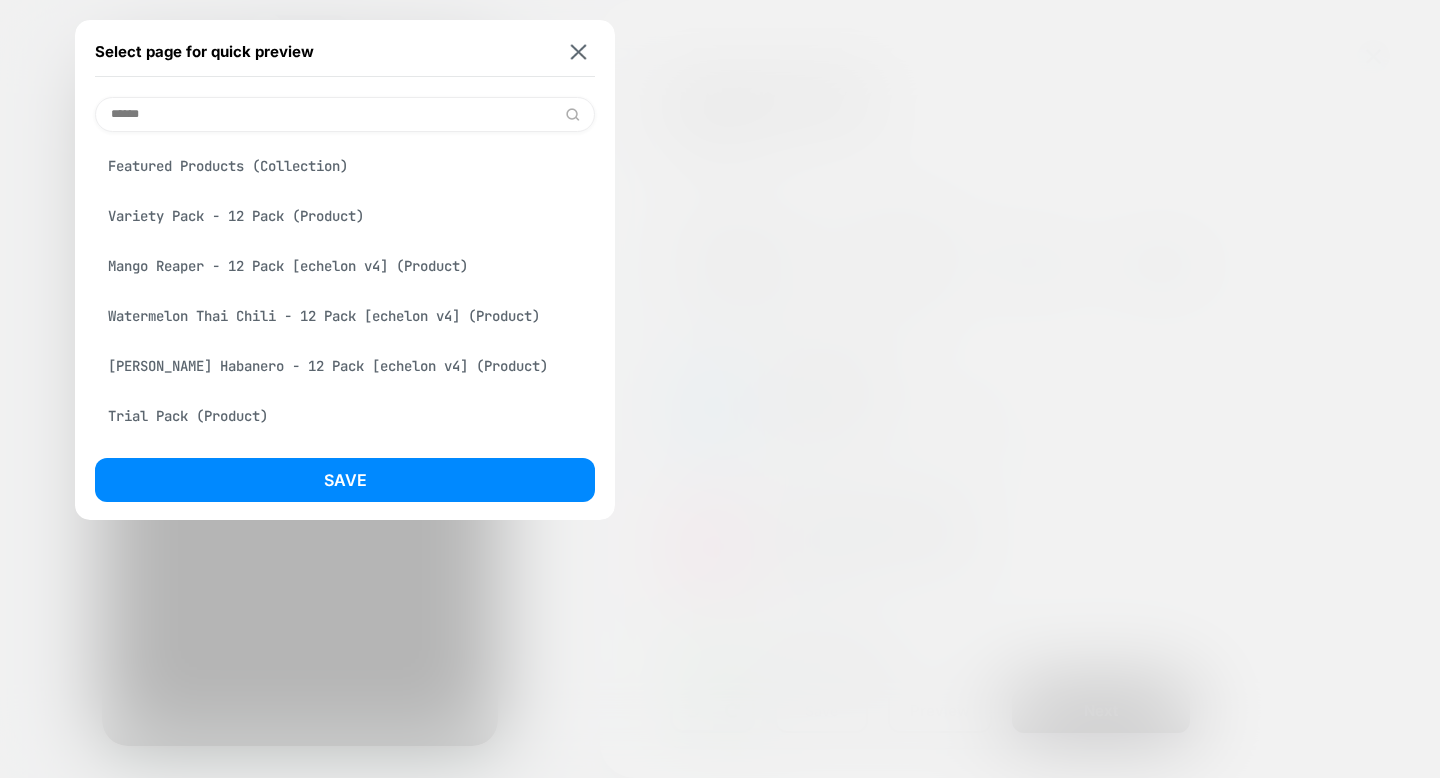 type on "******" 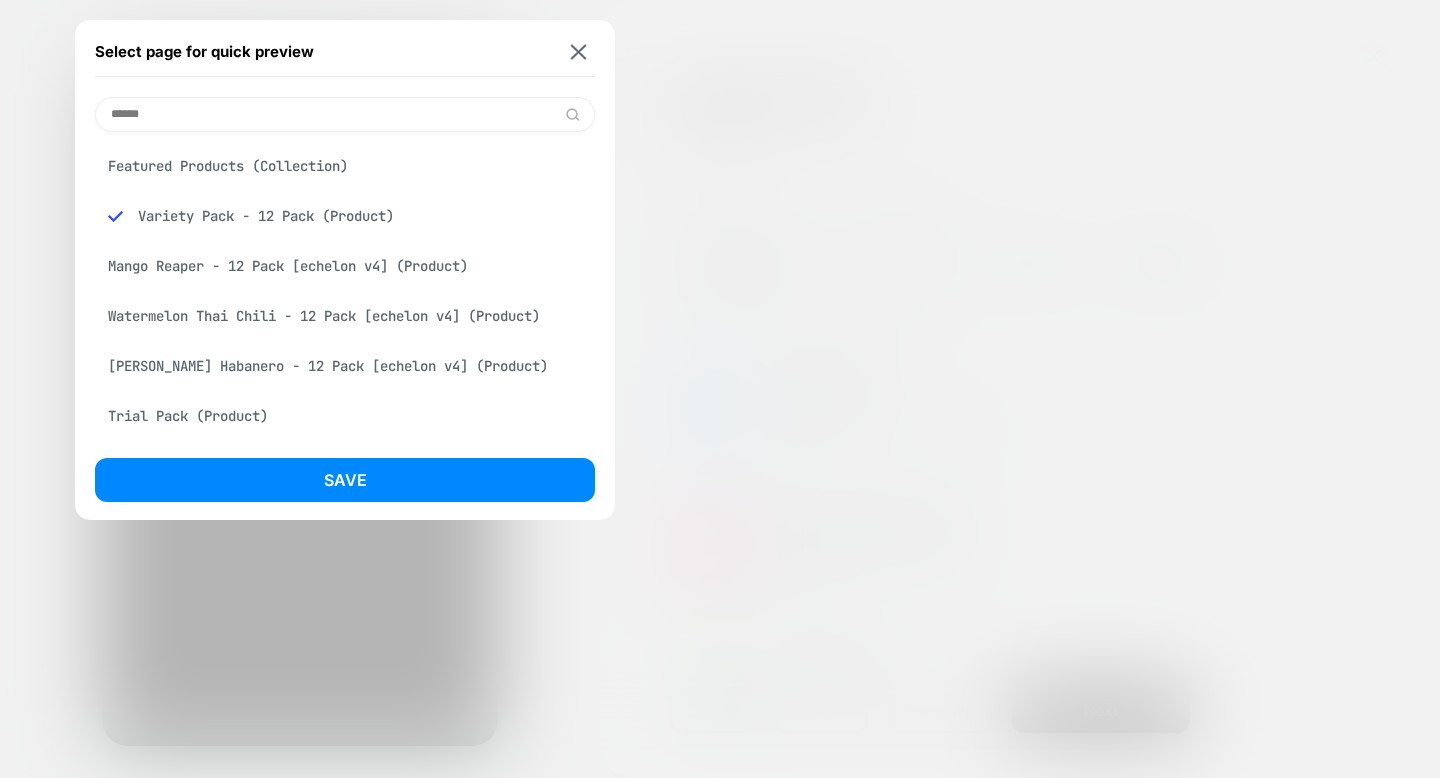 click on "Trial Pack (Product)" at bounding box center (345, 416) 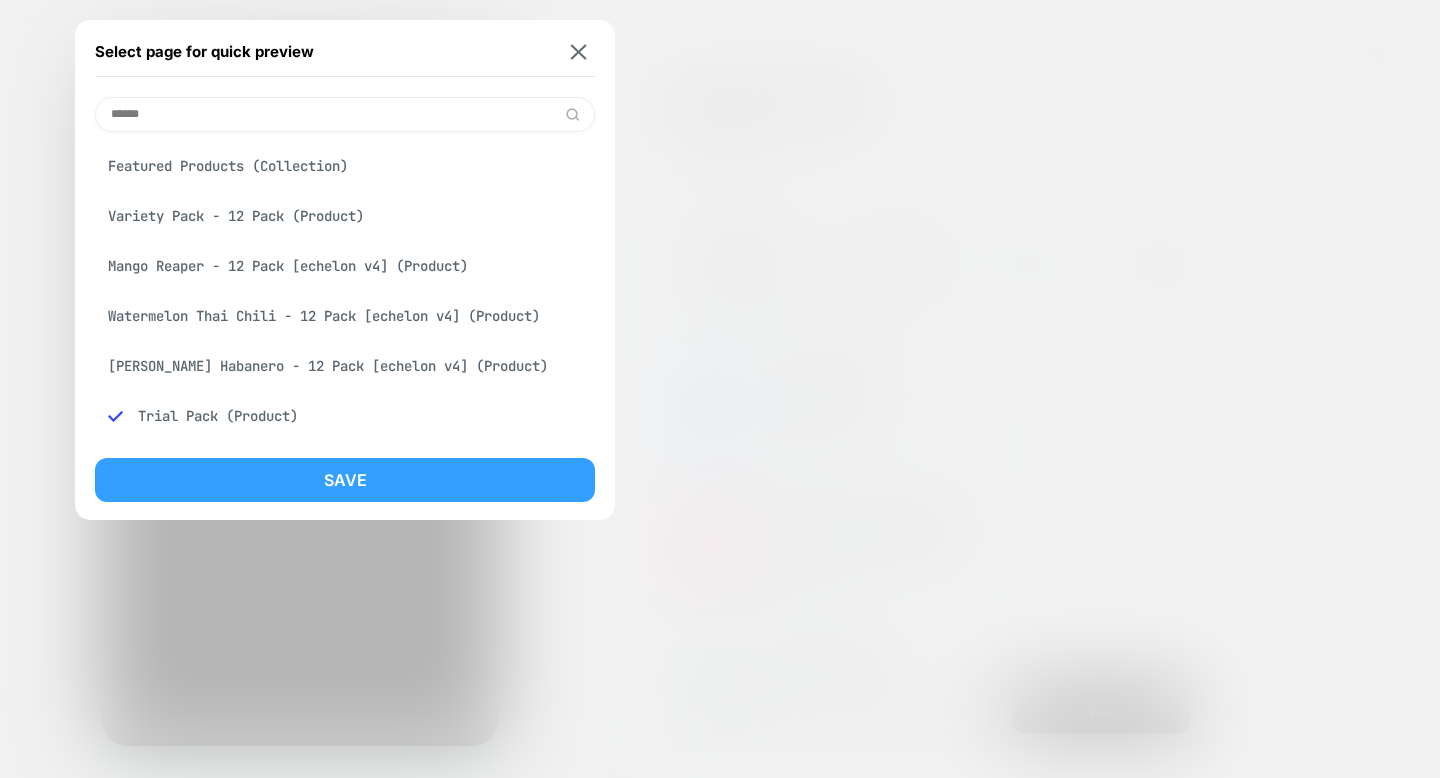 click on "Save" at bounding box center [345, 480] 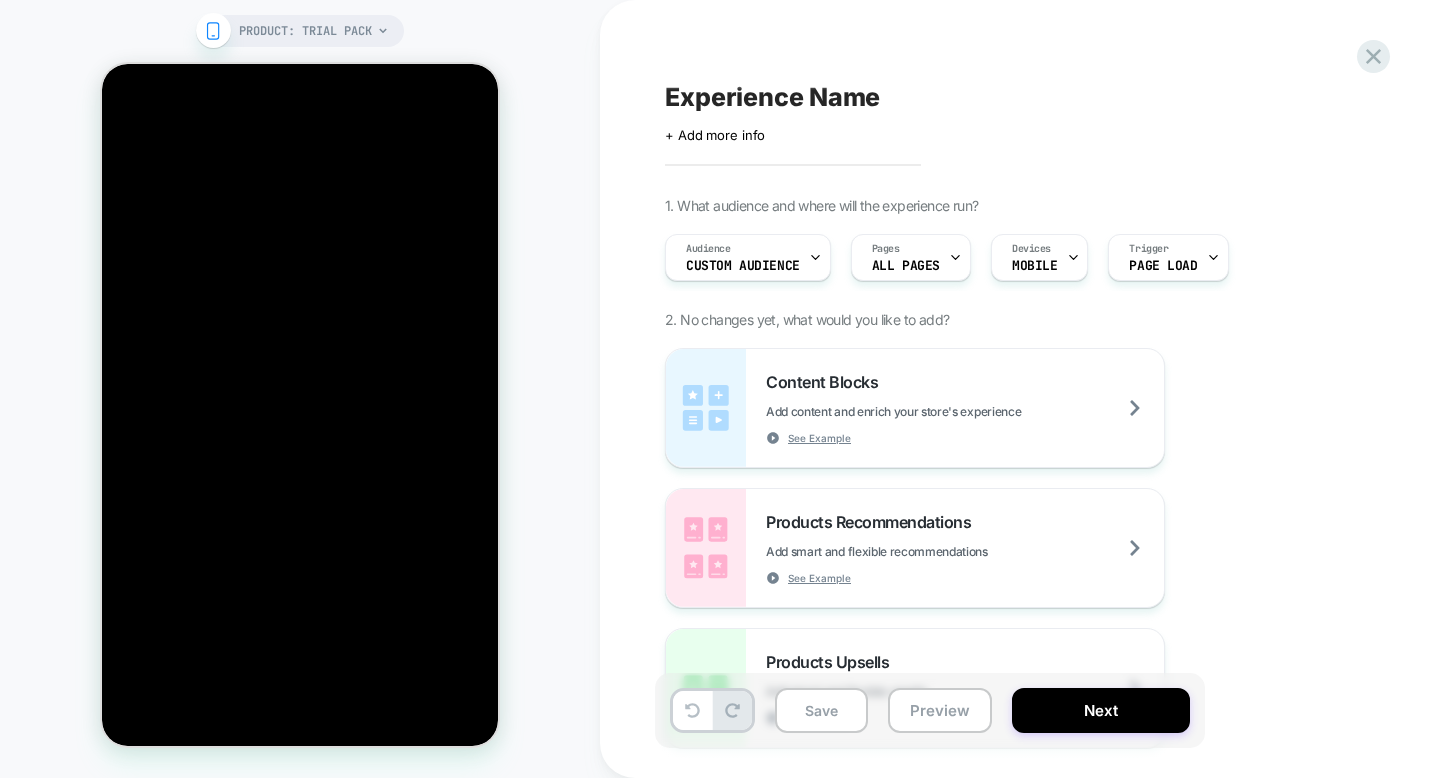 click on "PRODUCT: Trial Pack" at bounding box center [300, 389] 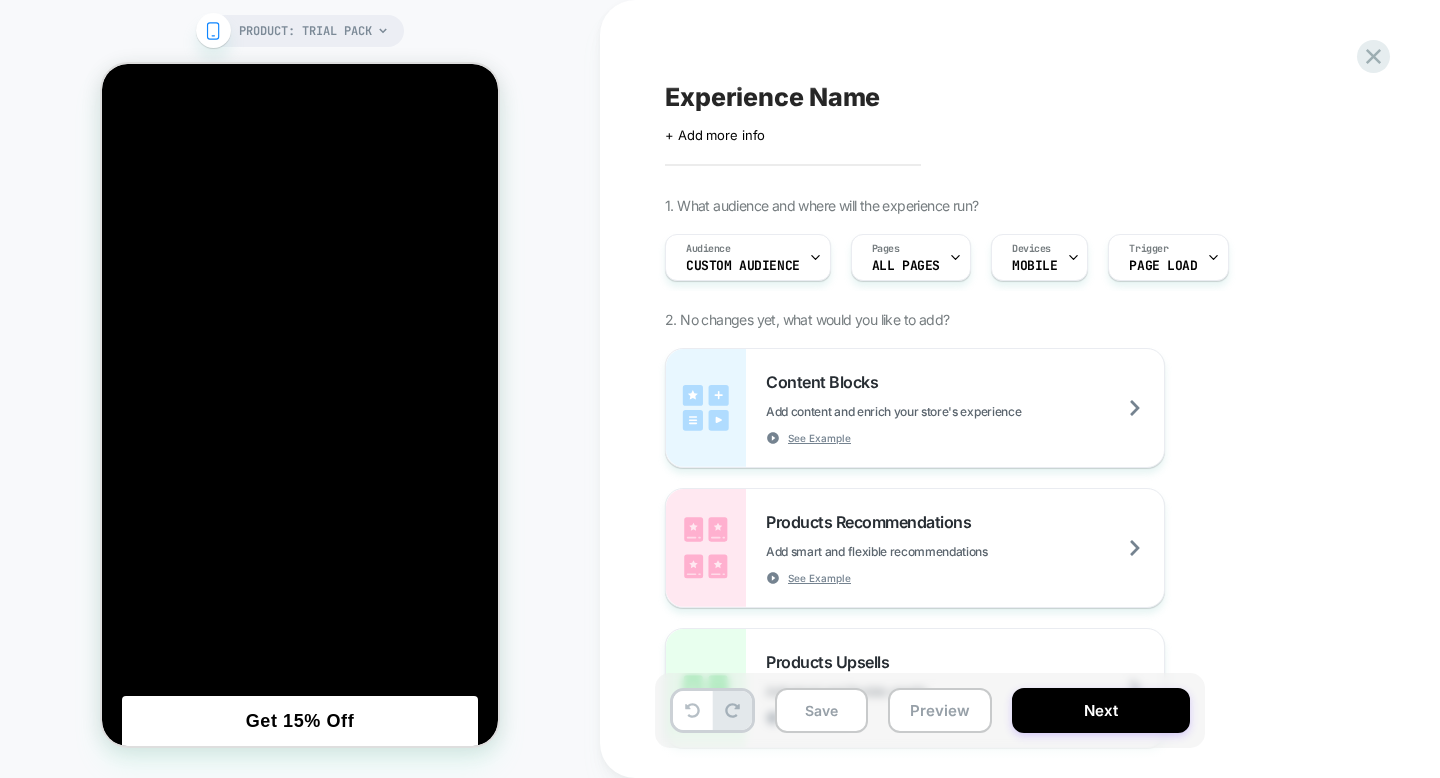 scroll, scrollTop: 1610, scrollLeft: 0, axis: vertical 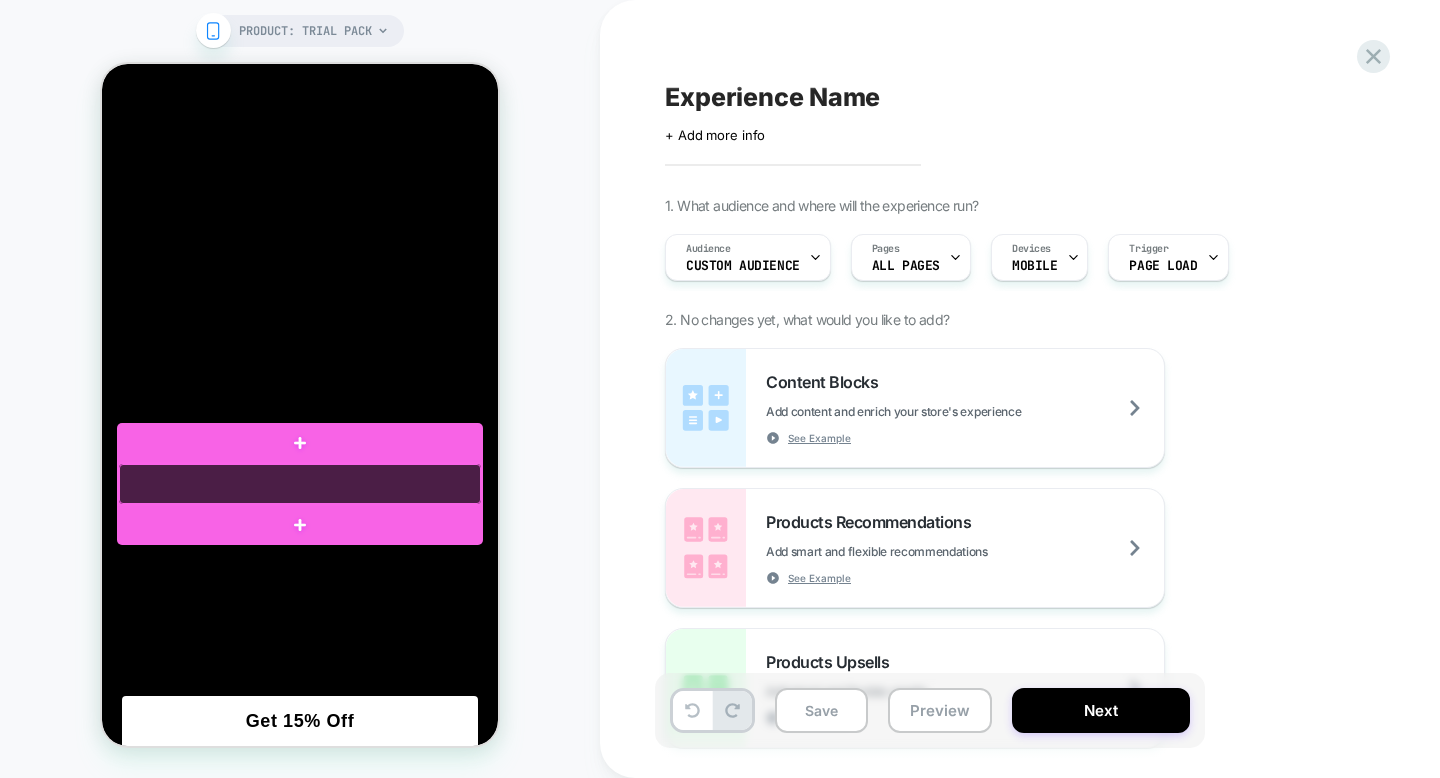 click at bounding box center [300, 484] 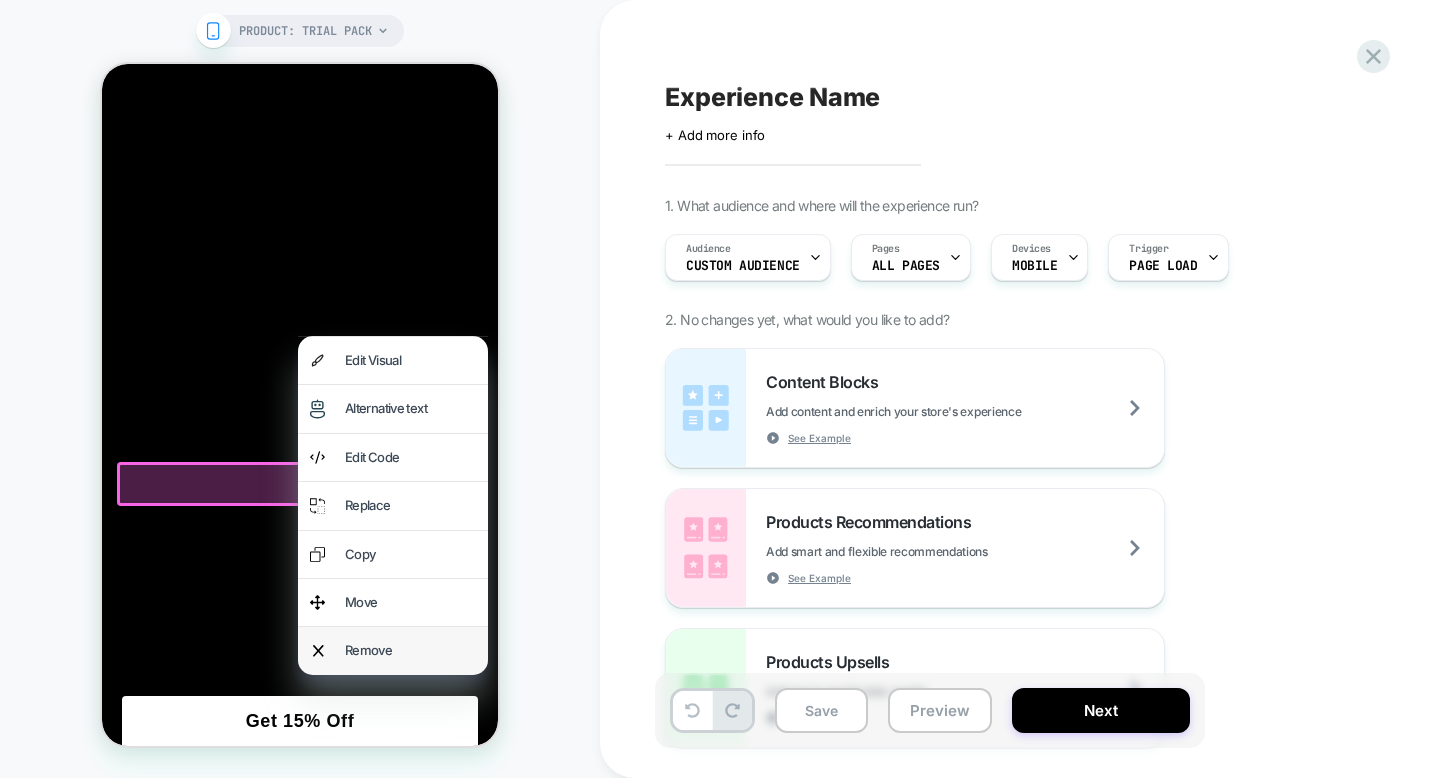 click on "Remove" at bounding box center [410, 650] 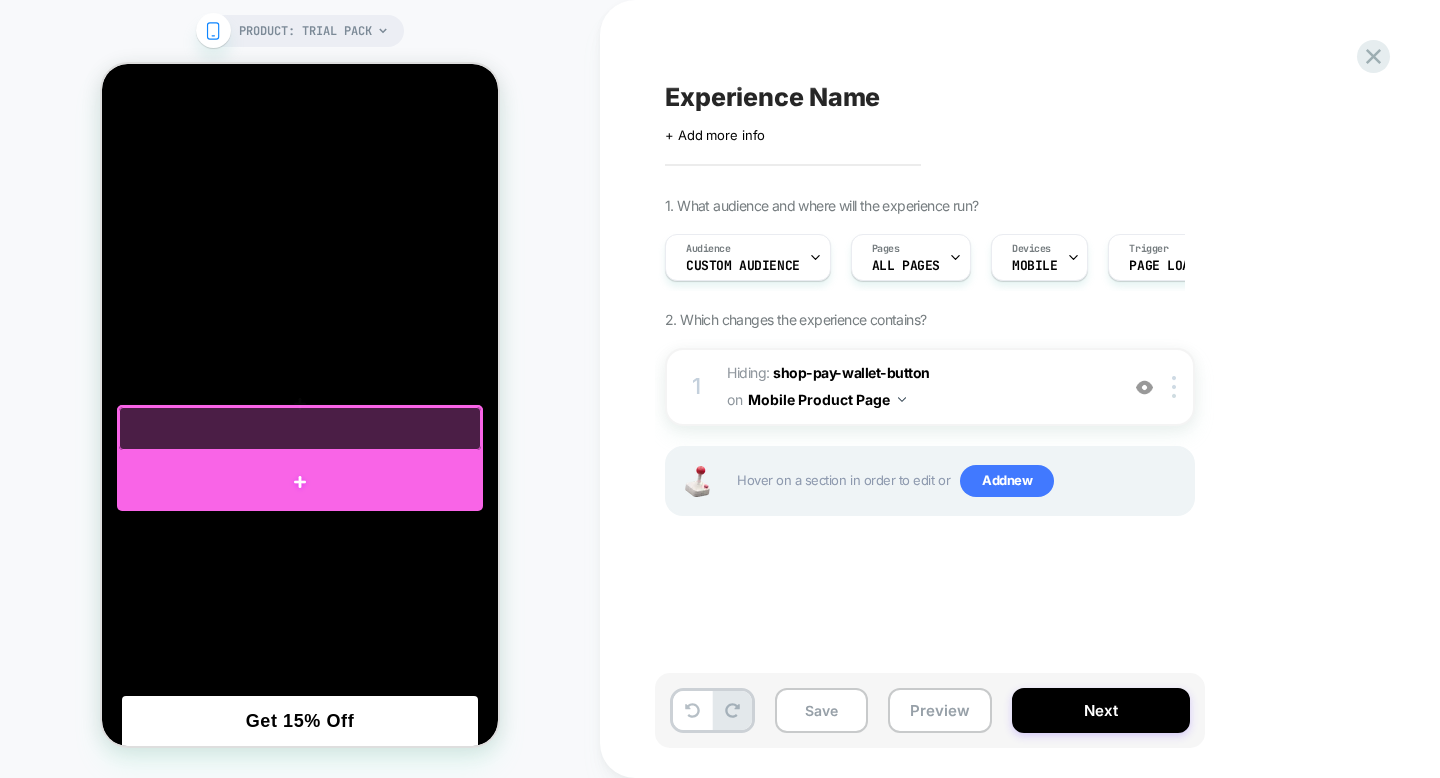 click at bounding box center (300, 481) 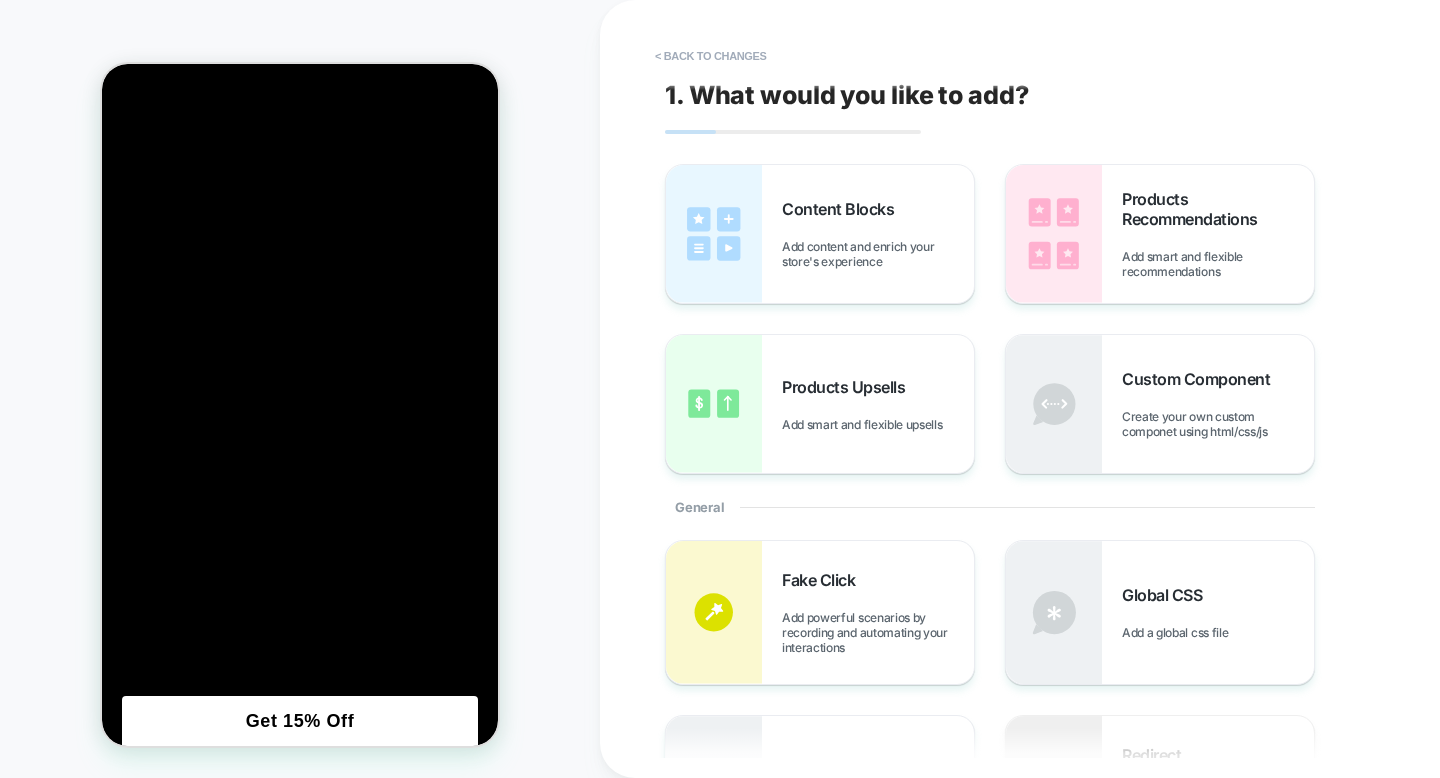 scroll, scrollTop: 1680, scrollLeft: 0, axis: vertical 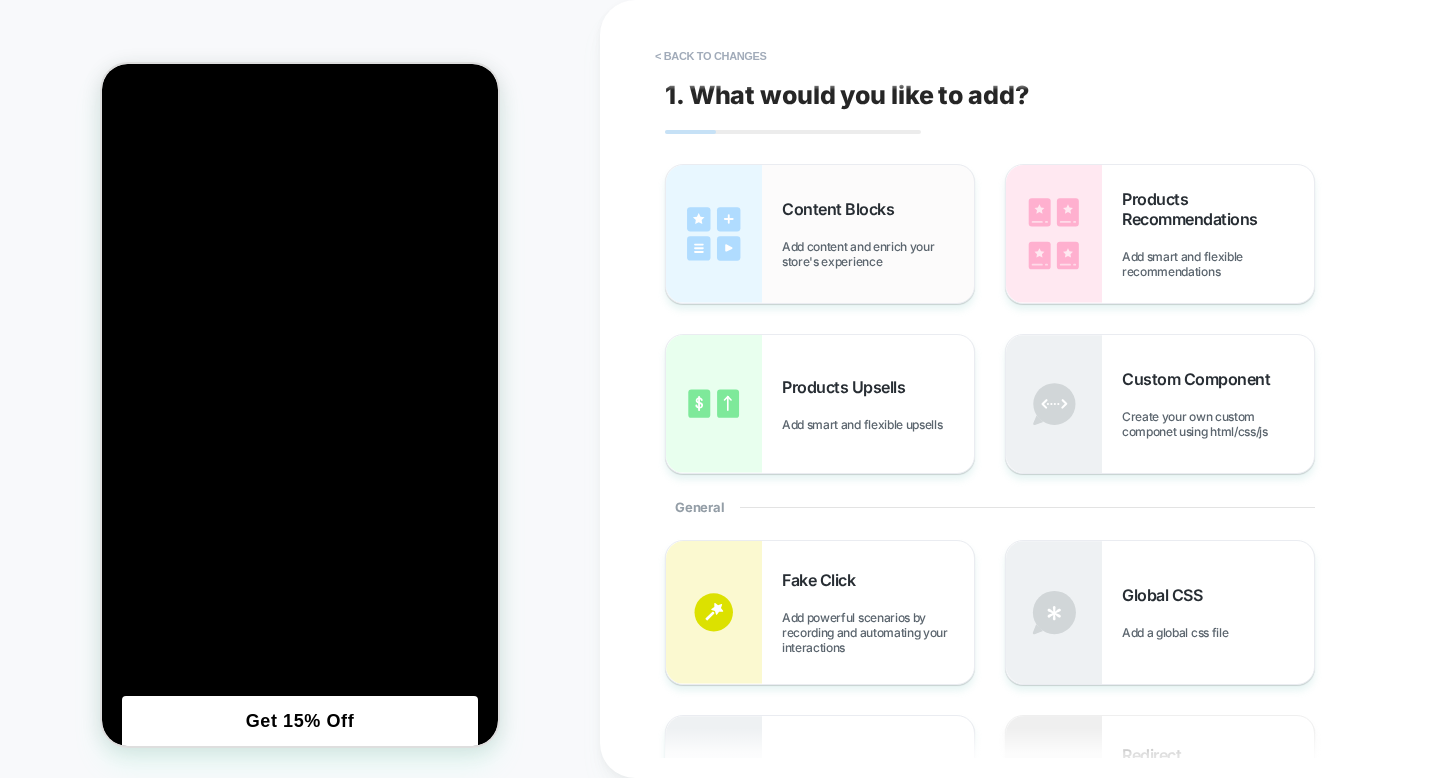 click on "Add content and enrich your store's experience" at bounding box center (878, 254) 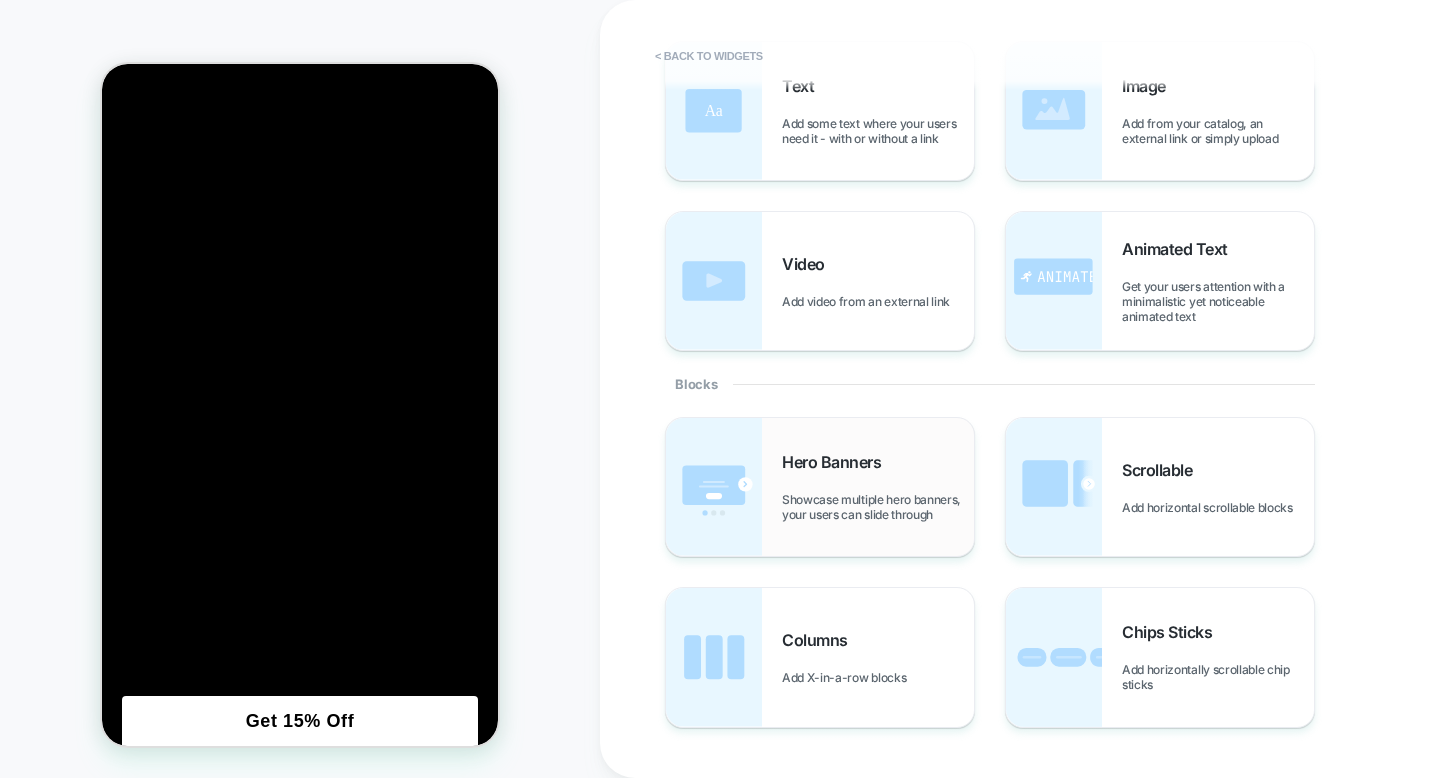 scroll, scrollTop: 127, scrollLeft: 0, axis: vertical 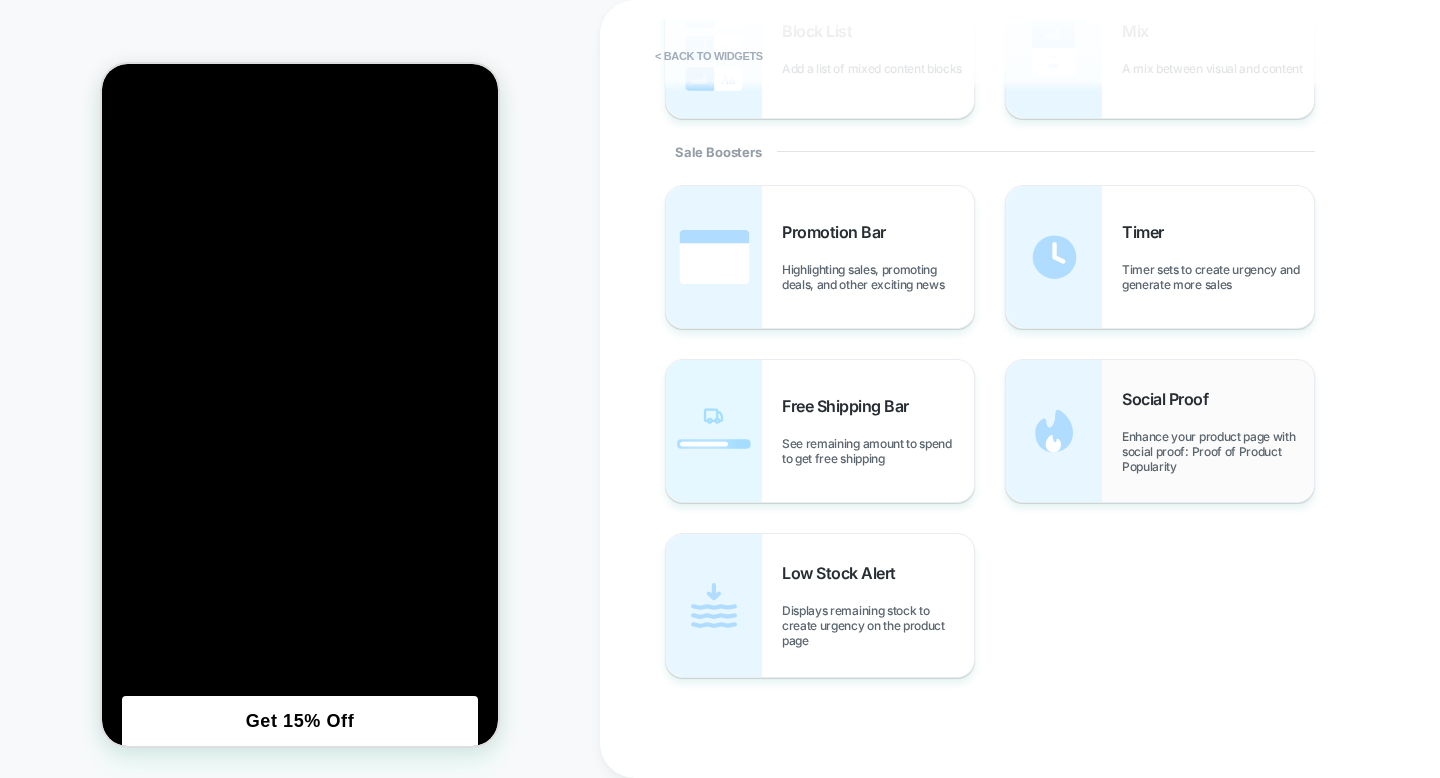 click on "Enhance your product page with social proof: Proof of Product Popularity" at bounding box center [1218, 451] 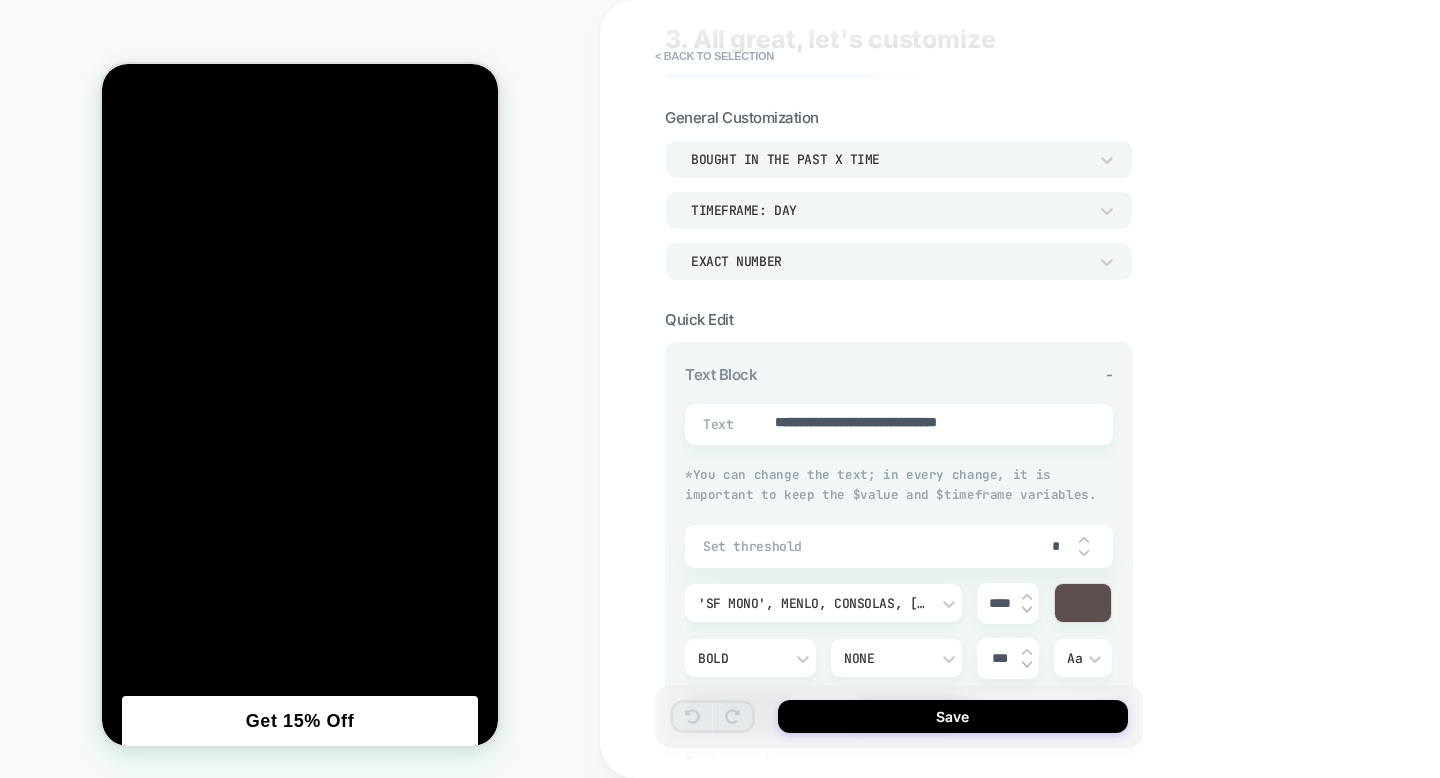 scroll, scrollTop: 0, scrollLeft: 0, axis: both 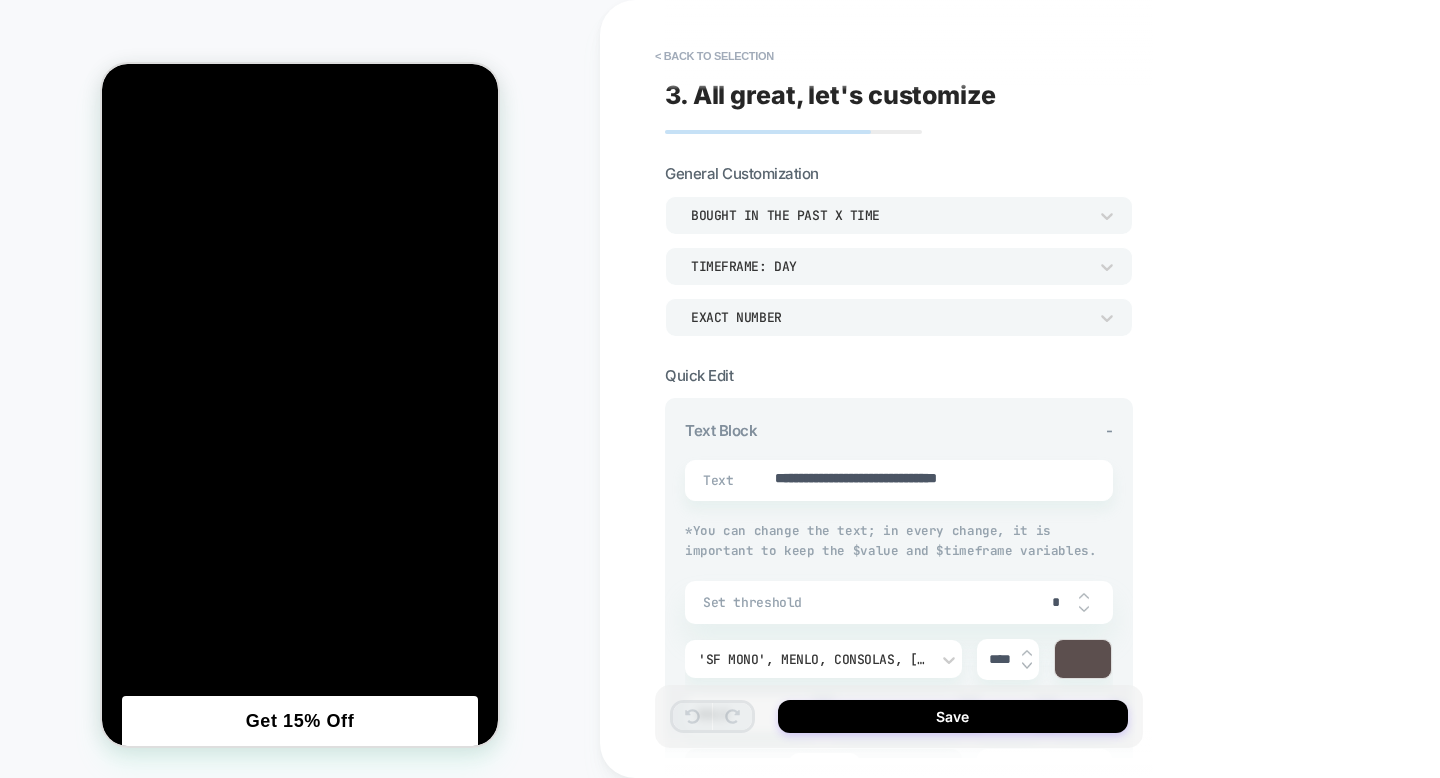 click on "TIMEFRAME: day" at bounding box center [889, 266] 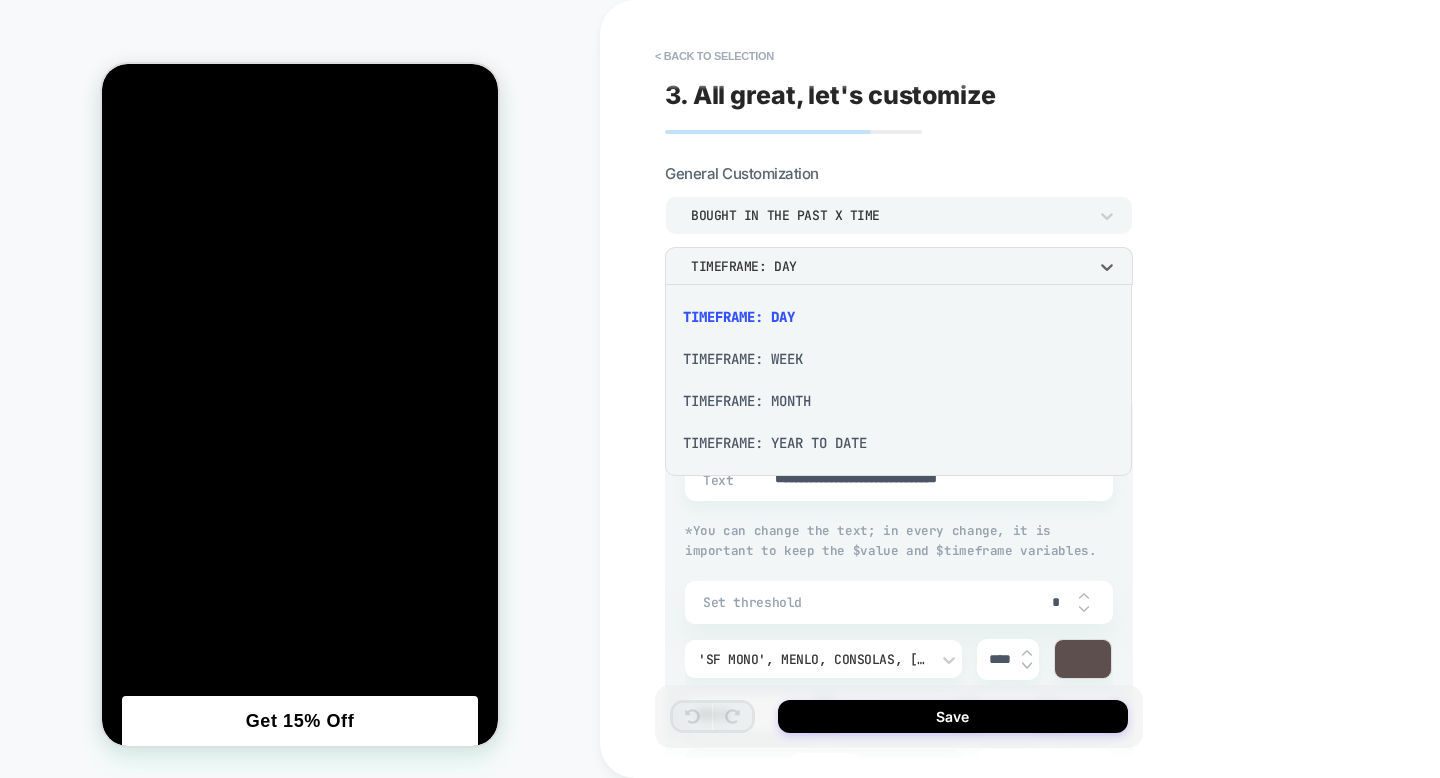click on "TIMEFRAME: WEEK" at bounding box center [898, 359] 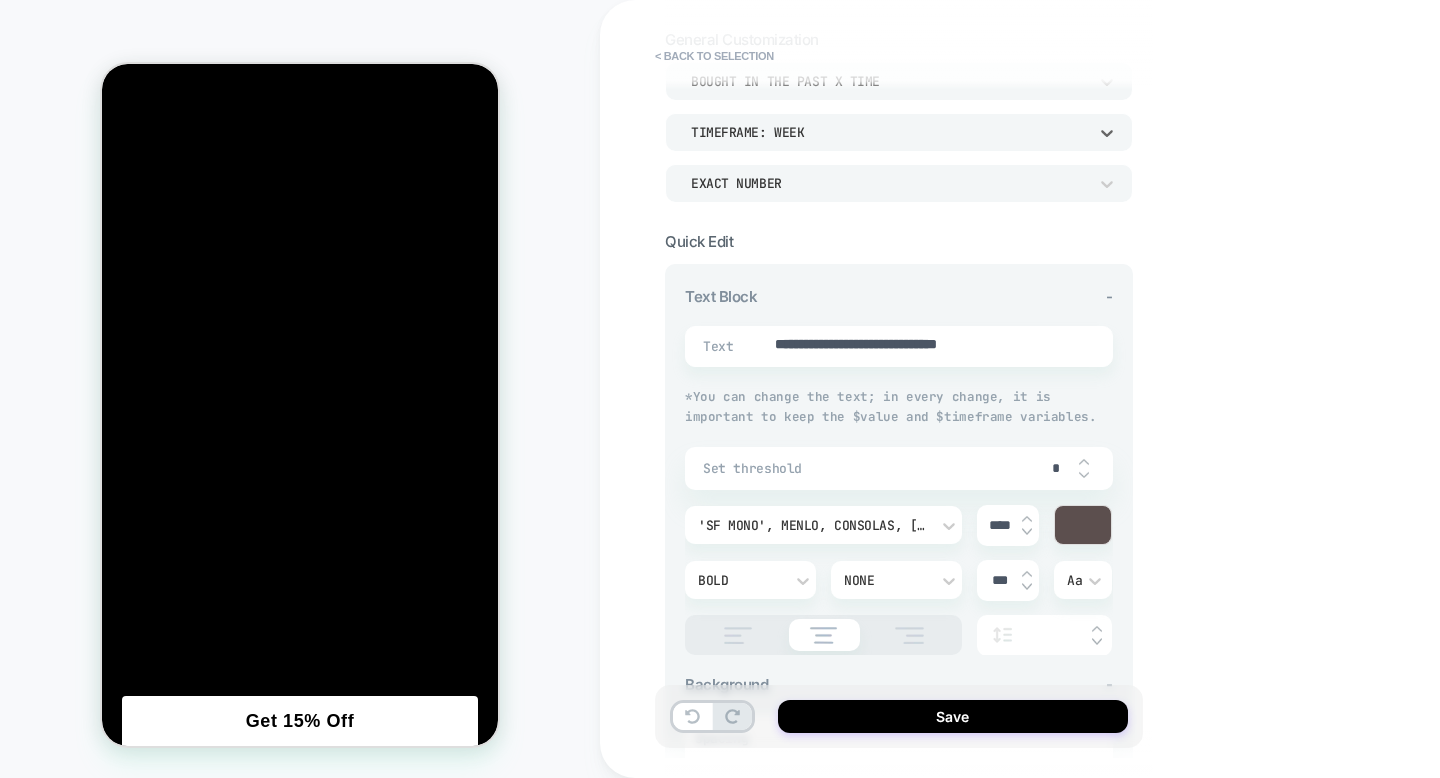 scroll, scrollTop: 147, scrollLeft: 0, axis: vertical 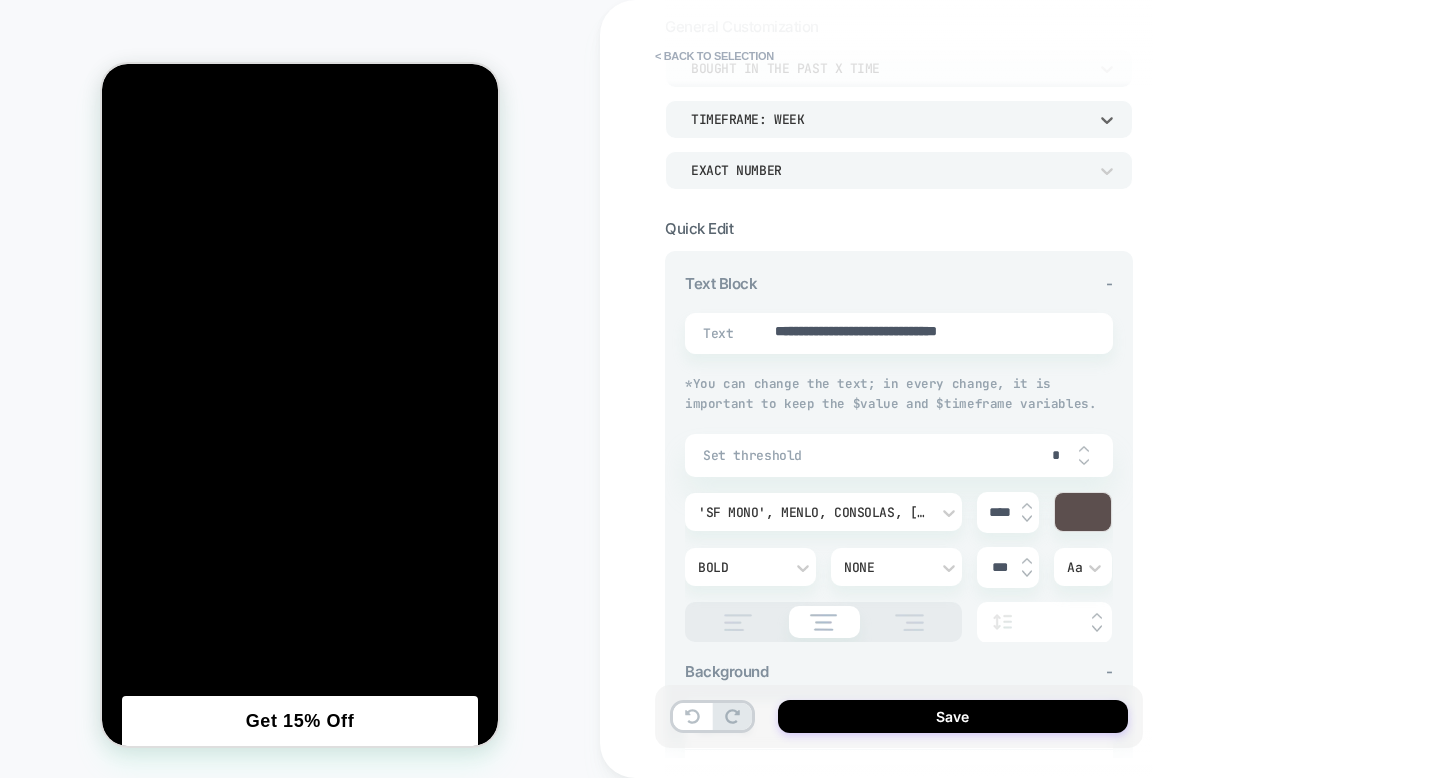 click at bounding box center [1083, 512] 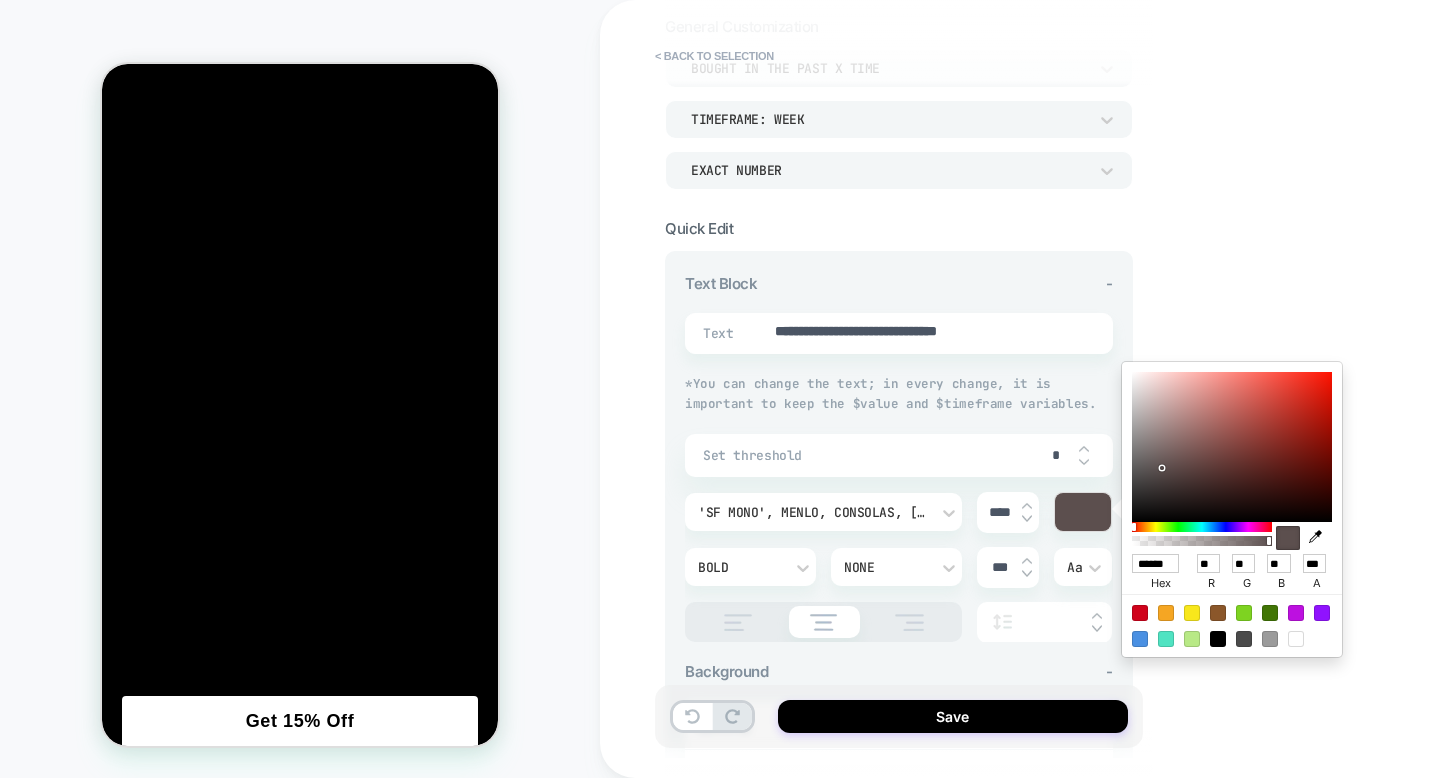 click 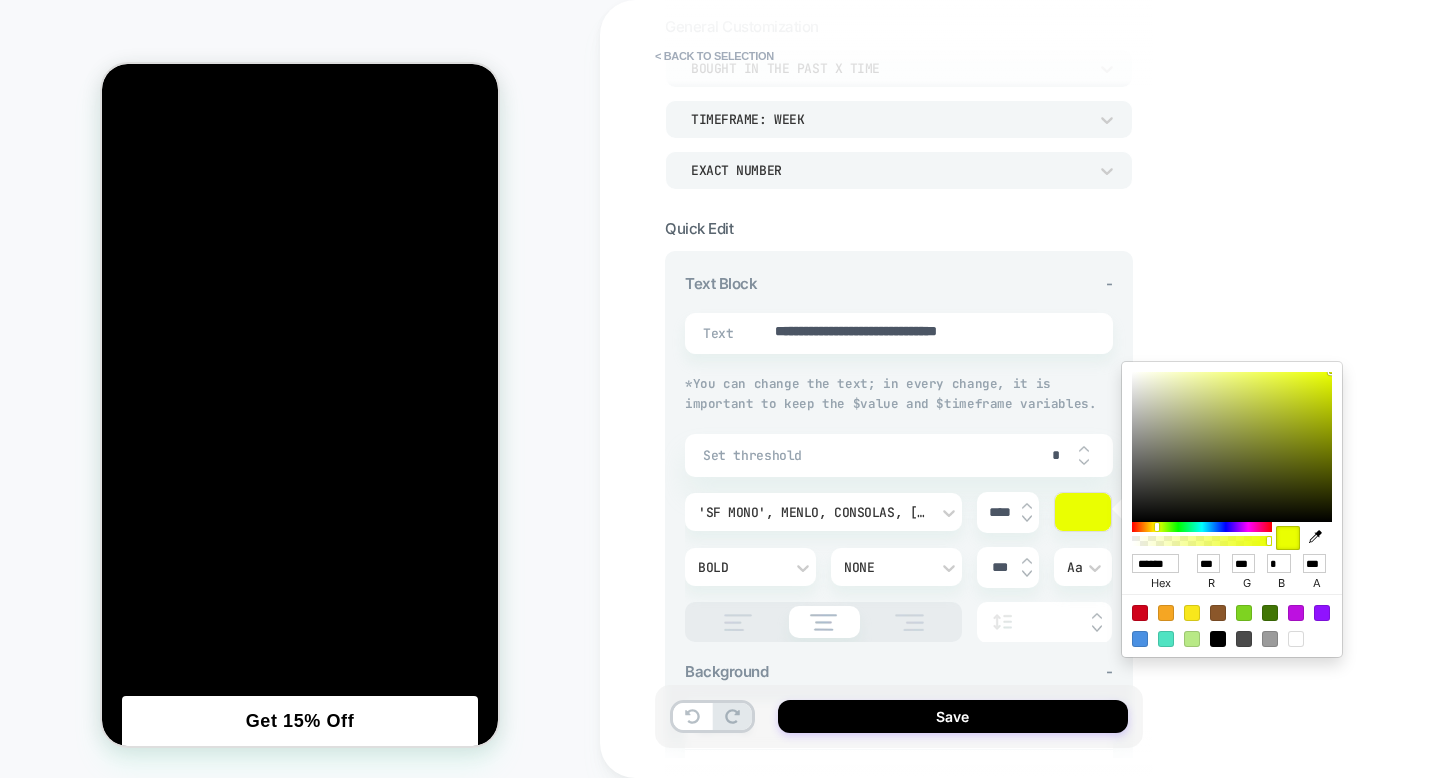 click on "**********" at bounding box center (1040, 389) 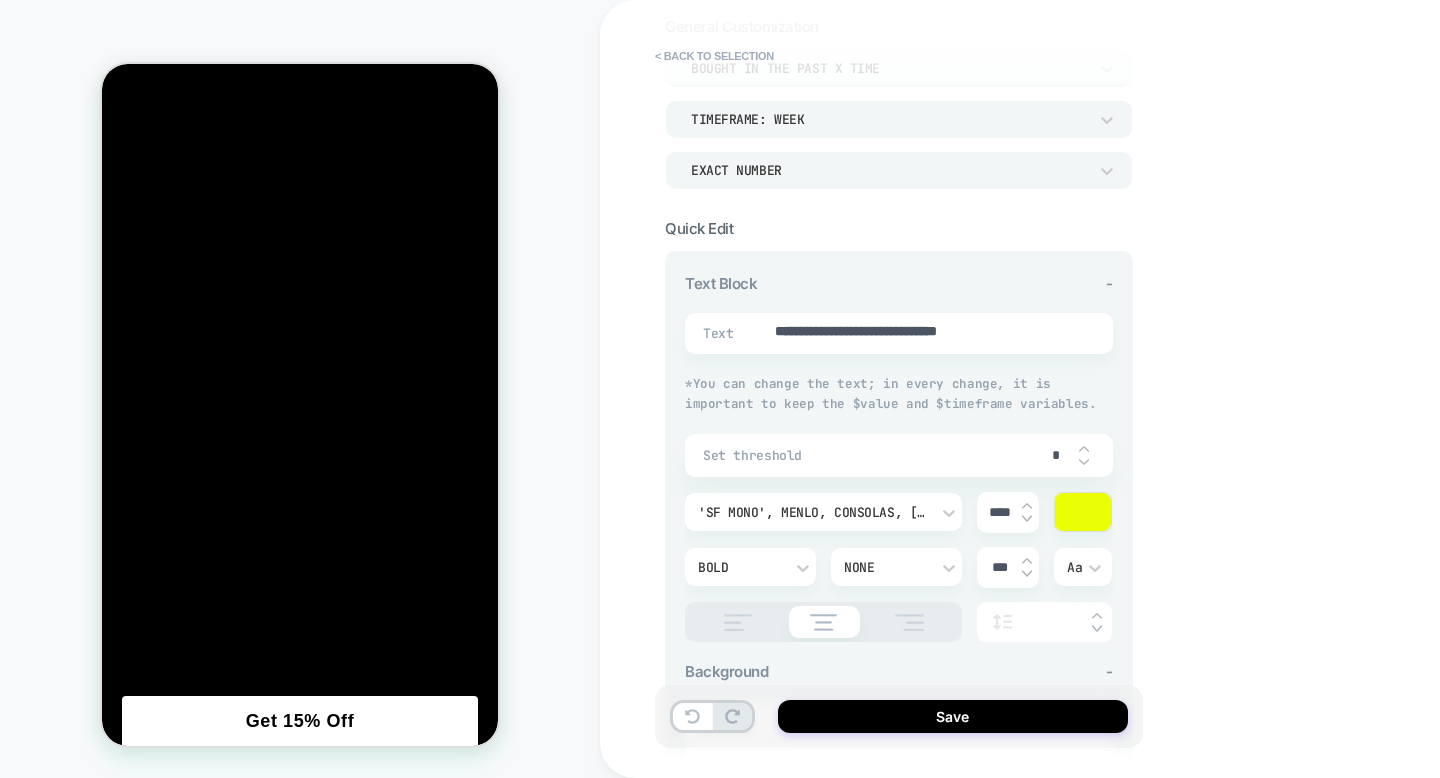 click at bounding box center (1083, 512) 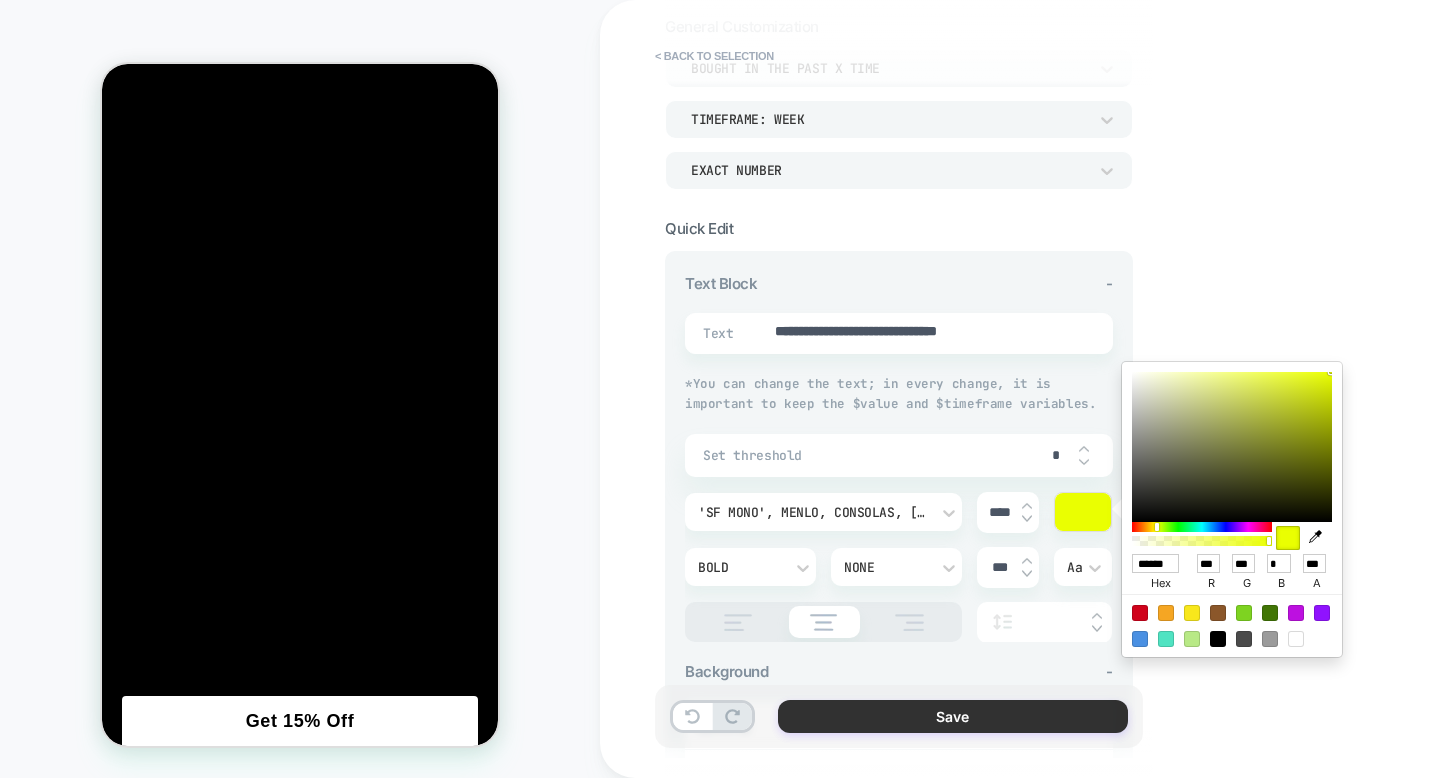 click on "Save" at bounding box center [953, 716] 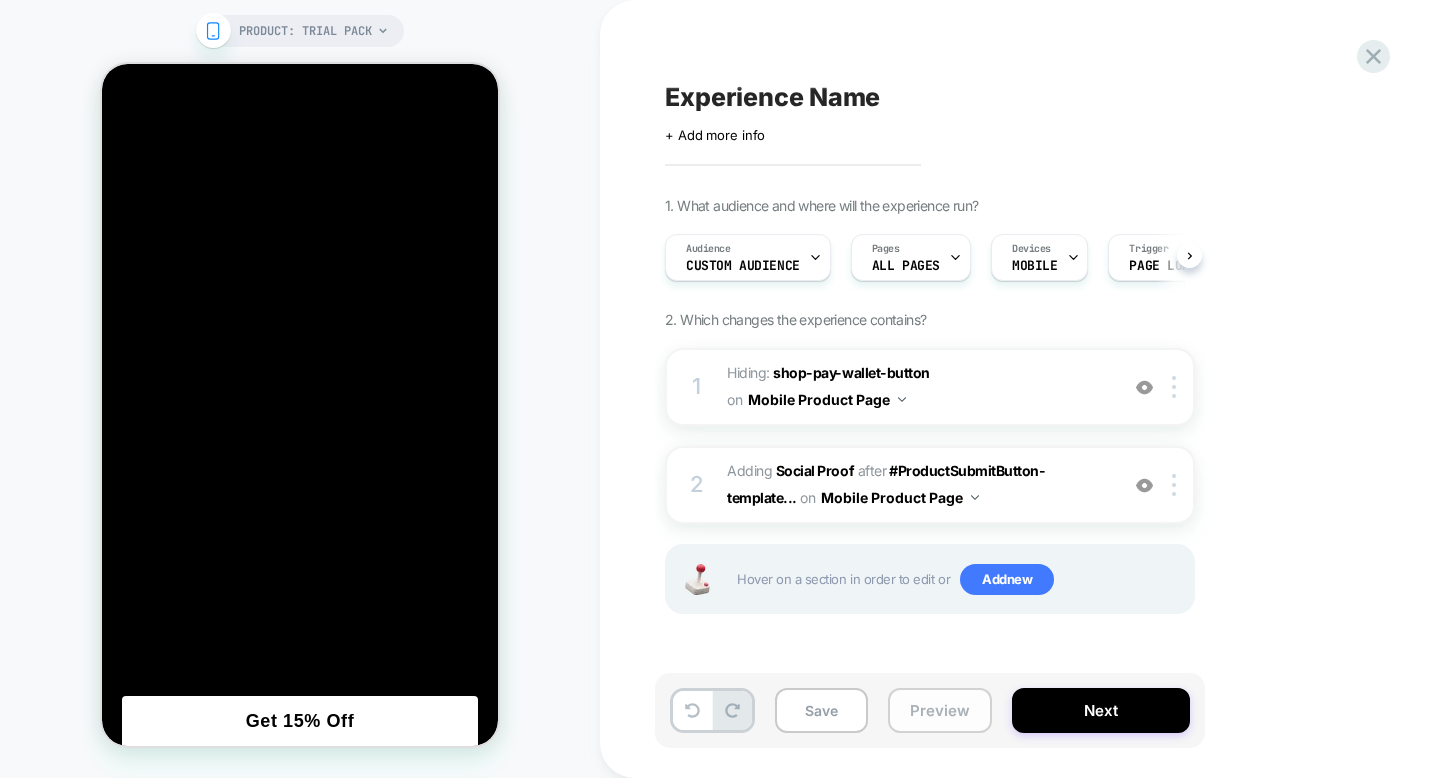 scroll, scrollTop: 0, scrollLeft: 1, axis: horizontal 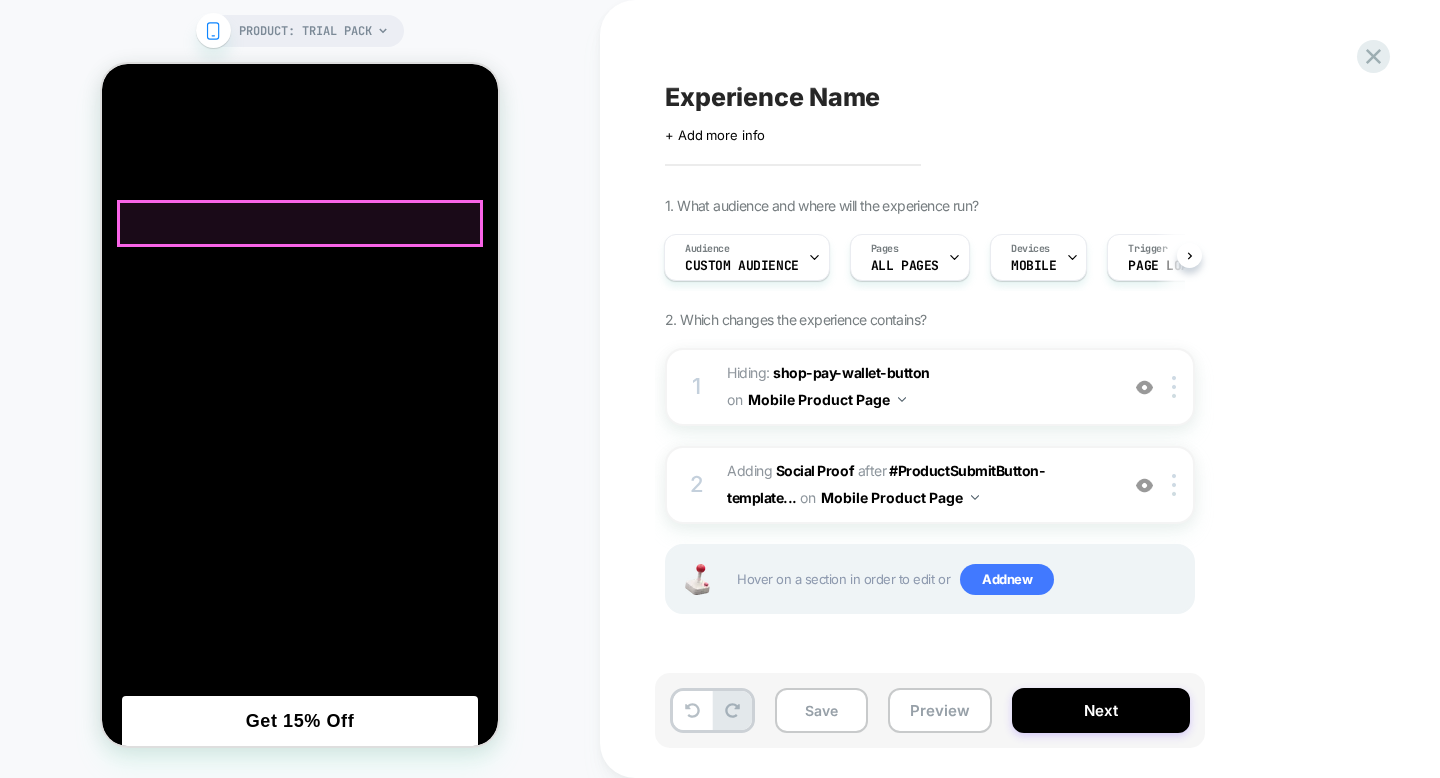 click on "Add to cart" at bounding box center [142, 11068] 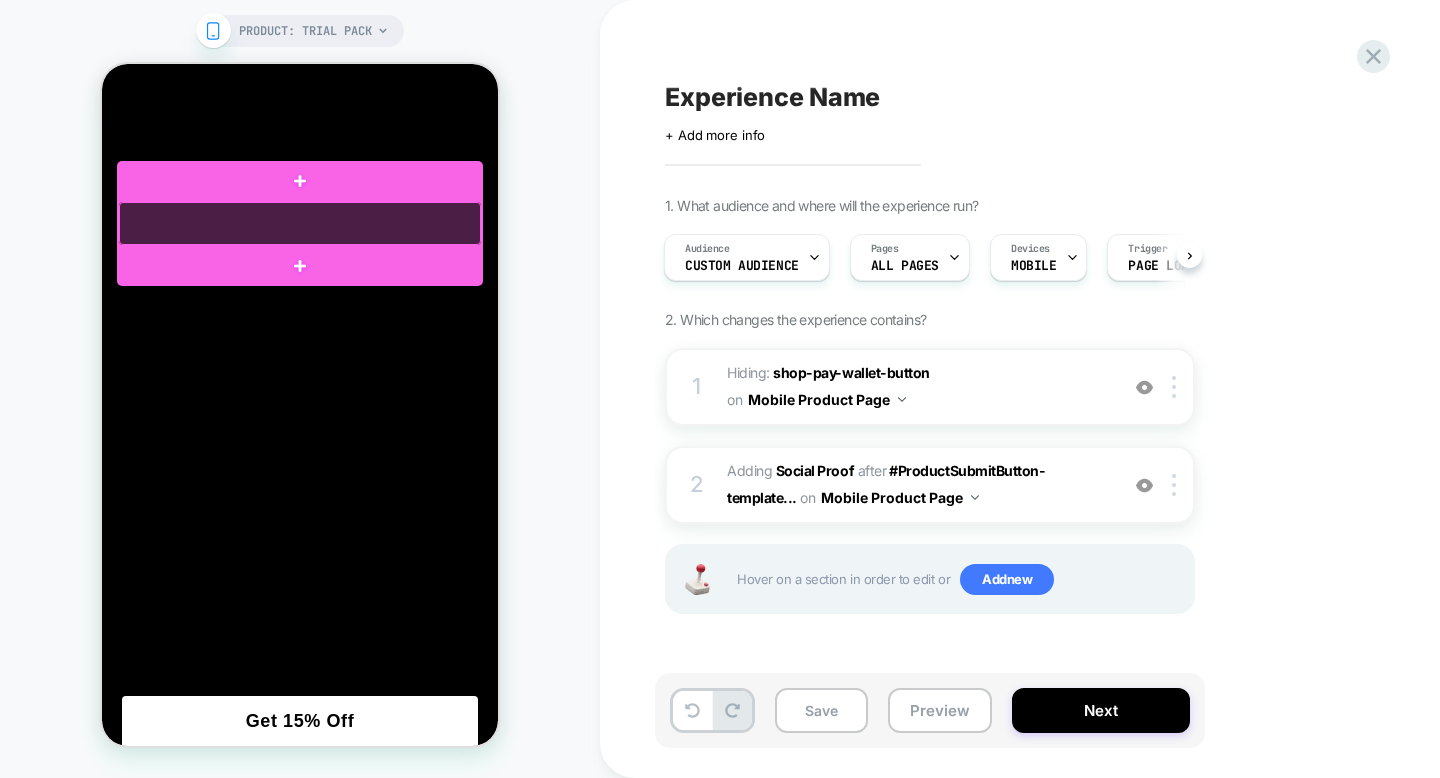 scroll, scrollTop: 1269, scrollLeft: 0, axis: vertical 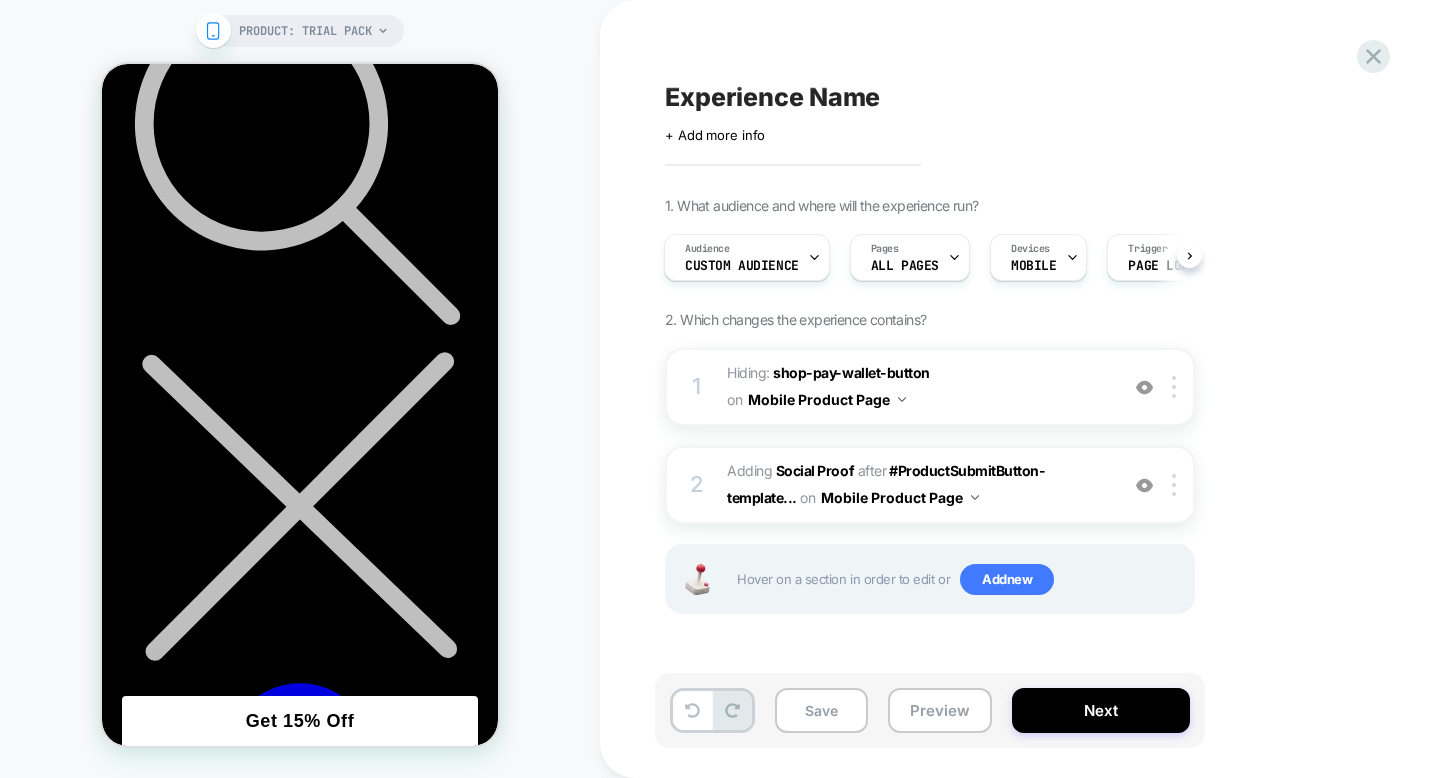 click on "Add to cart" at bounding box center (142, 9957) 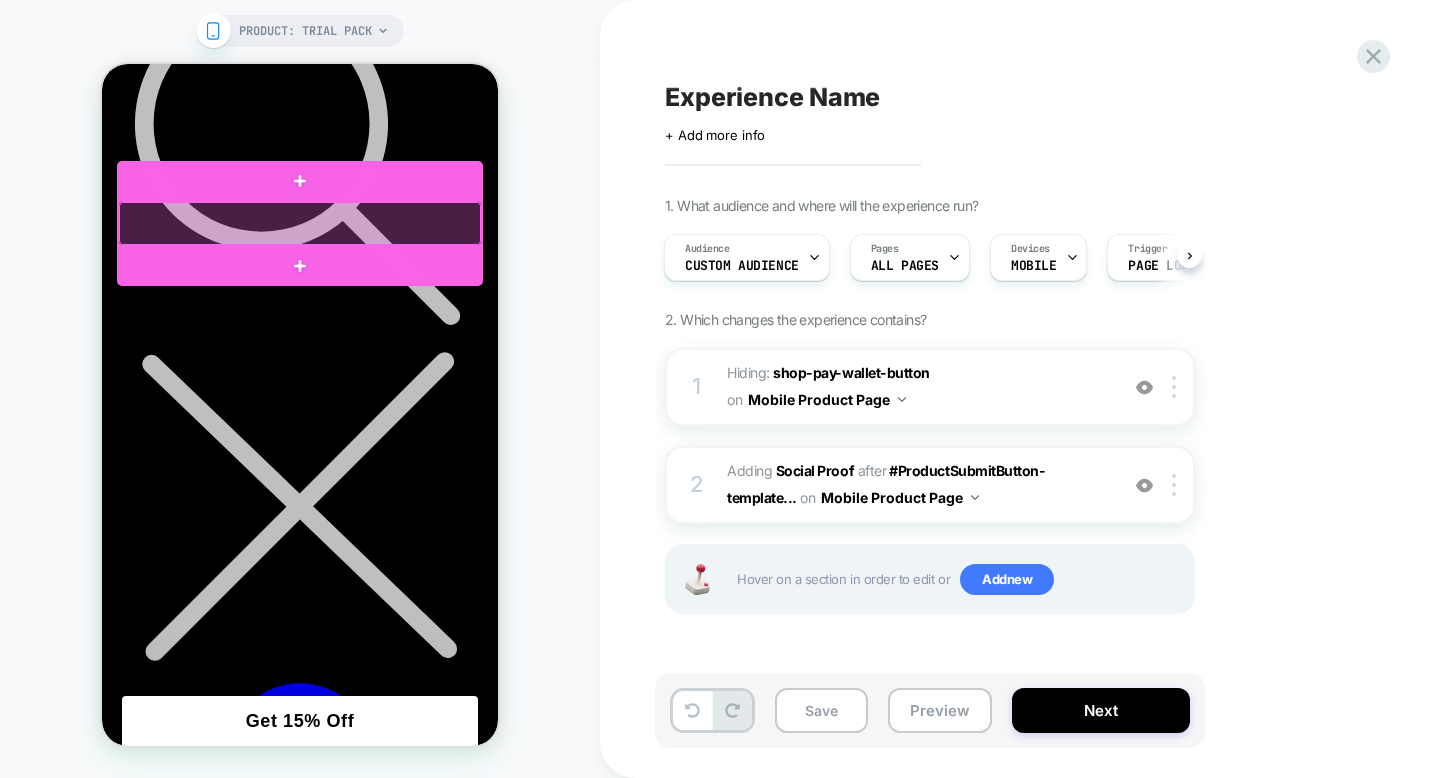 click at bounding box center [300, 223] 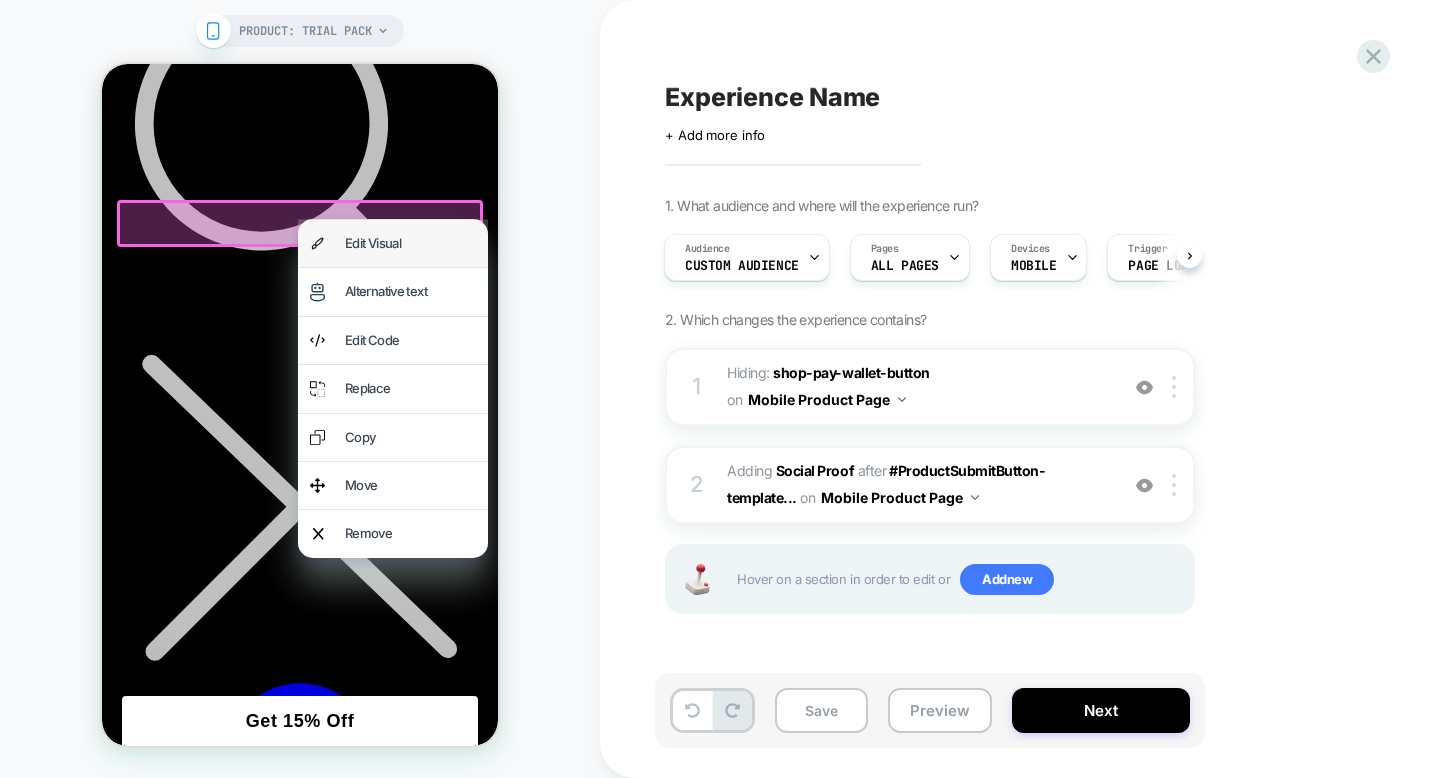 click on "Edit Visual" at bounding box center (410, 243) 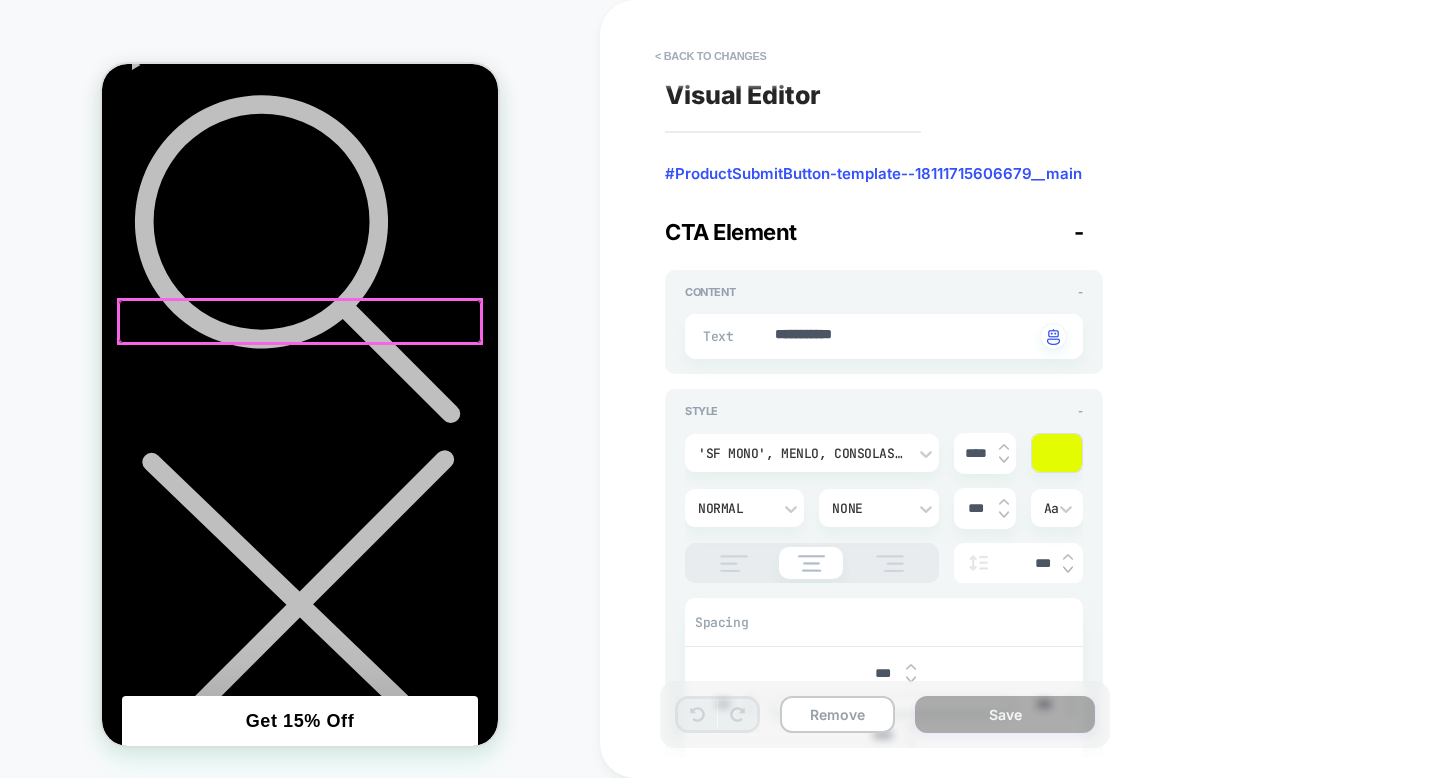 scroll, scrollTop: 1087, scrollLeft: 0, axis: vertical 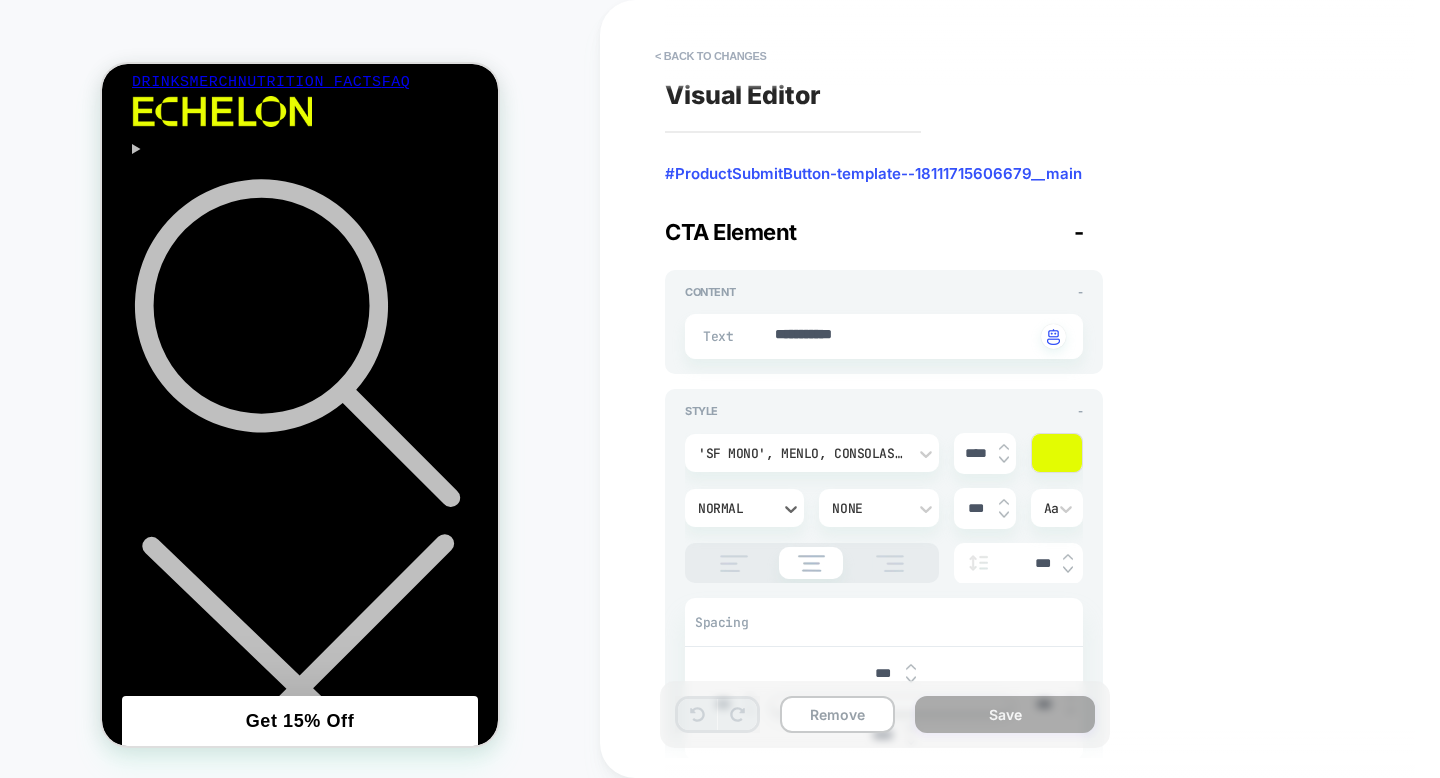 click on "Normal" at bounding box center [744, 508] 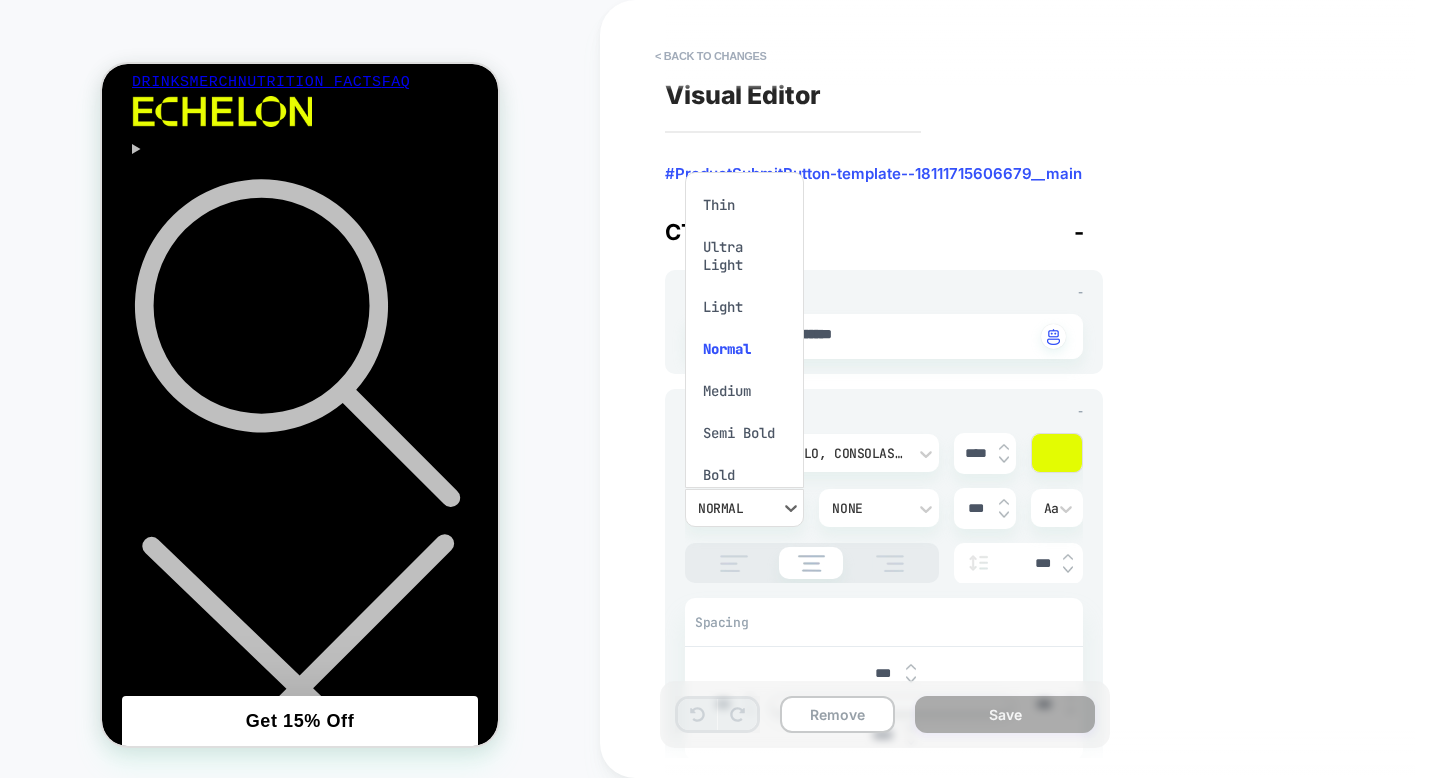 click at bounding box center (720, 389) 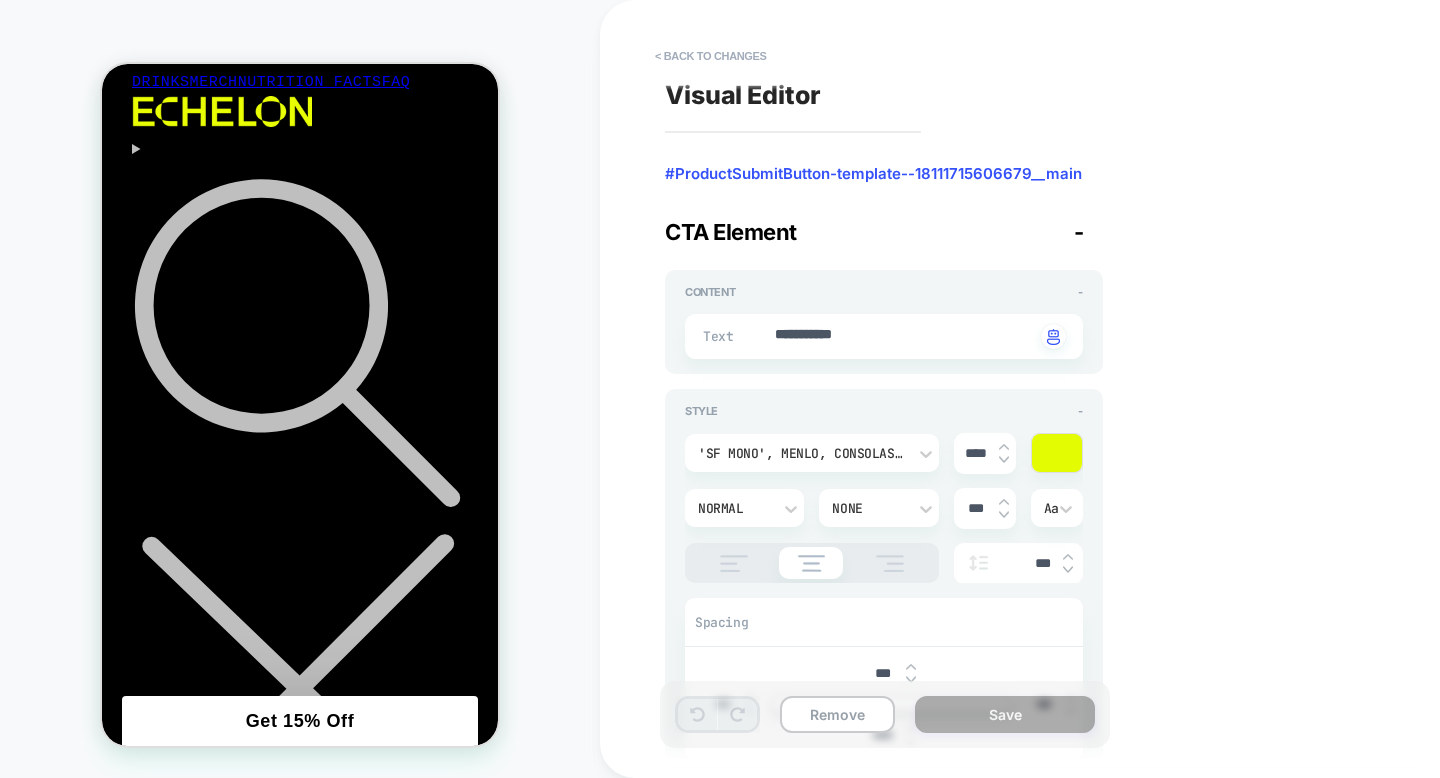 type on "*" 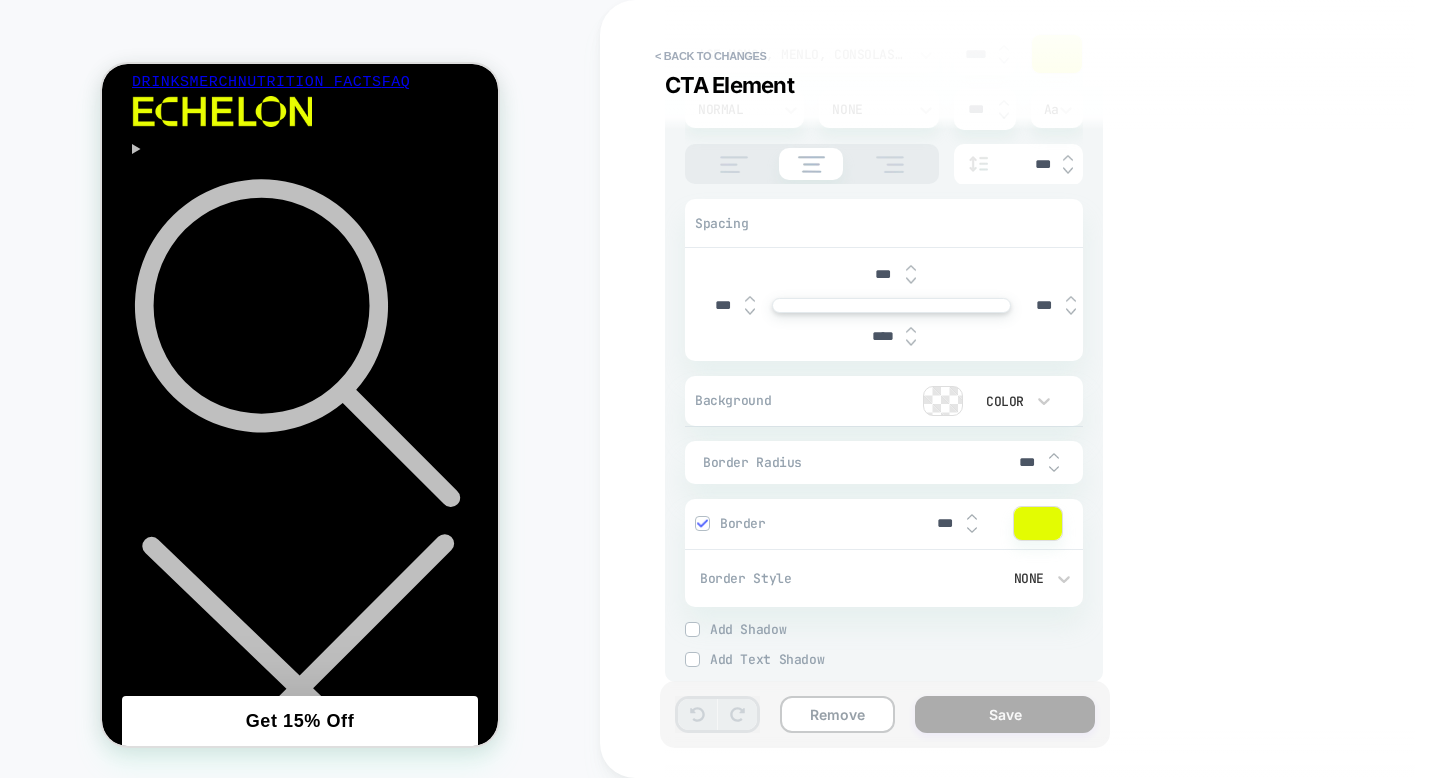 scroll, scrollTop: 432, scrollLeft: 0, axis: vertical 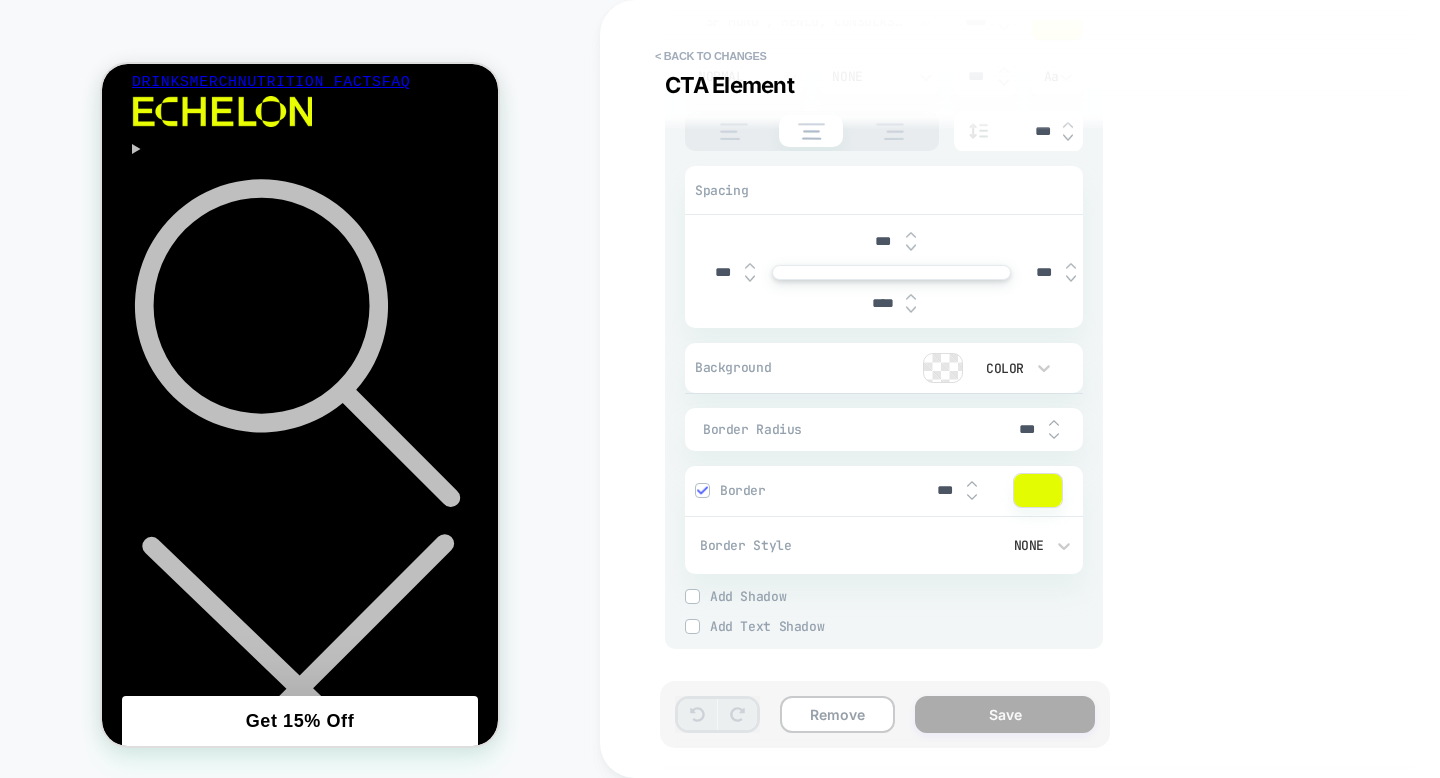 click at bounding box center [943, 368] 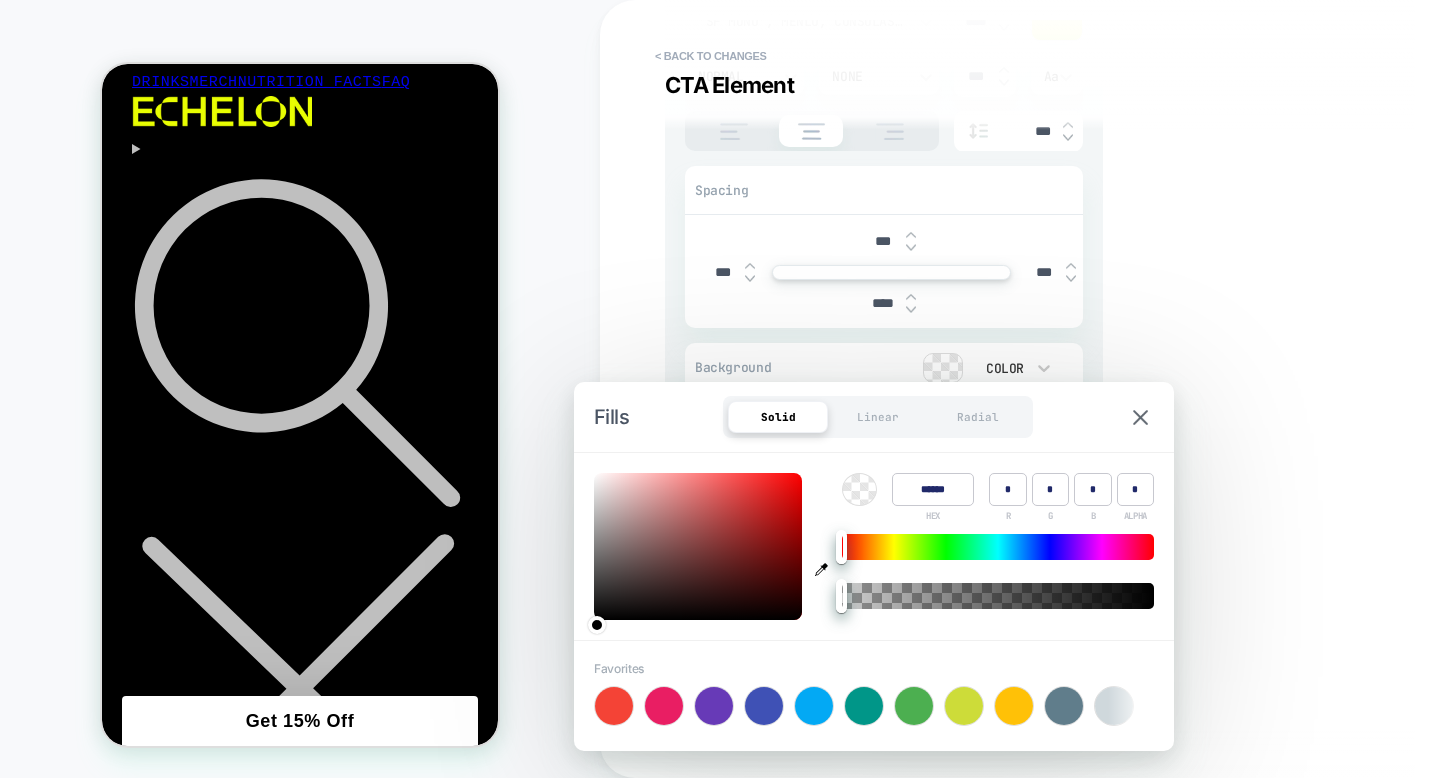 click 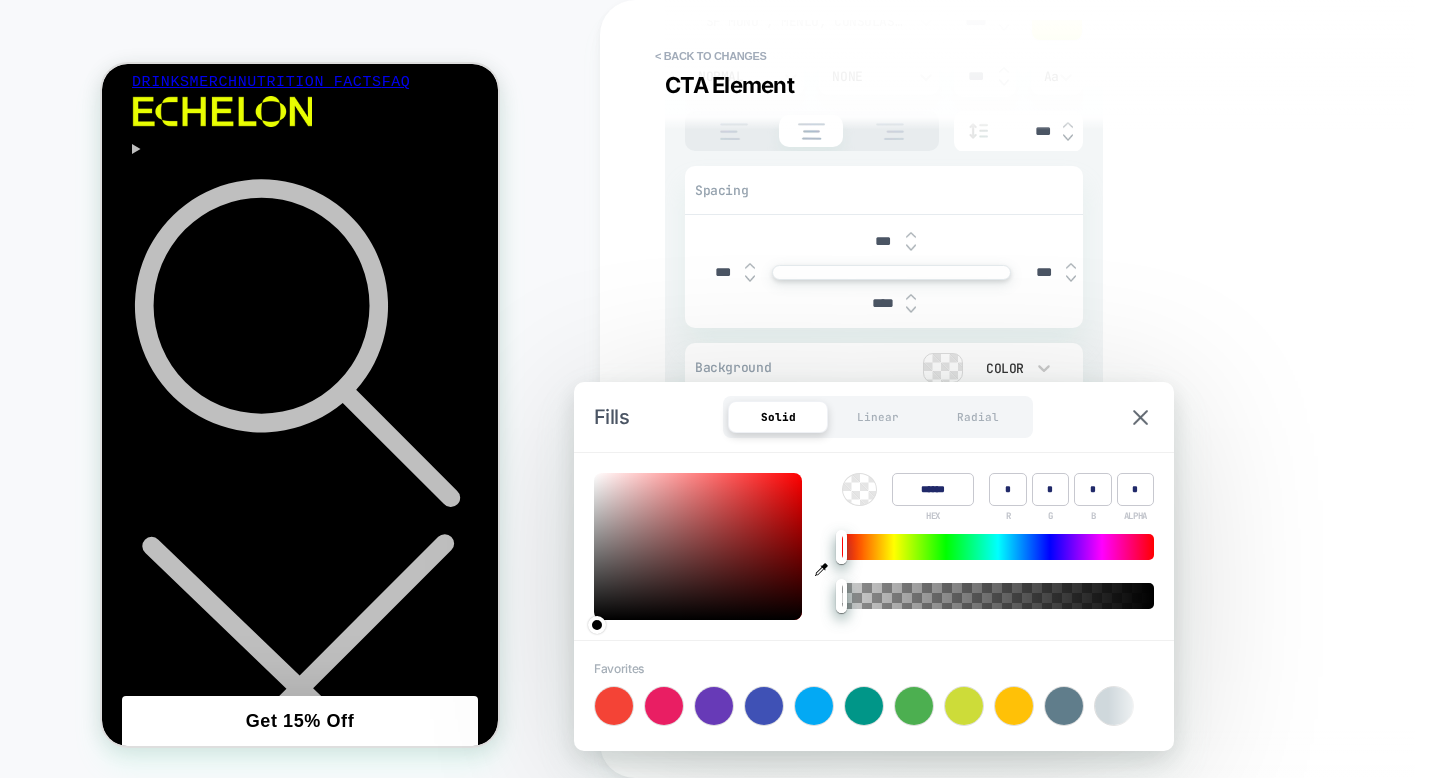 type on "******" 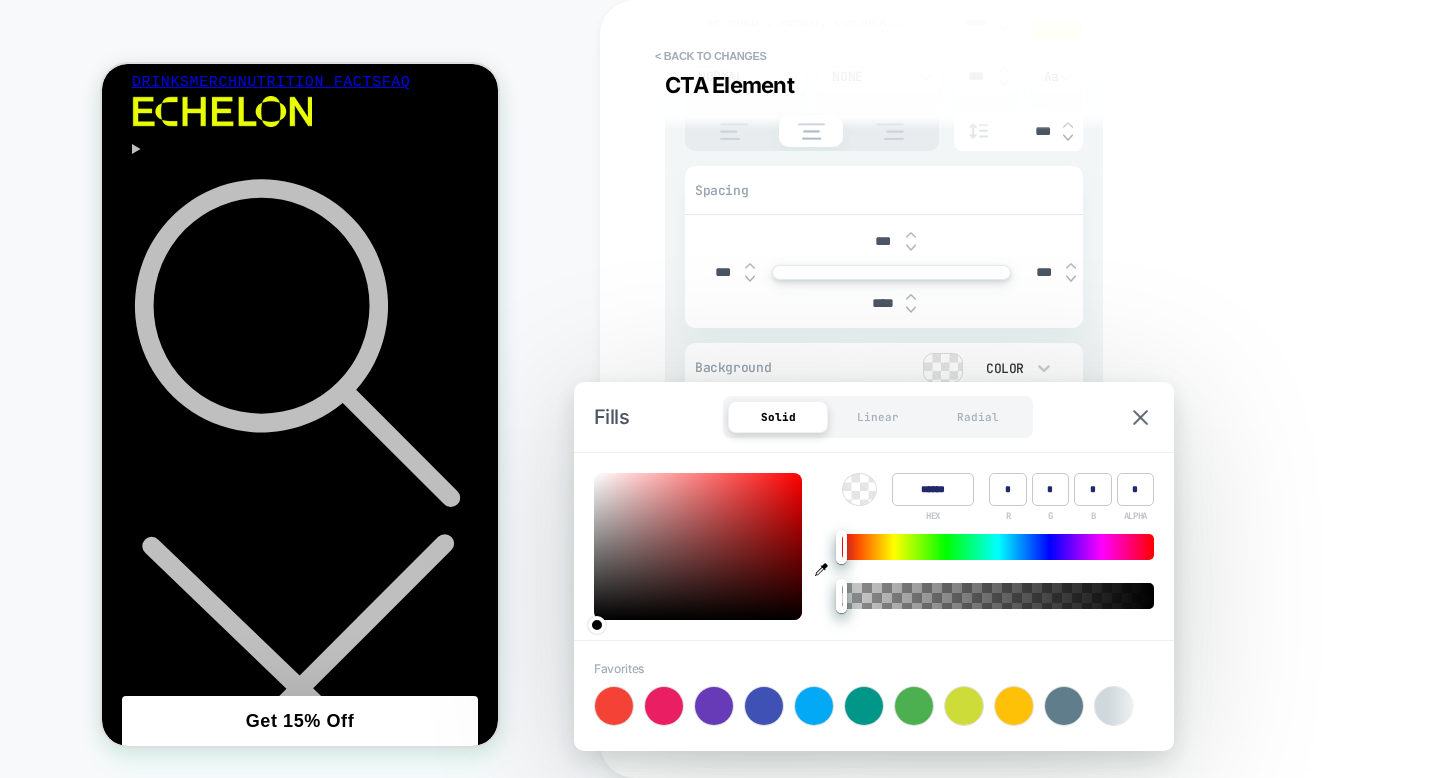 type on "***" 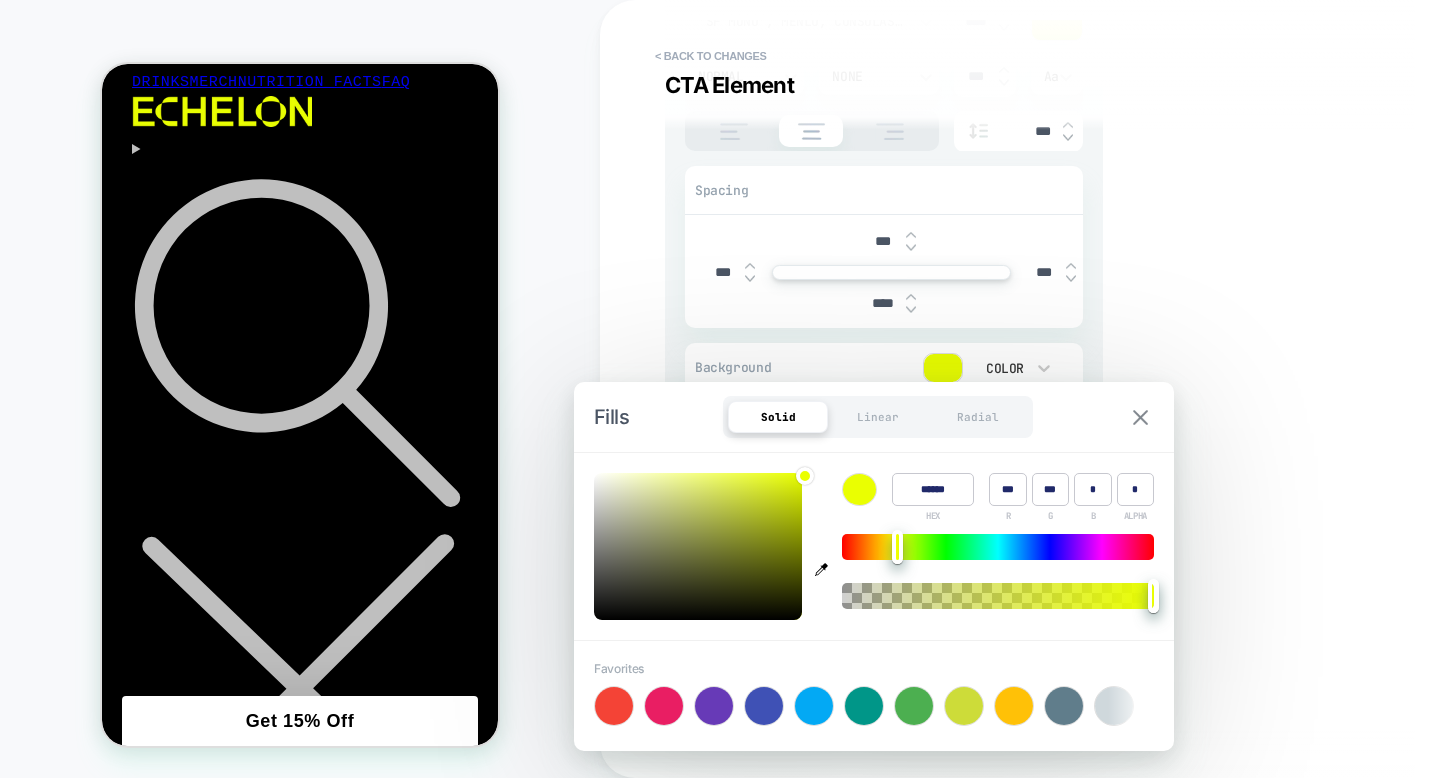 click at bounding box center (1140, 417) 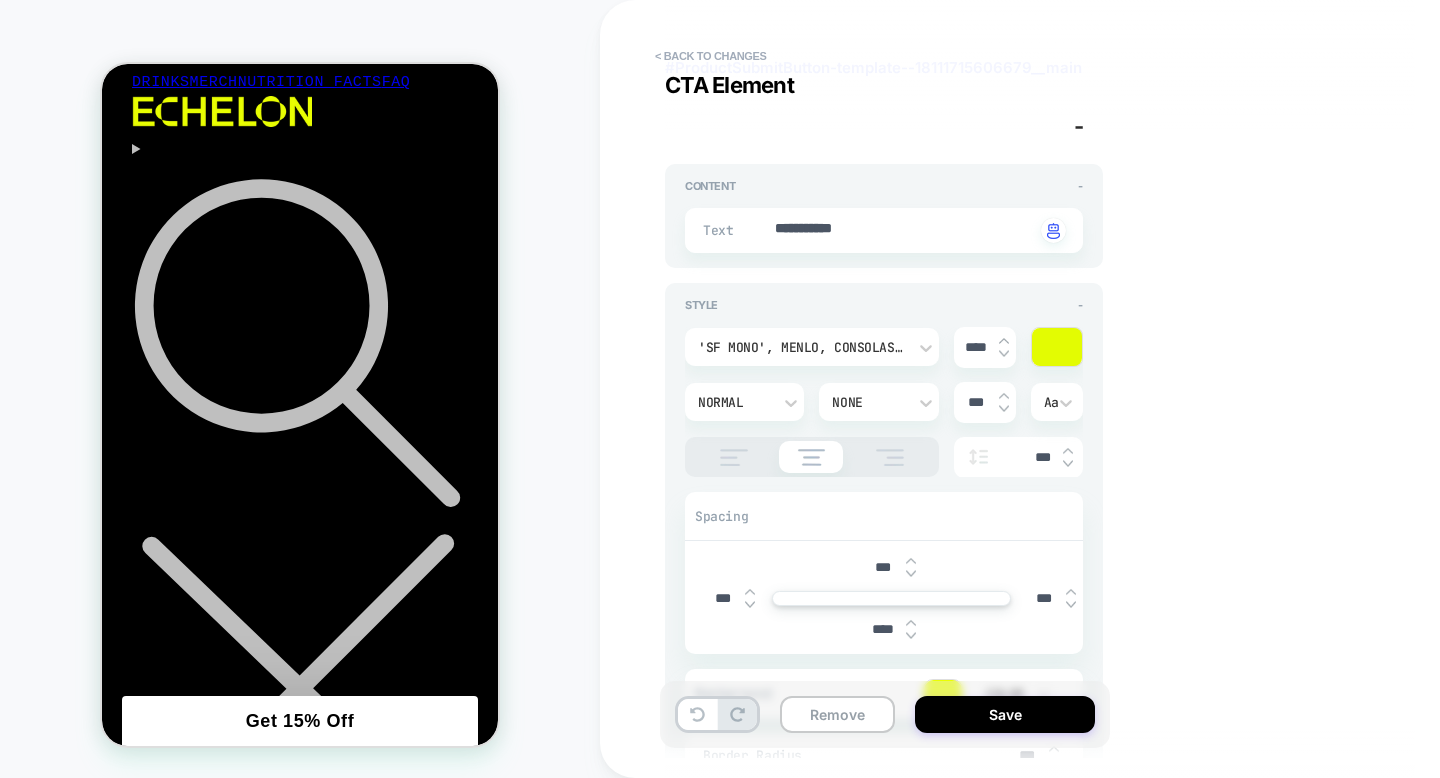 scroll, scrollTop: 0, scrollLeft: 0, axis: both 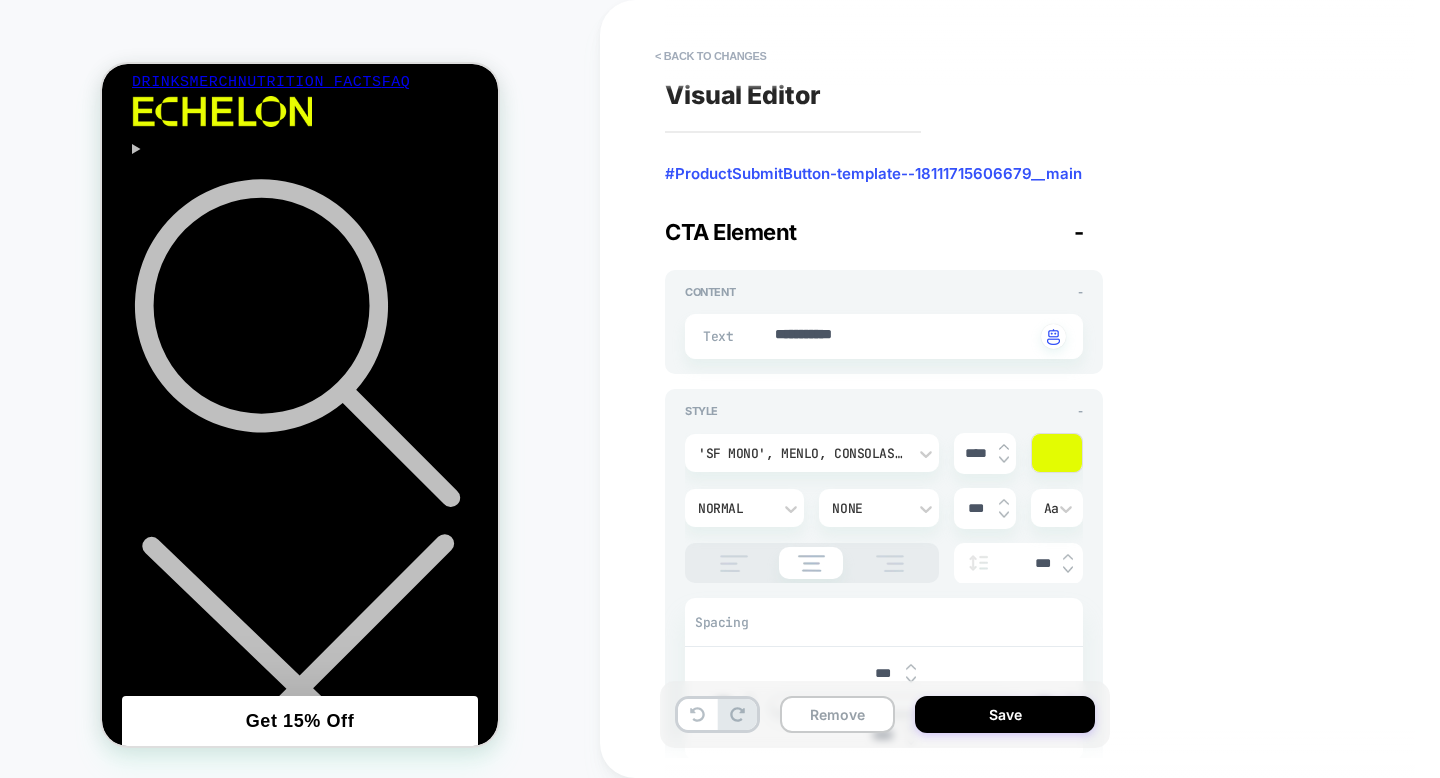 type on "*" 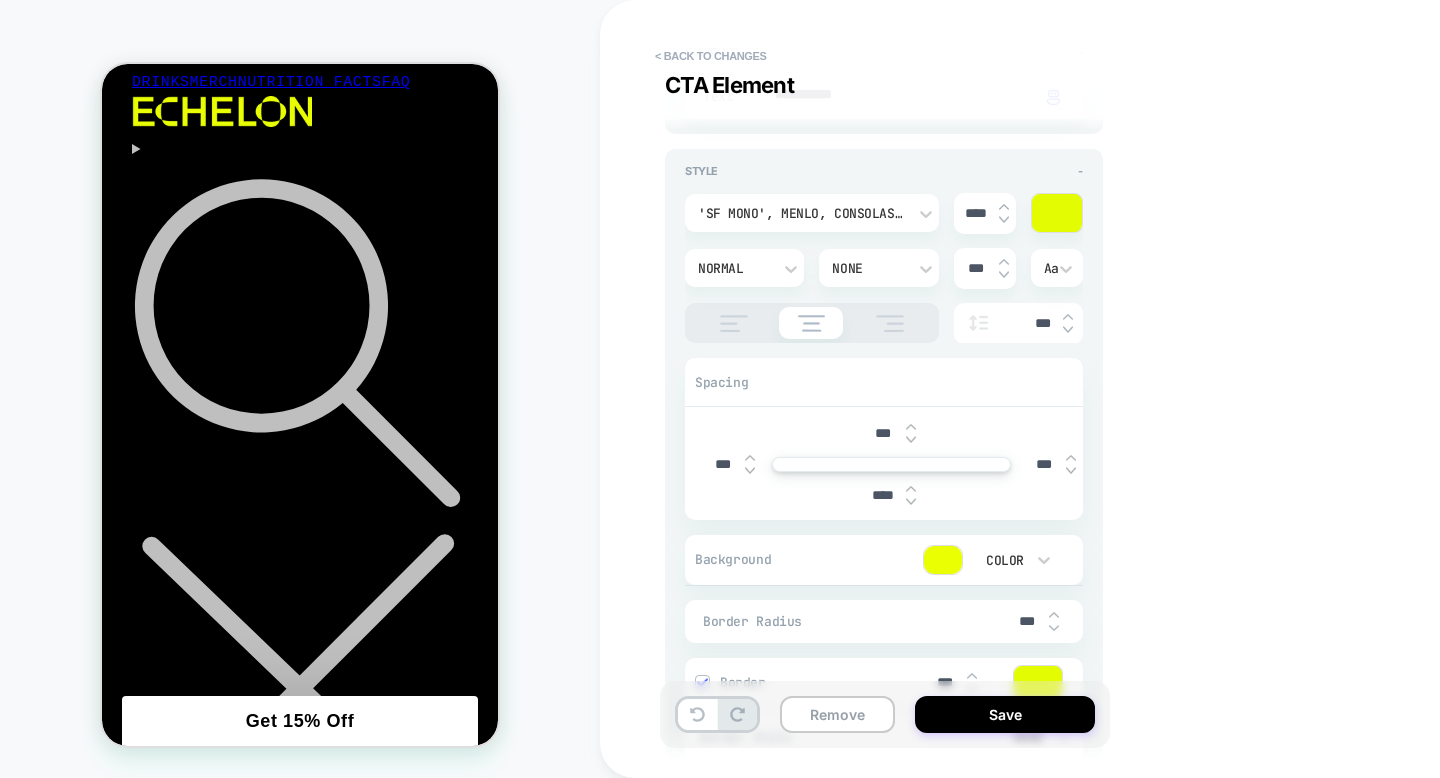 scroll, scrollTop: 309, scrollLeft: 0, axis: vertical 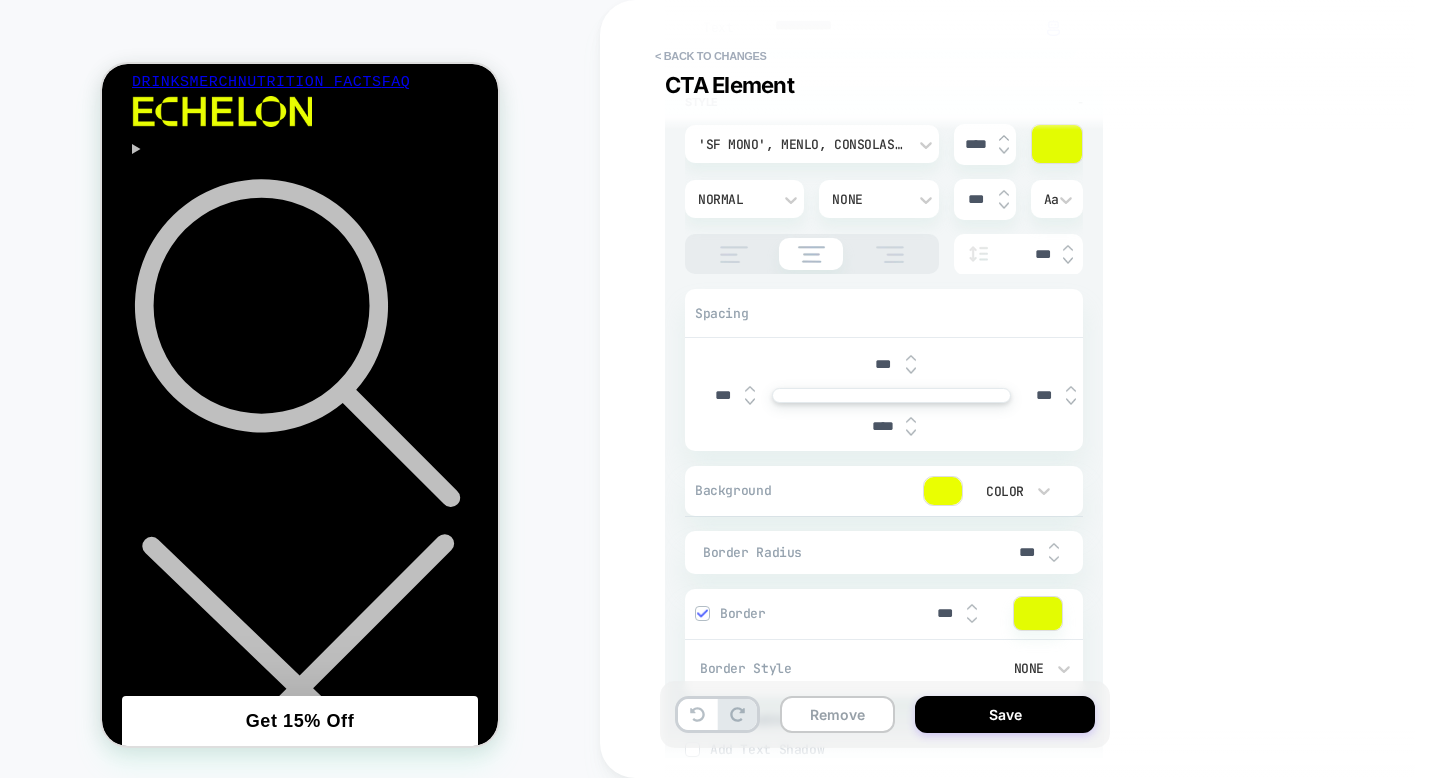 click at bounding box center (943, 491) 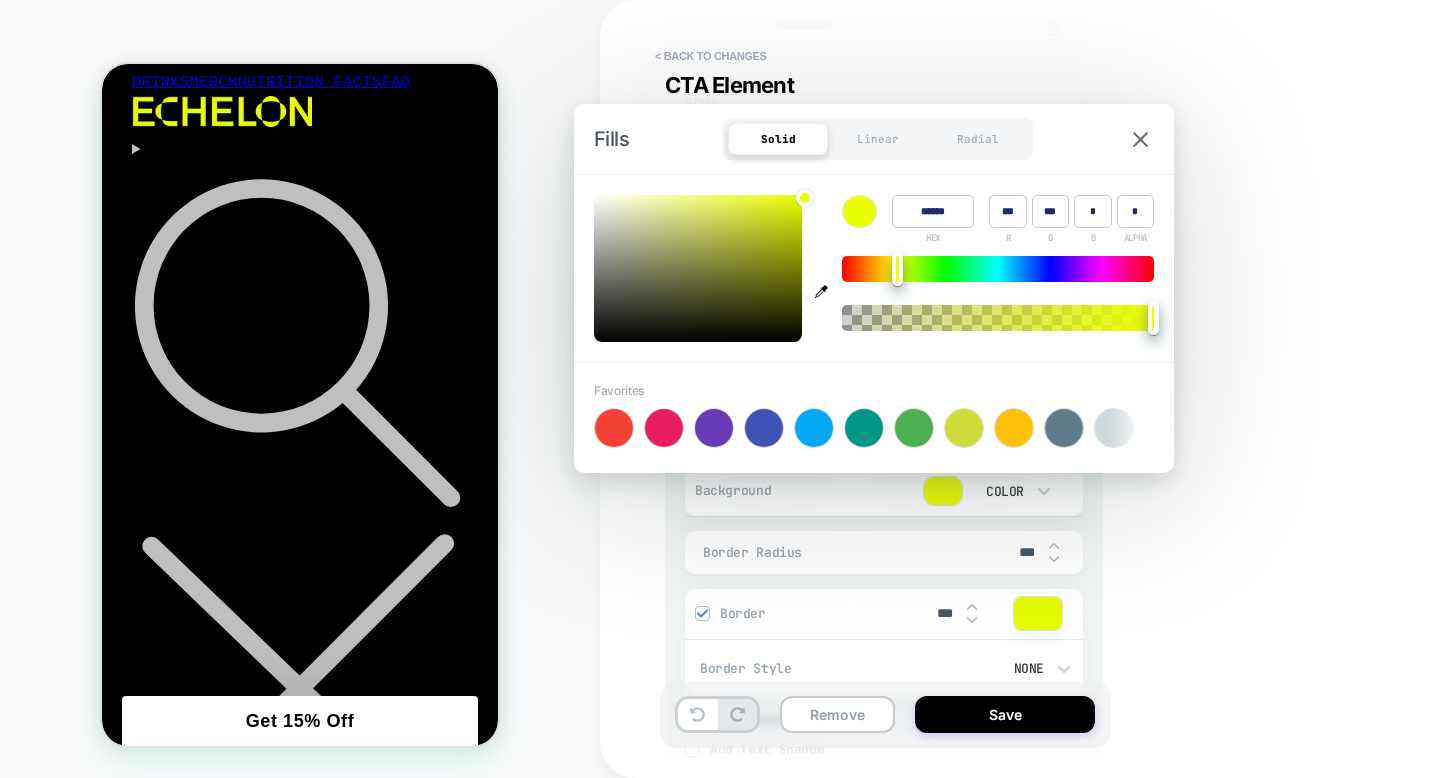 click on "Color ****** HEX *** R *** G * B * ALPHA" at bounding box center (874, 268) 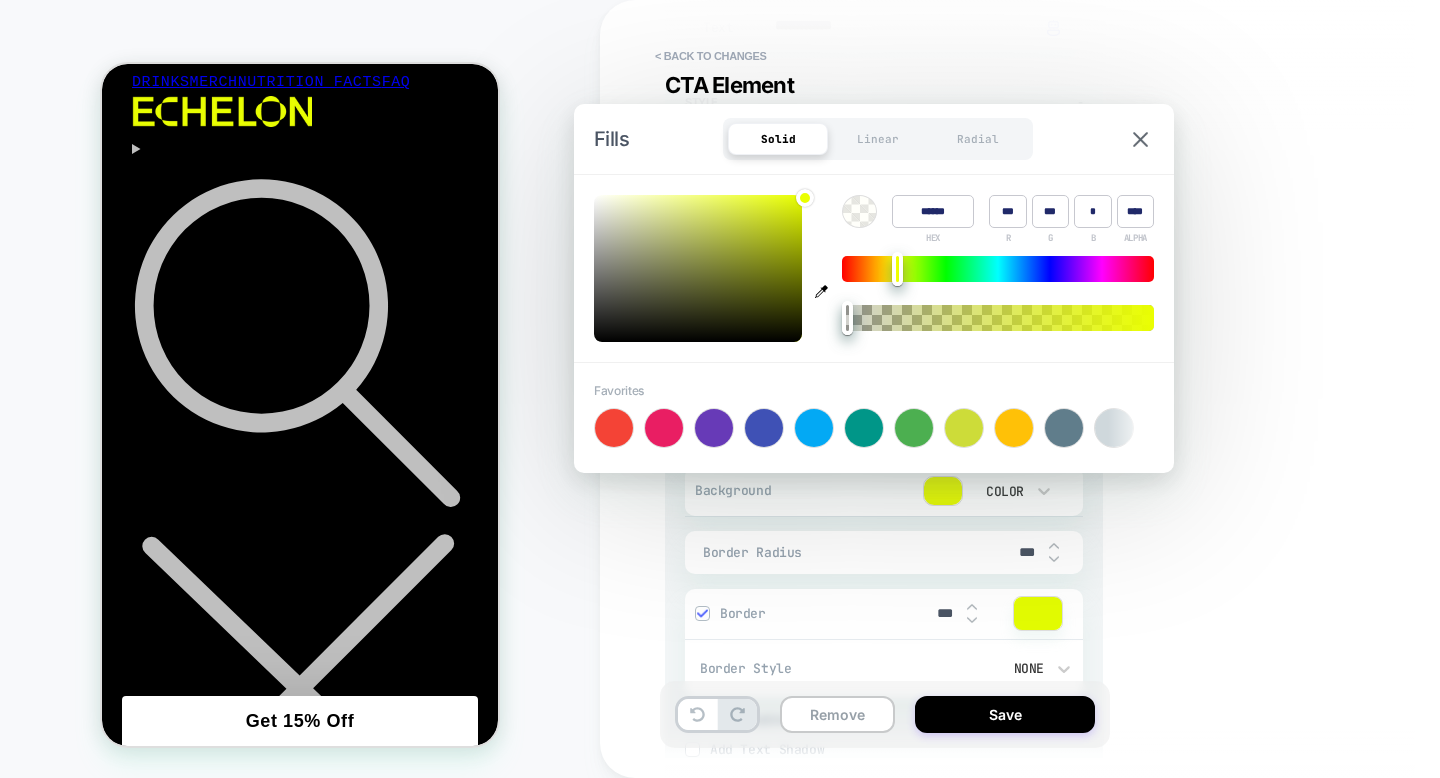 click at bounding box center (998, 318) 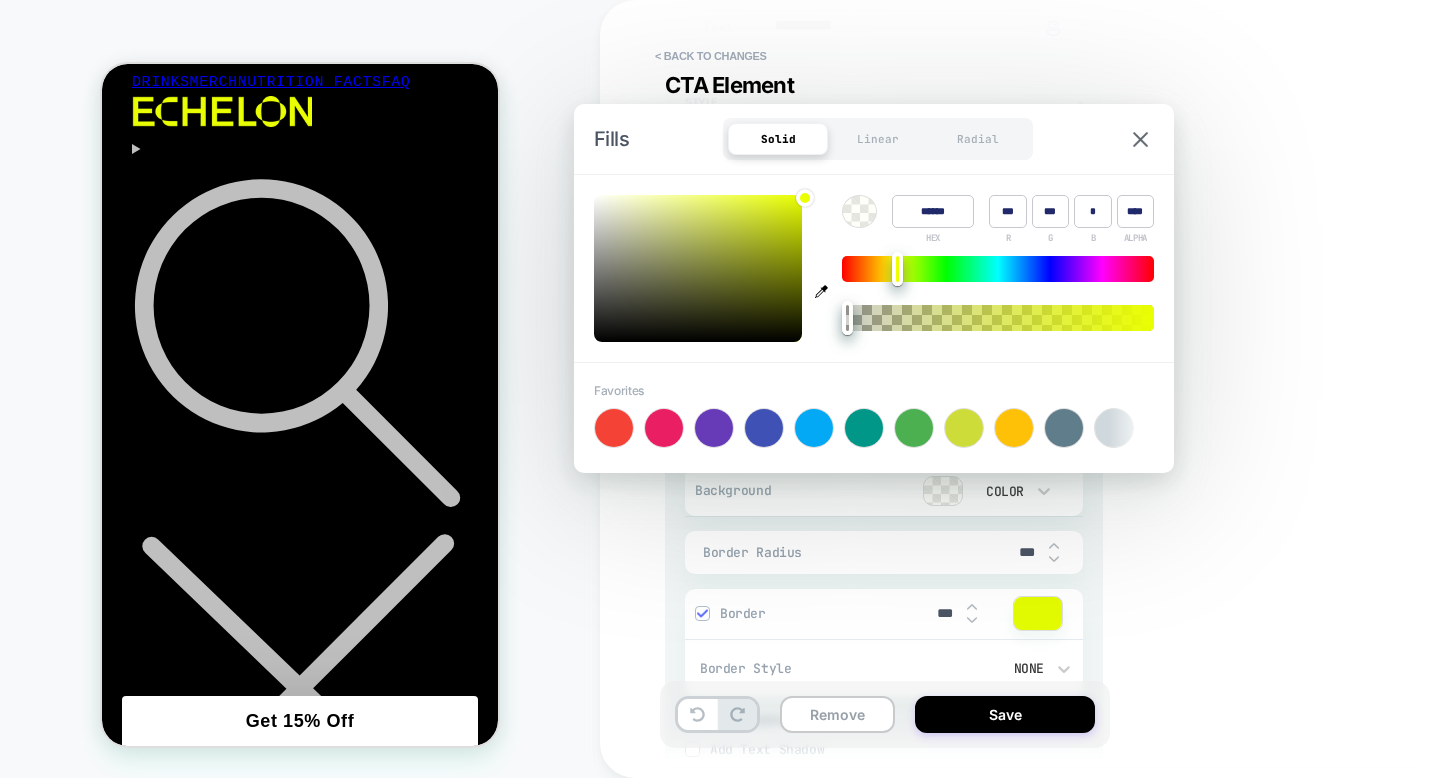 click on "**********" at bounding box center (1030, 389) 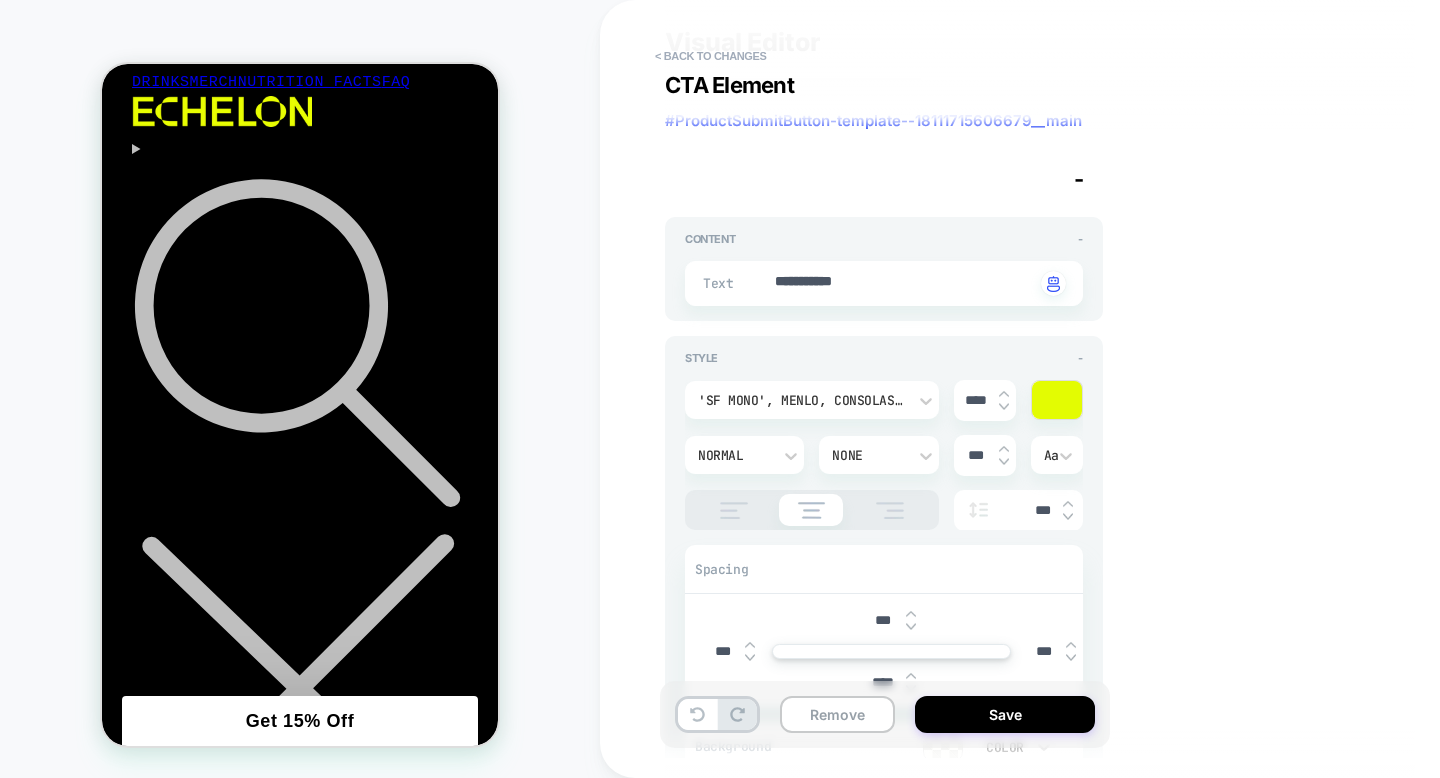 scroll, scrollTop: 43, scrollLeft: 0, axis: vertical 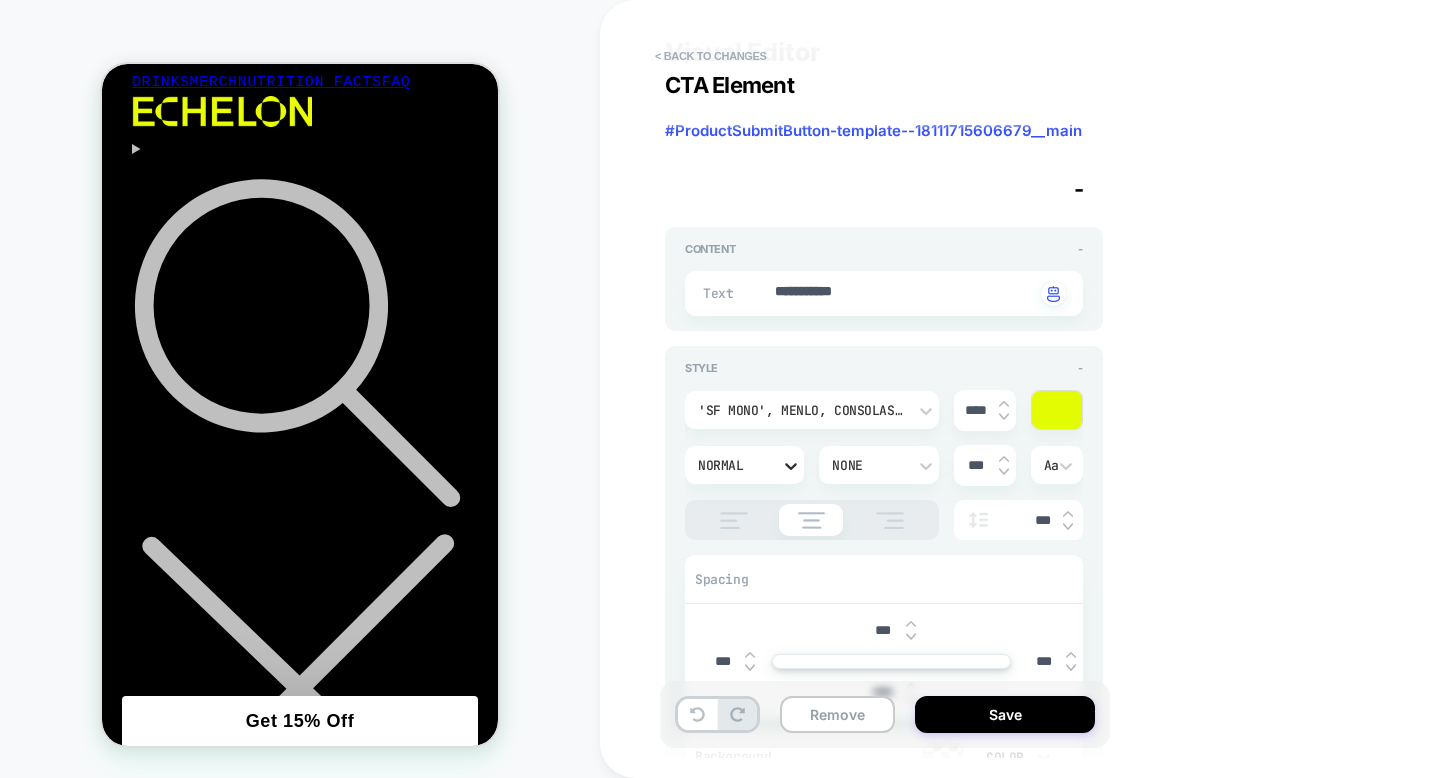 click 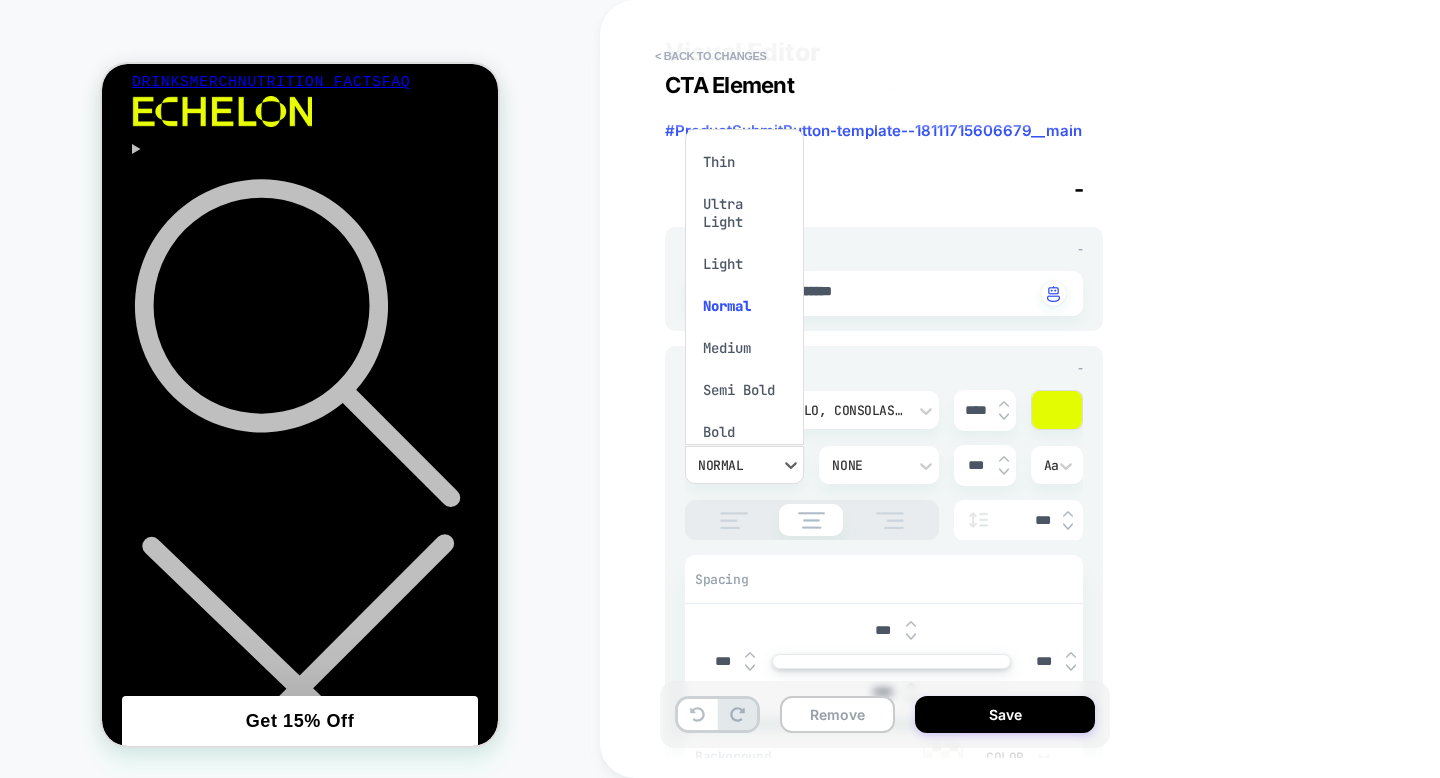 scroll, scrollTop: 35, scrollLeft: 0, axis: vertical 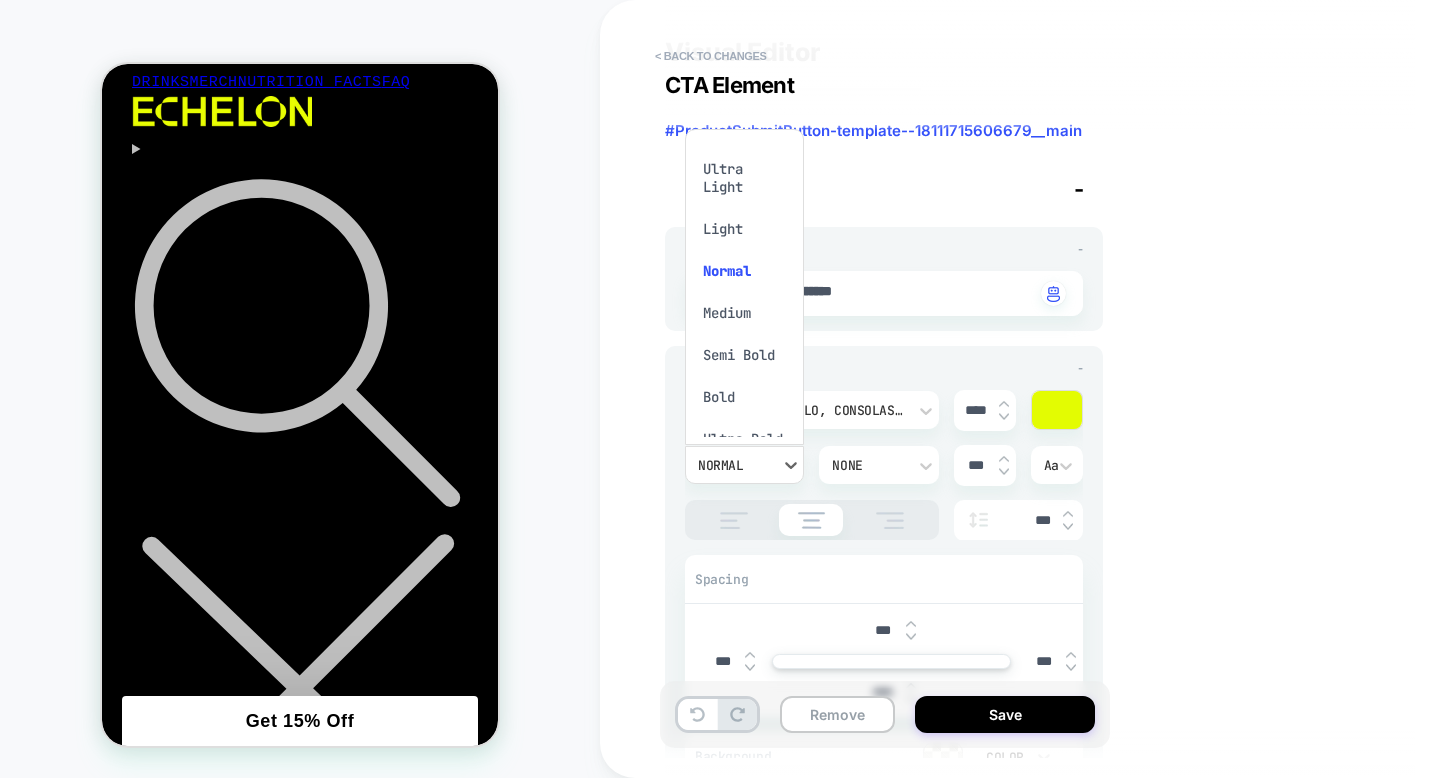 click on "Bold" at bounding box center [744, 397] 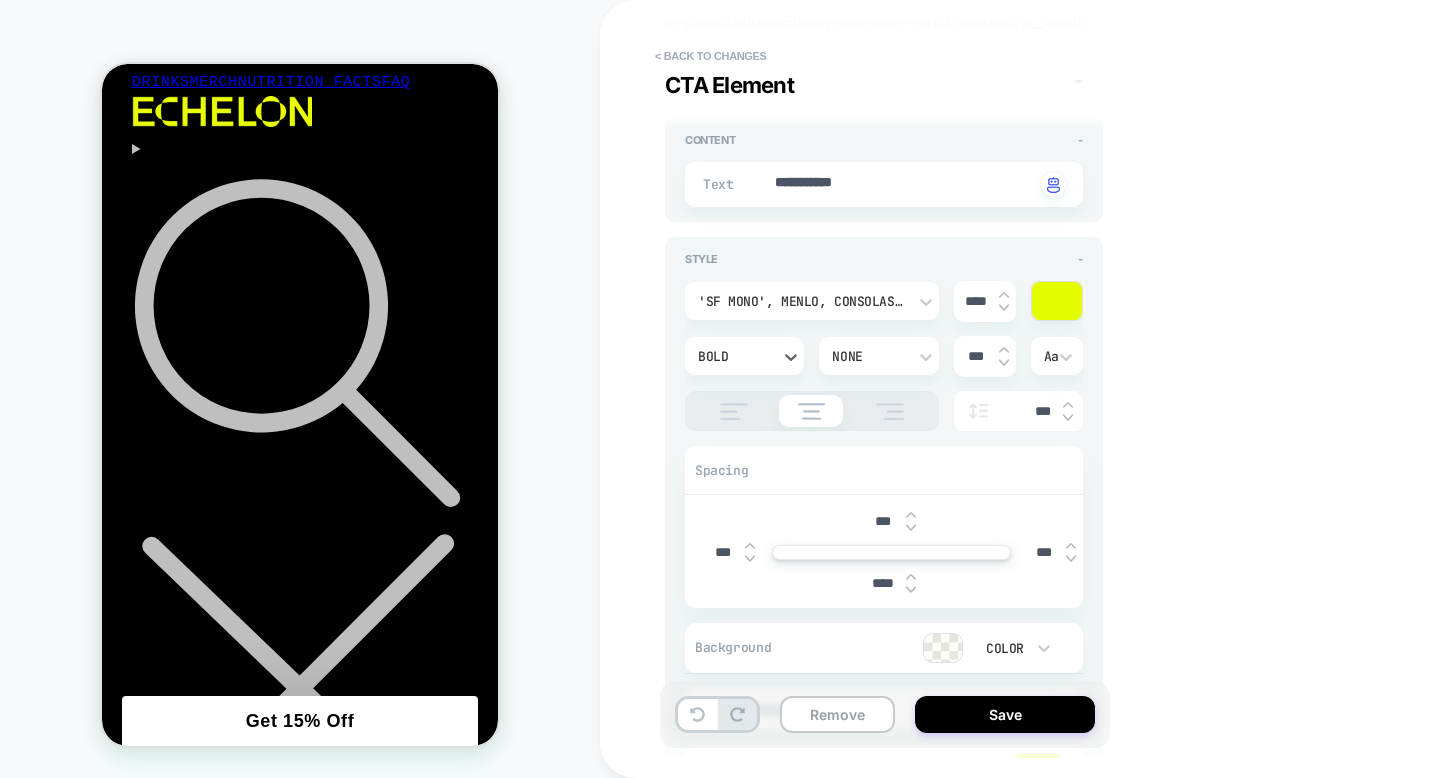 scroll, scrollTop: 0, scrollLeft: 0, axis: both 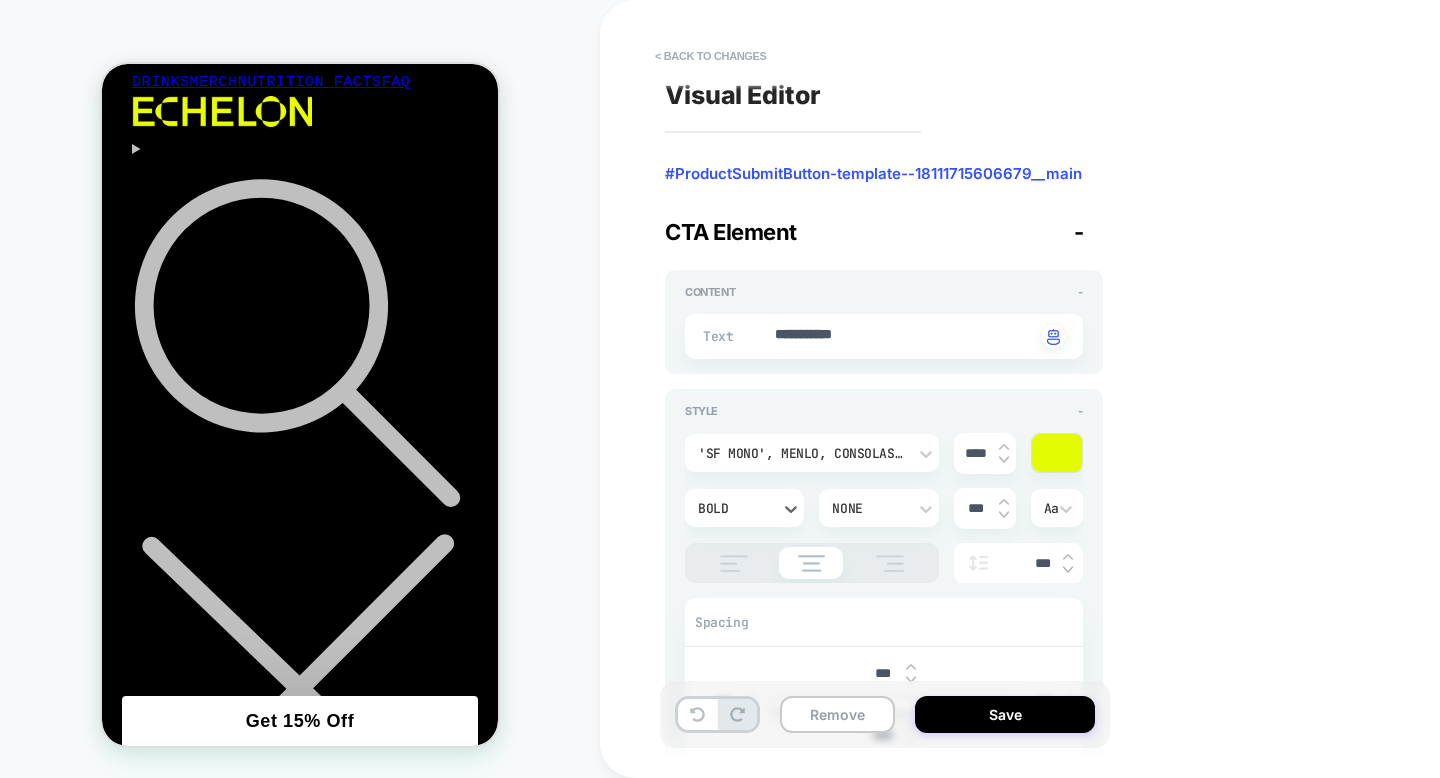 click on "Bold" at bounding box center [734, 508] 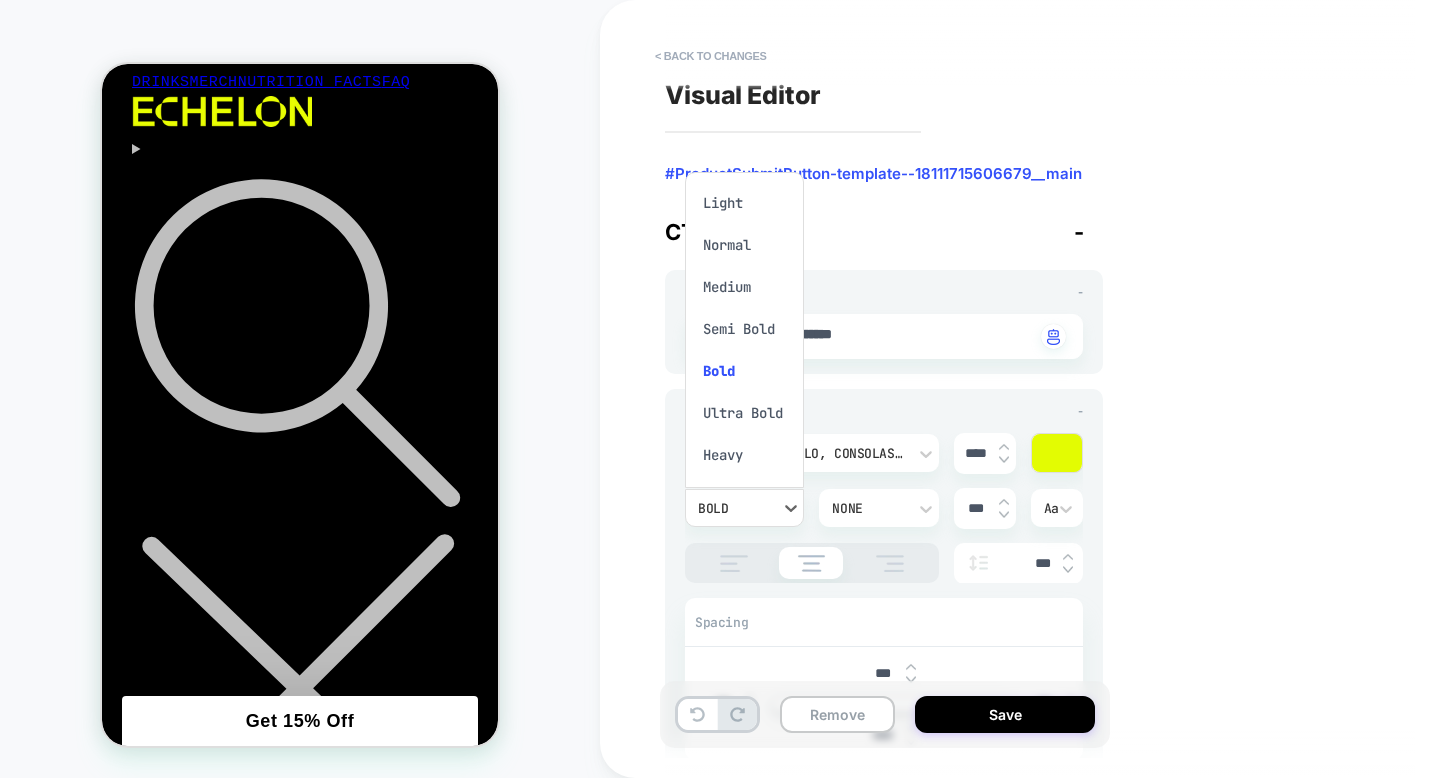 scroll, scrollTop: 124, scrollLeft: 0, axis: vertical 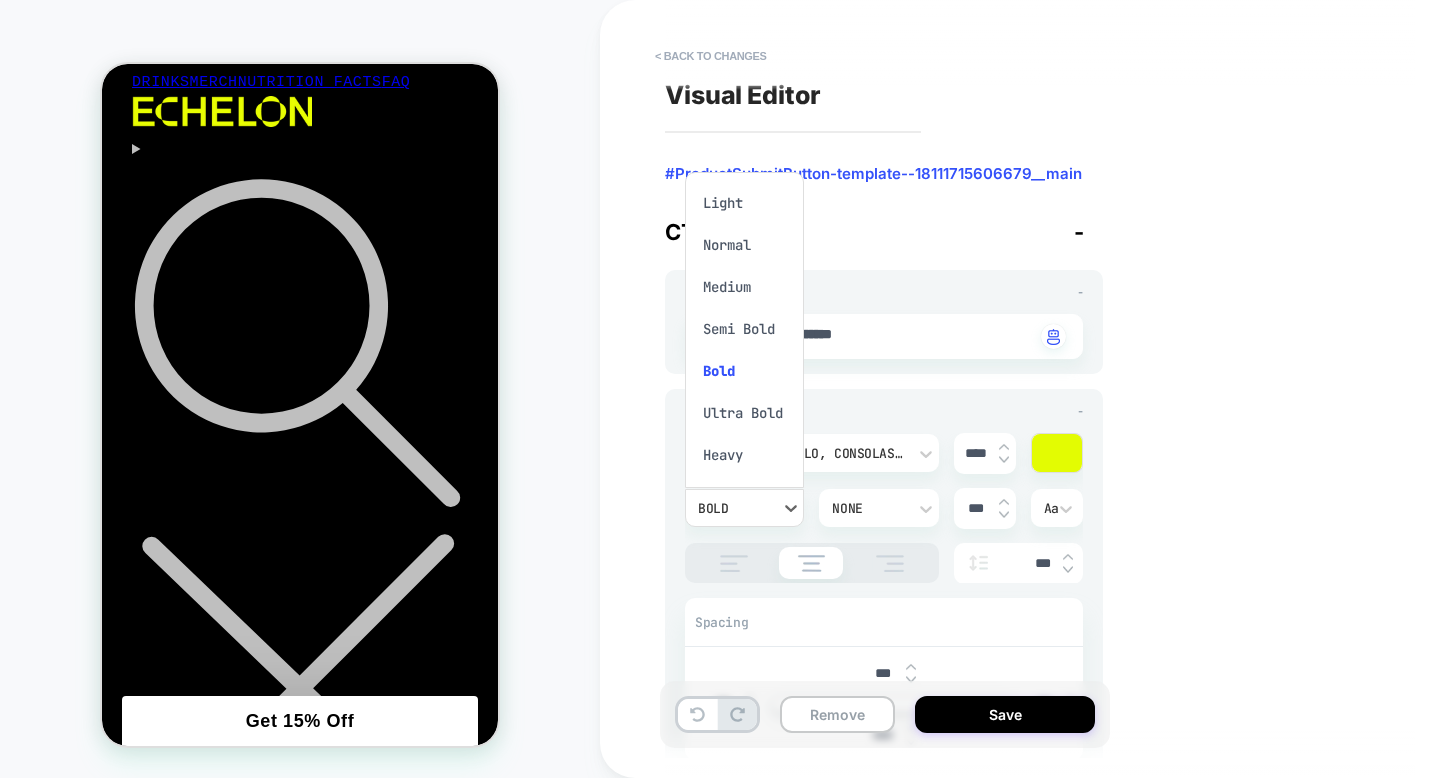 click on "Heavy" at bounding box center (744, 455) 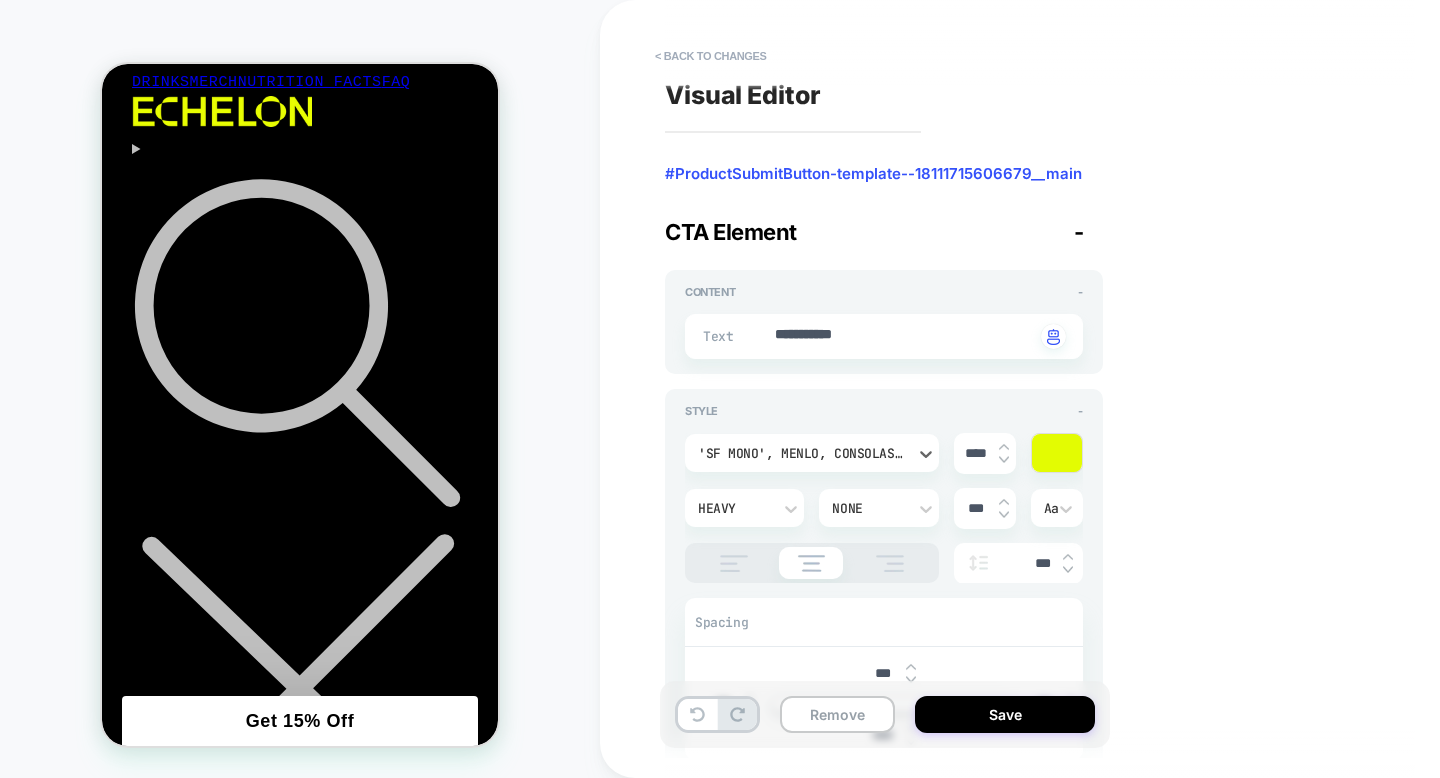 click on "'SF Mono', Menlo, Consolas, Monaco, 'Liberation Mono', 'Lucida Console', monospace, 'Apple Color Emoji', 'Segoe UI Emoji', 'Segoe UI Symbol'" at bounding box center [802, 453] 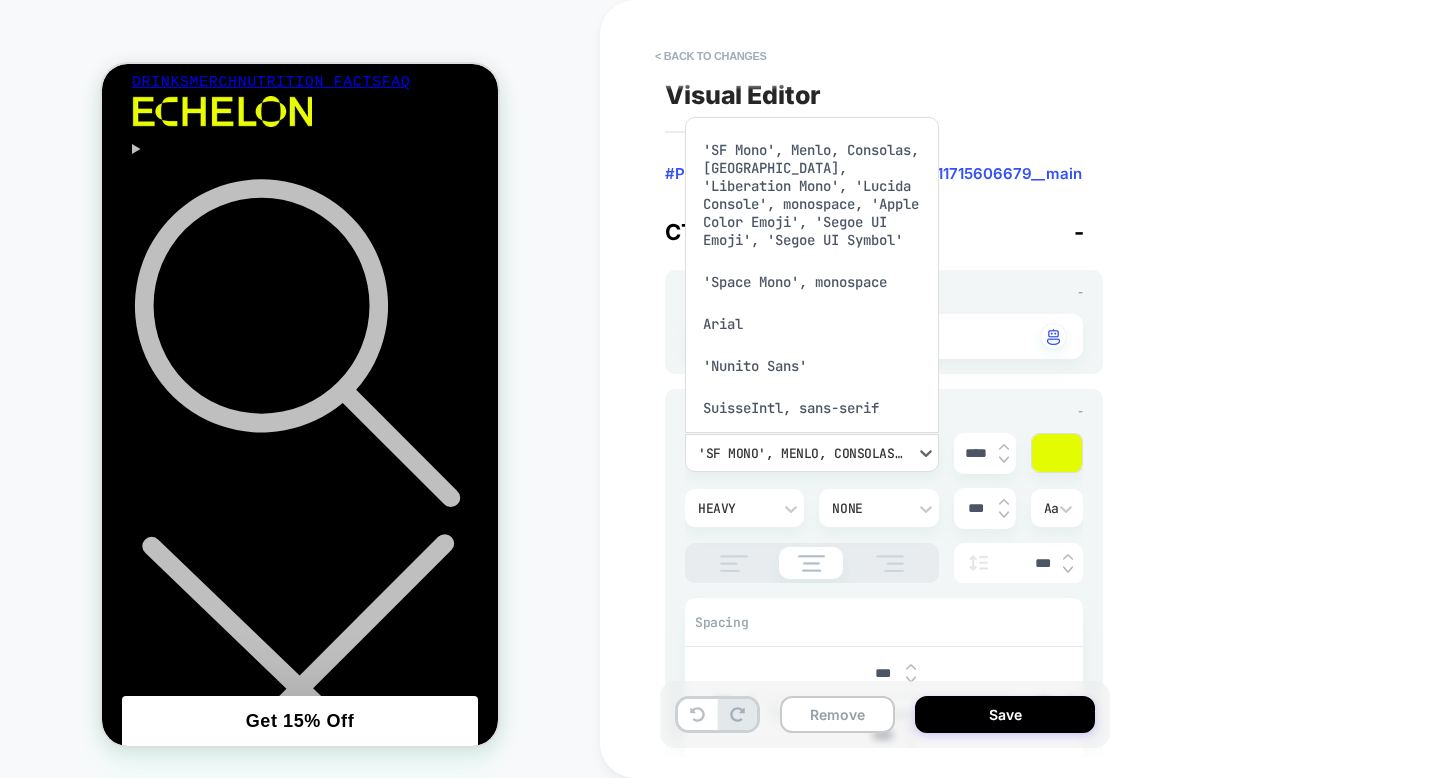 click at bounding box center [720, 389] 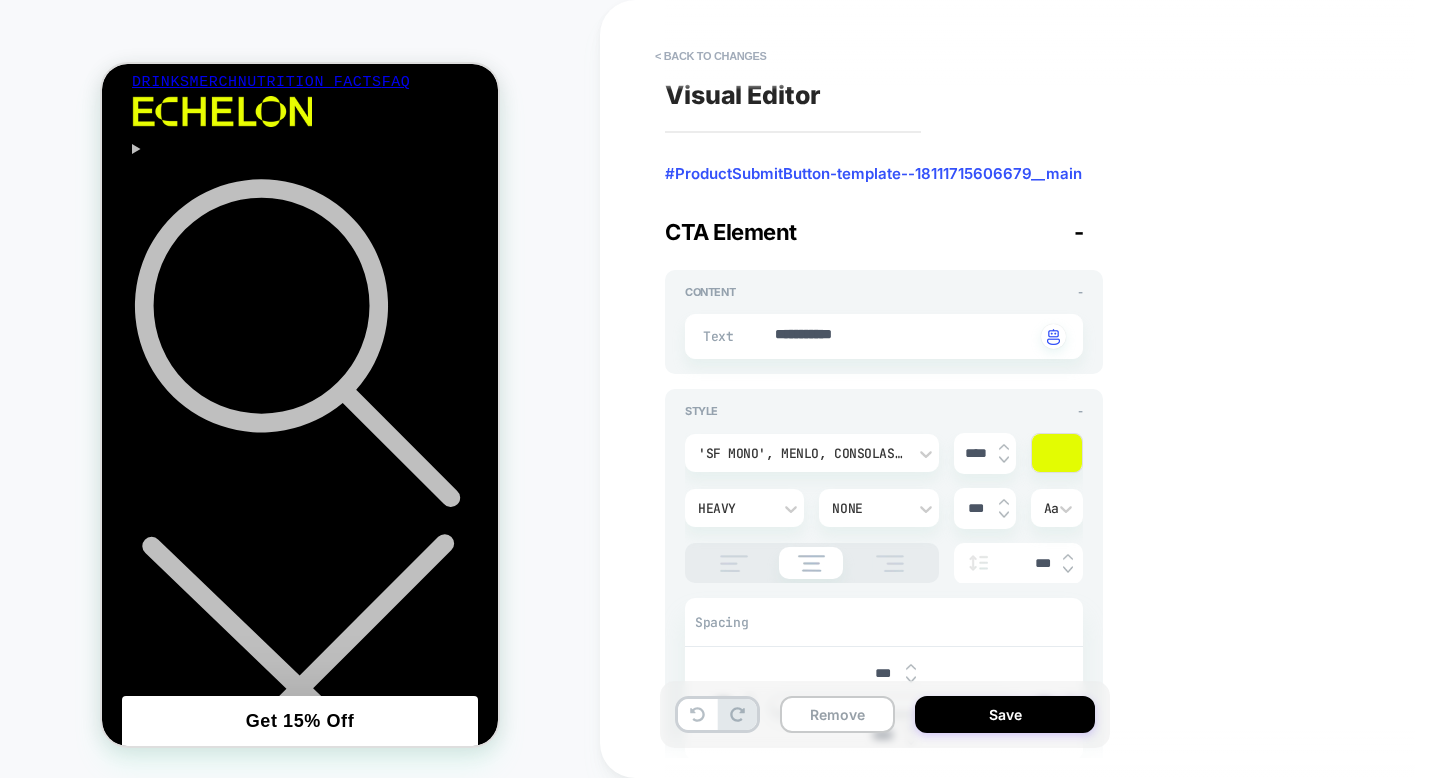 click at bounding box center [1004, 447] 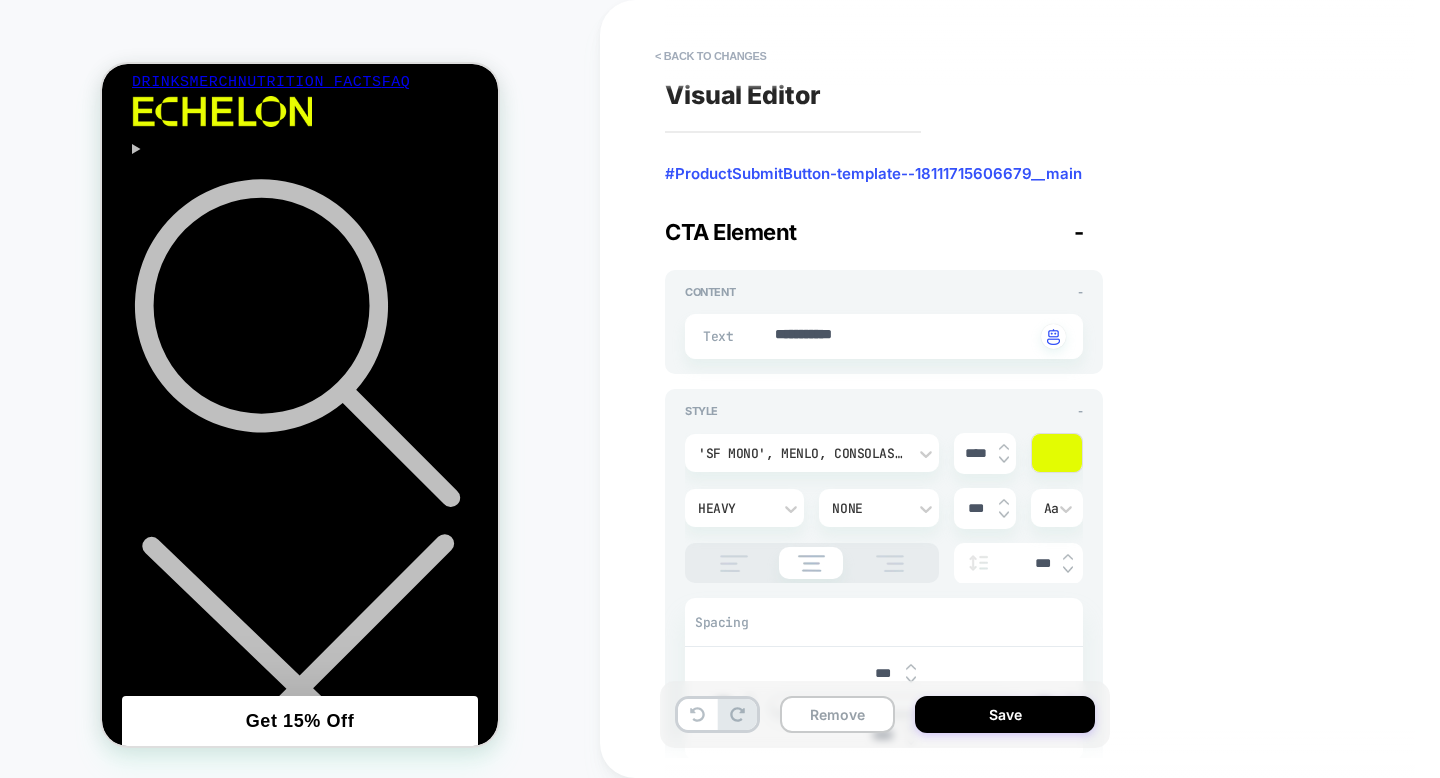 type on "*" 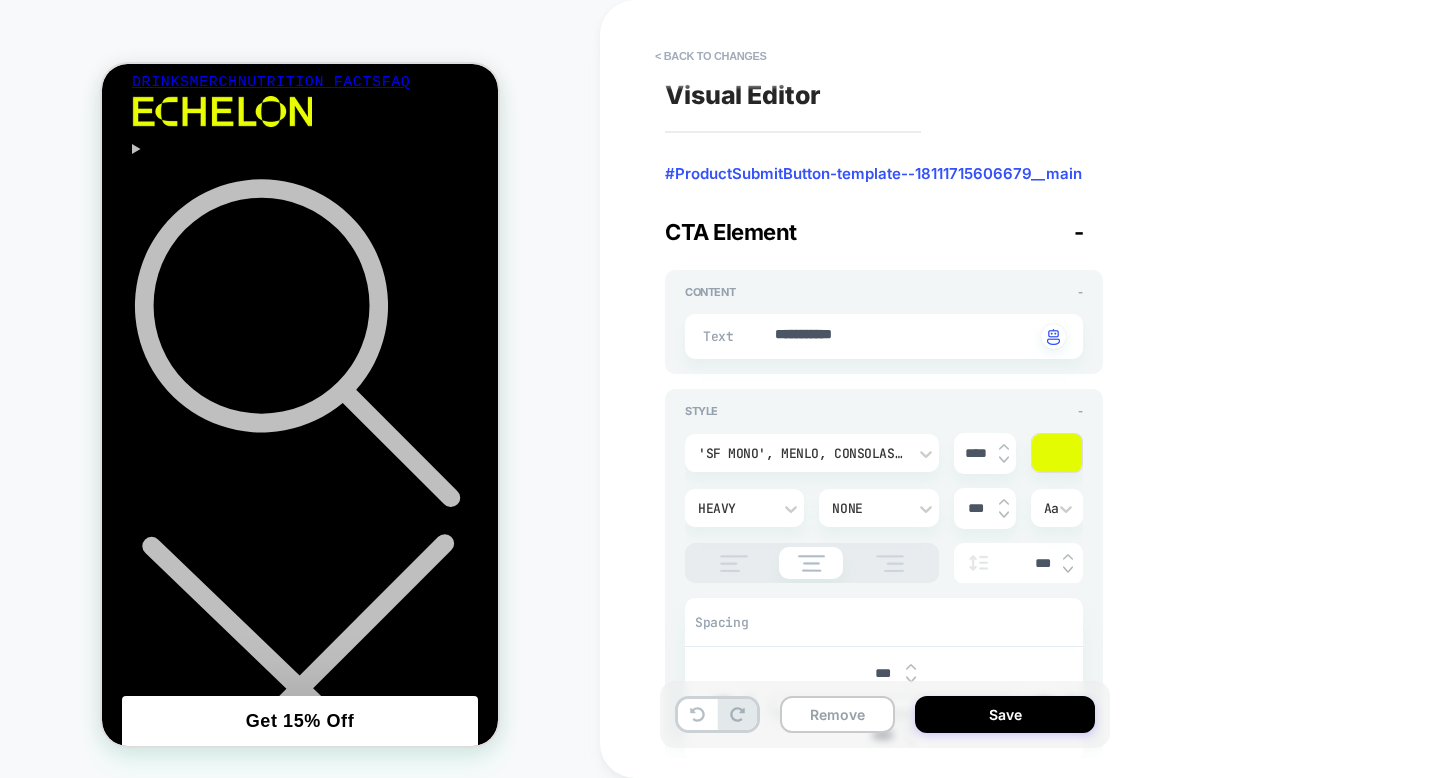 type on "****" 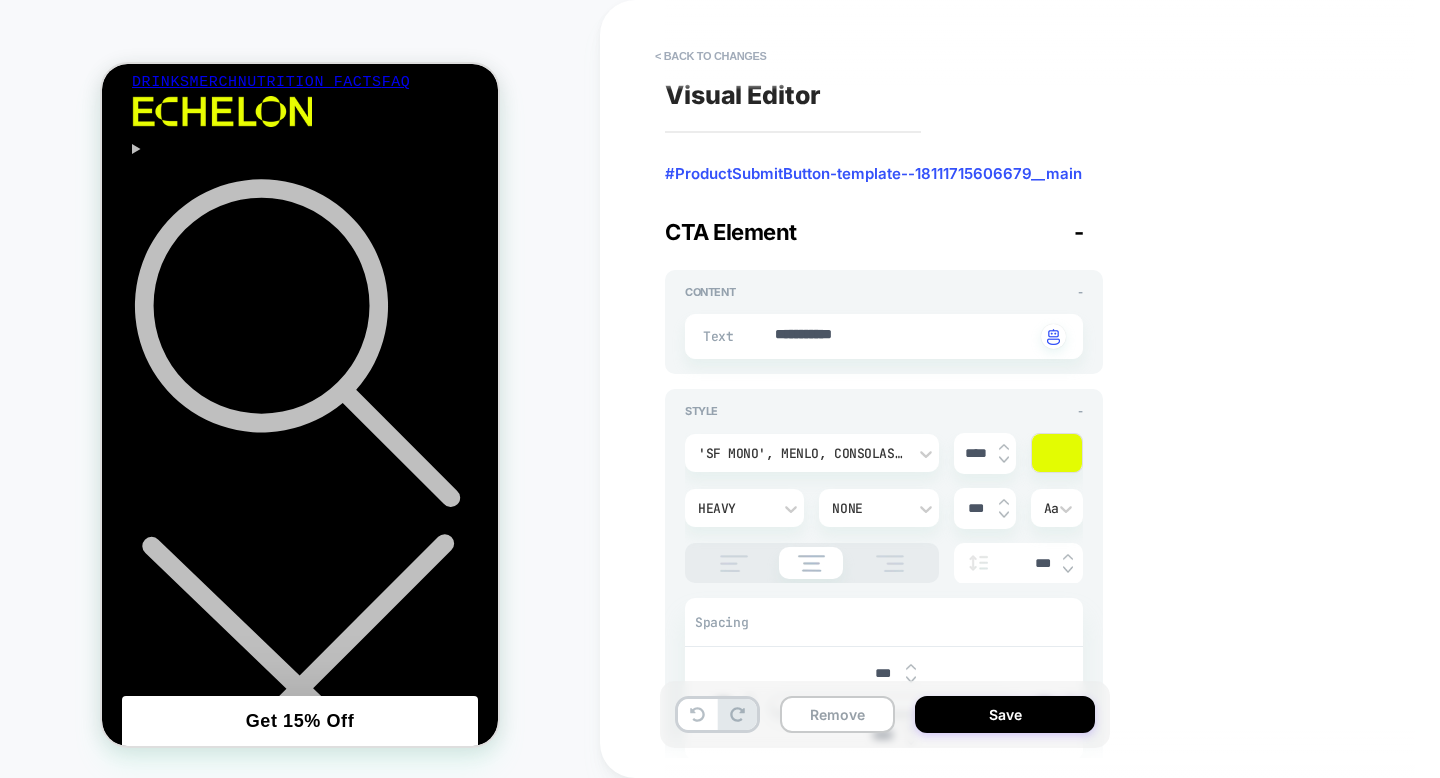 click at bounding box center (1004, 447) 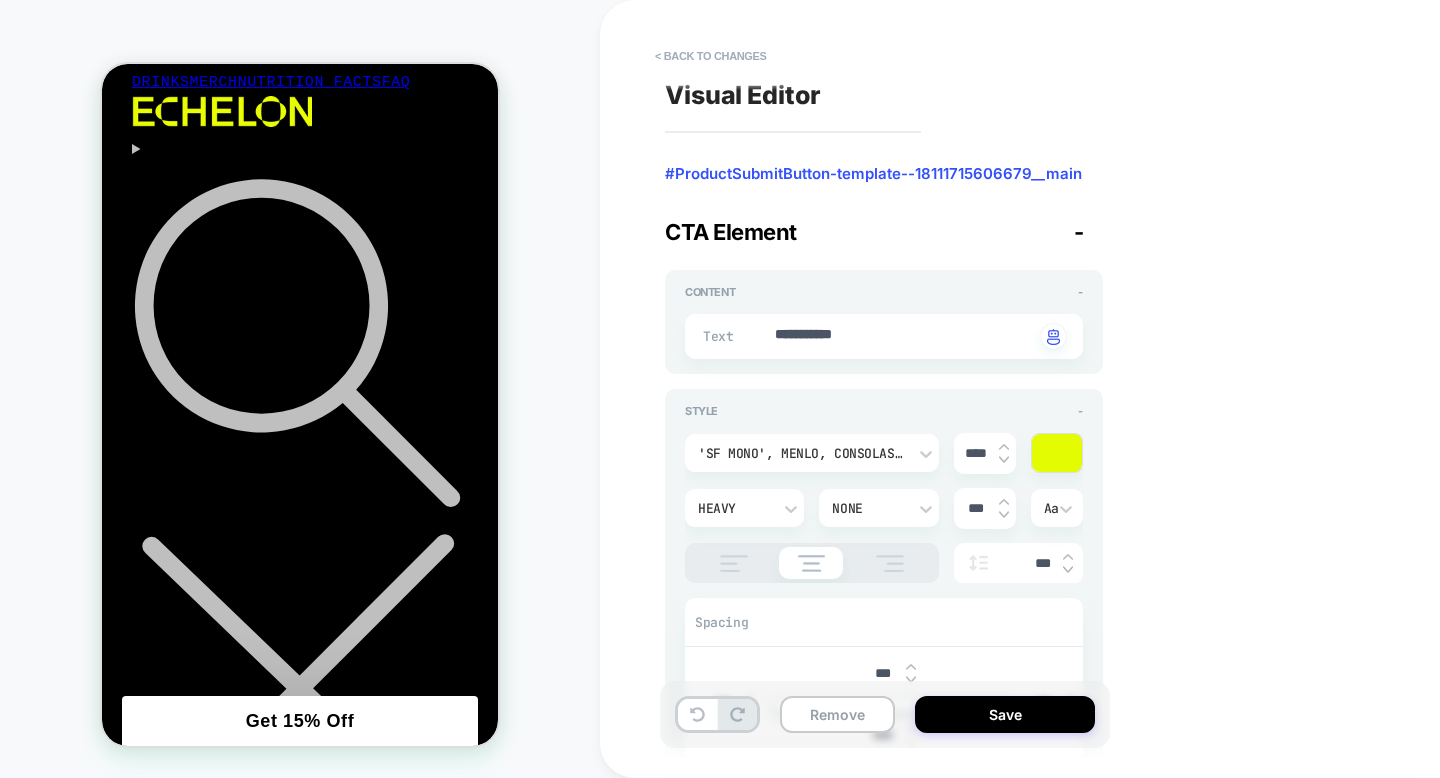 type on "*" 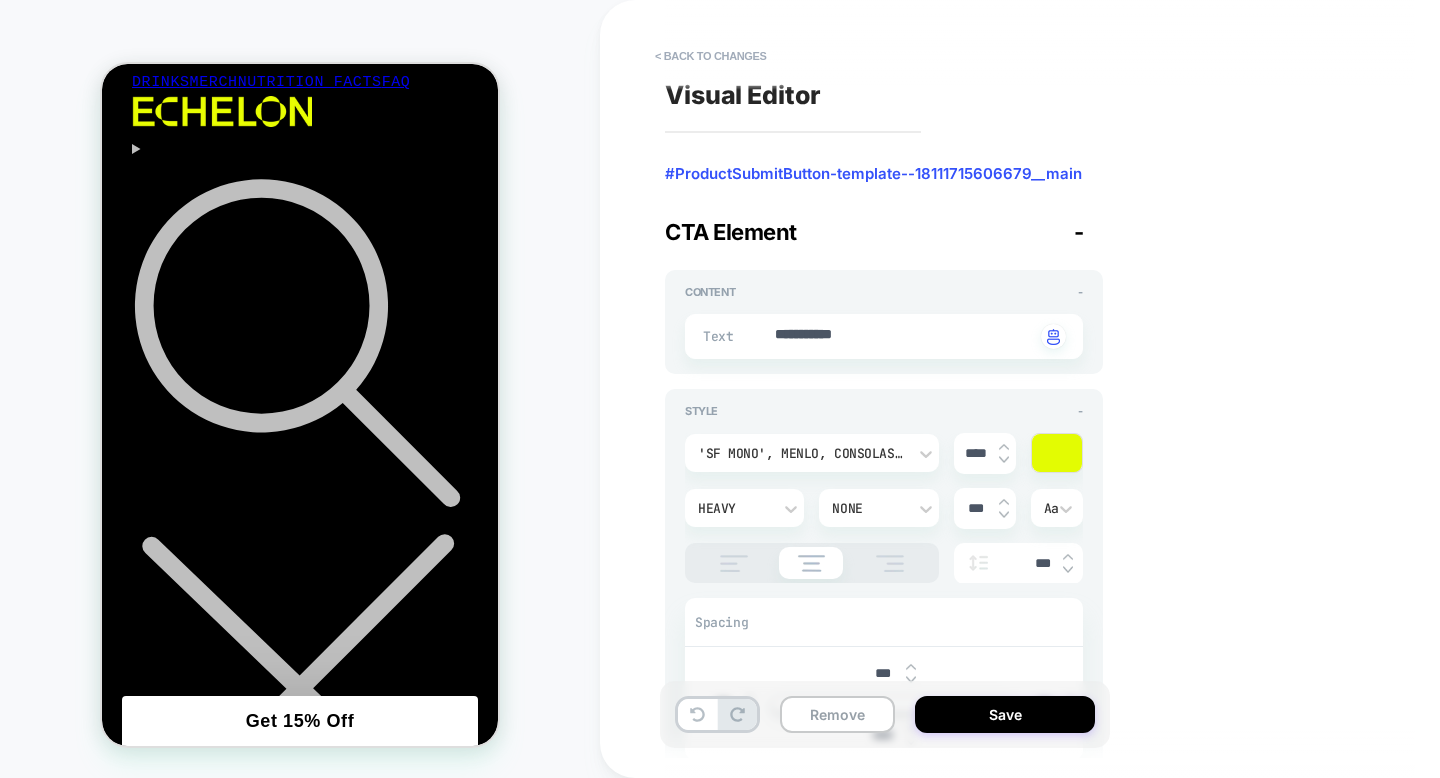 click at bounding box center [1004, 460] 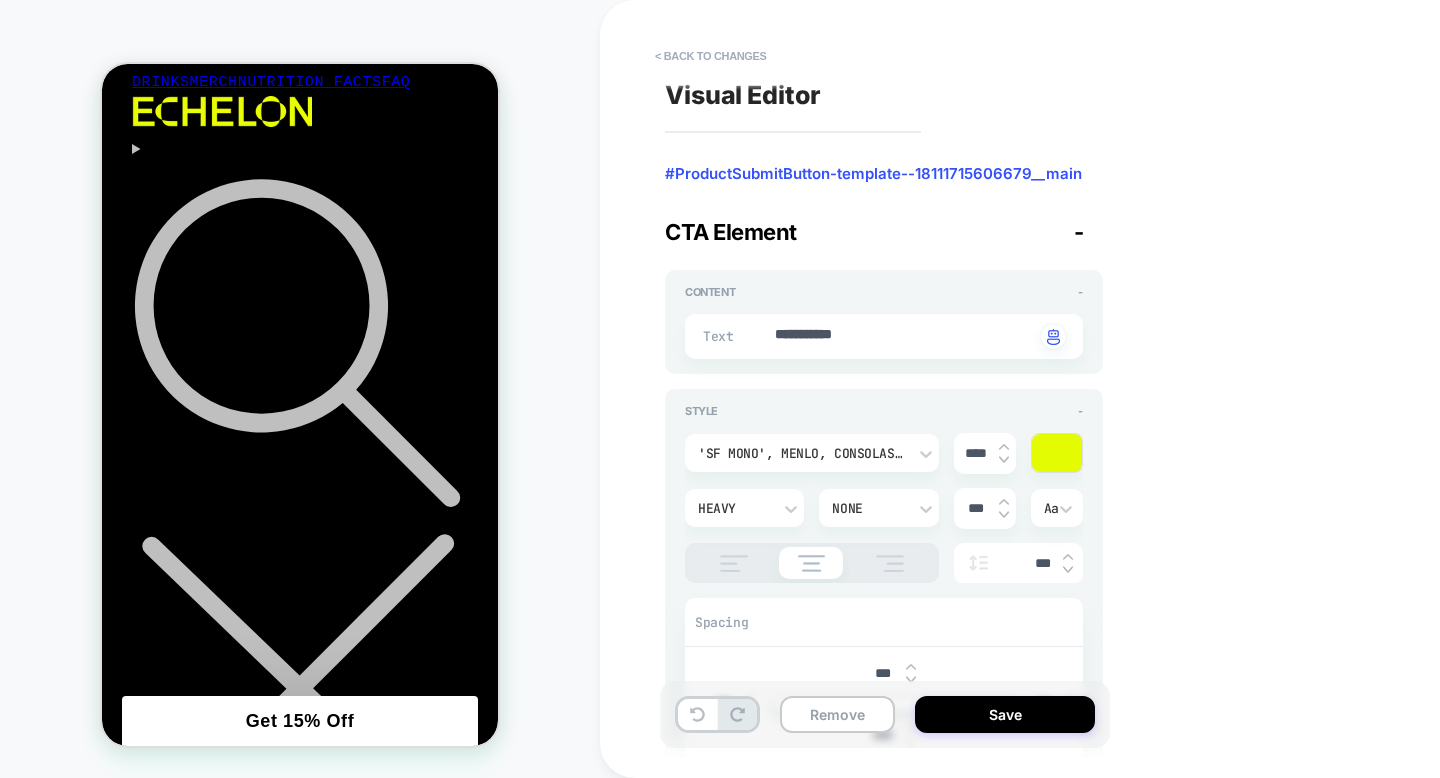 type on "*" 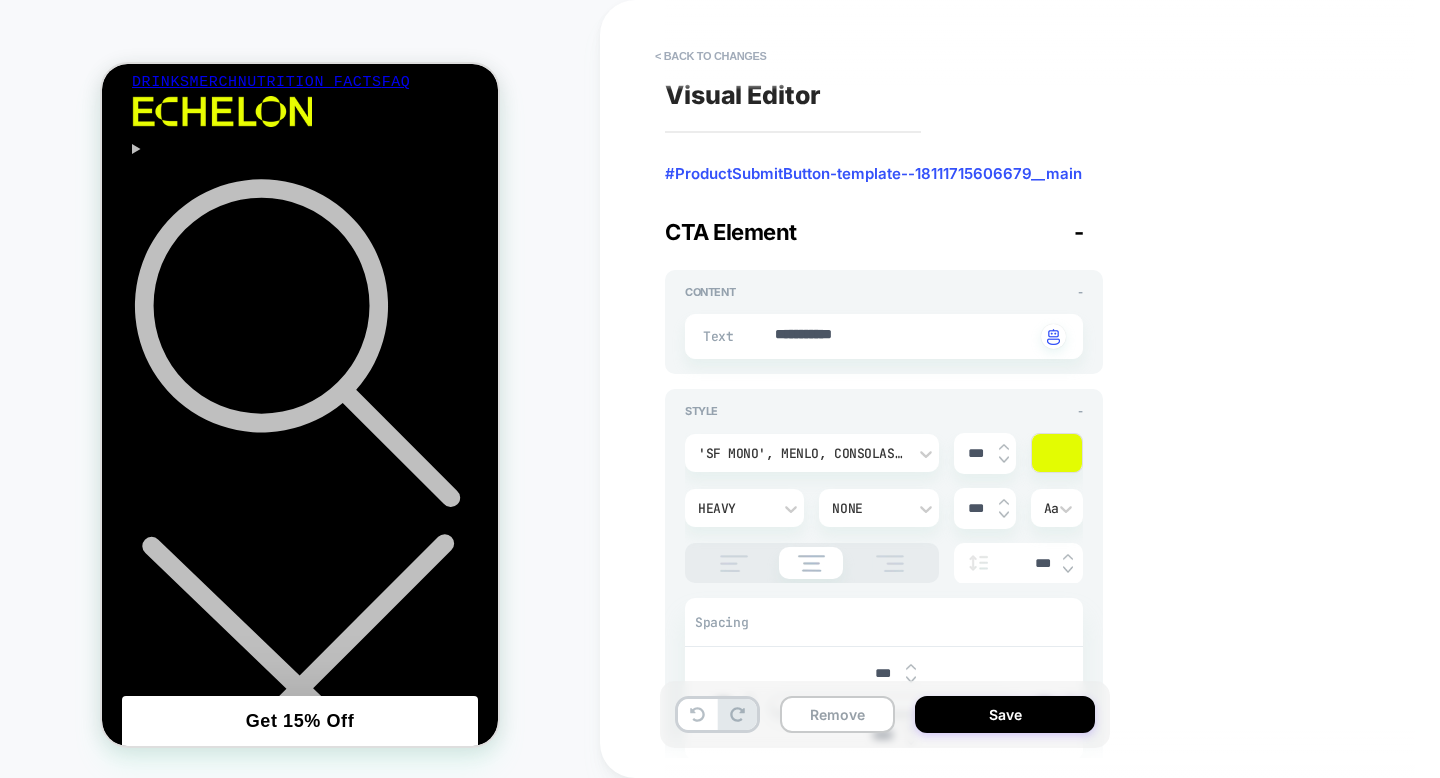 type on "*" 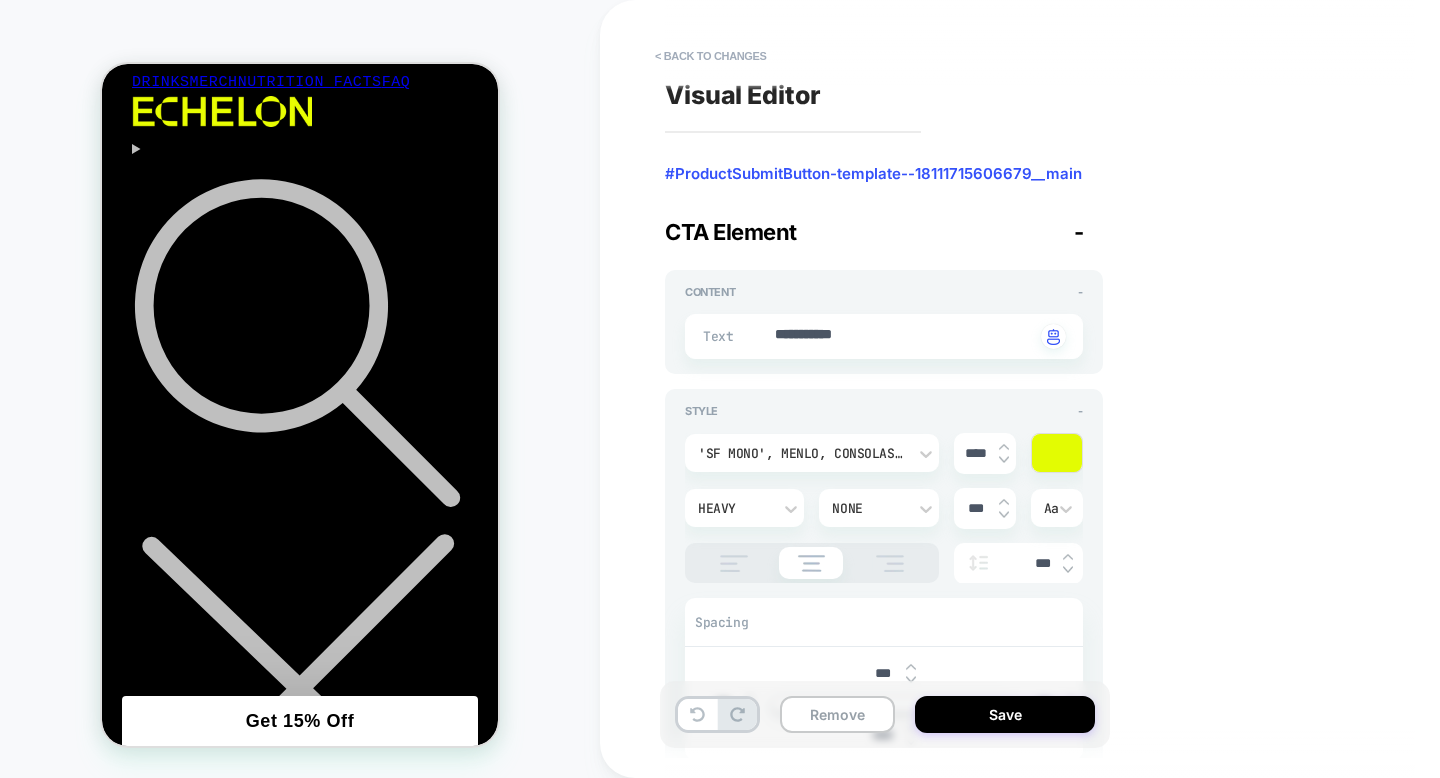 type on "*" 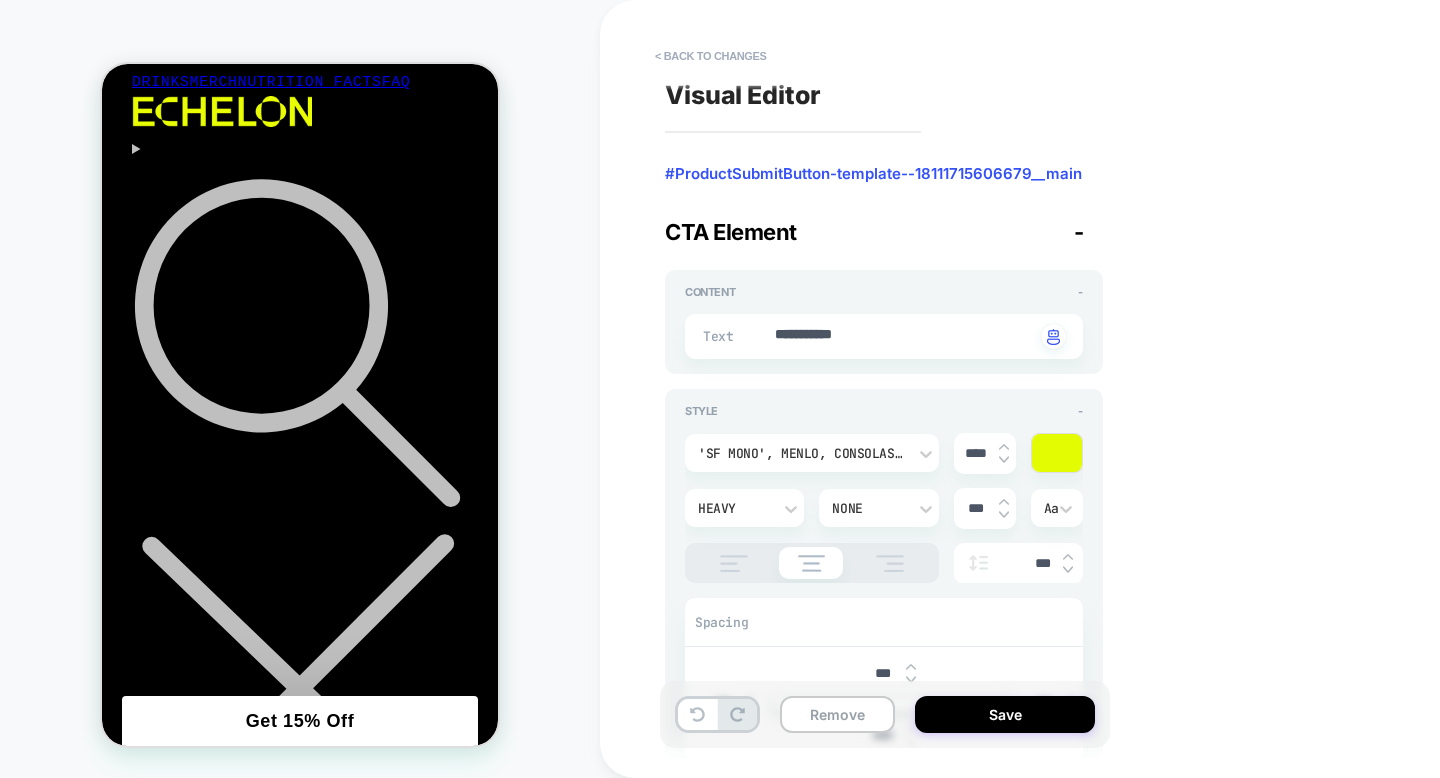 type on "****" 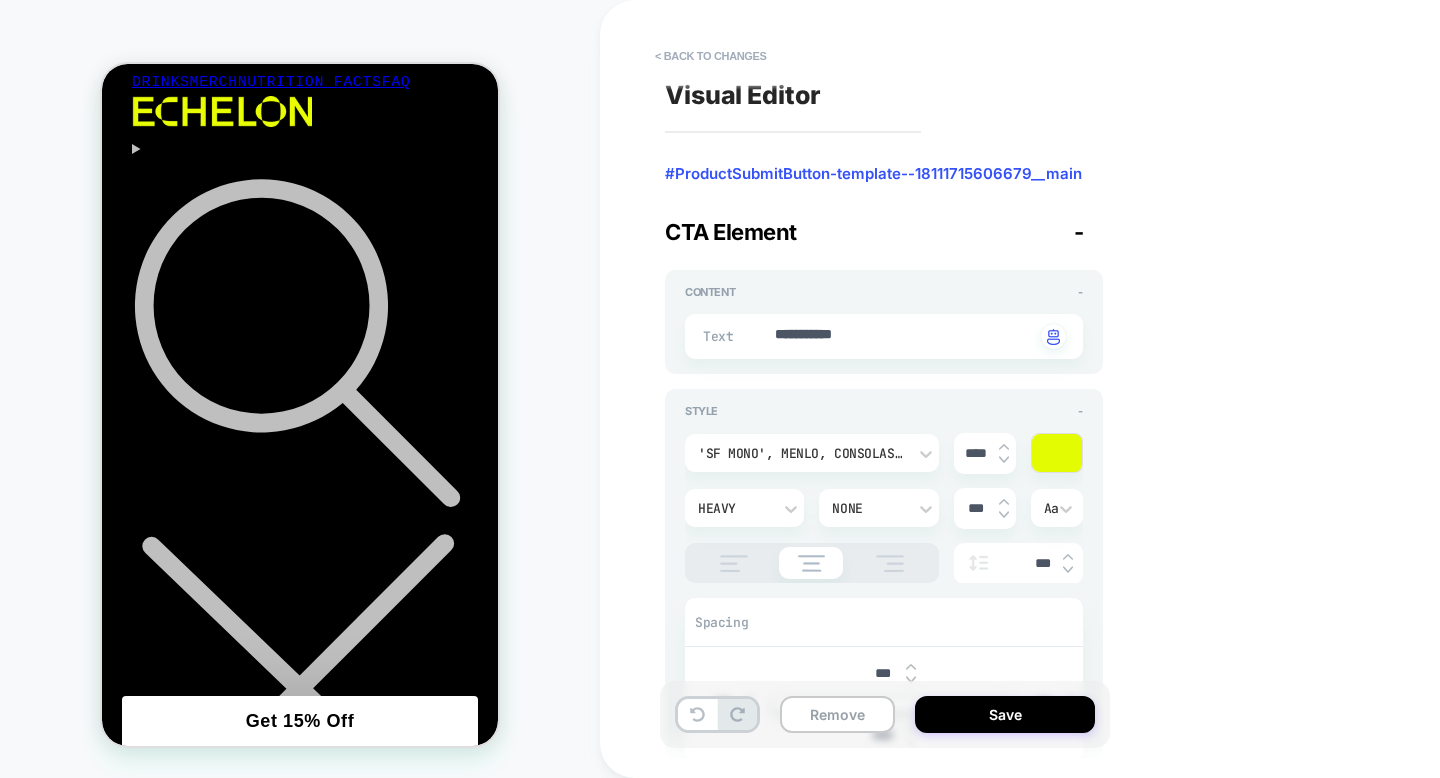 click on "**********" at bounding box center [1030, 389] 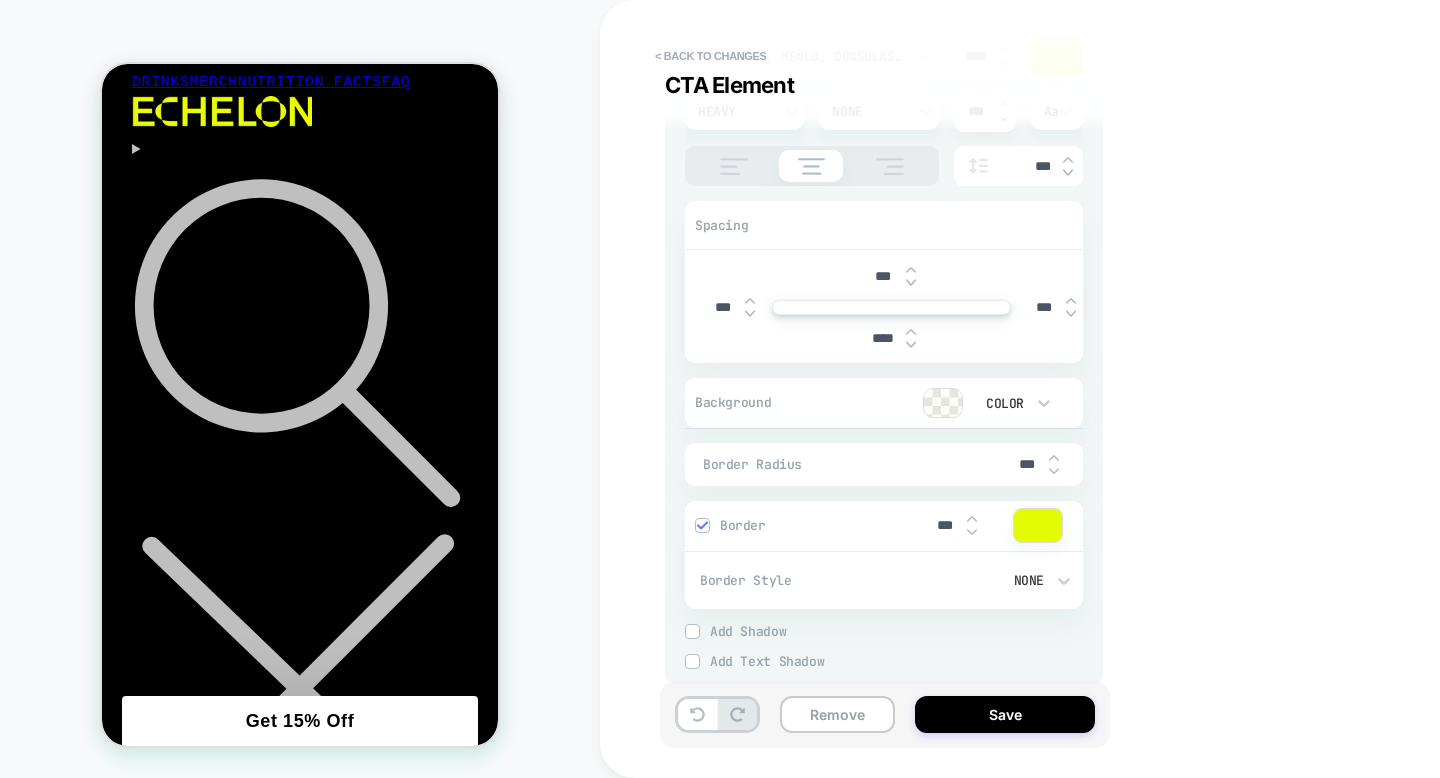 scroll, scrollTop: 403, scrollLeft: 0, axis: vertical 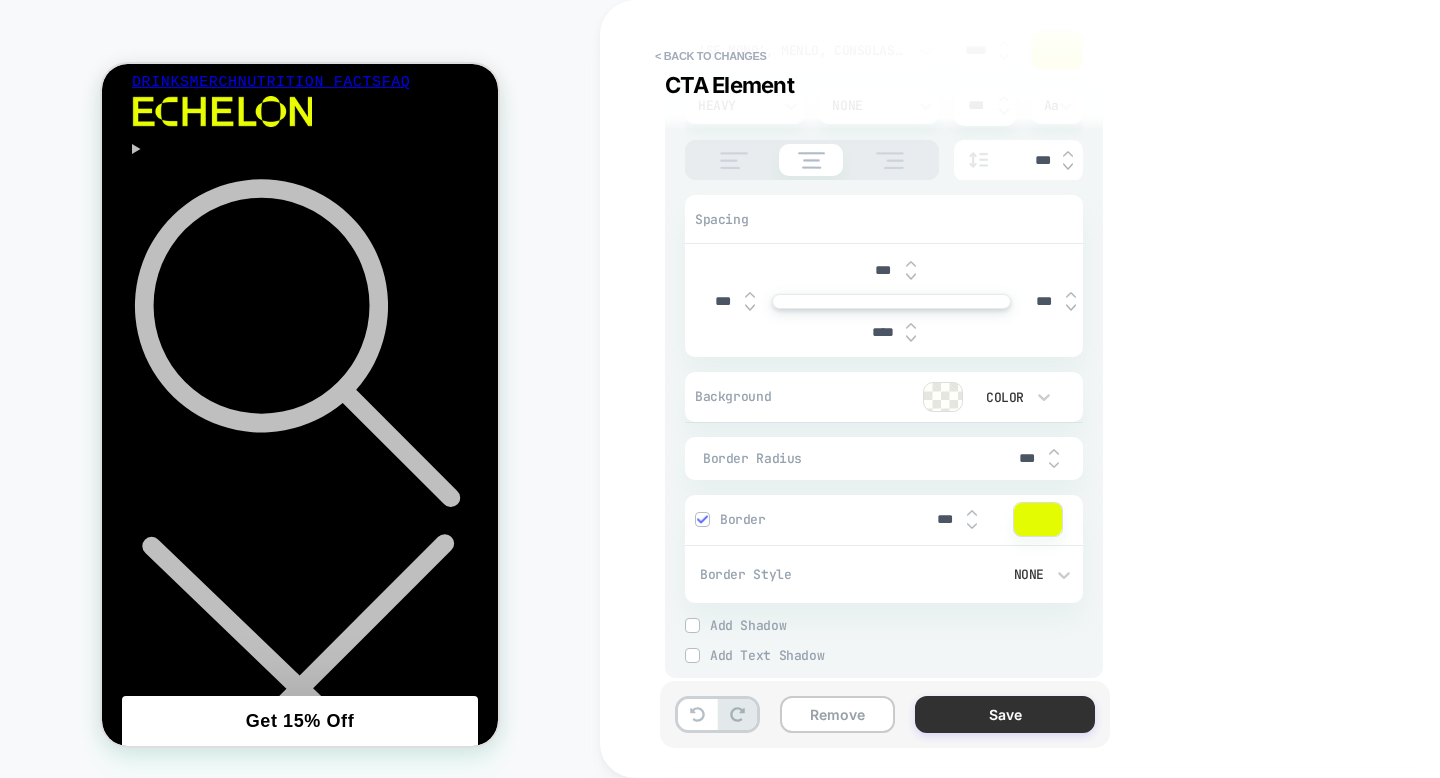 click on "Save" at bounding box center (1005, 714) 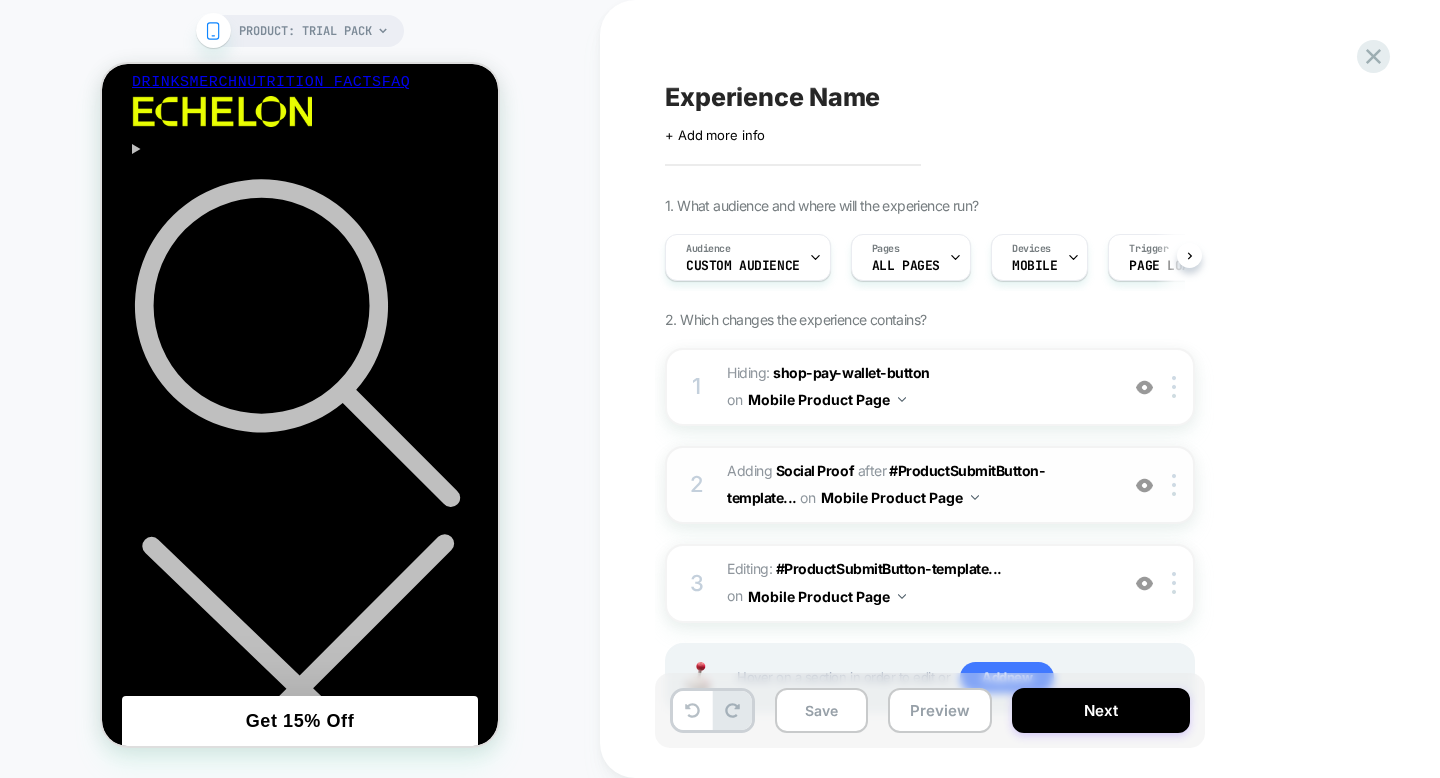 scroll, scrollTop: 0, scrollLeft: 1, axis: horizontal 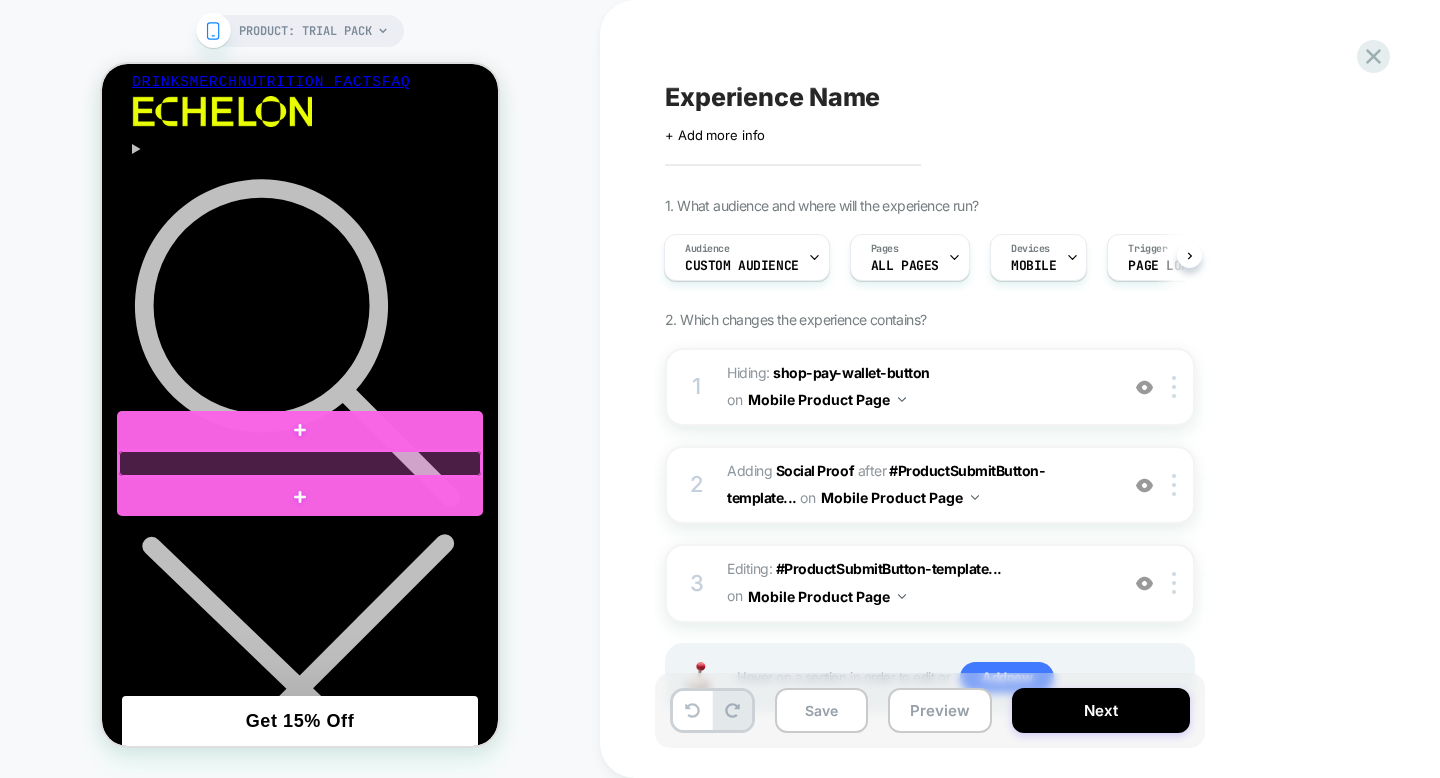 click at bounding box center [300, 463] 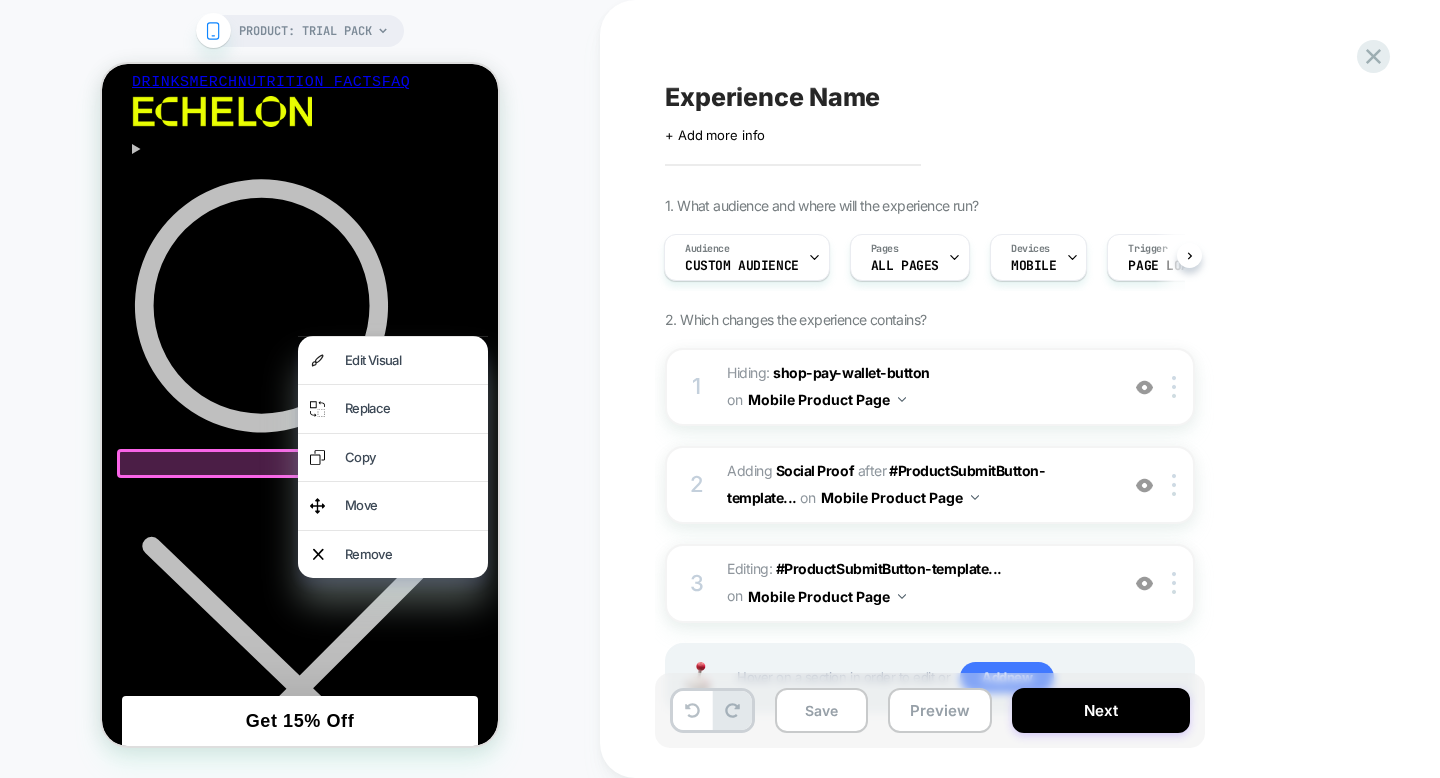click on "PRODUCT: Trial Pack" at bounding box center (300, 389) 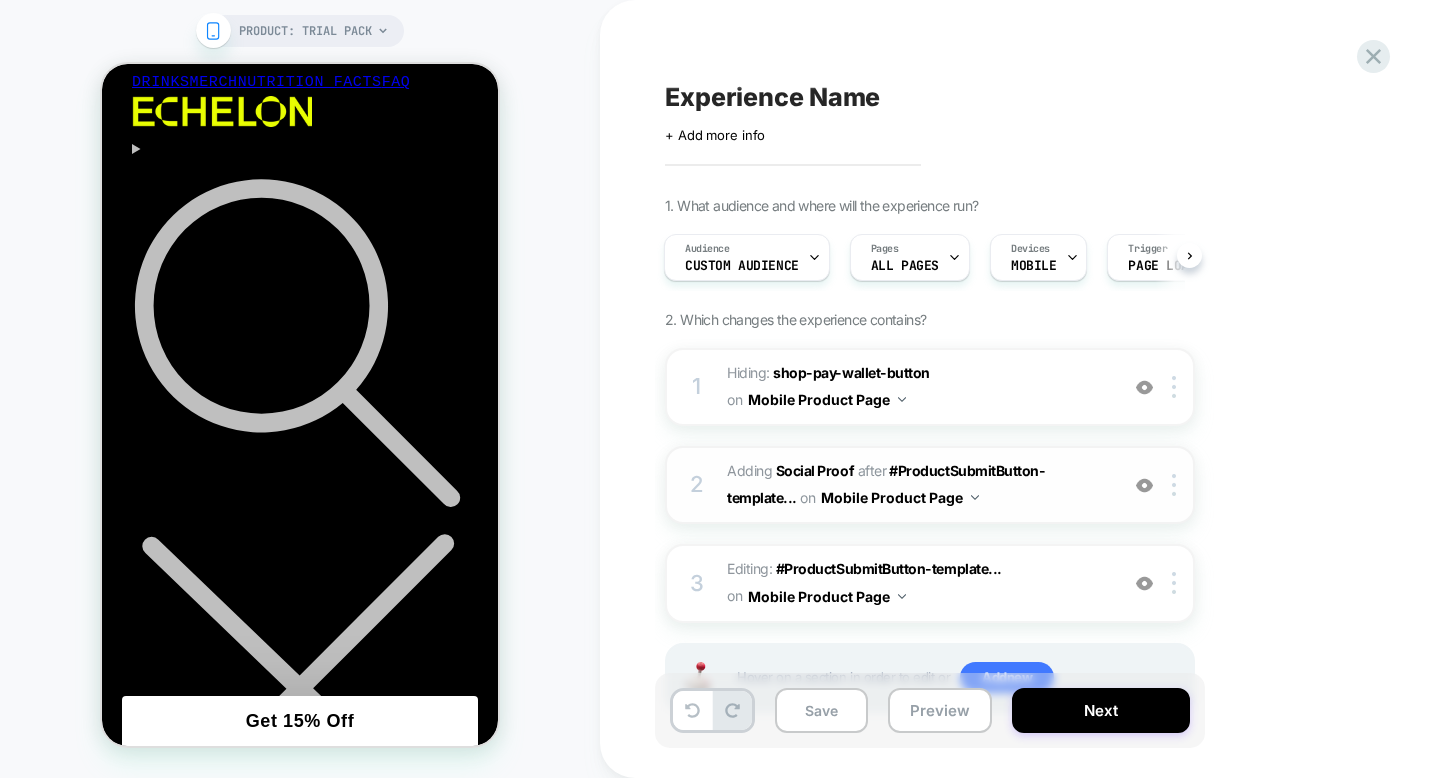 scroll, scrollTop: 84, scrollLeft: 0, axis: vertical 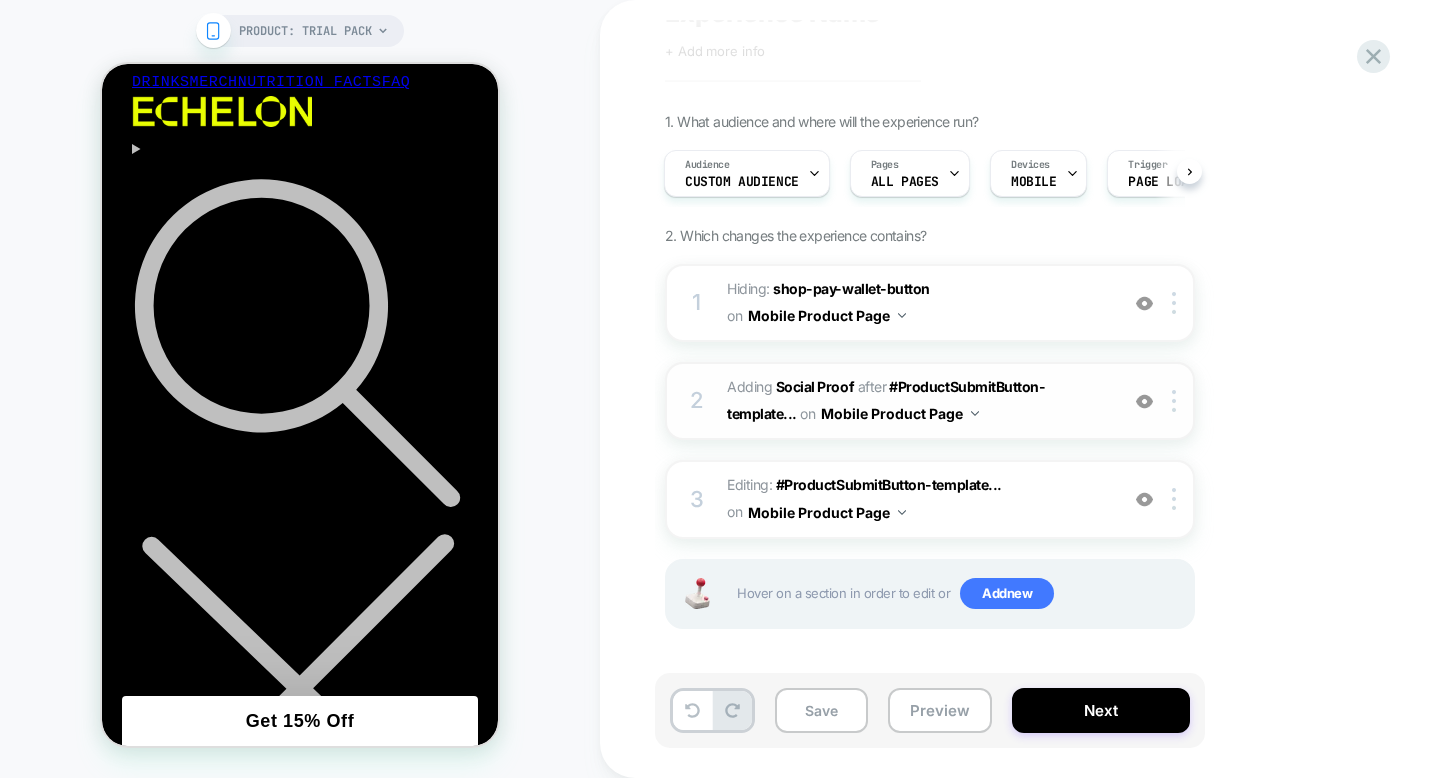 click on "#_loomi_addon_1753352699818 Adding   Social Proof   AFTER #ProductSubmitButton-template... #ProductSubmitButton-template--18111715606679__main   on Mobile Product Page" at bounding box center (917, 401) 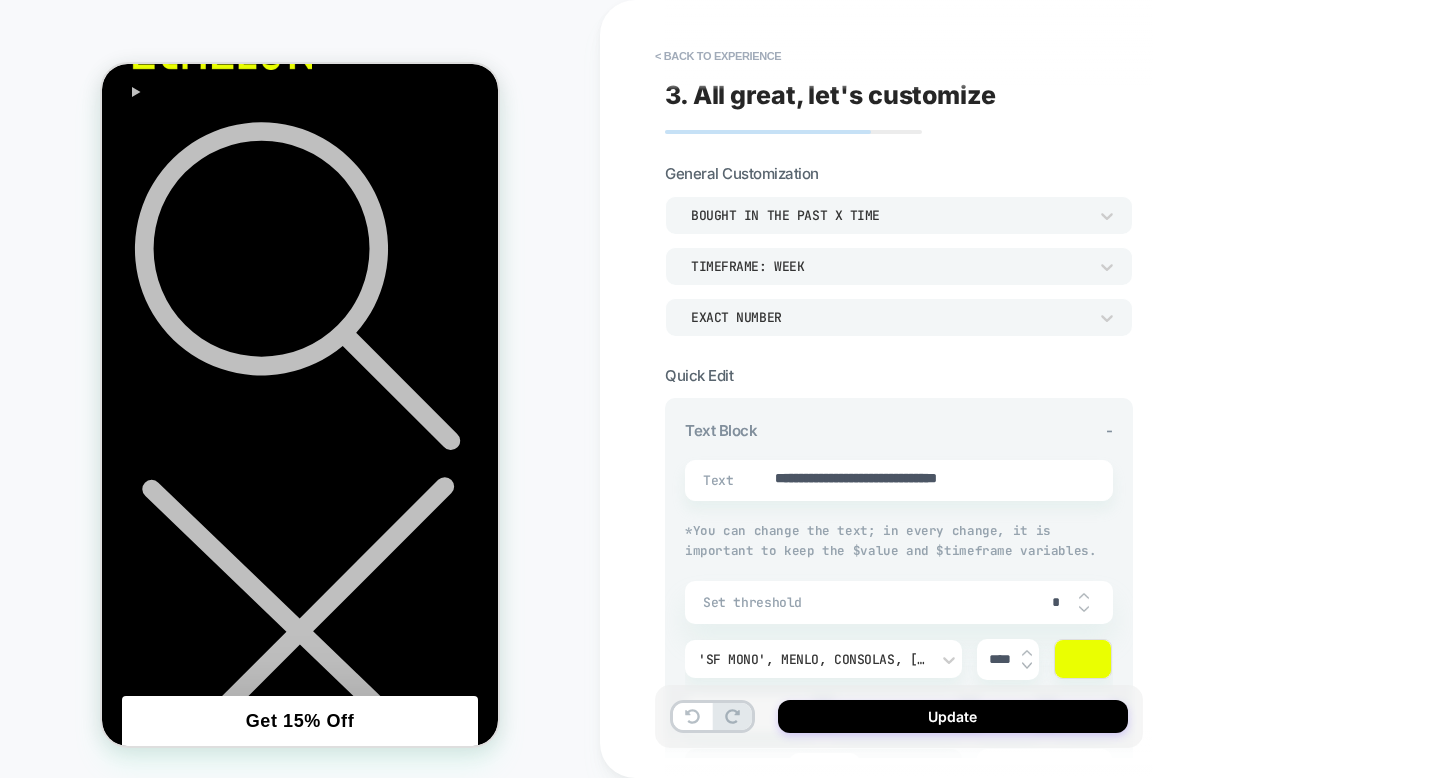 scroll, scrollTop: 1145, scrollLeft: 0, axis: vertical 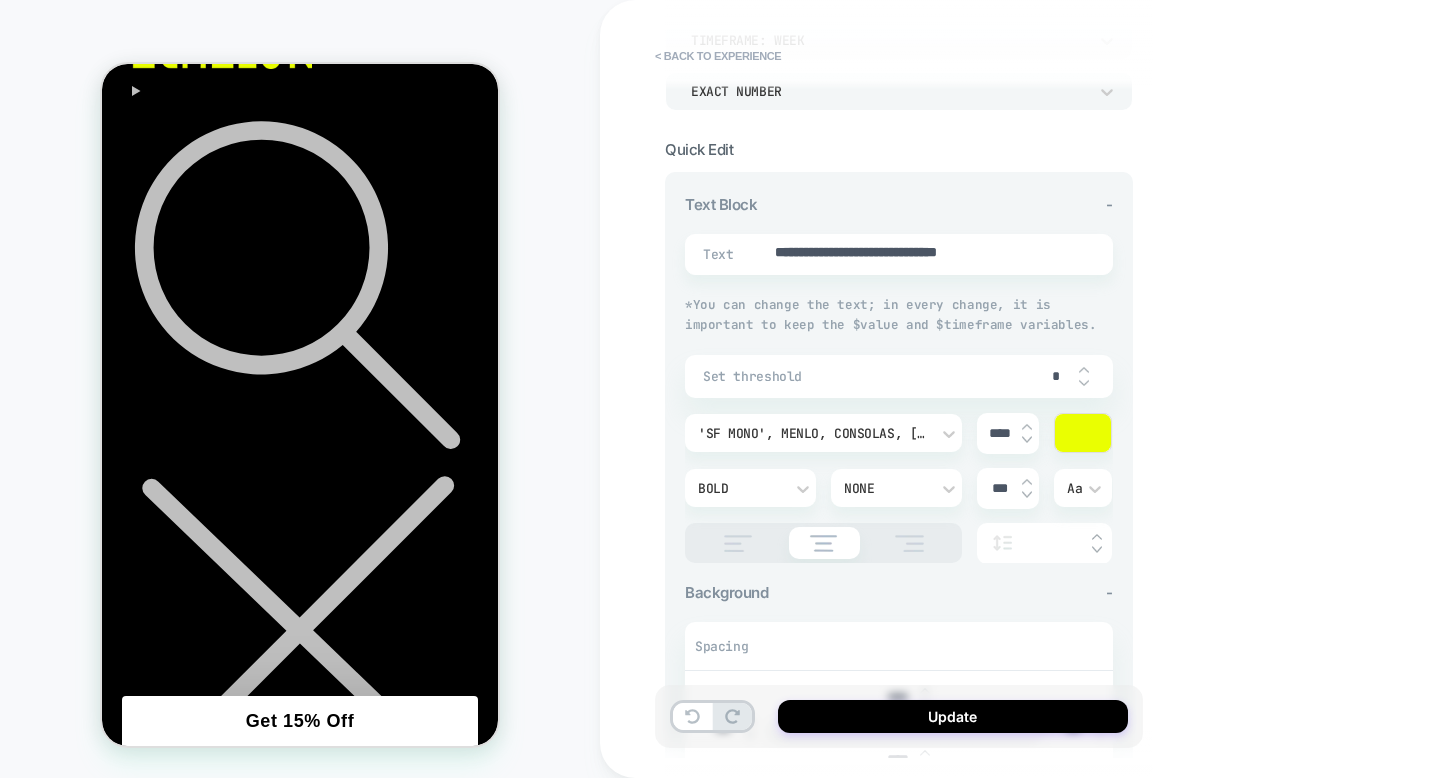 click at bounding box center [1027, 433] 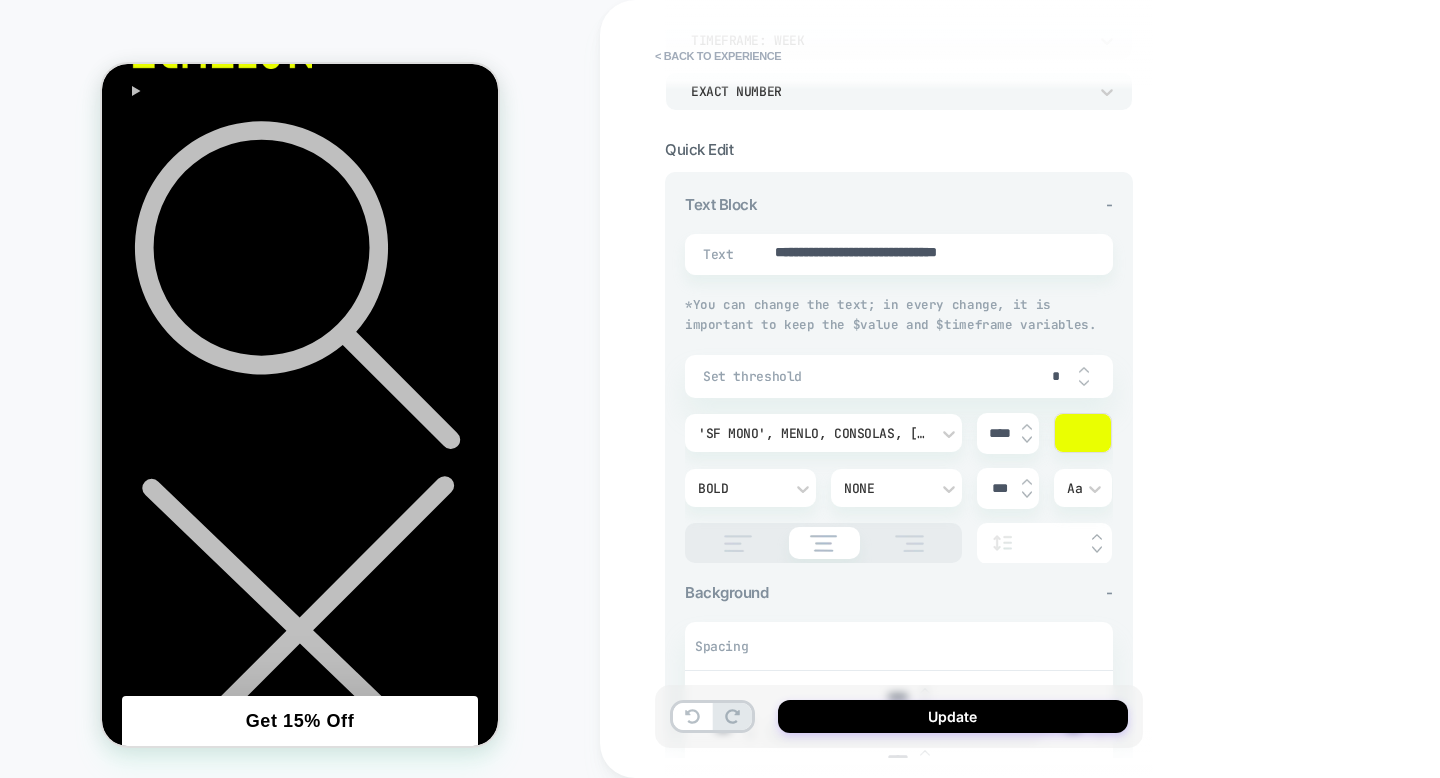 click at bounding box center [1027, 433] 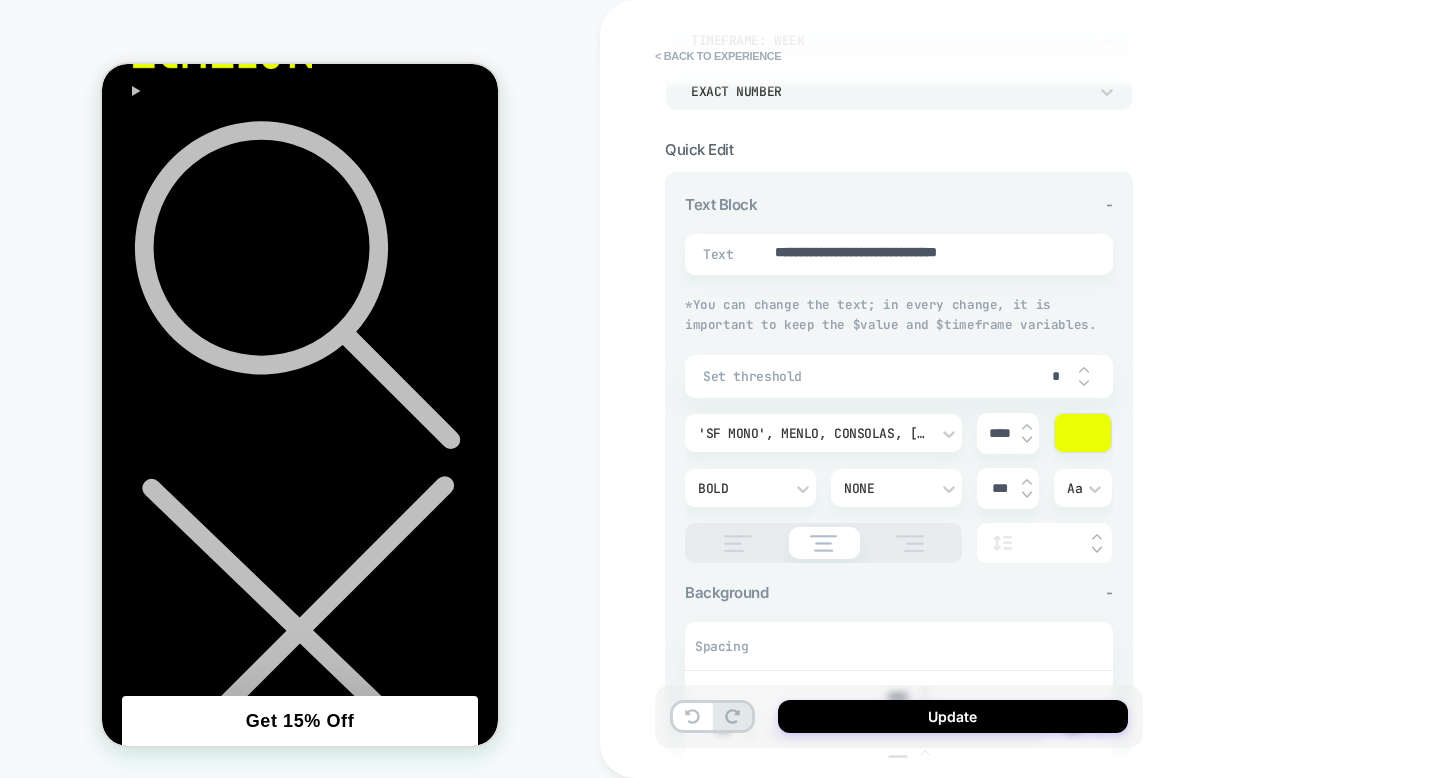 click at bounding box center [1027, 440] 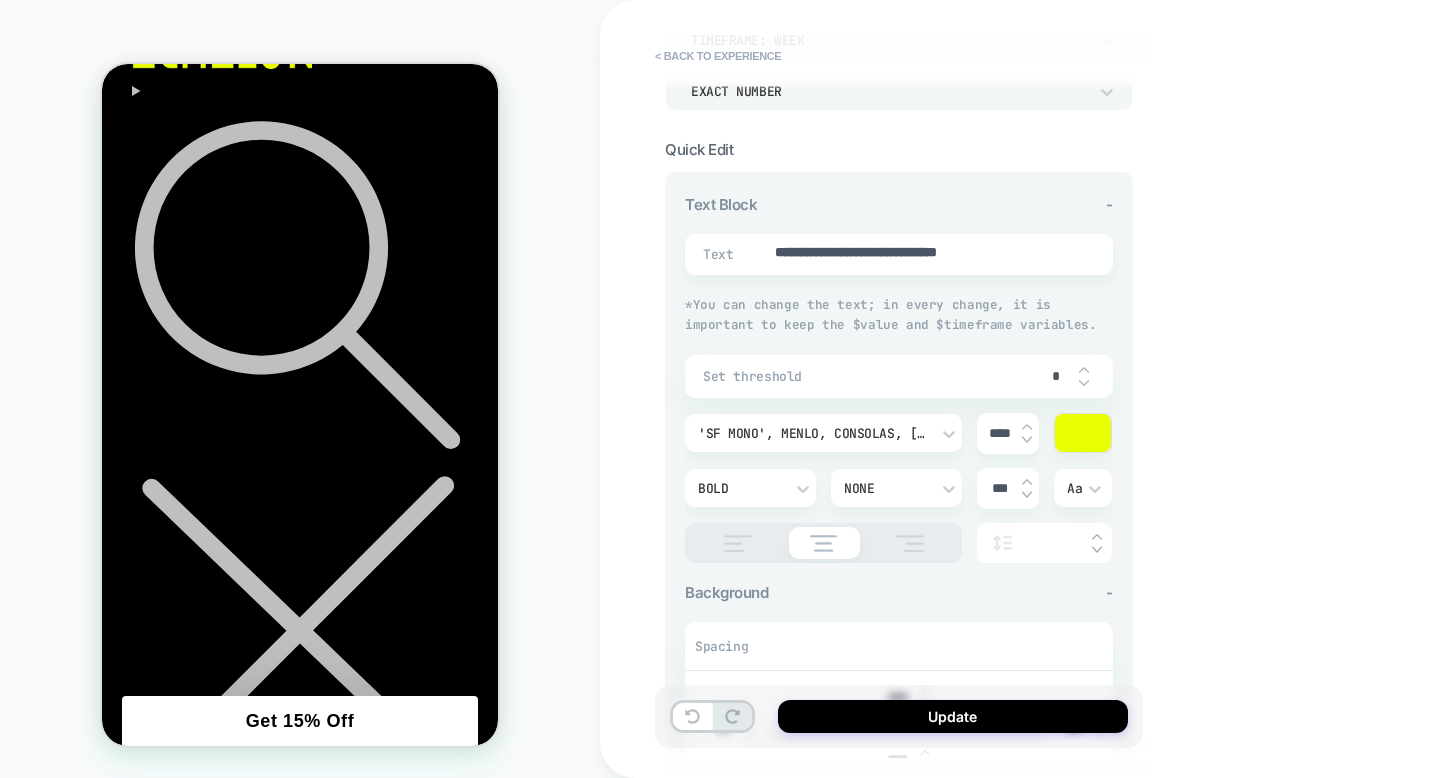 type on "*" 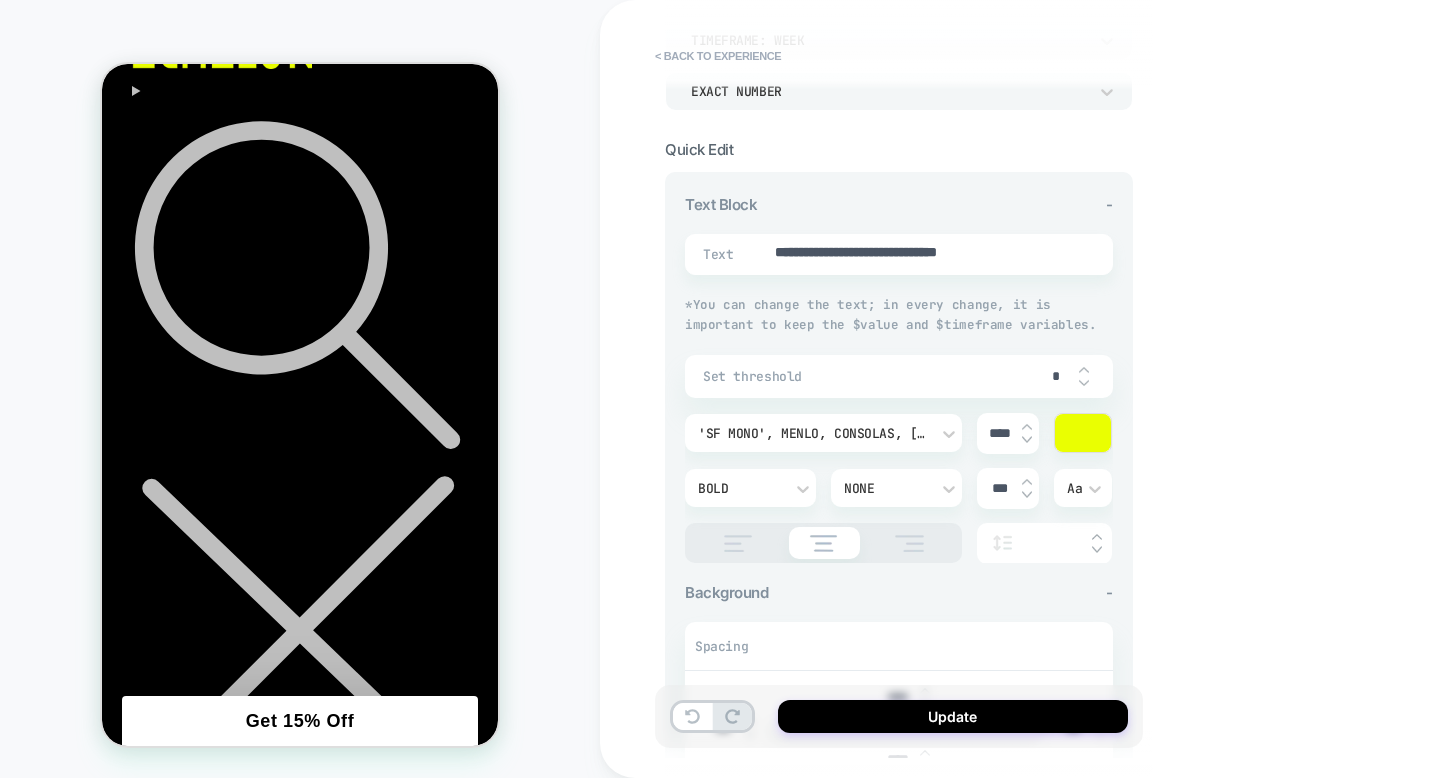 click on "**********" at bounding box center (1040, 389) 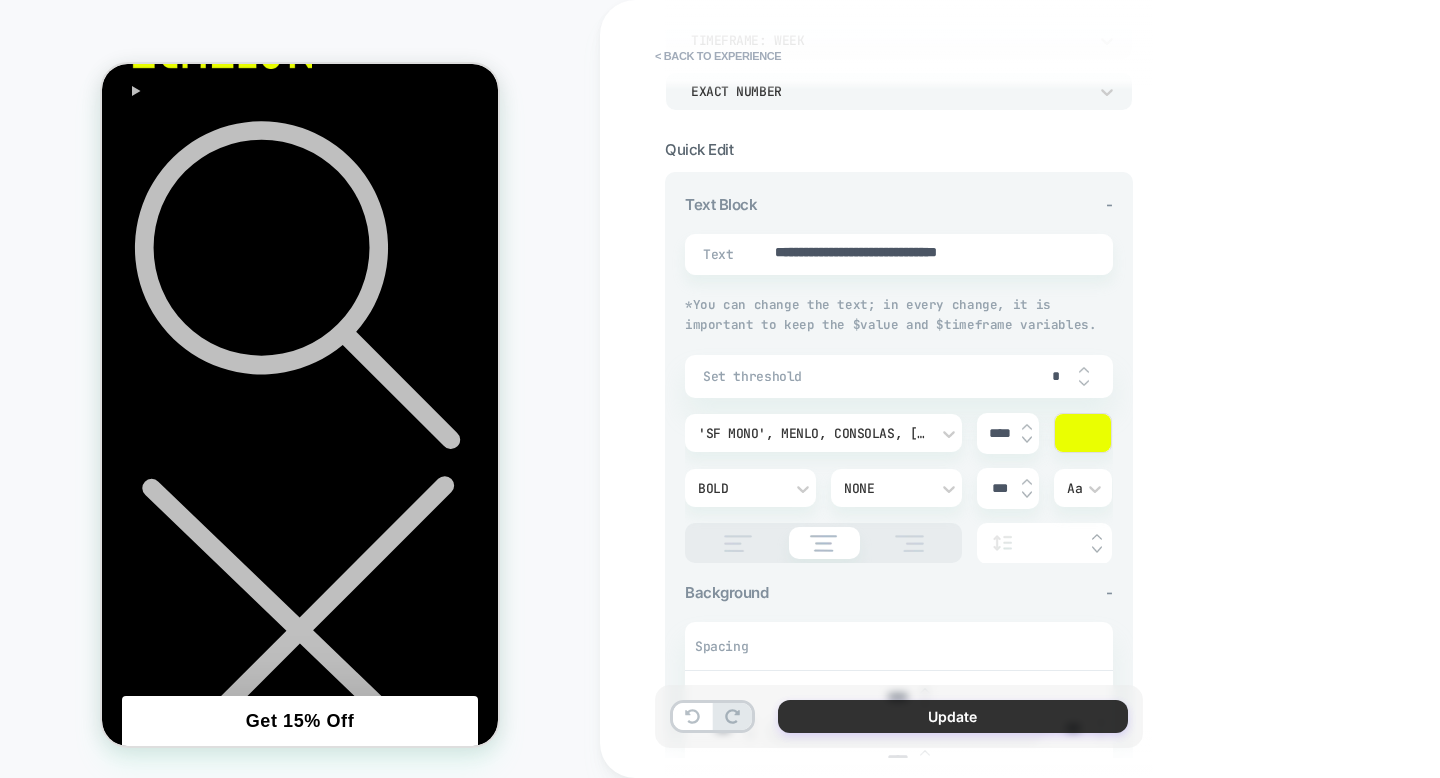click on "Update" at bounding box center (953, 716) 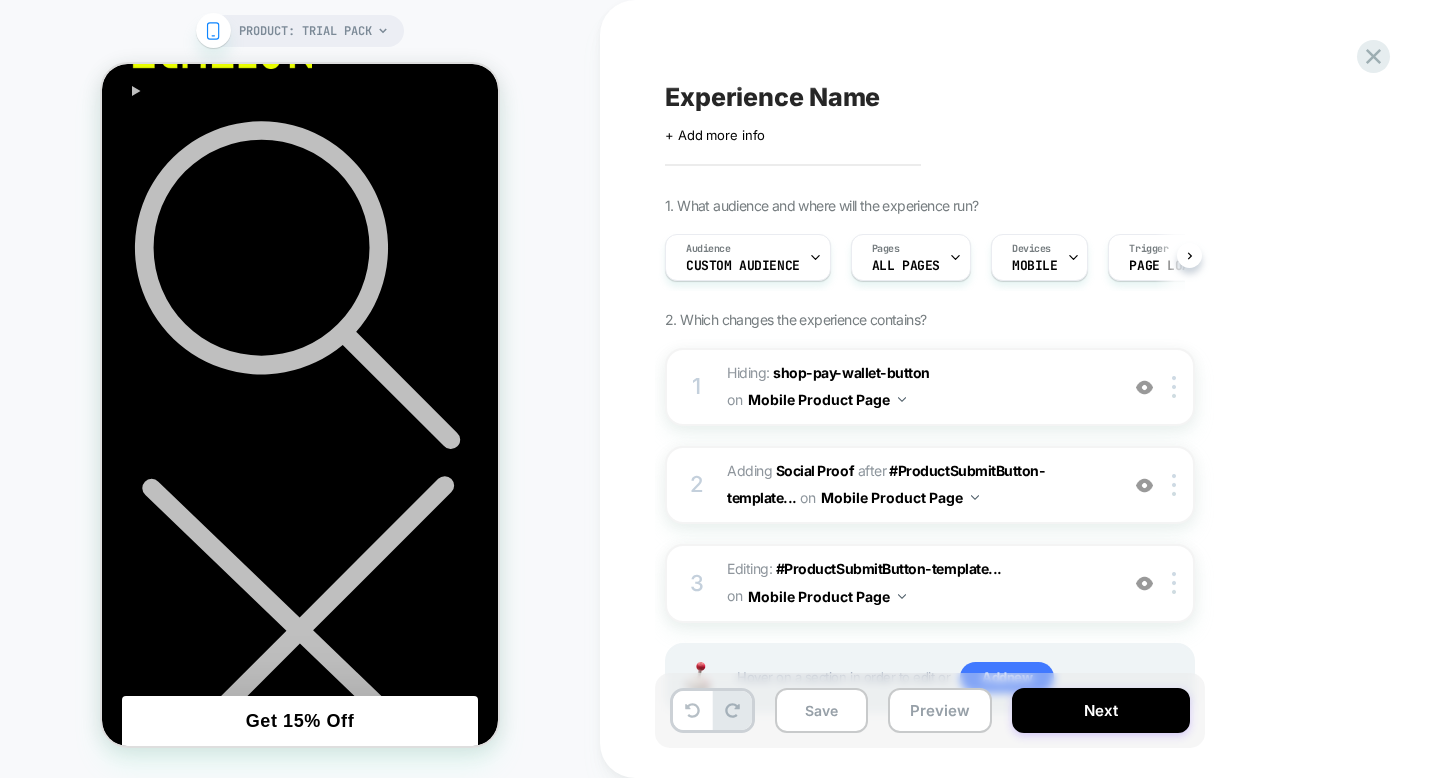 scroll, scrollTop: 0, scrollLeft: 1, axis: horizontal 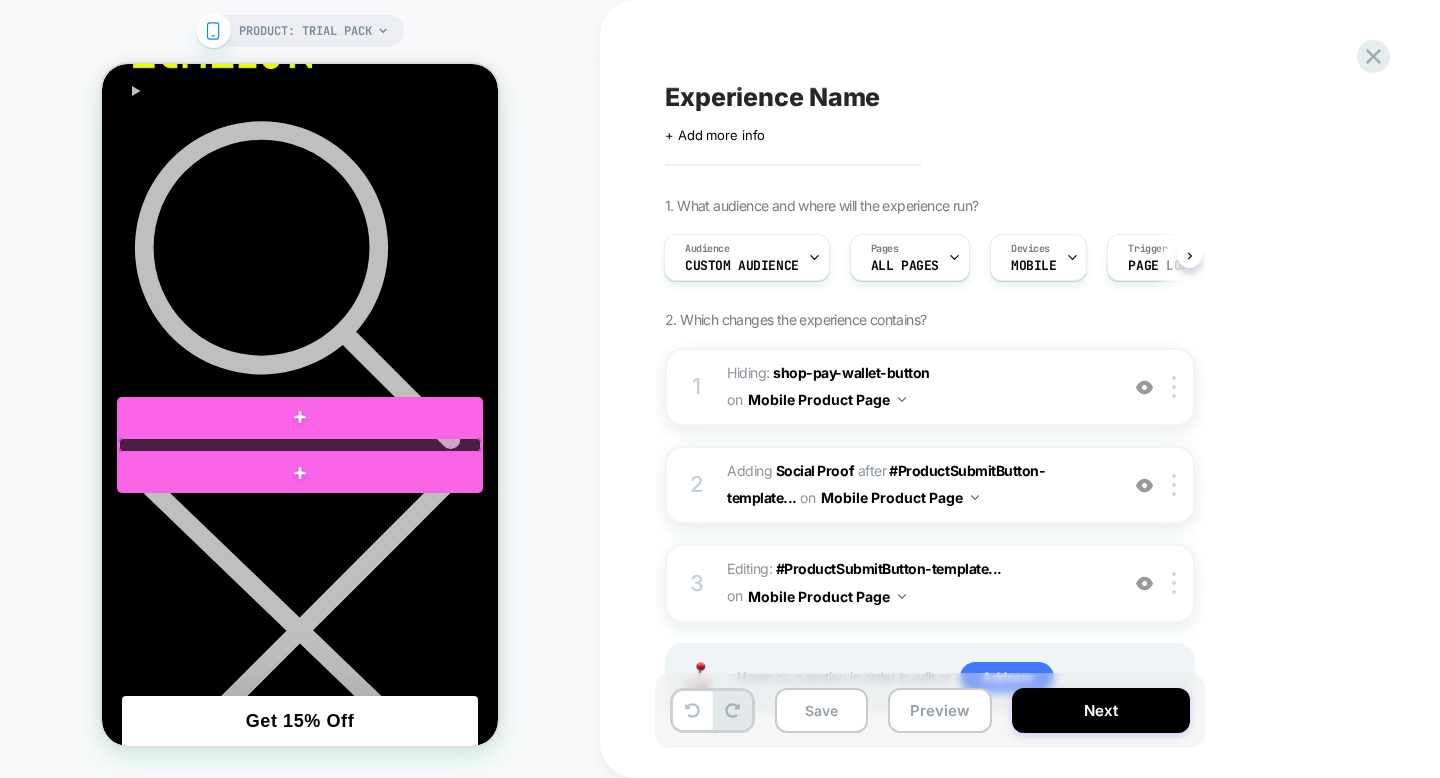 click at bounding box center (300, 445) 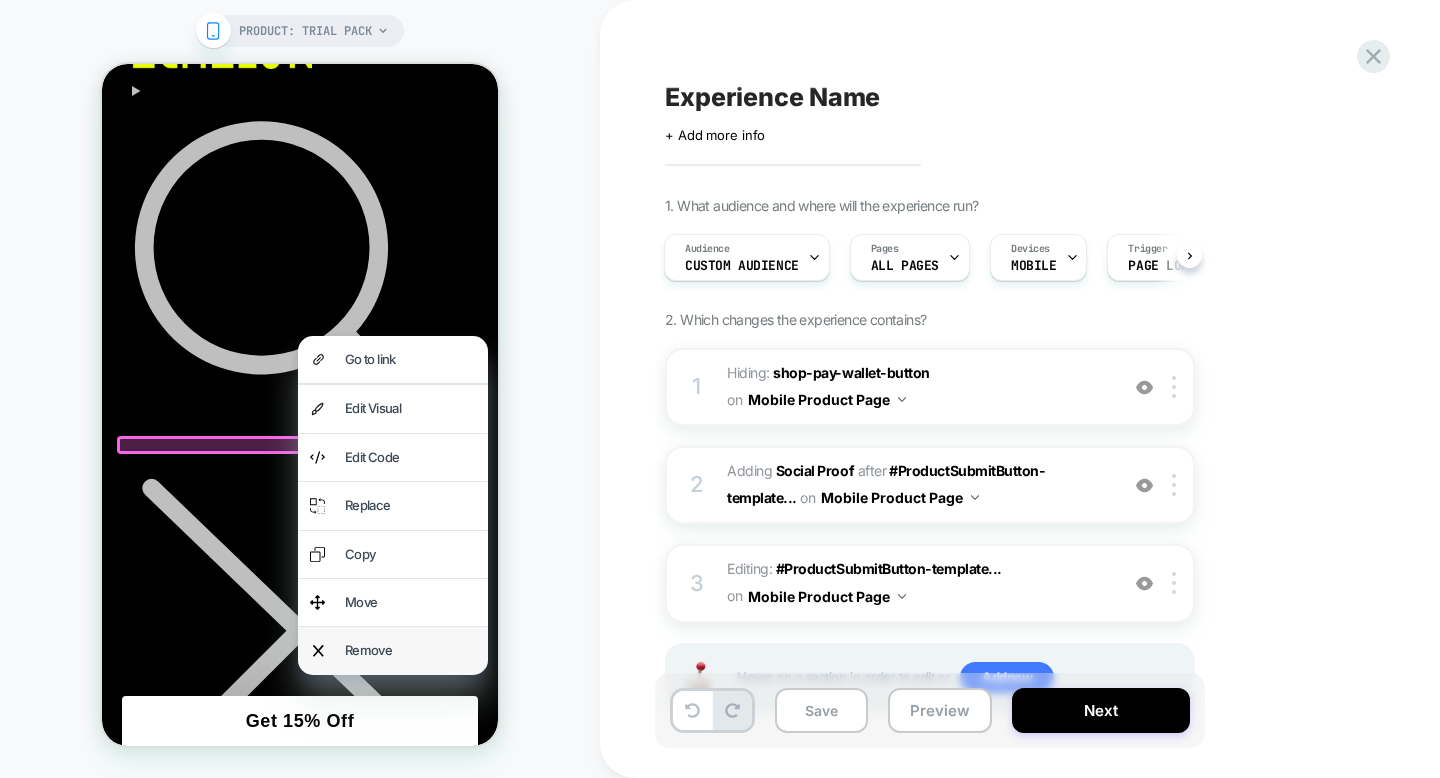 click on "Remove" at bounding box center [410, 650] 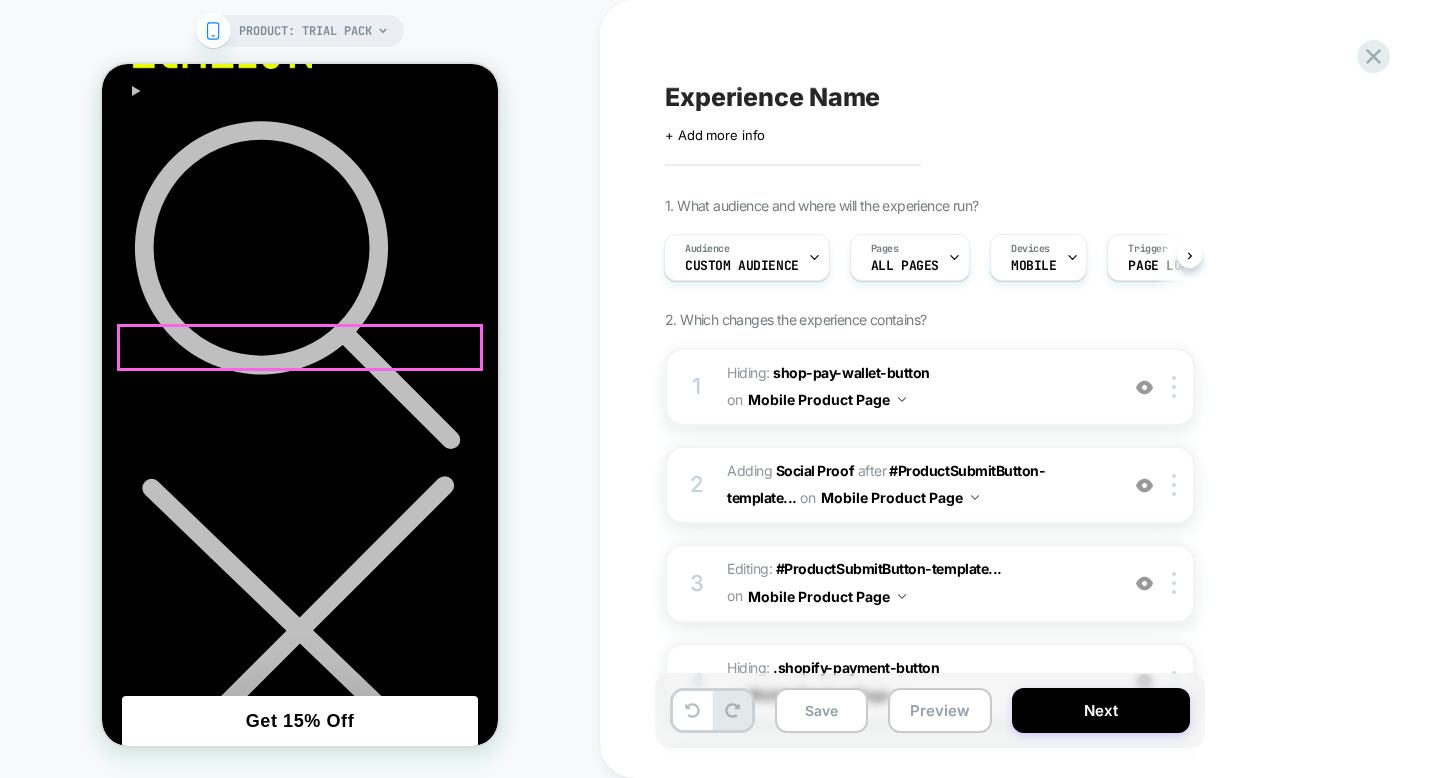 click on "Add to cart" at bounding box center [157, 10099] 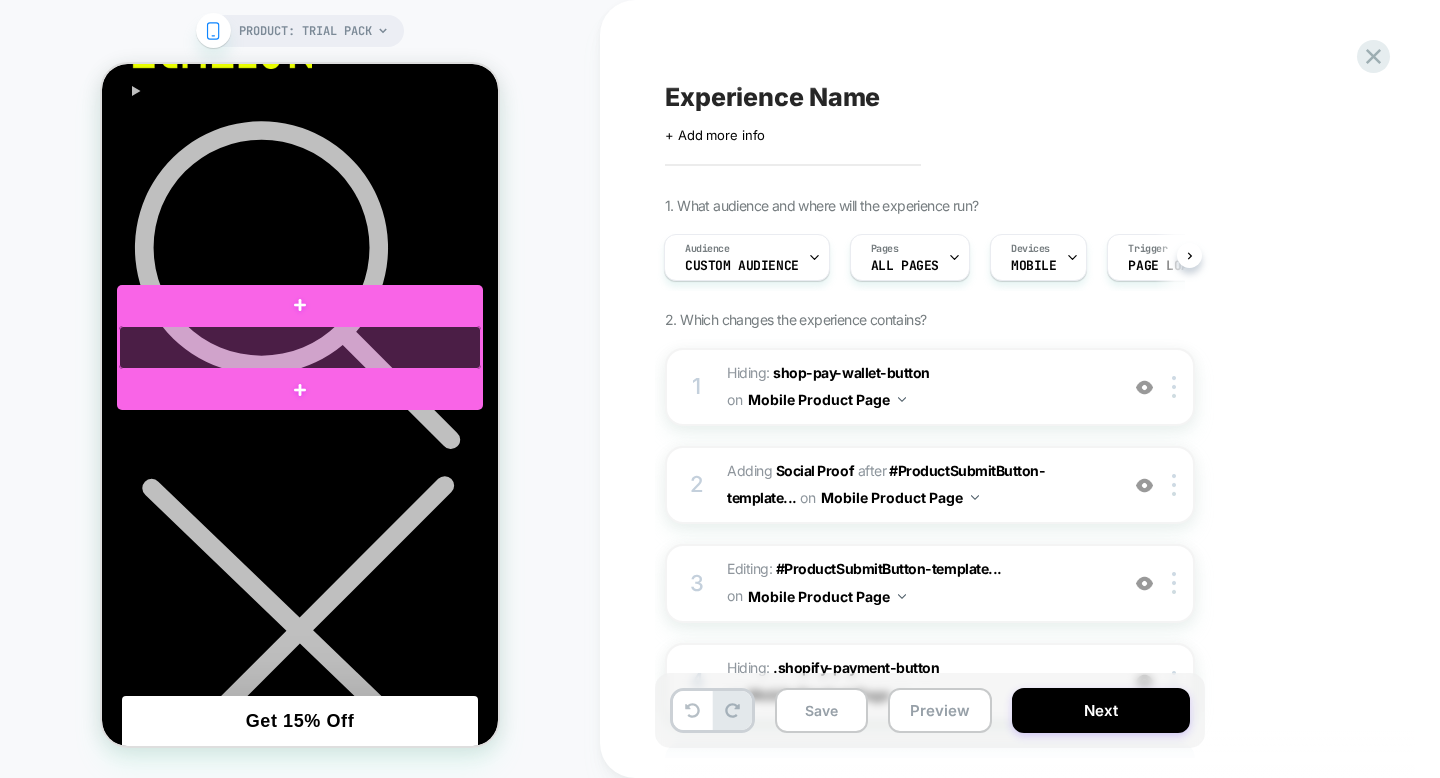 click at bounding box center [300, 347] 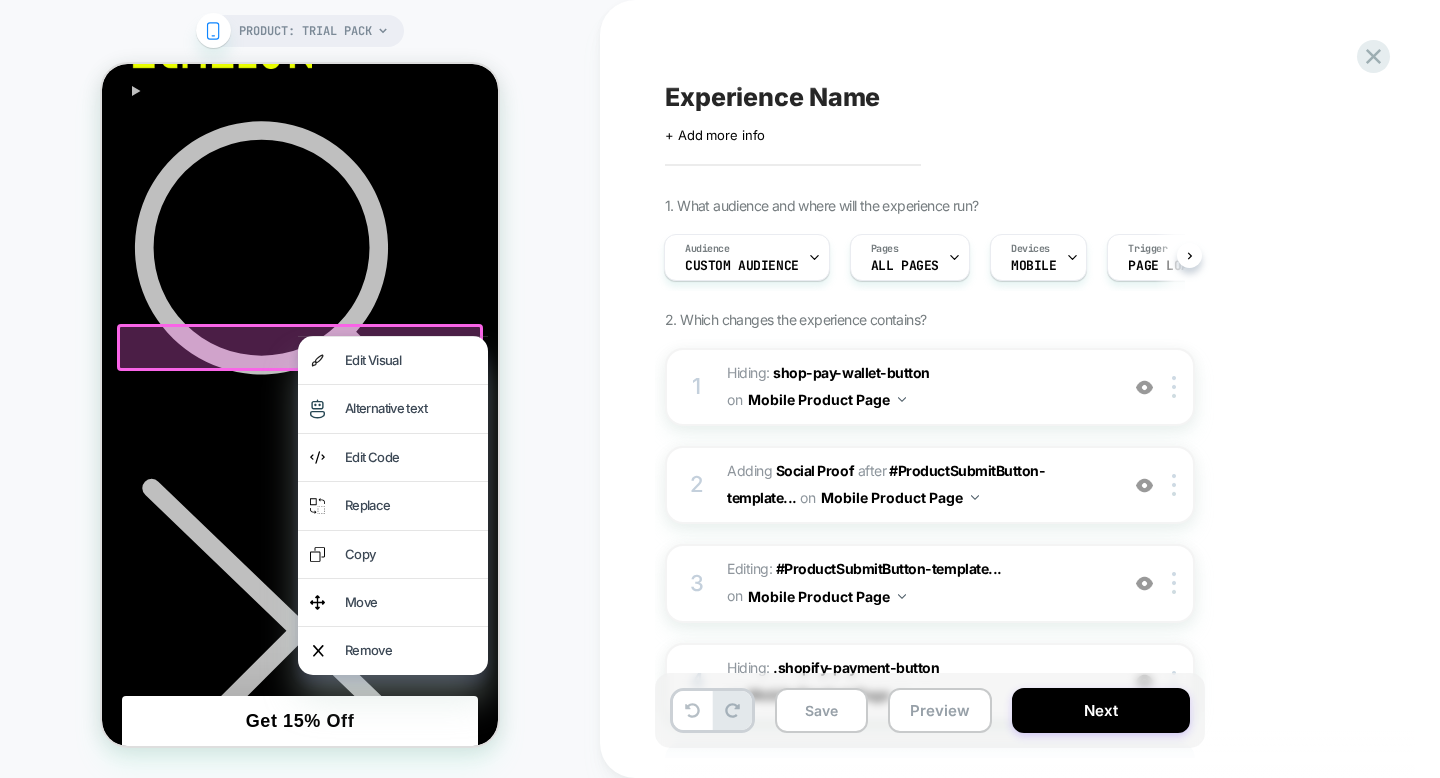 click on "Edit Visual" at bounding box center (410, 360) 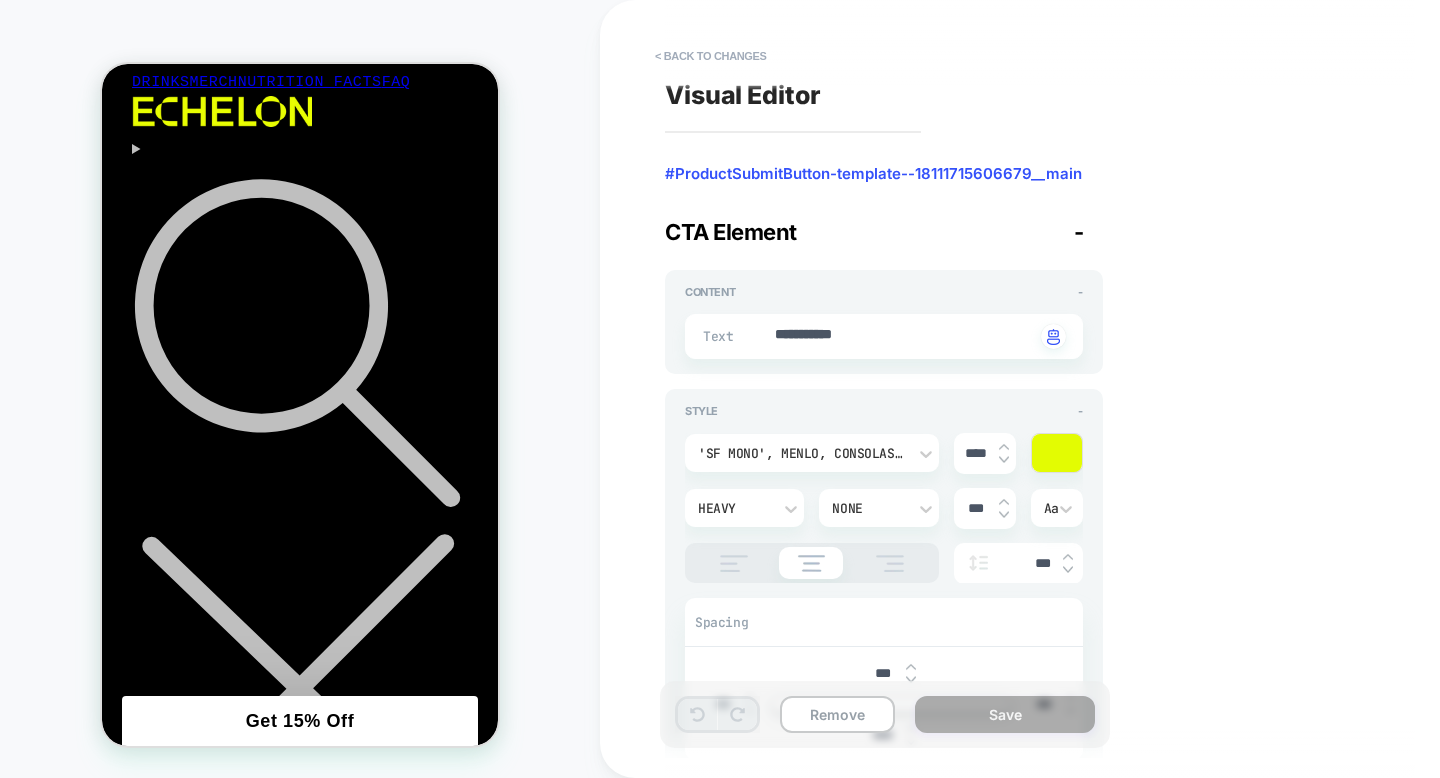 scroll, scrollTop: 1087, scrollLeft: 0, axis: vertical 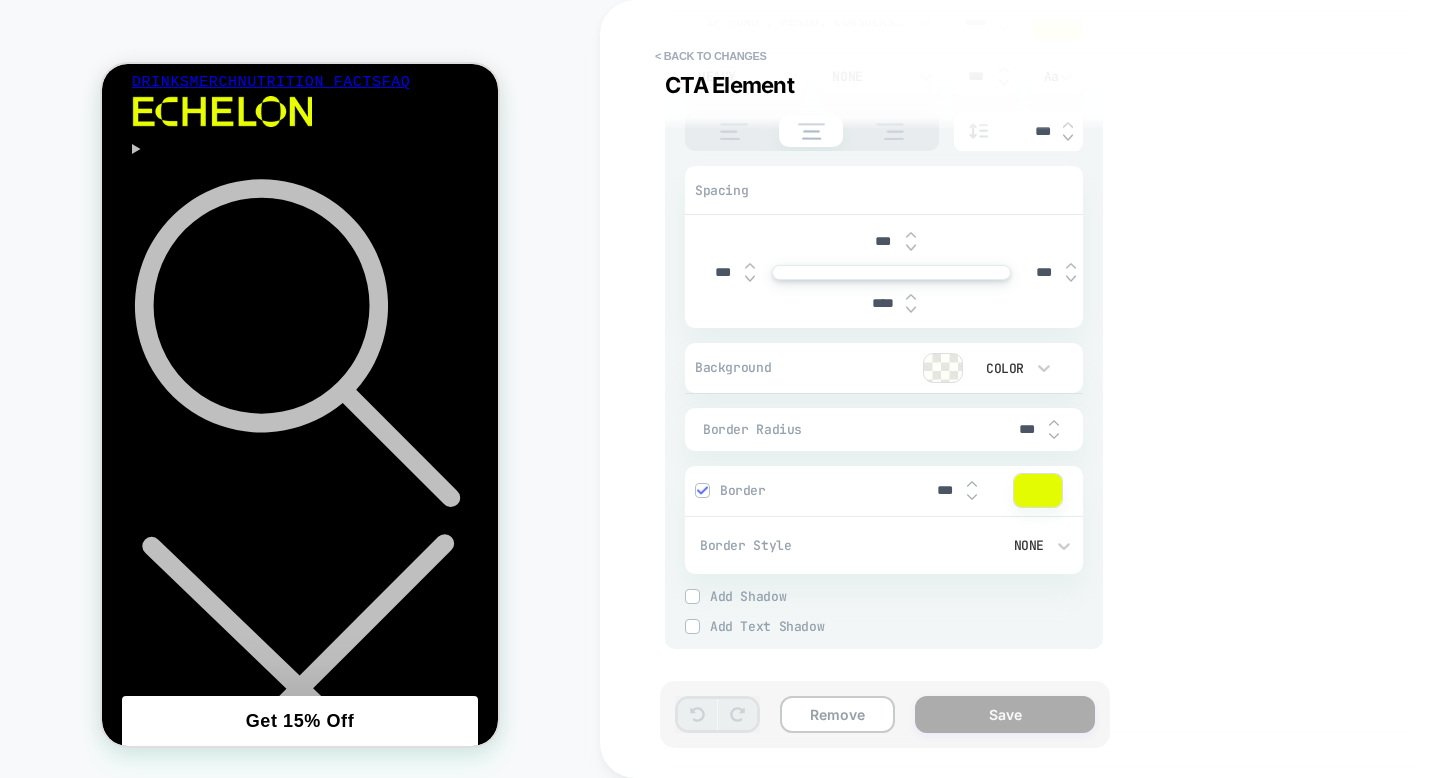 click on "None" at bounding box center [978, 545] 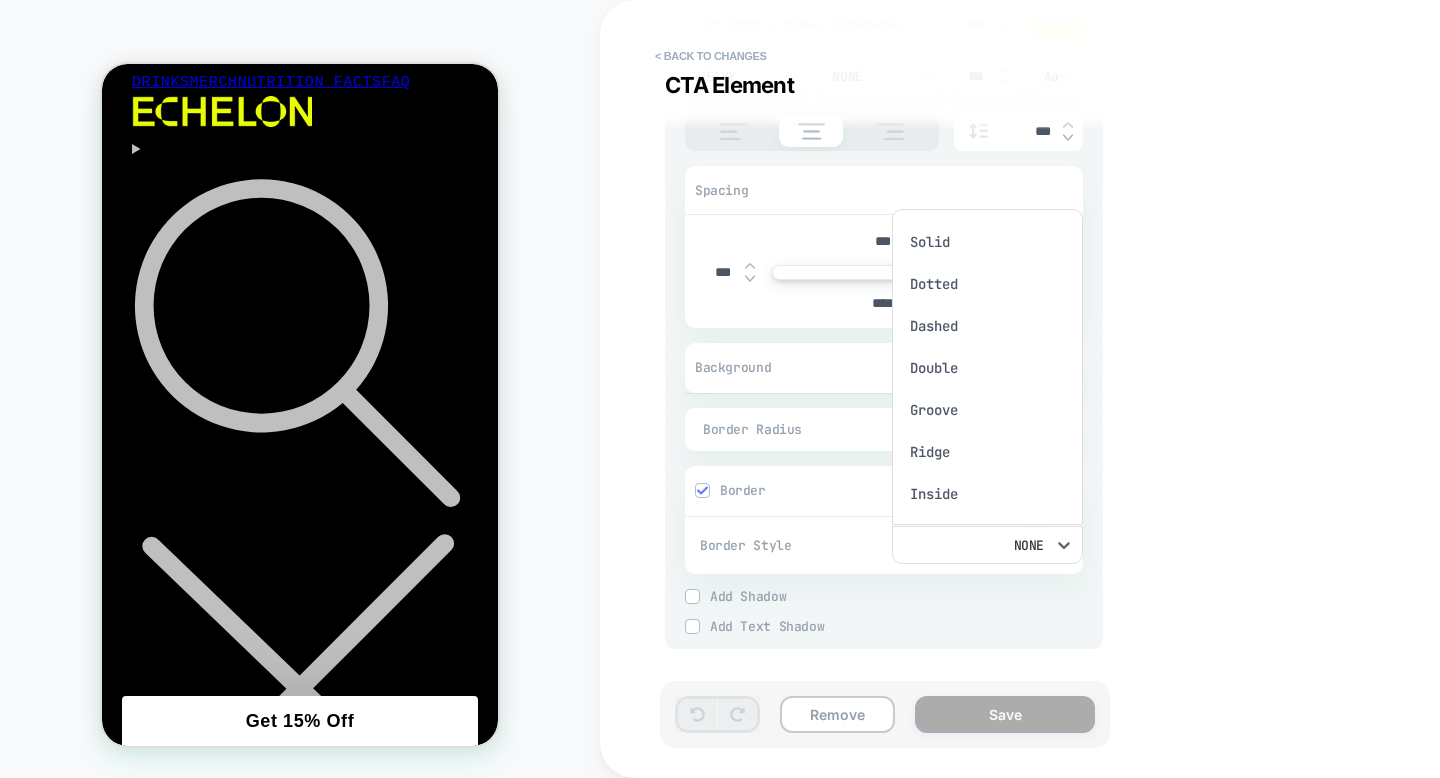 scroll, scrollTop: 16, scrollLeft: 0, axis: vertical 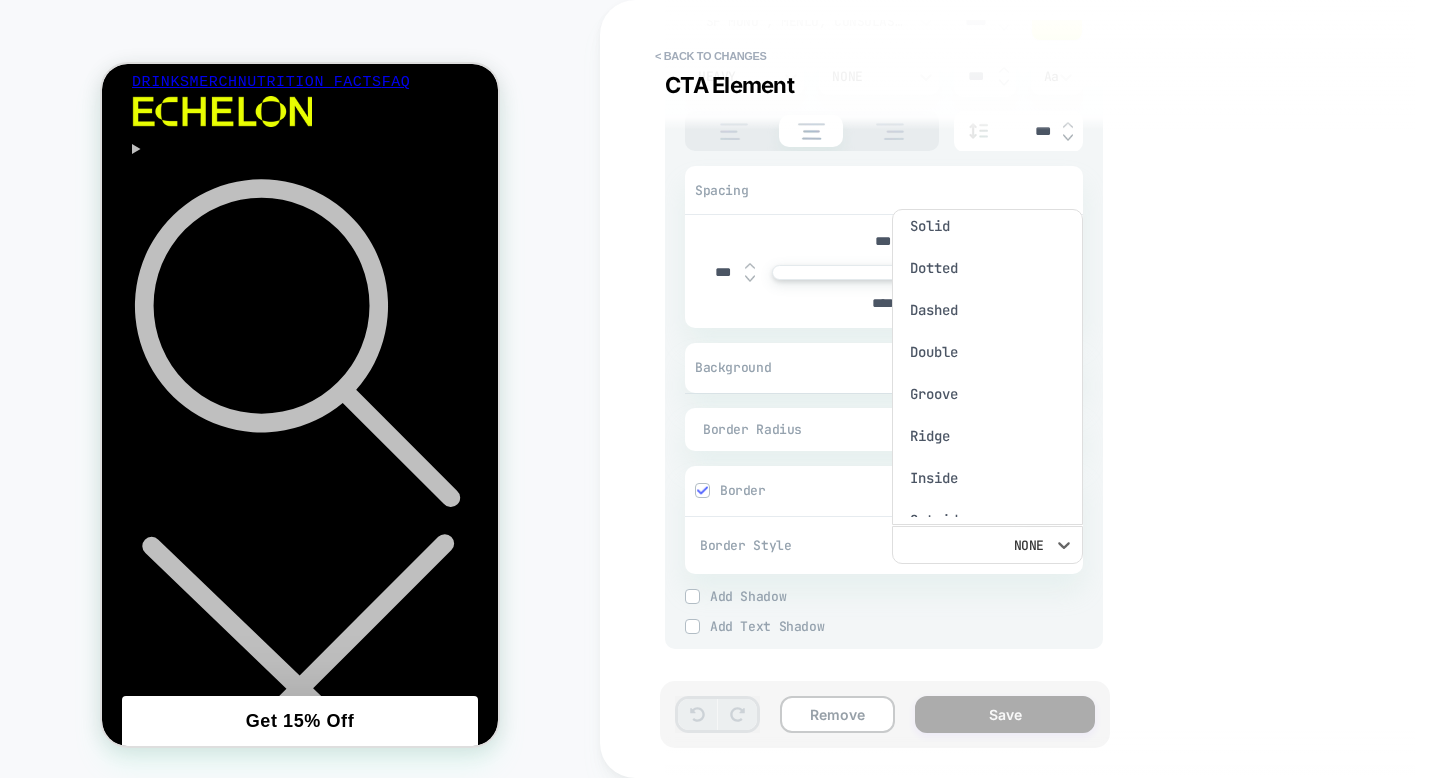 click at bounding box center (720, 389) 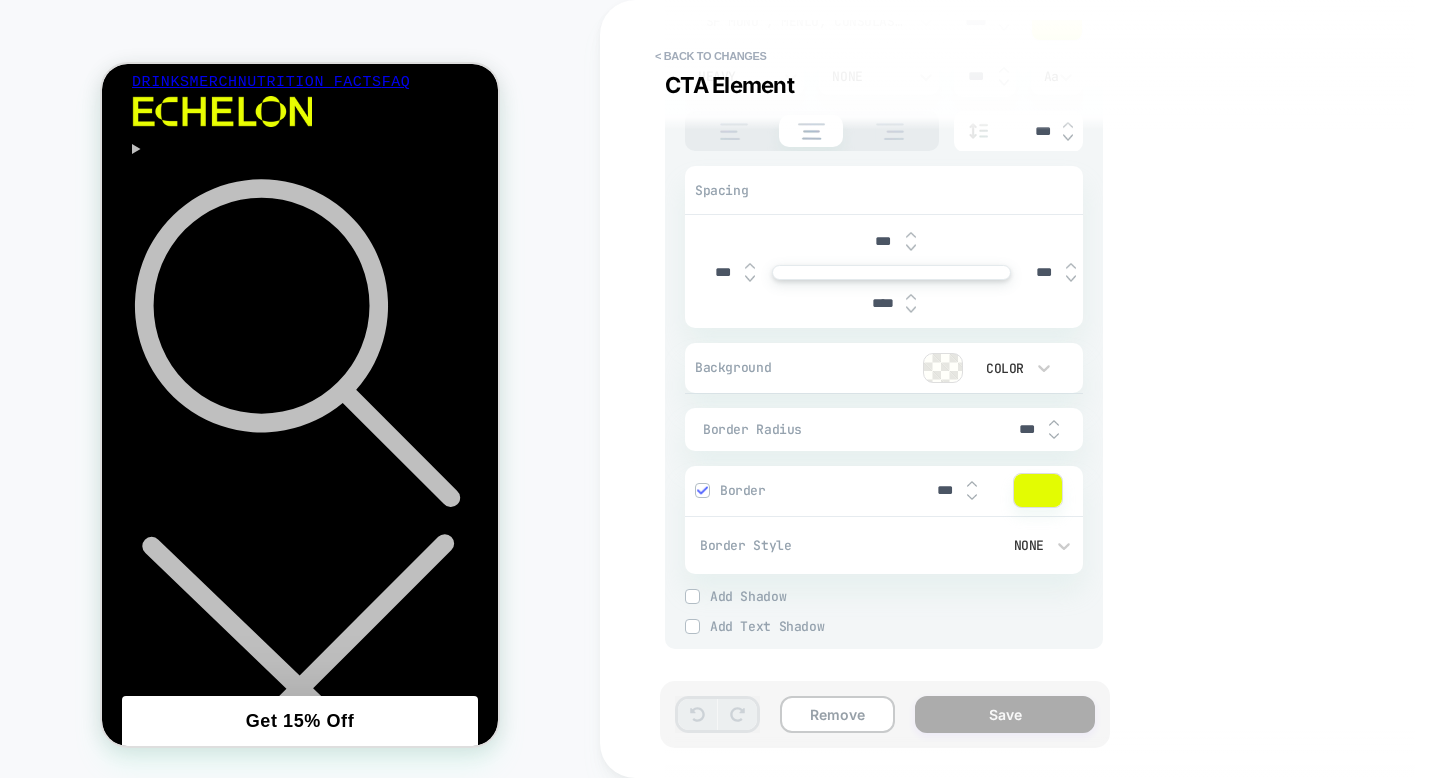 click at bounding box center (1054, 423) 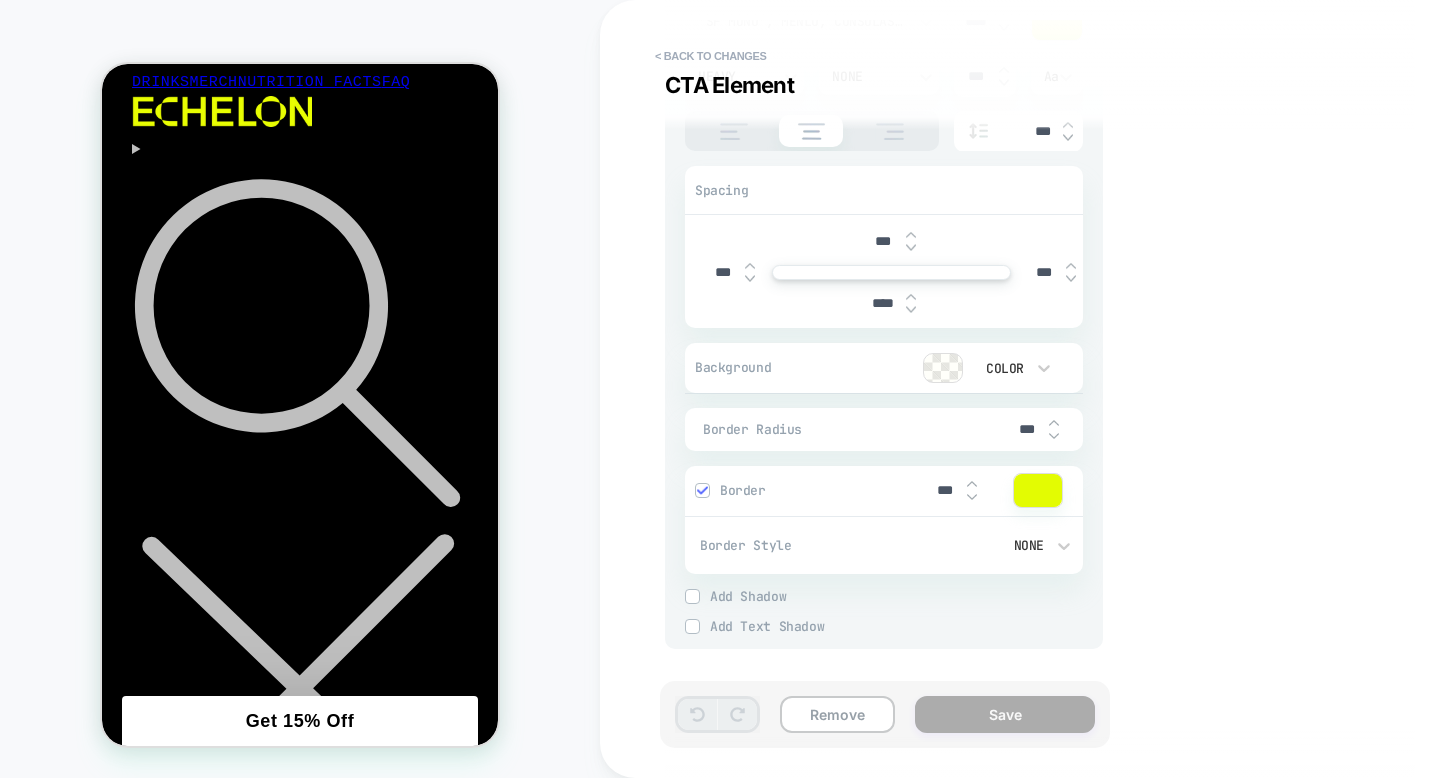 type on "*" 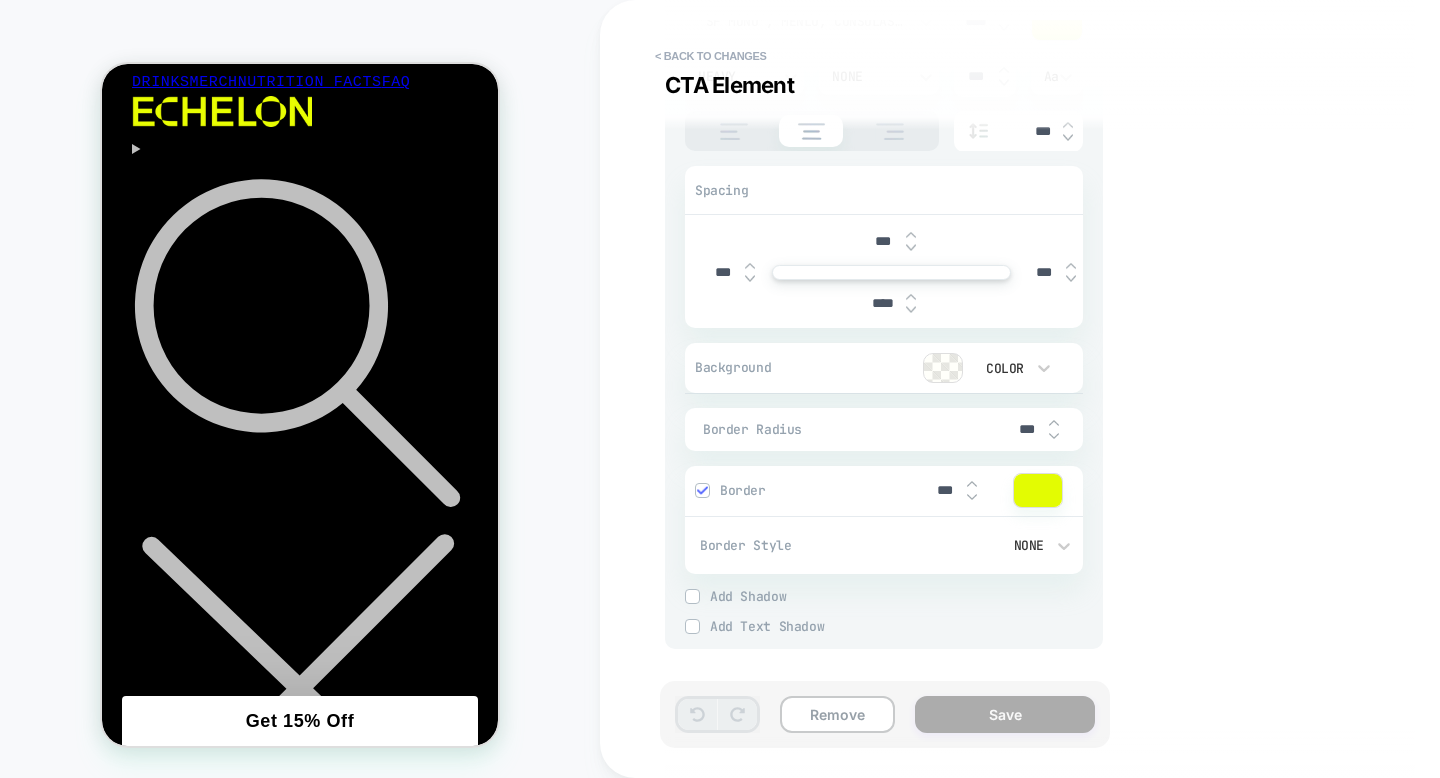 type on "***" 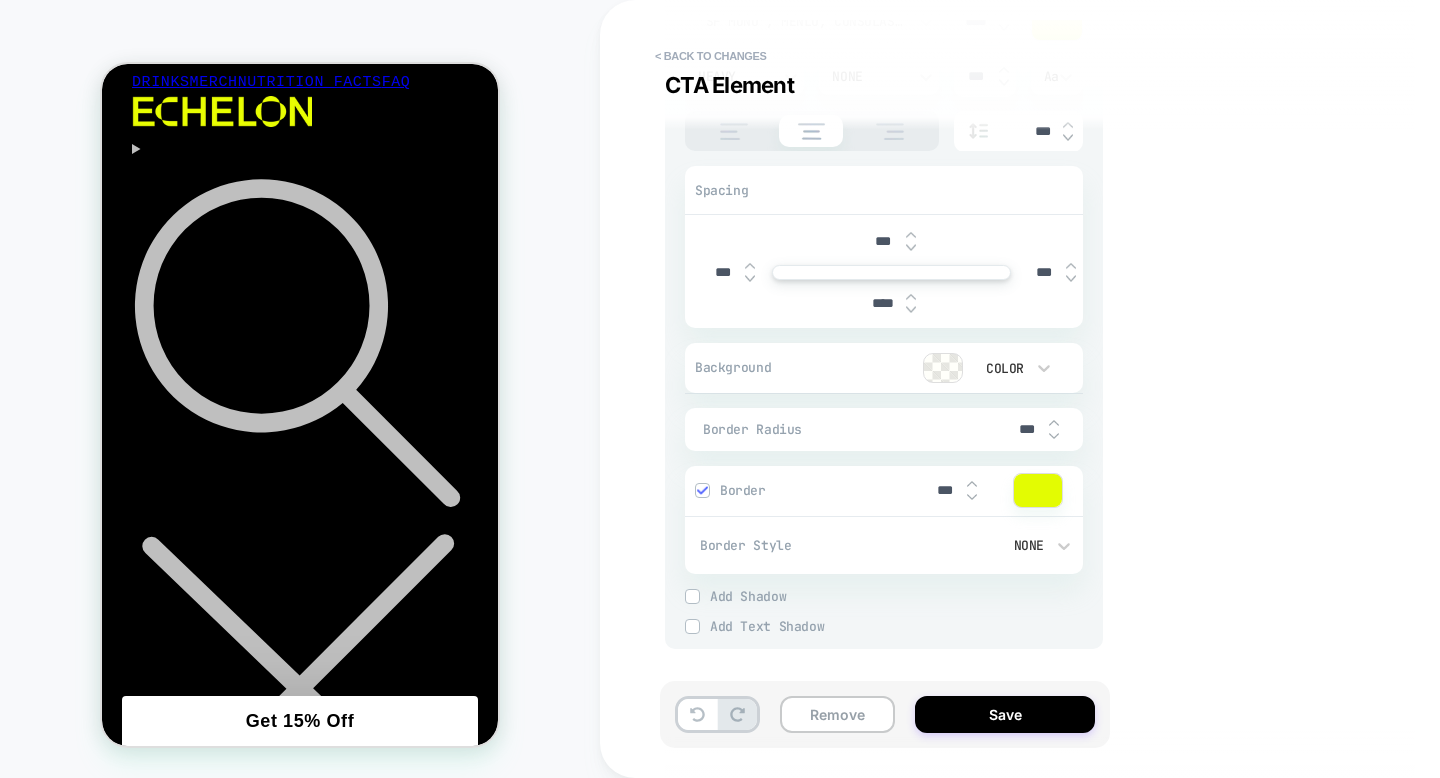 click at bounding box center [1054, 423] 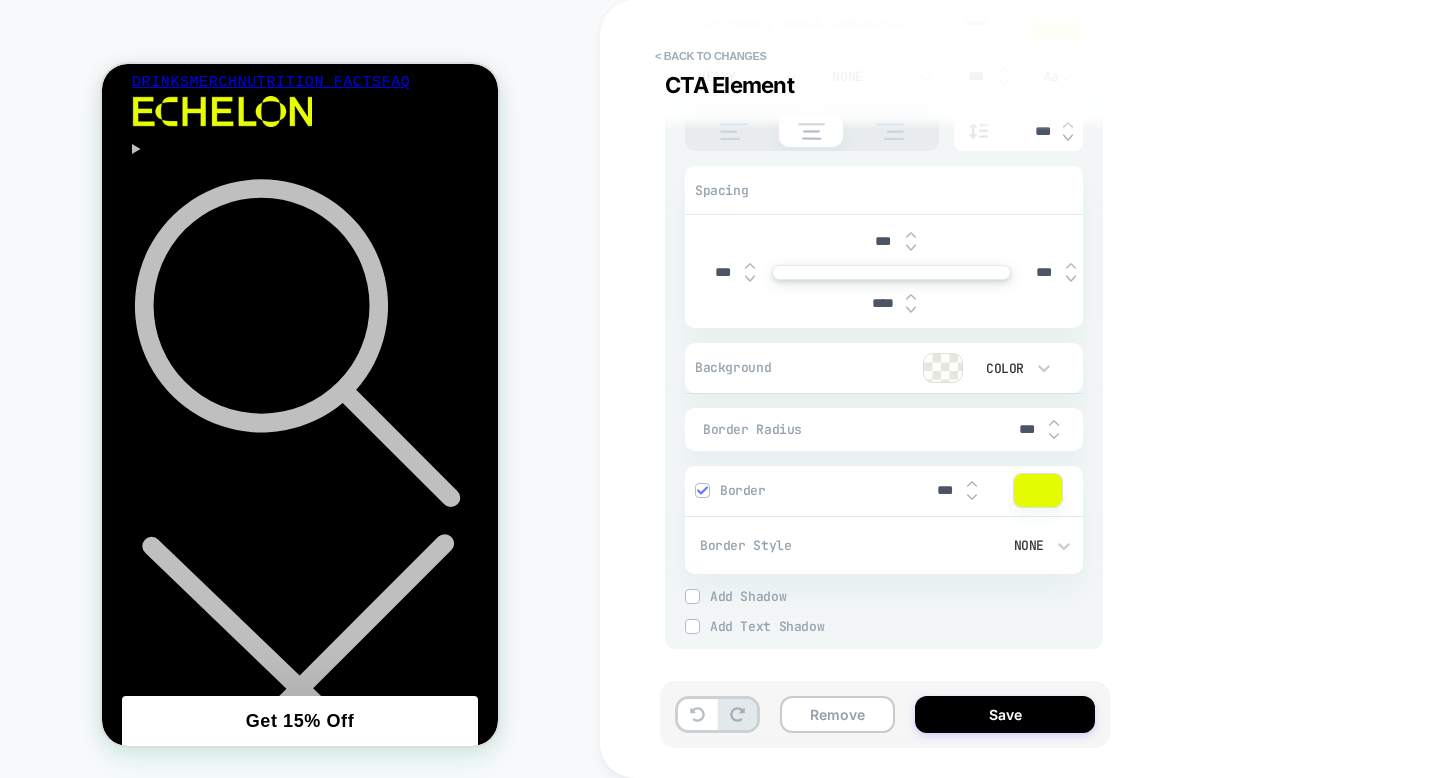 type on "*" 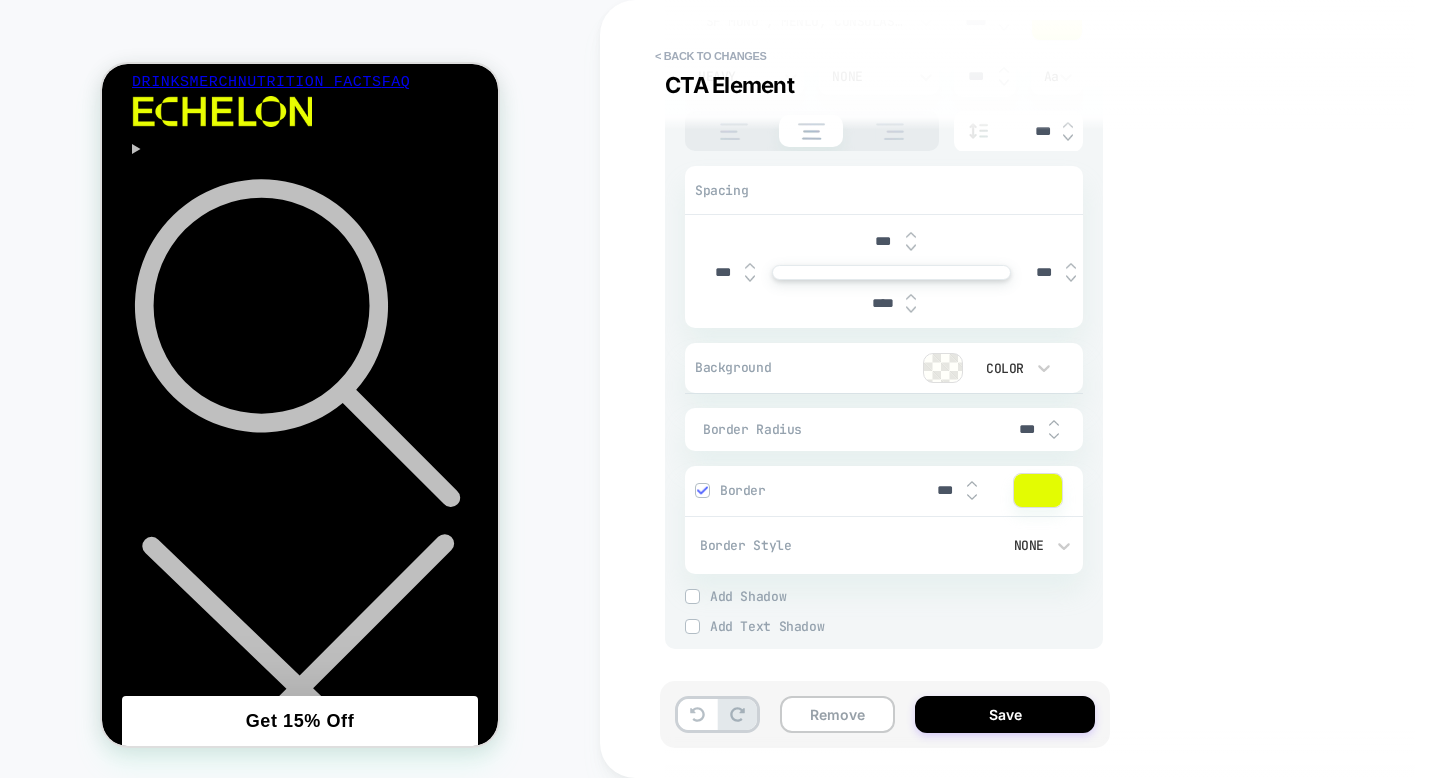 click on "None" at bounding box center [978, 545] 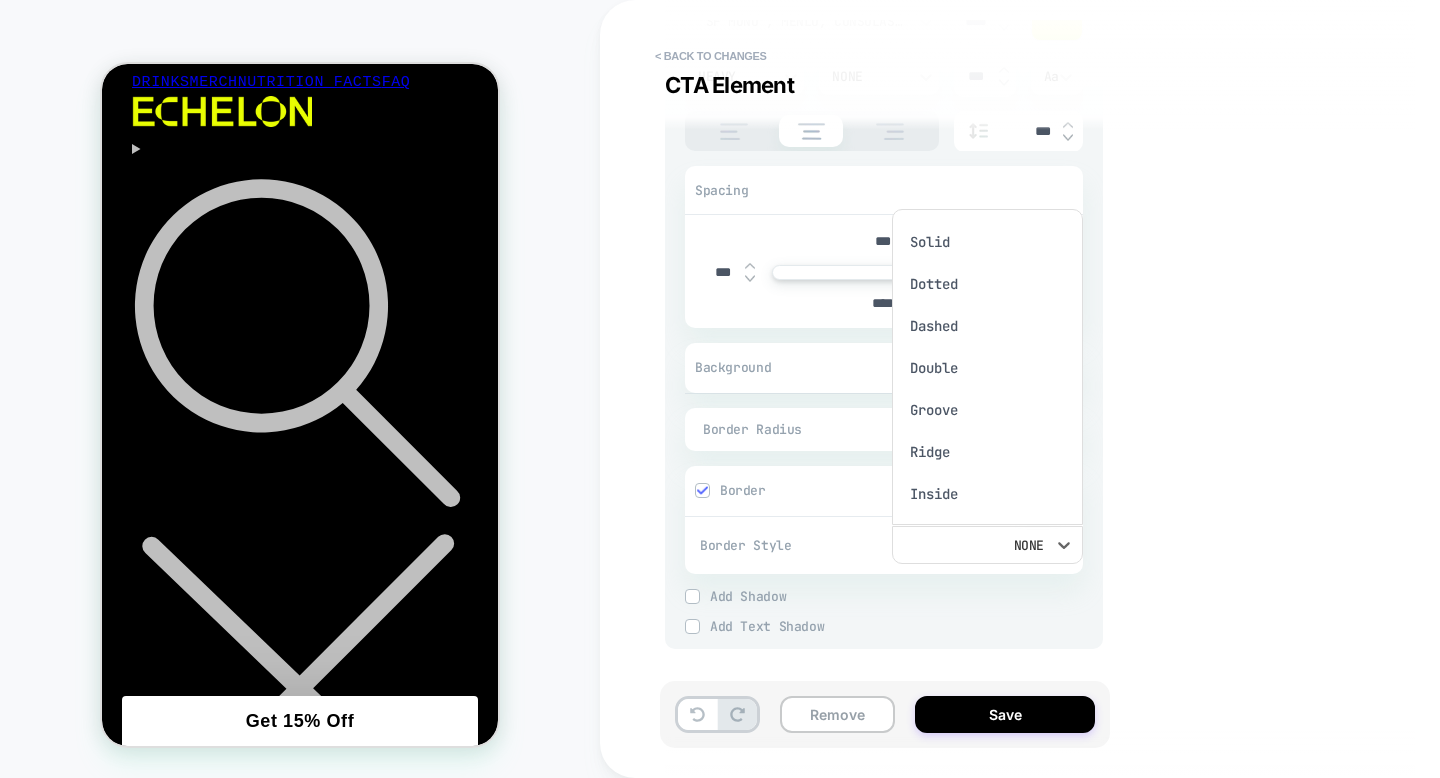 click at bounding box center [720, 389] 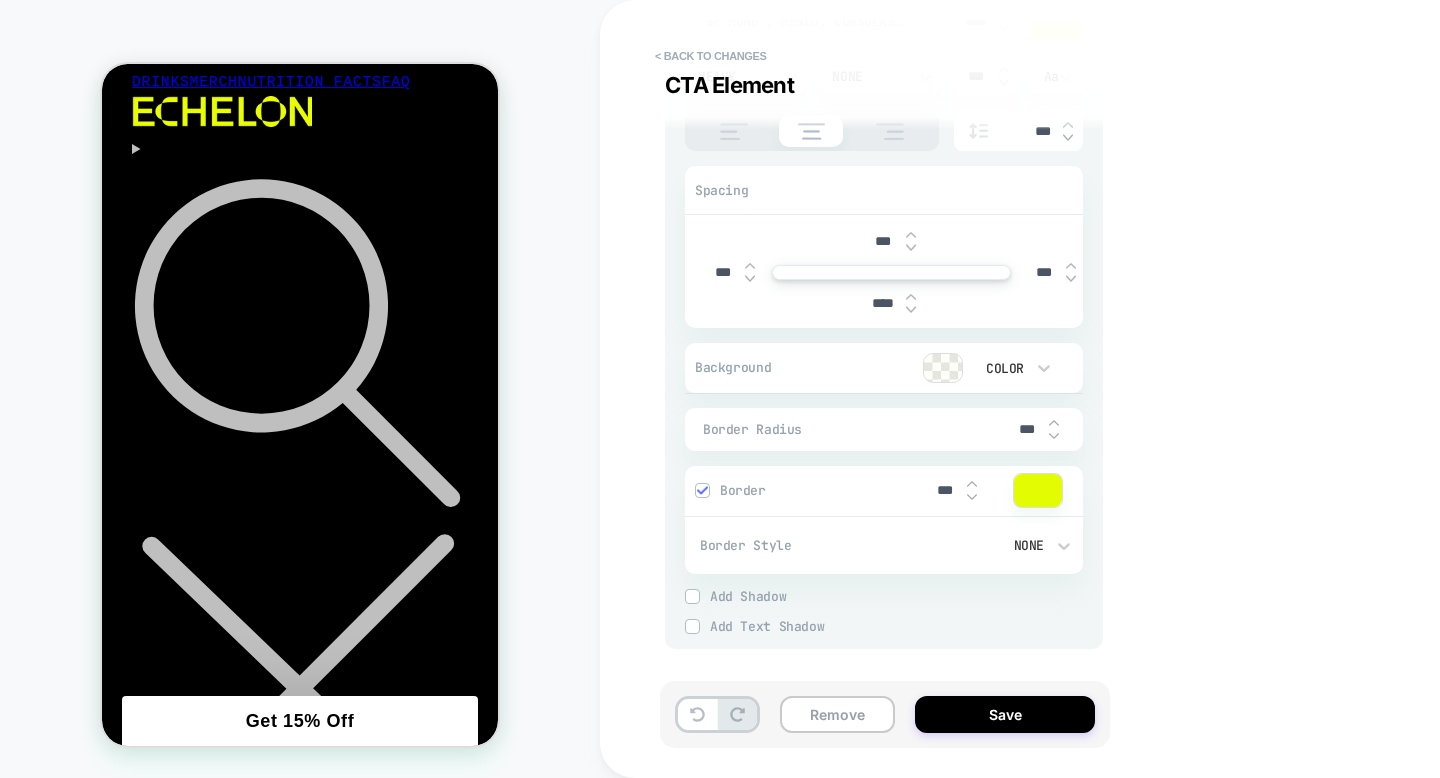 click at bounding box center [972, 484] 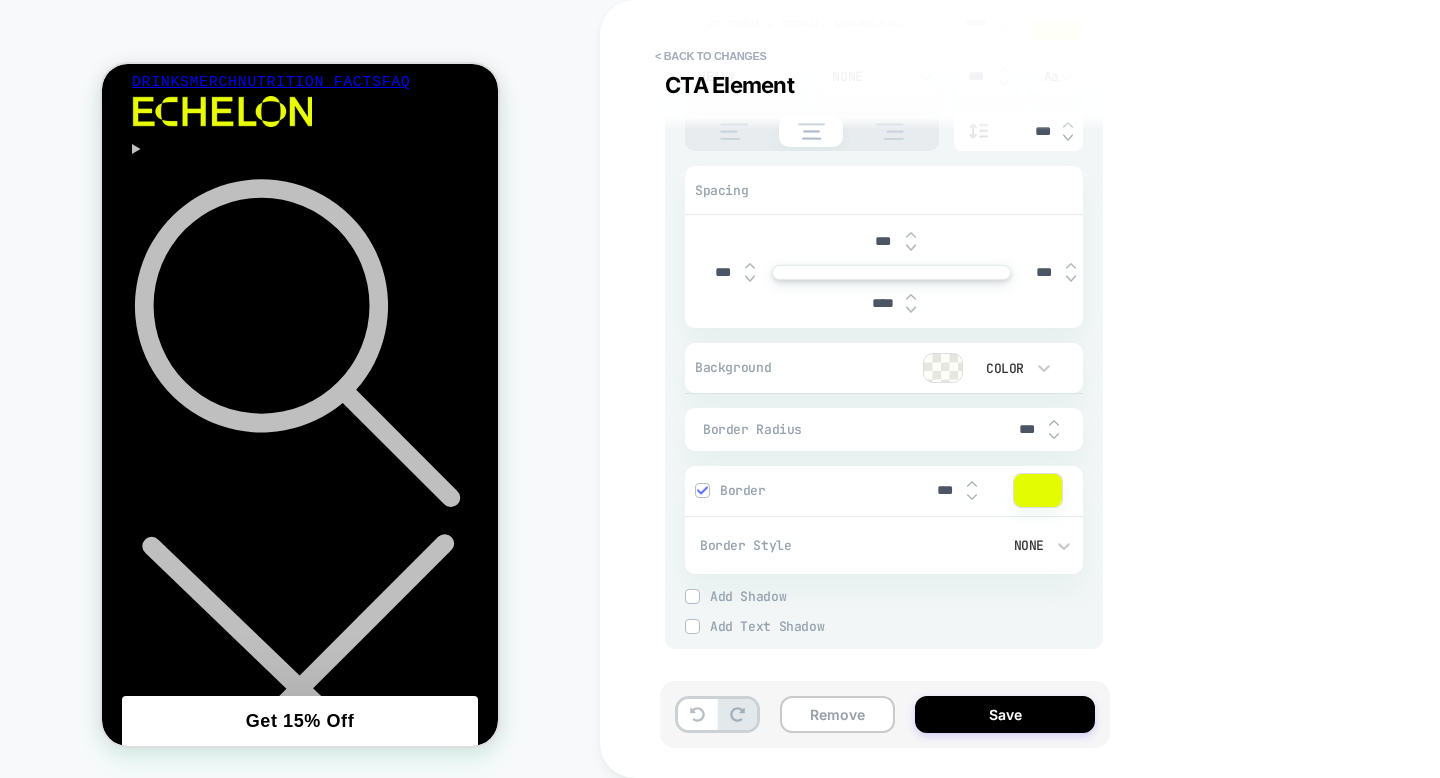 click at bounding box center [972, 484] 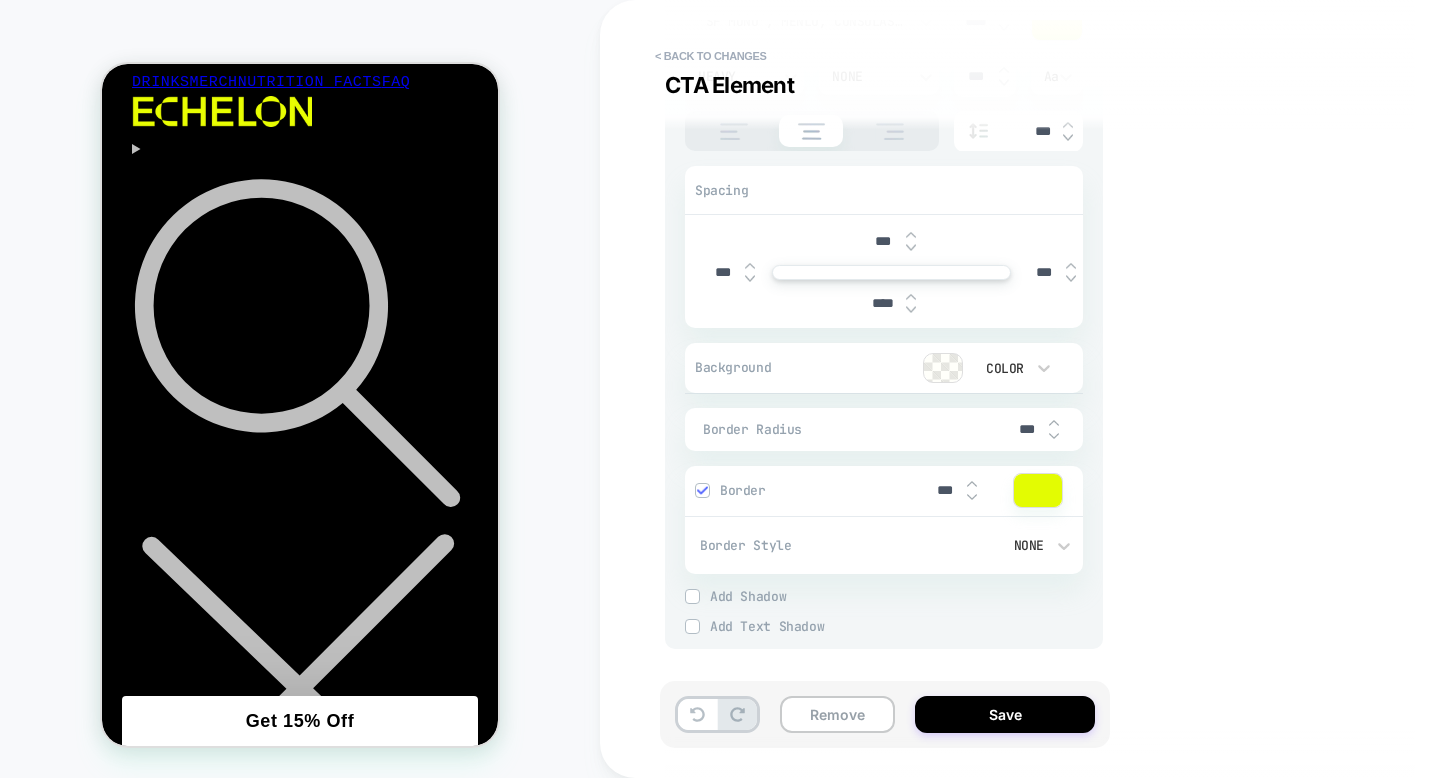 type on "*" 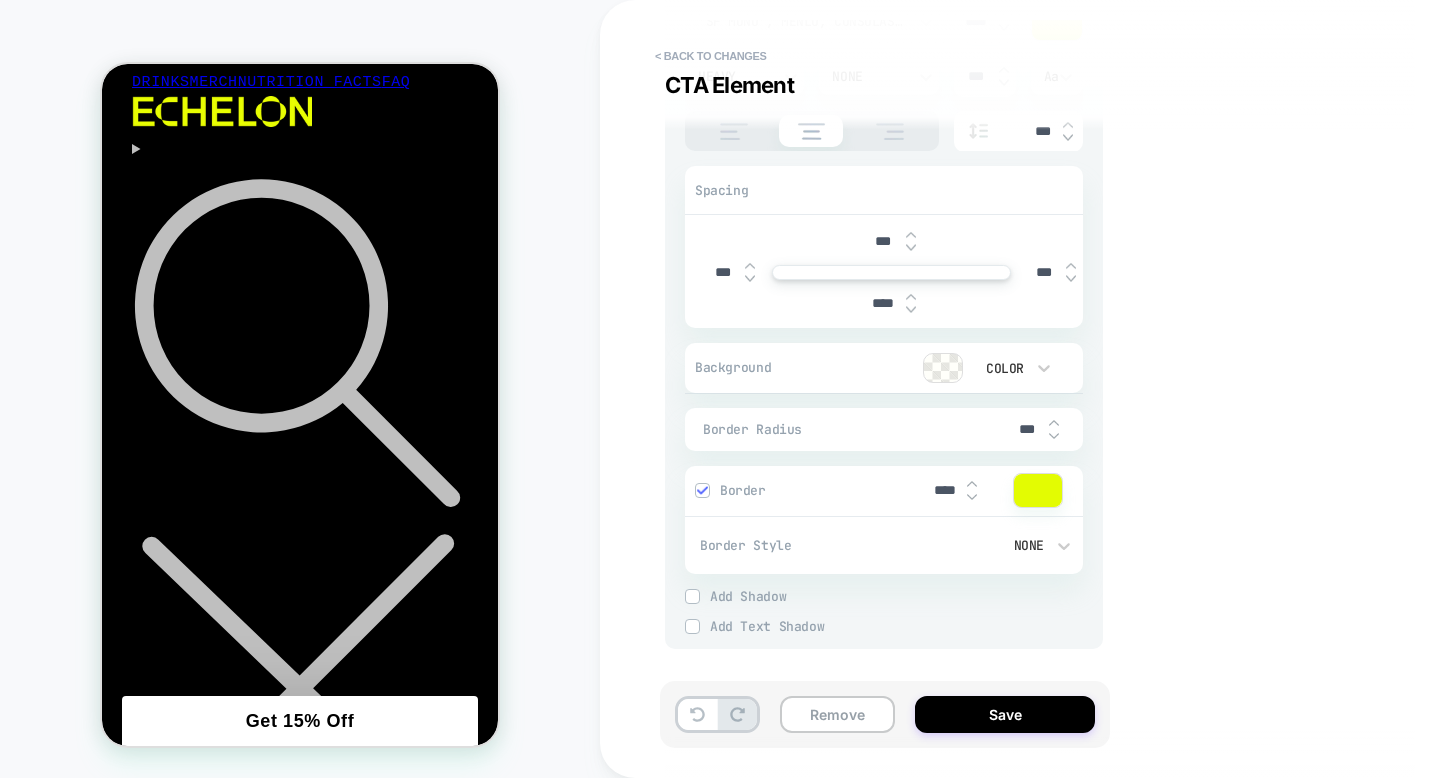 type on "*" 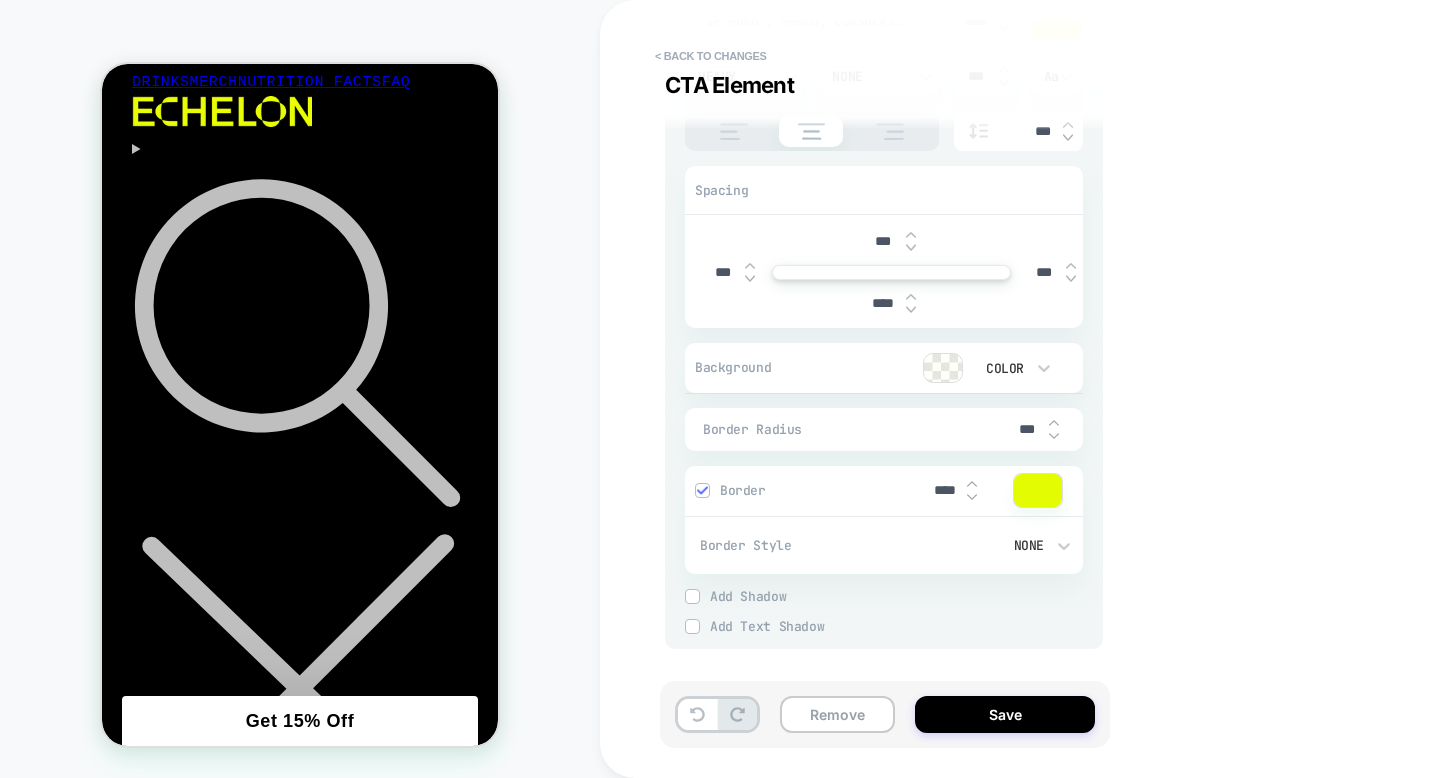 type on "***" 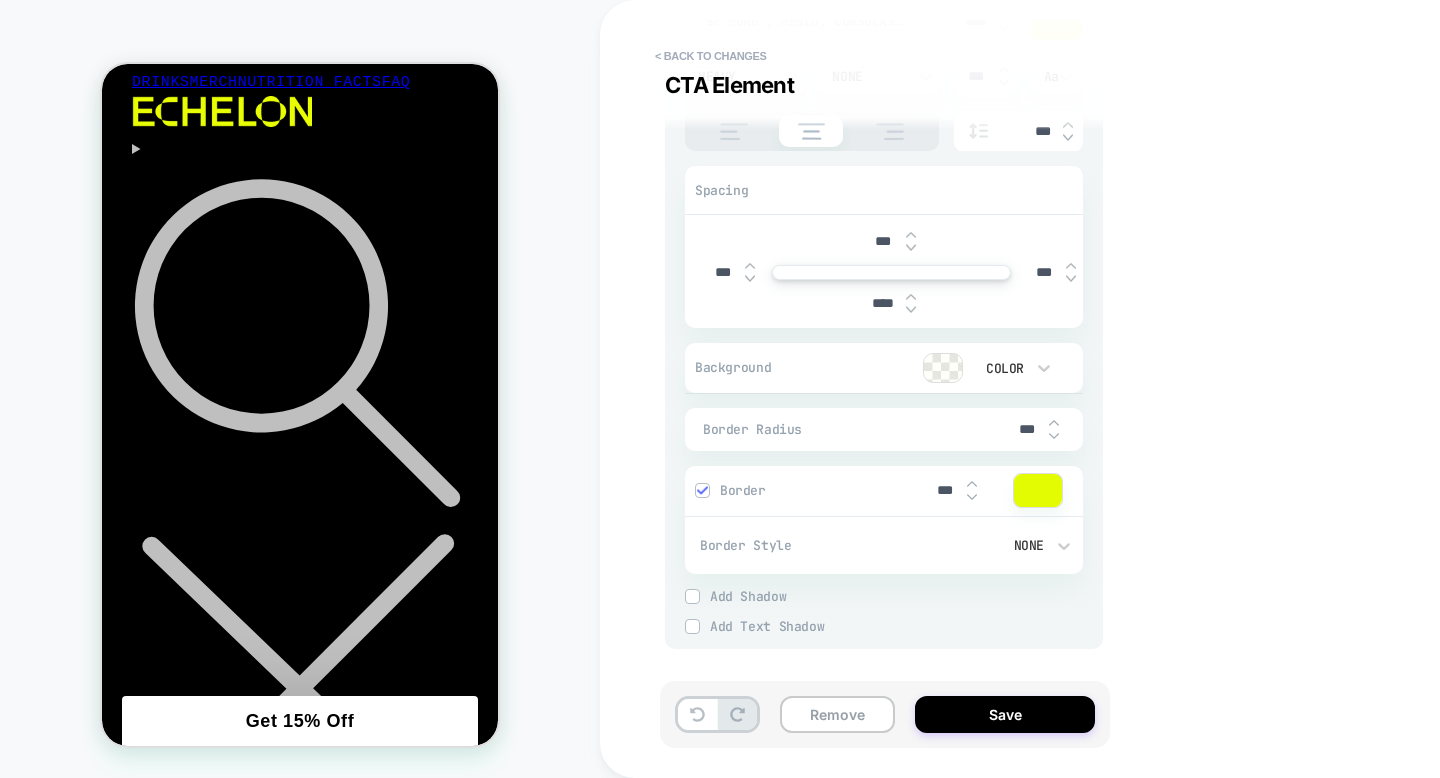 type on "*" 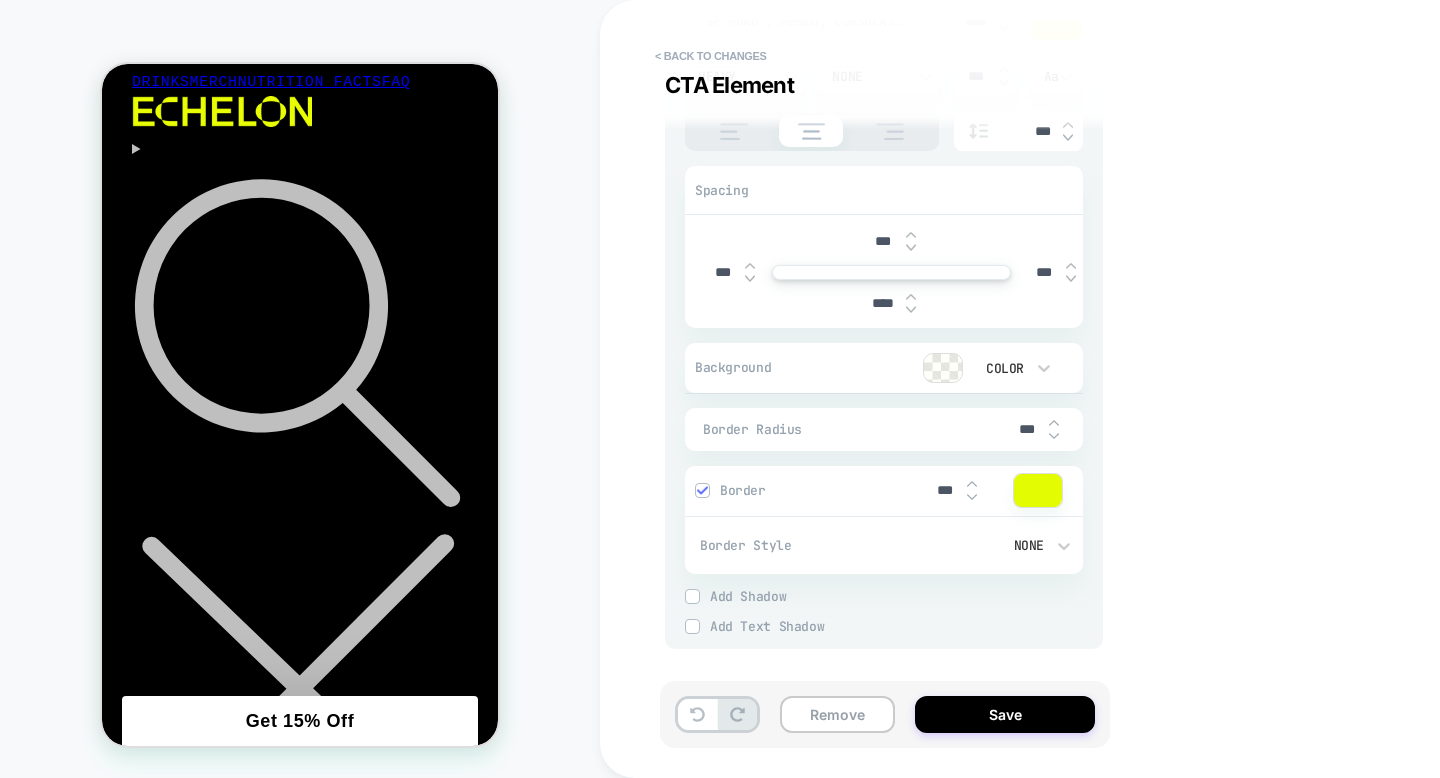 type 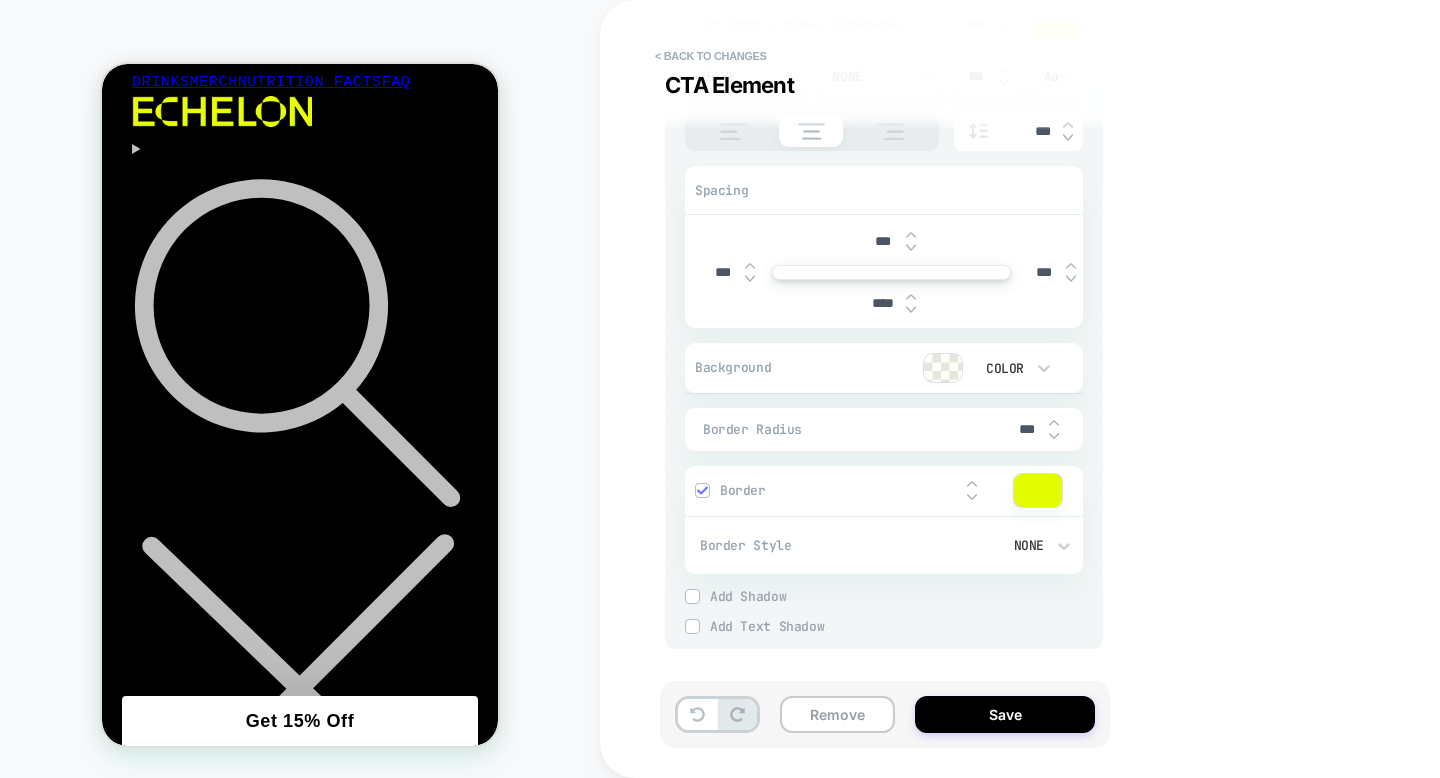 type on "*" 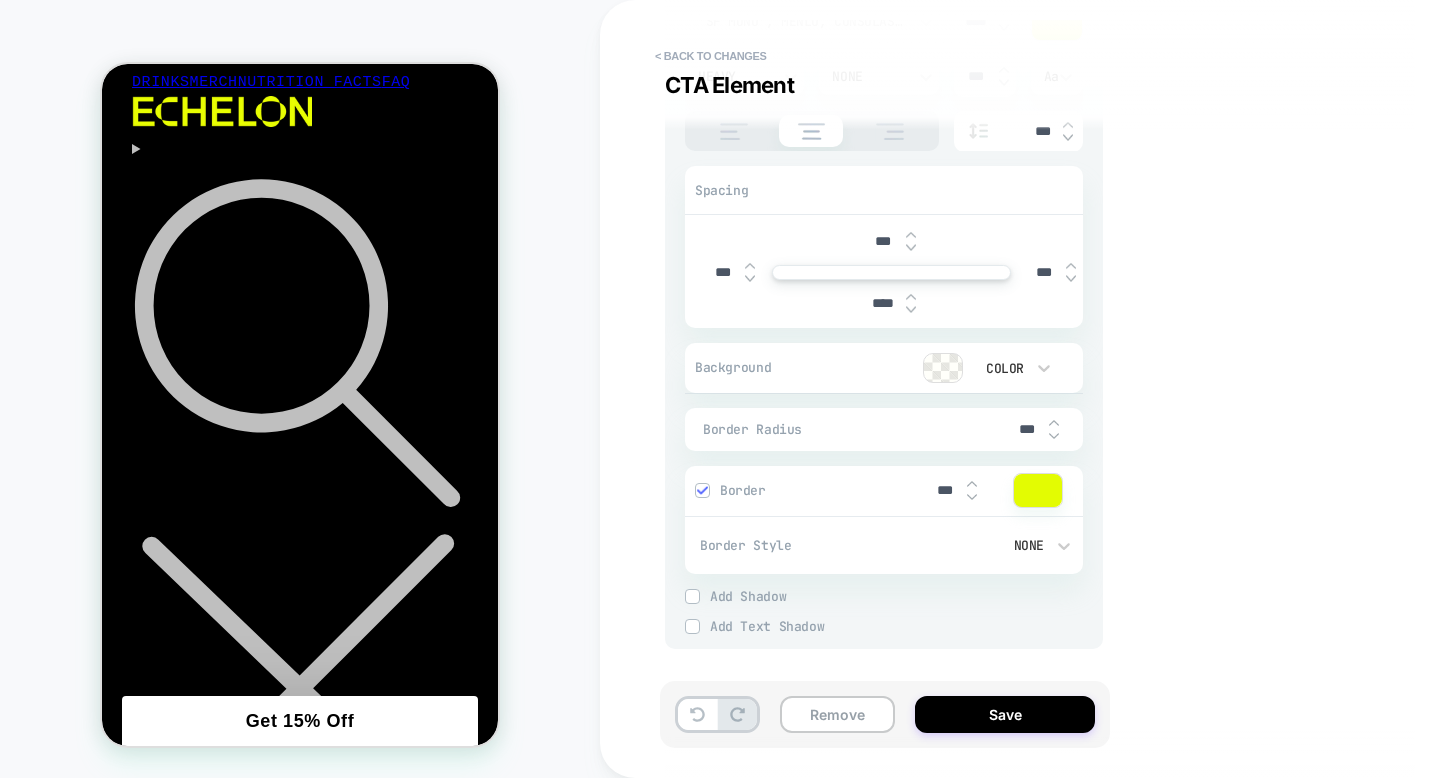 type on "*" 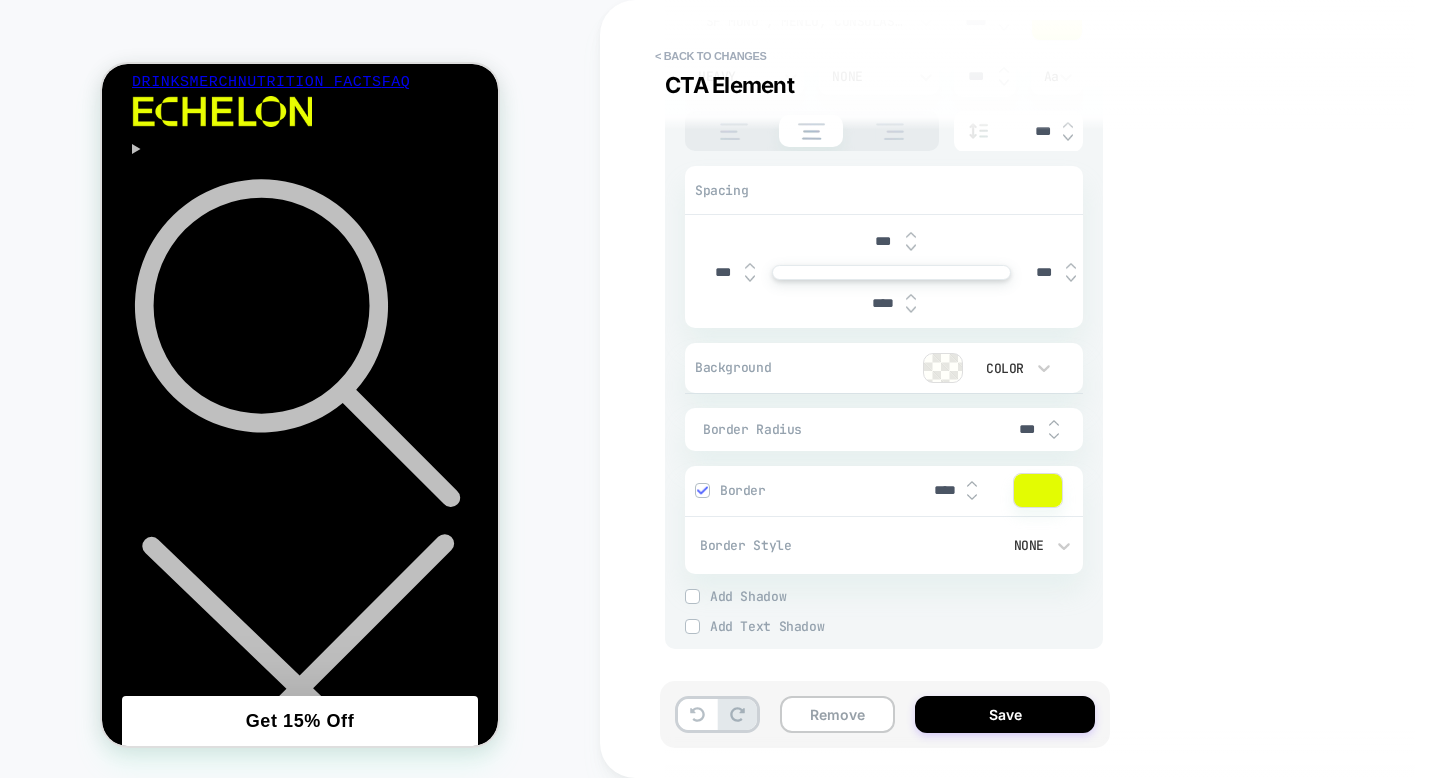type on "*" 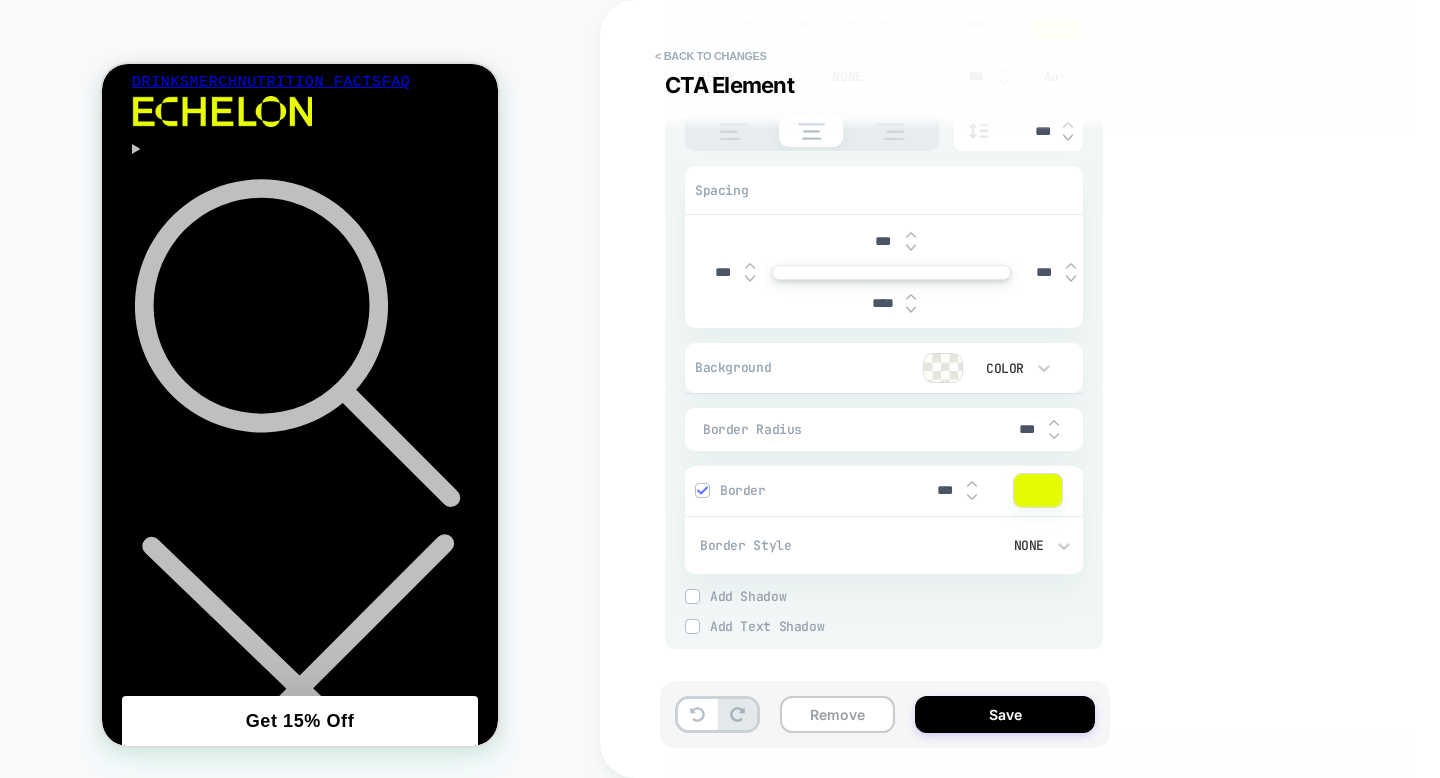 type on "*" 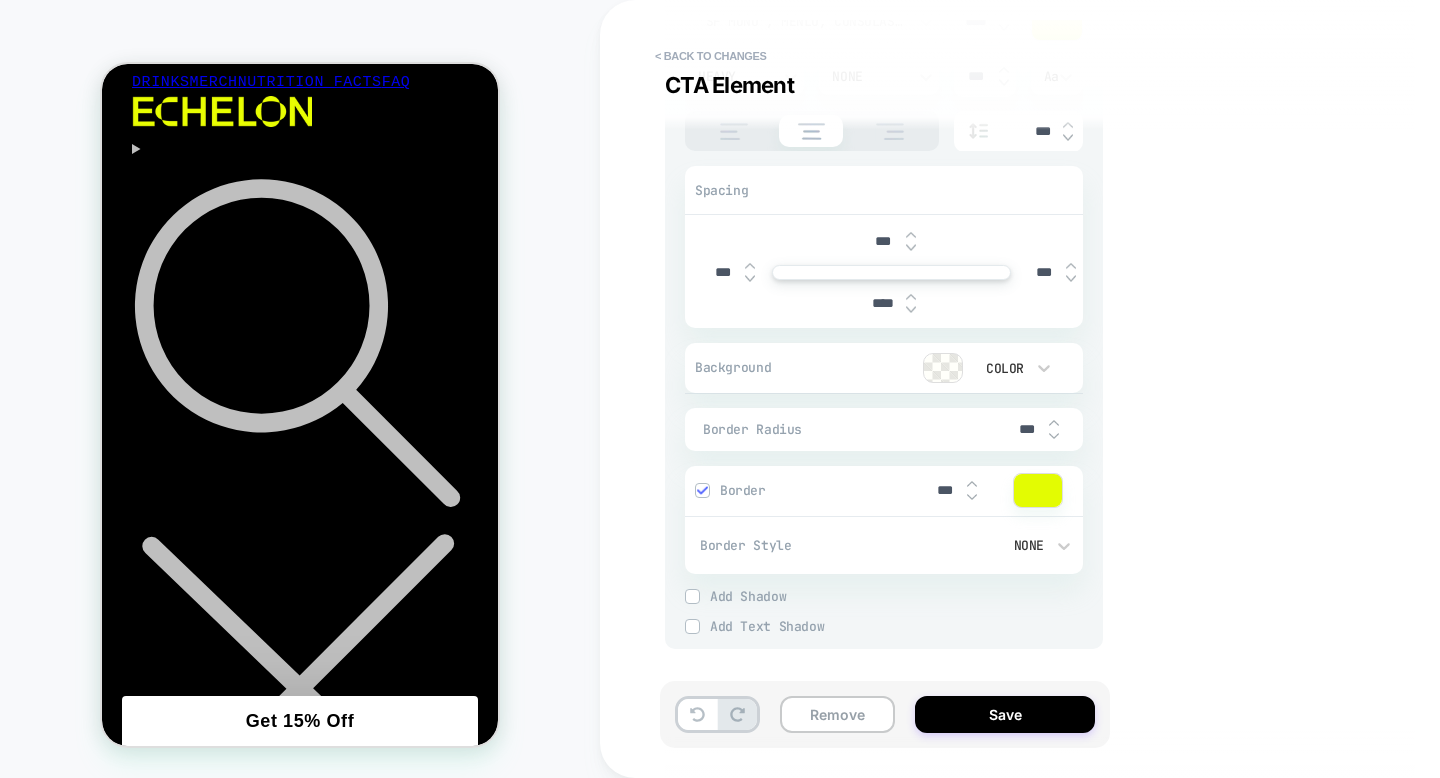 type 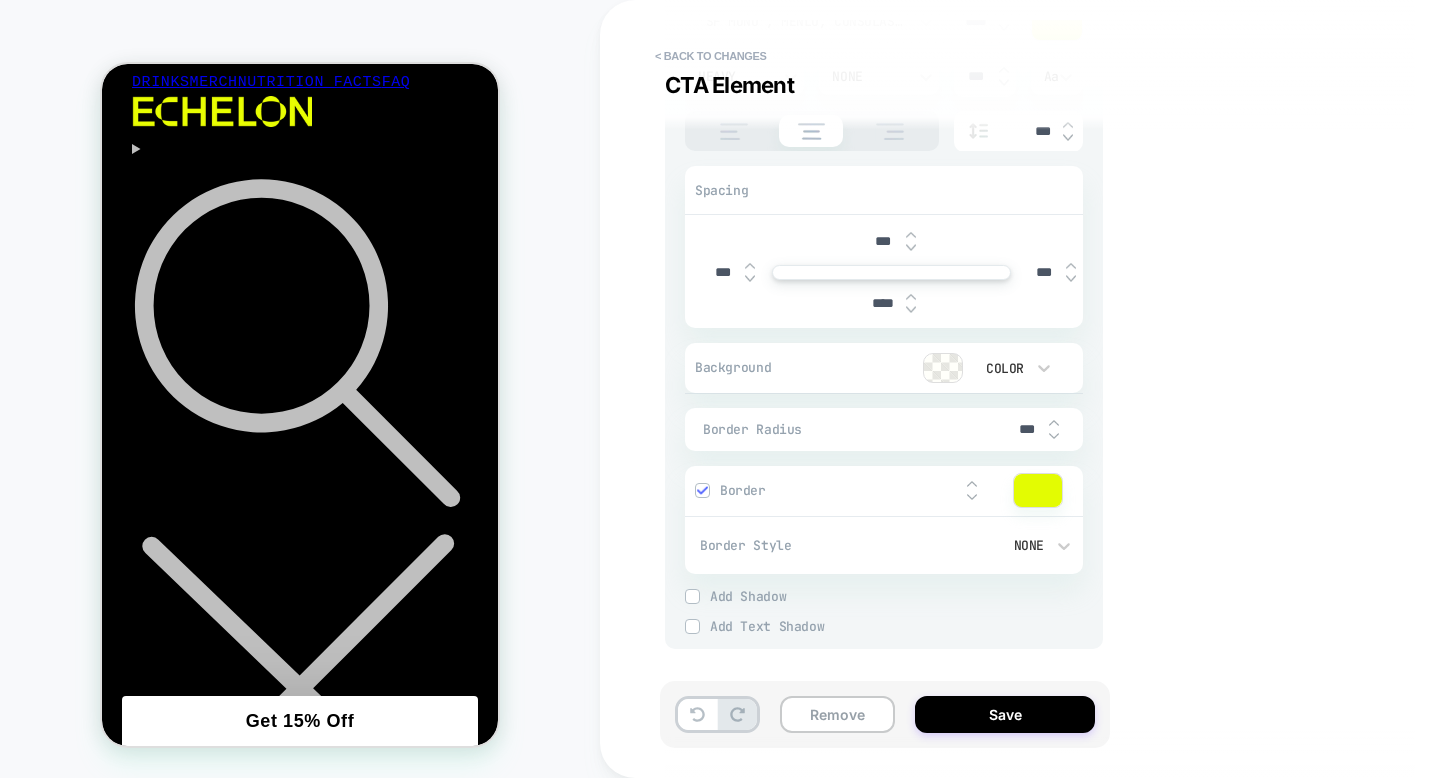 type on "*" 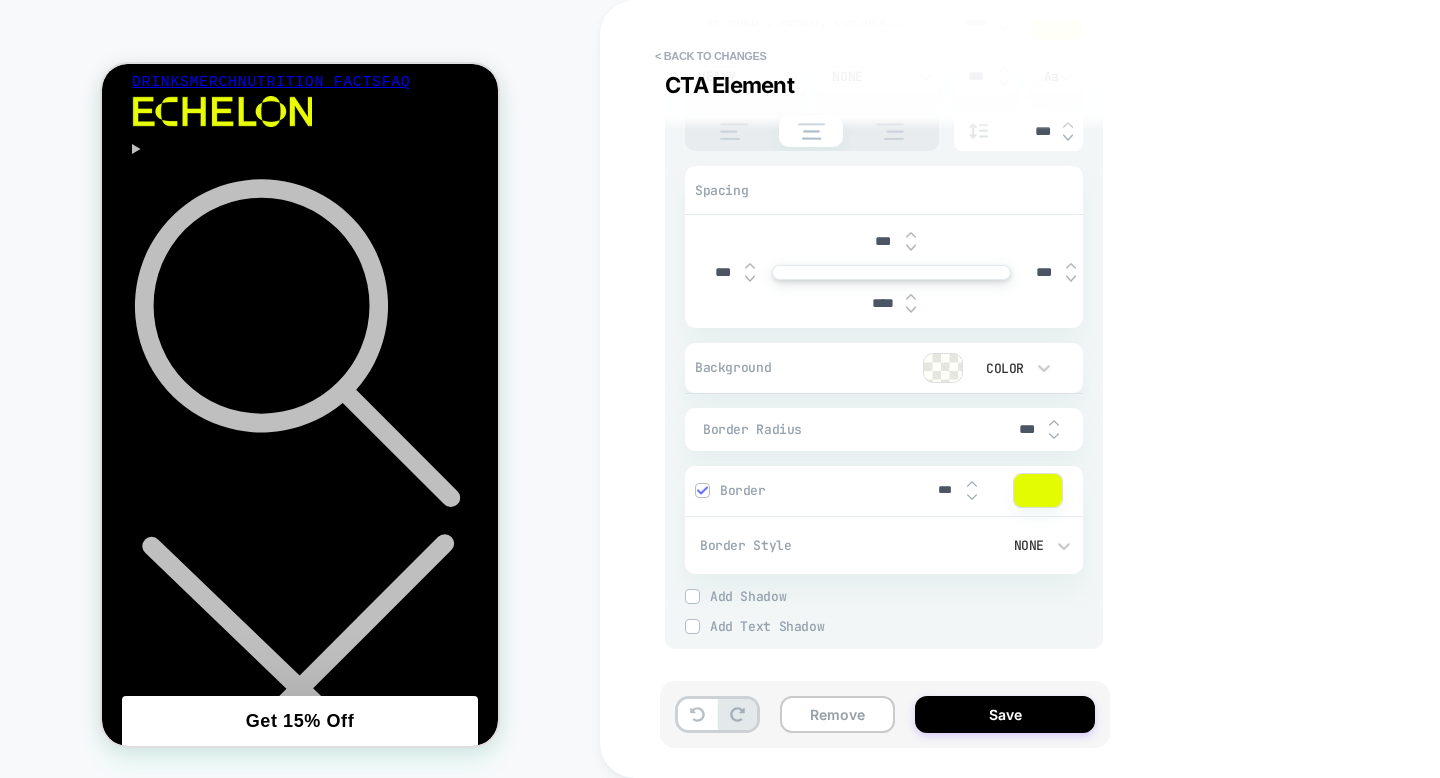 type on "*" 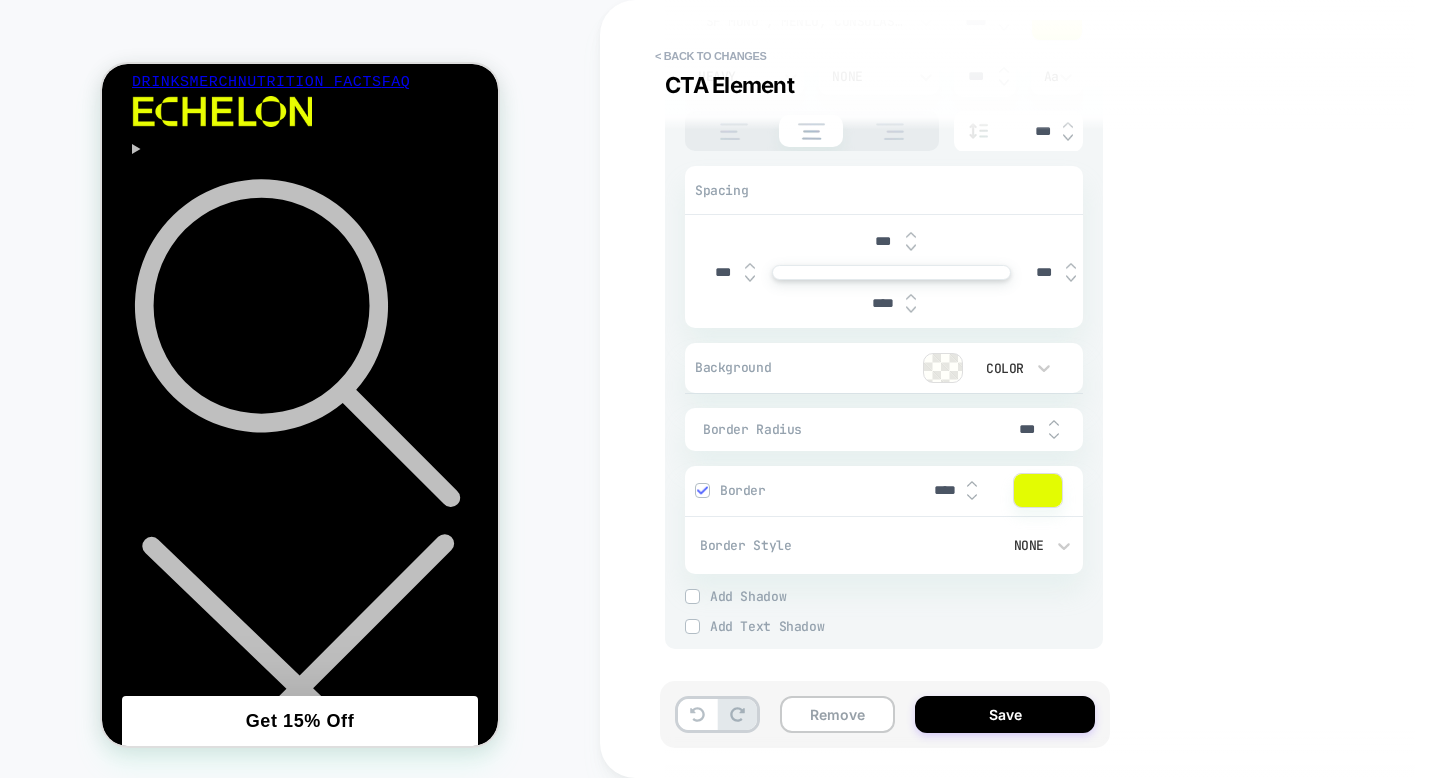 type on "*" 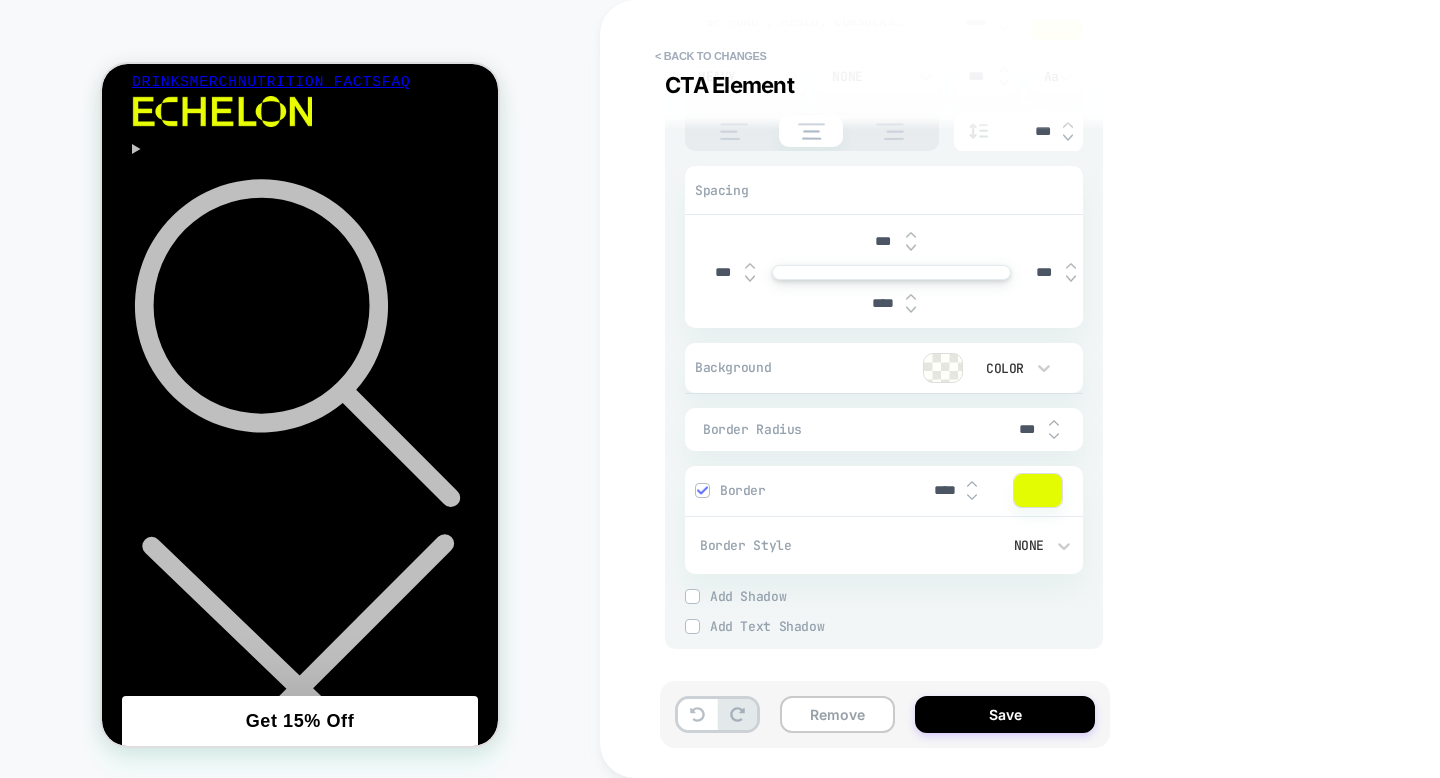 type on "***" 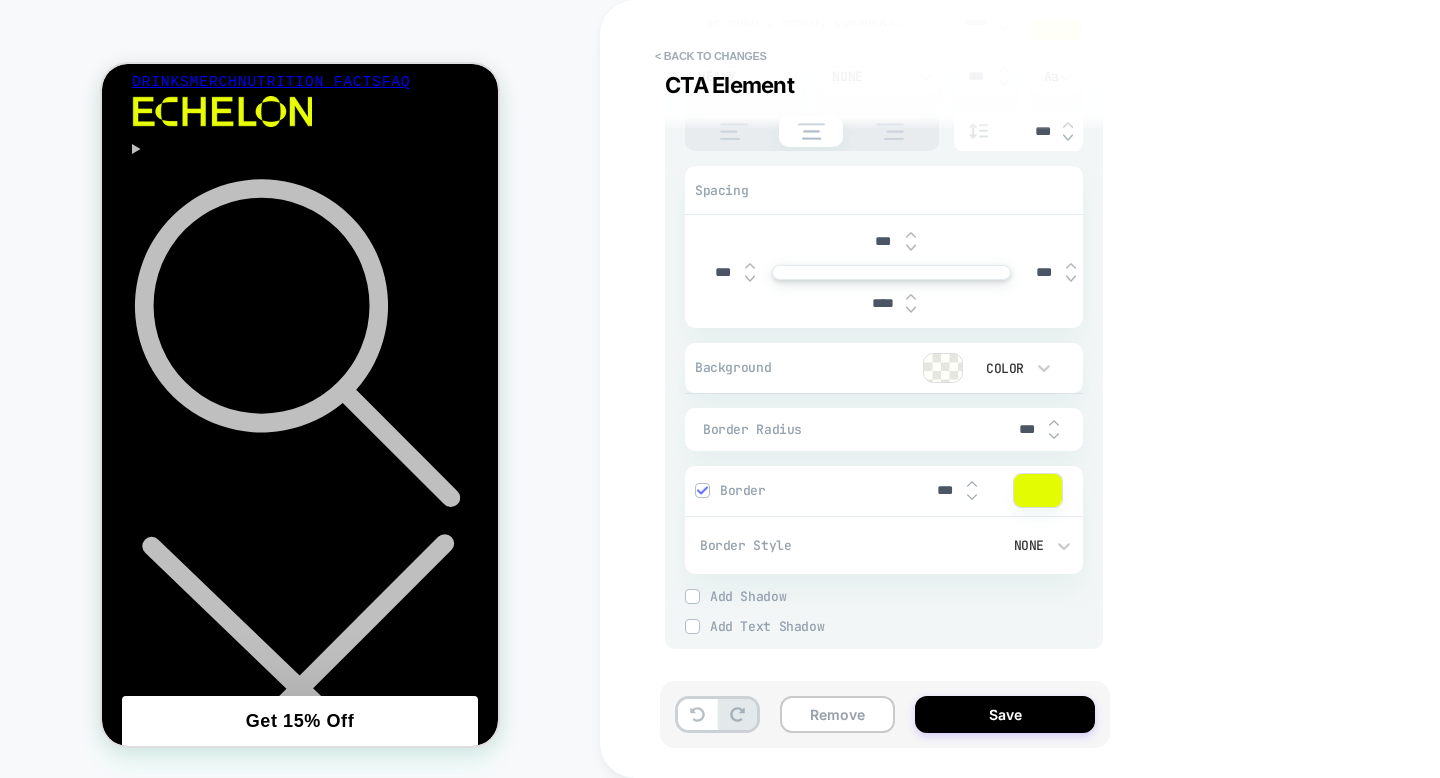 type on "*" 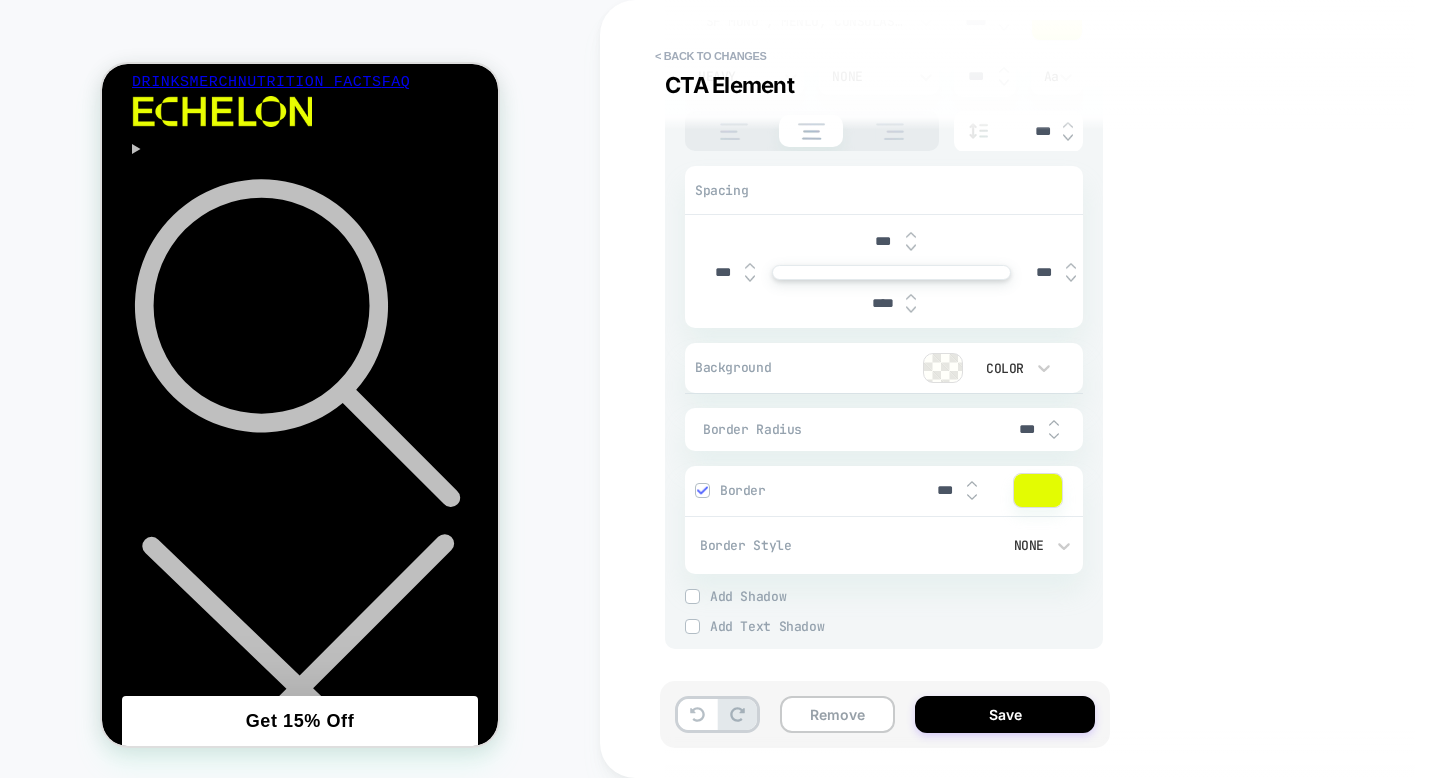 type 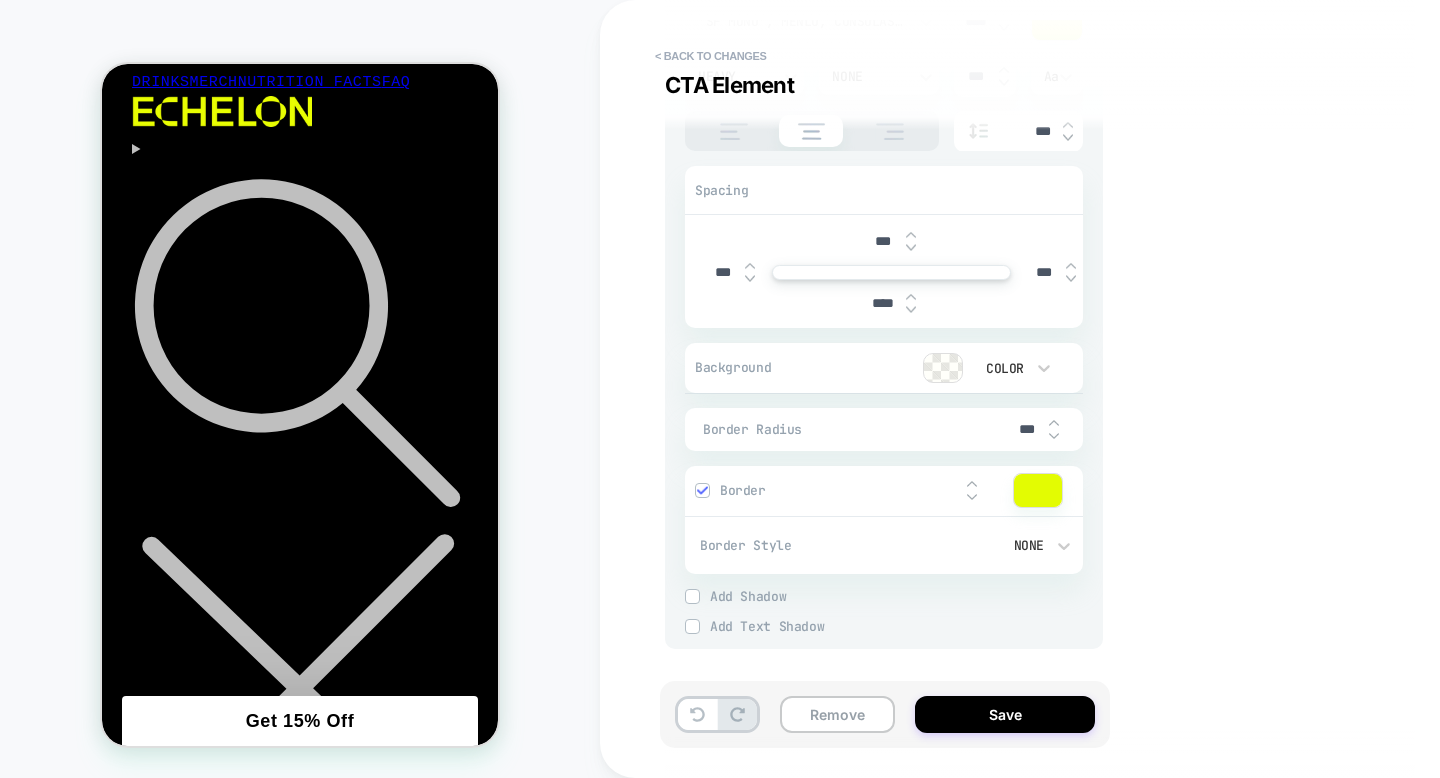 type on "*" 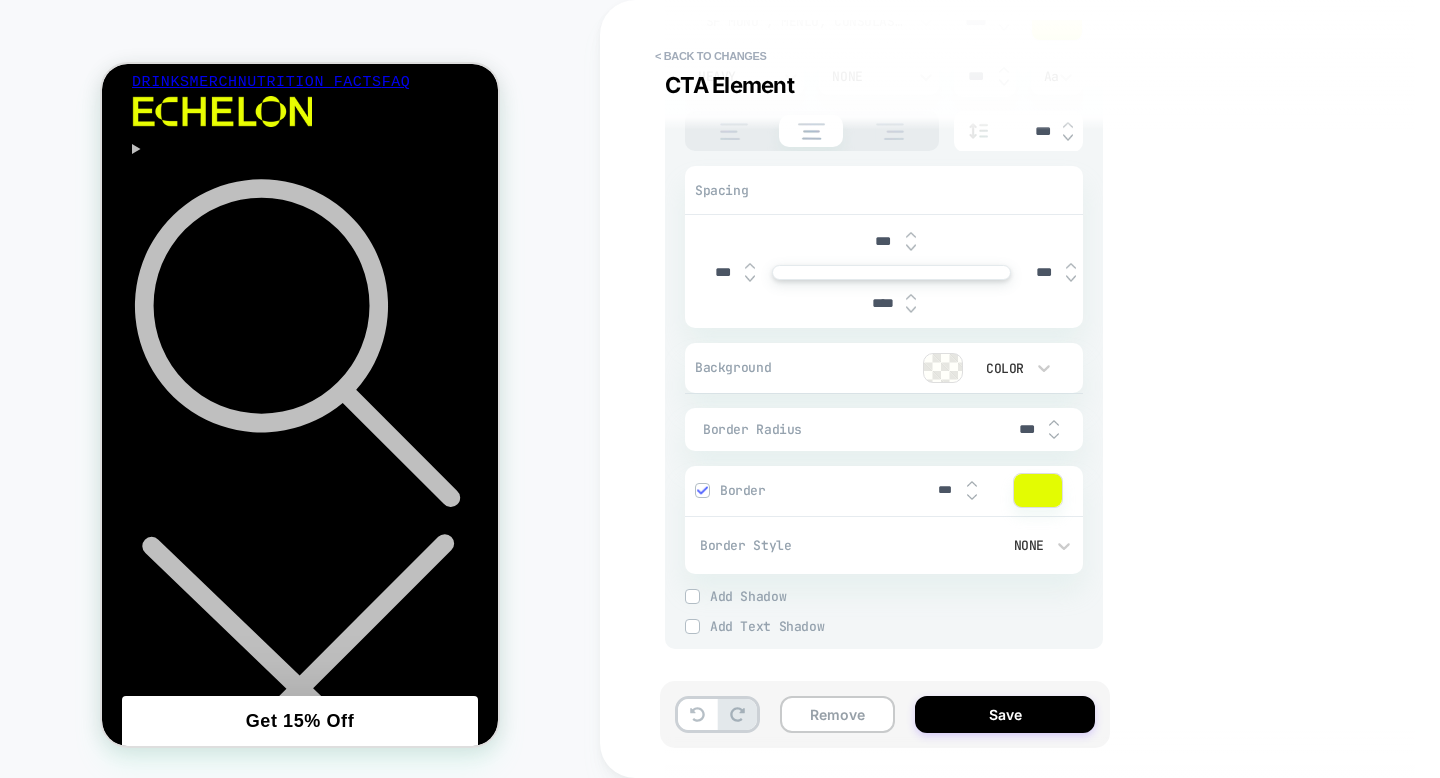 type on "*" 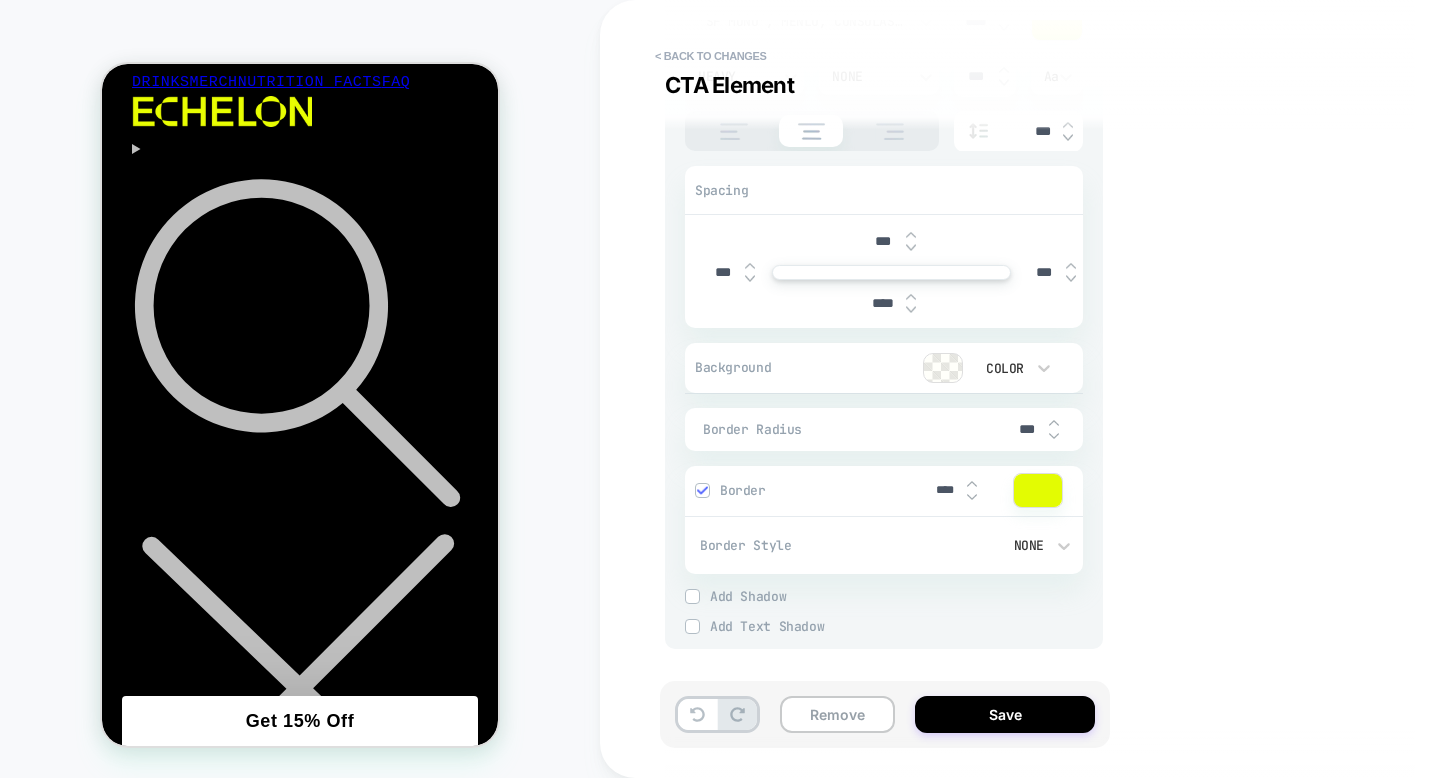 type on "*" 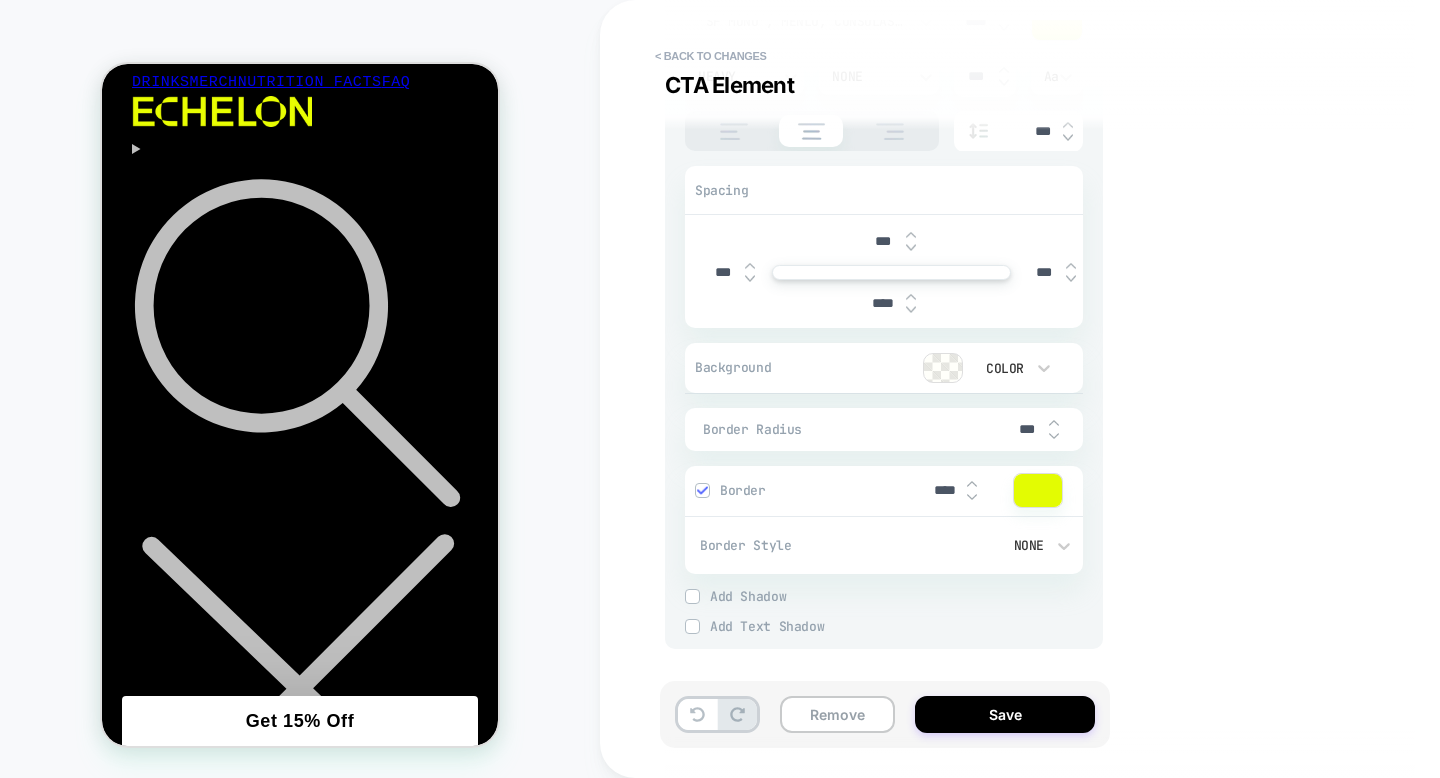 type on "****" 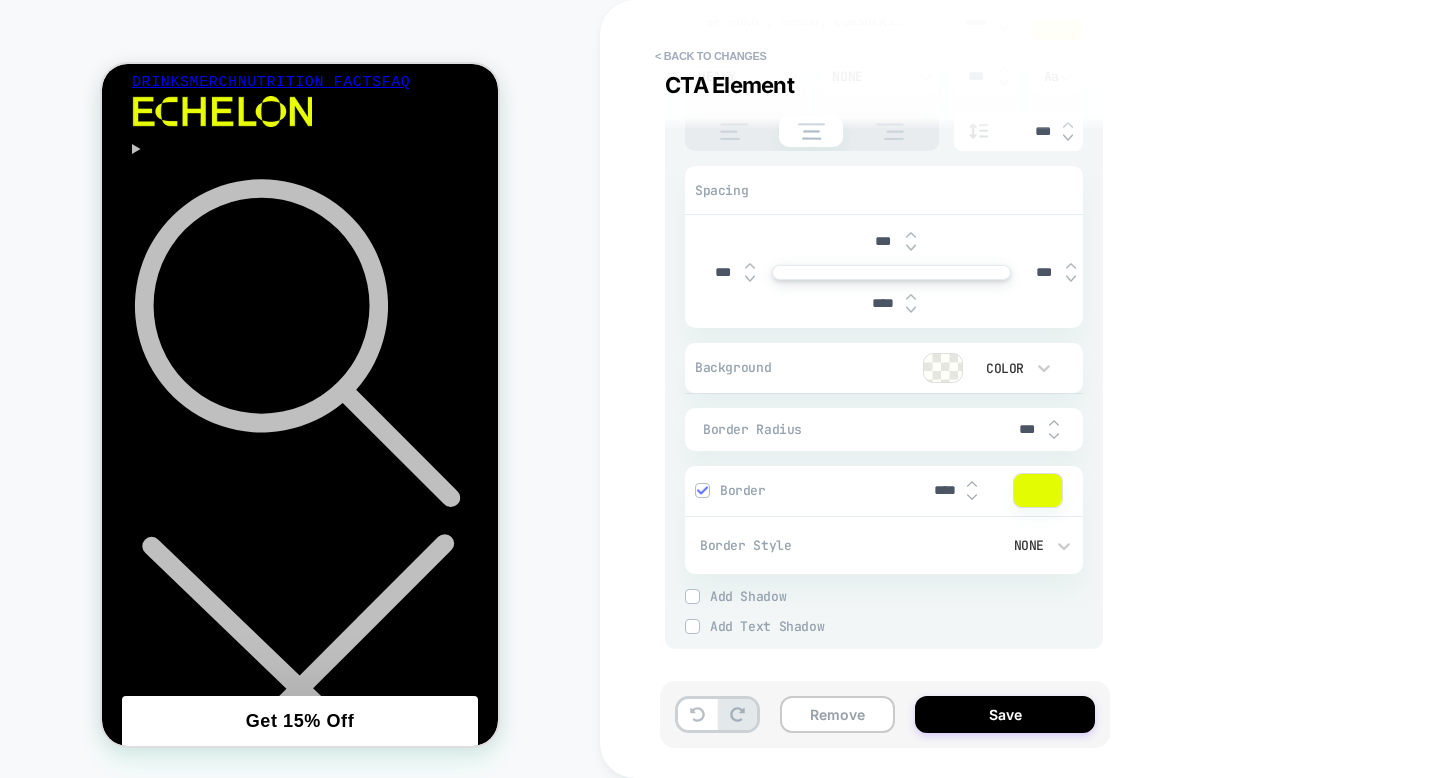 click on "**********" at bounding box center [1030, 389] 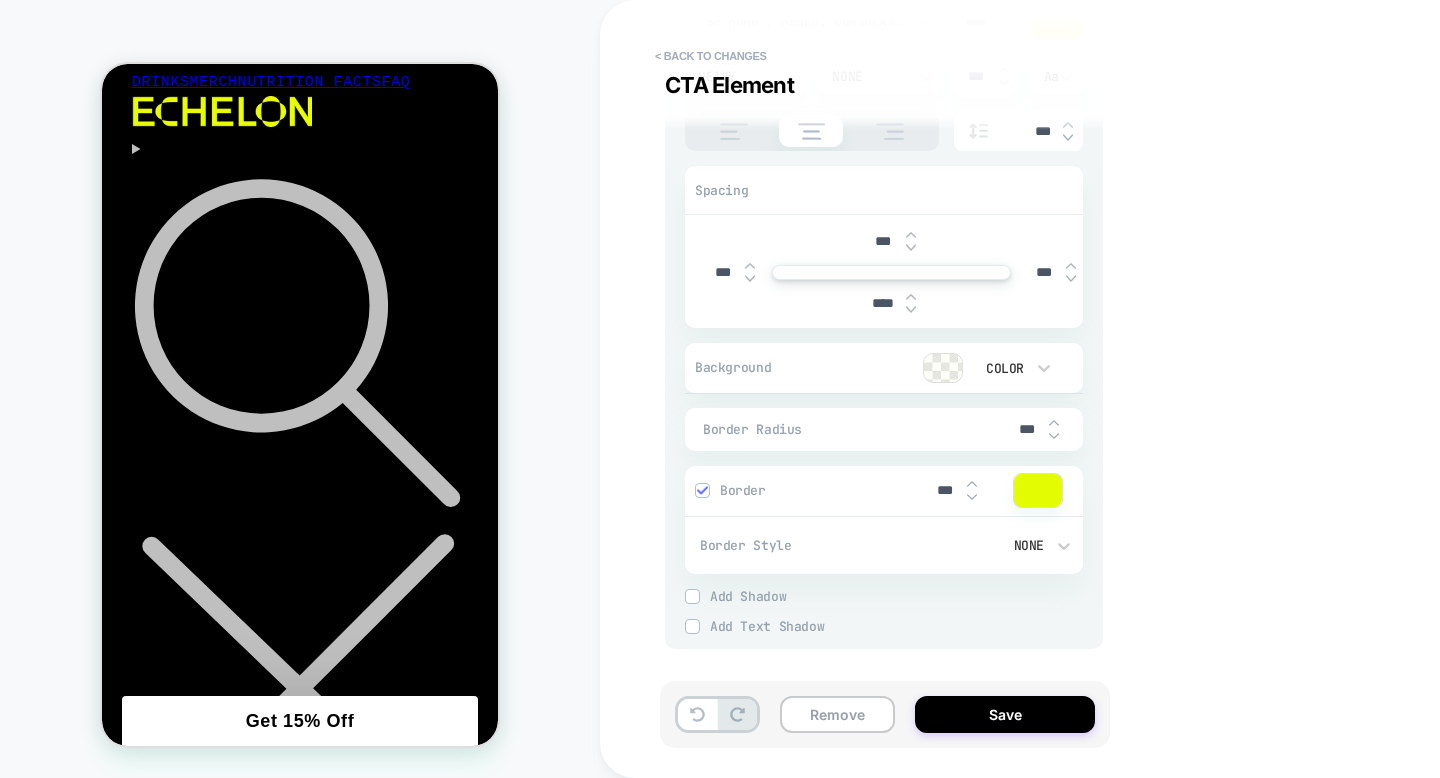 type on "*" 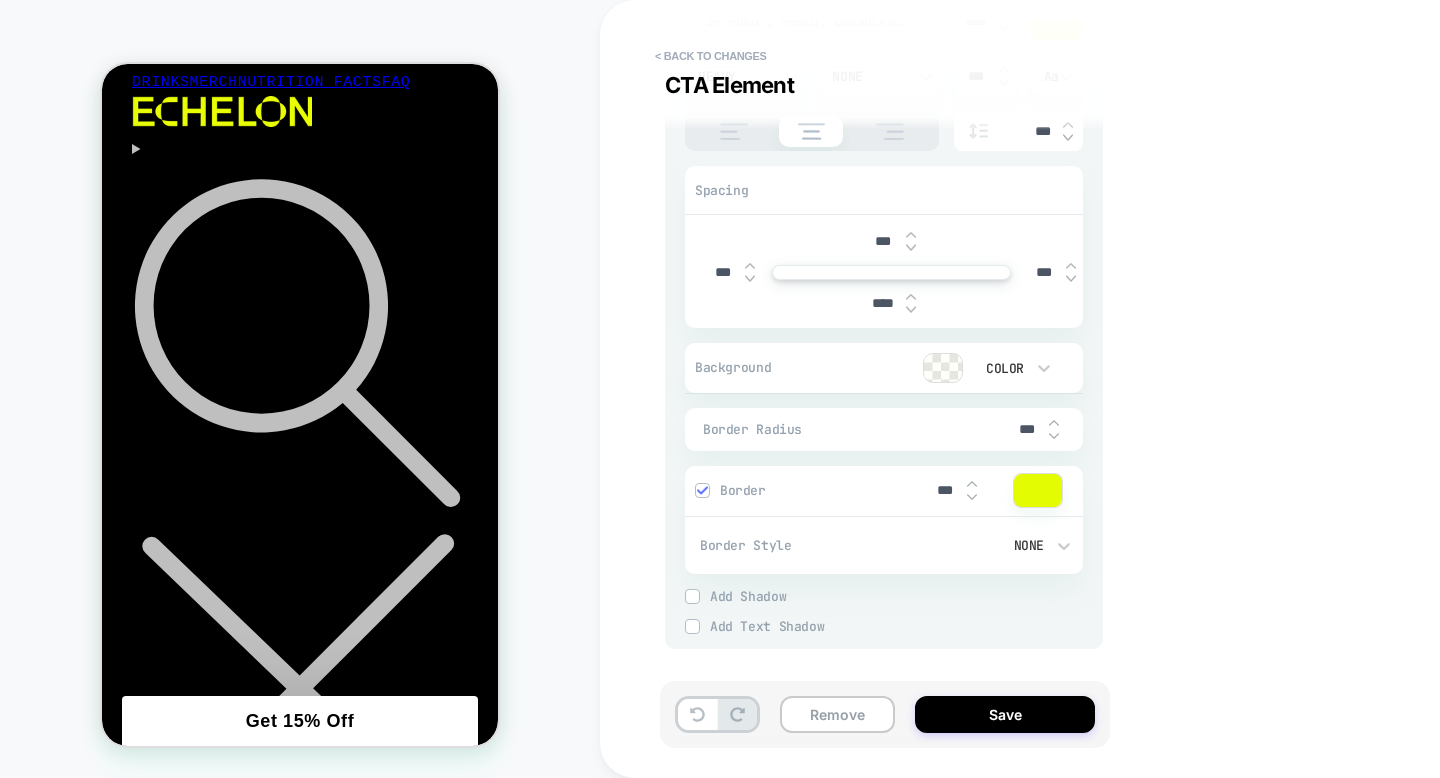 type on "***" 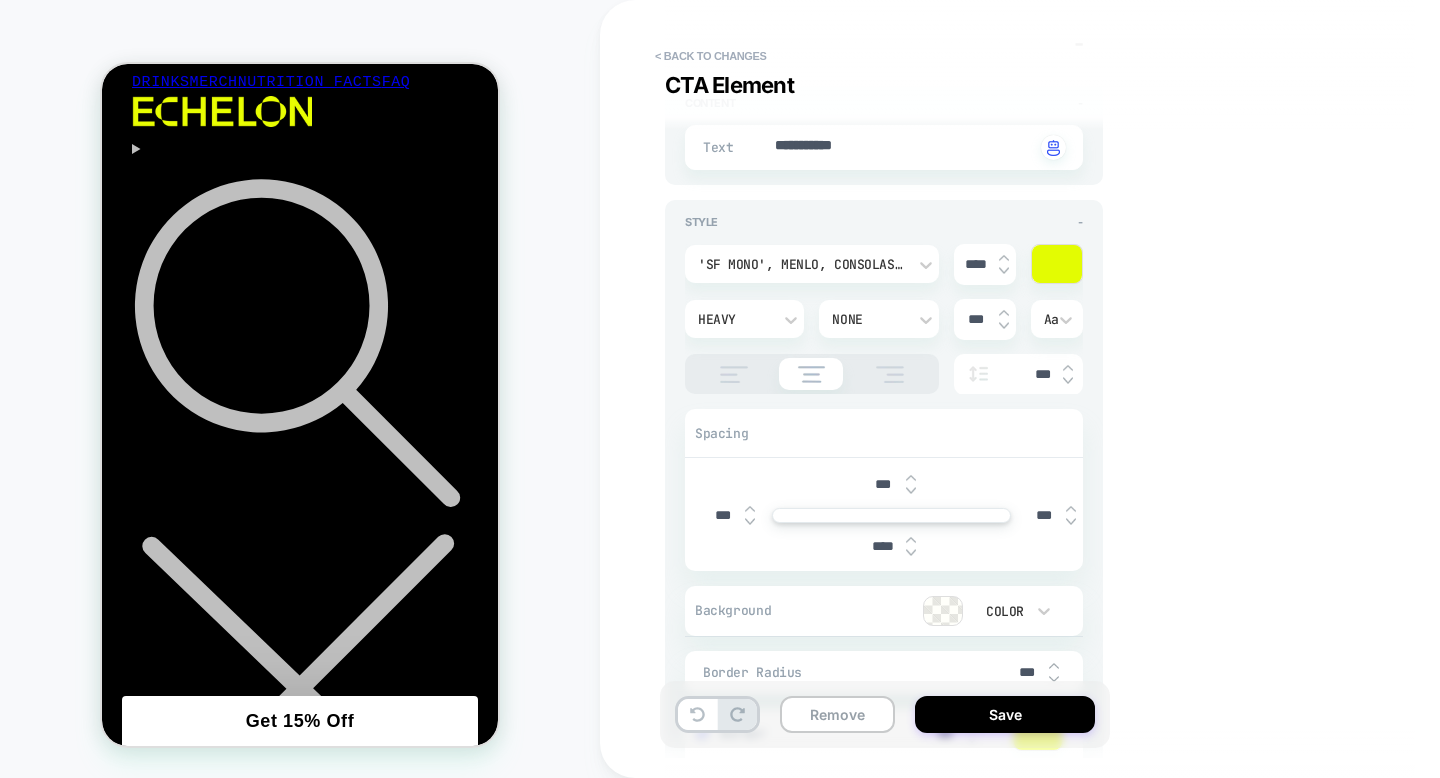 scroll, scrollTop: 432, scrollLeft: 0, axis: vertical 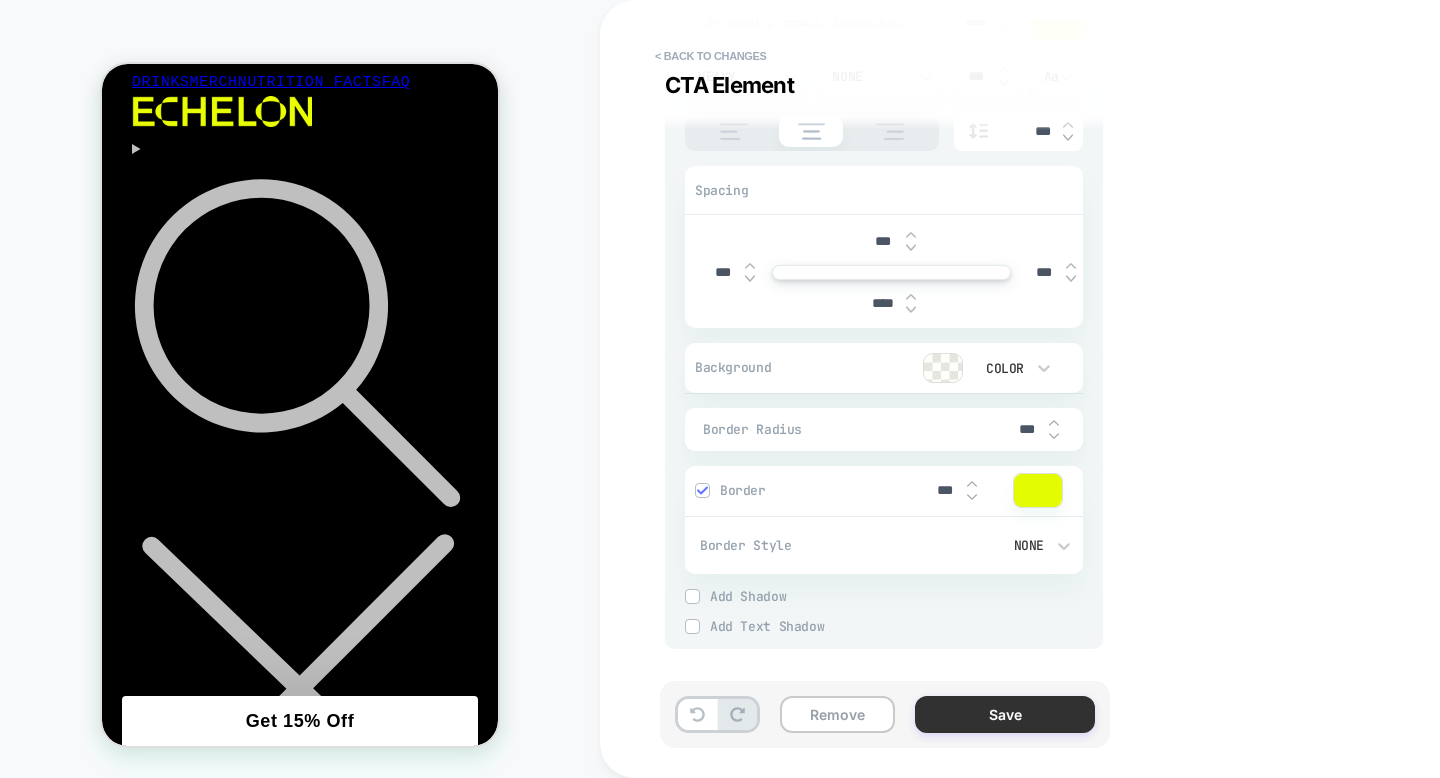 click on "Save" at bounding box center [1005, 714] 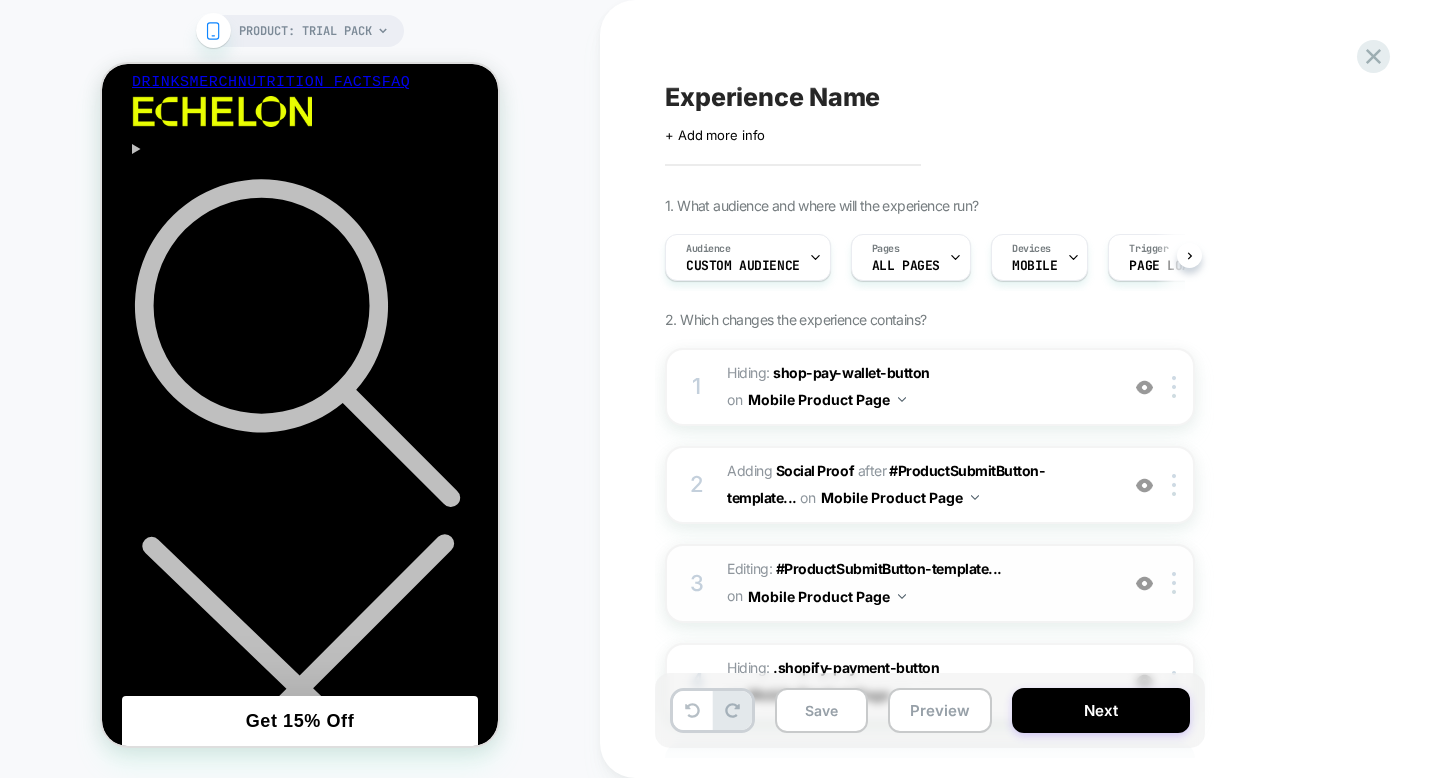 scroll, scrollTop: 0, scrollLeft: 1, axis: horizontal 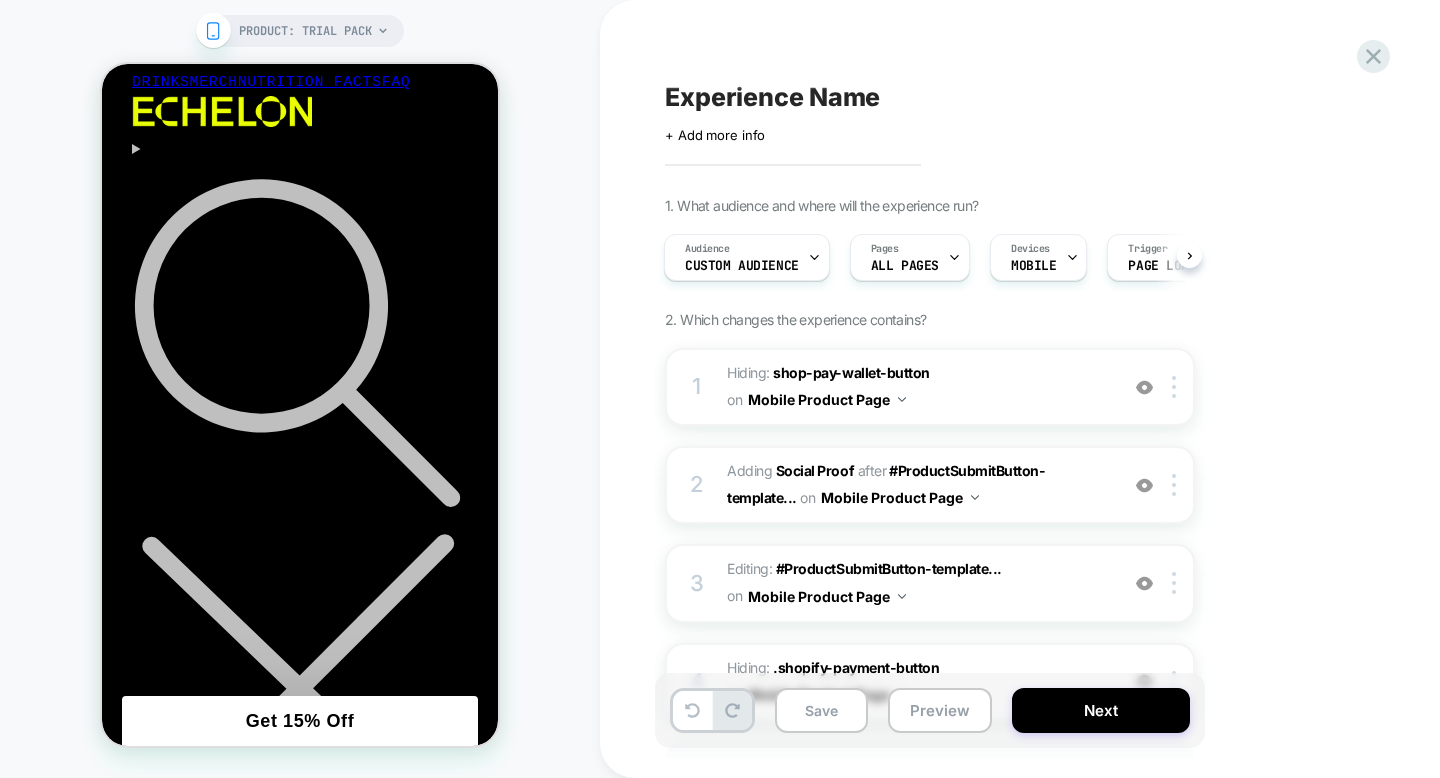 click on "Experience Name" at bounding box center [772, 97] 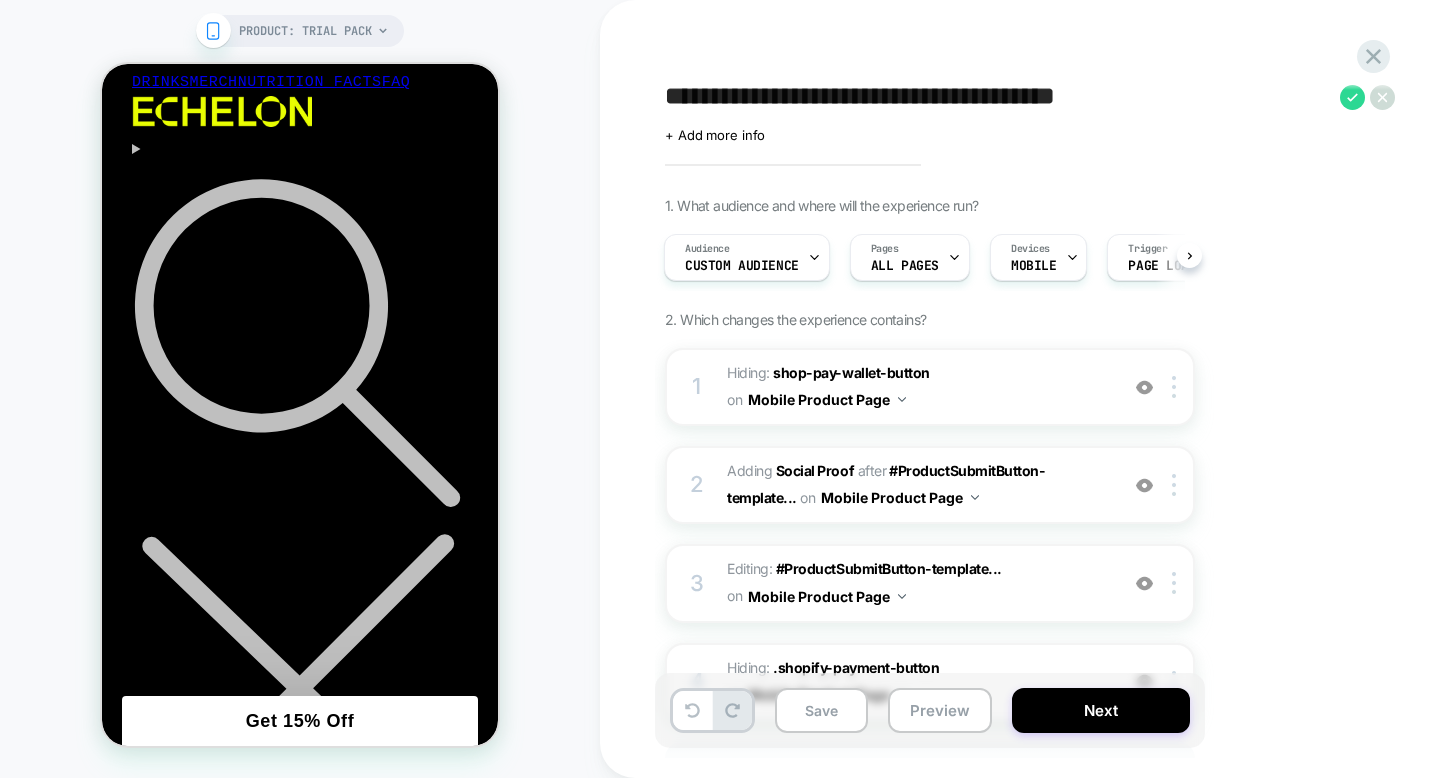 click on "**********" at bounding box center [997, 97] 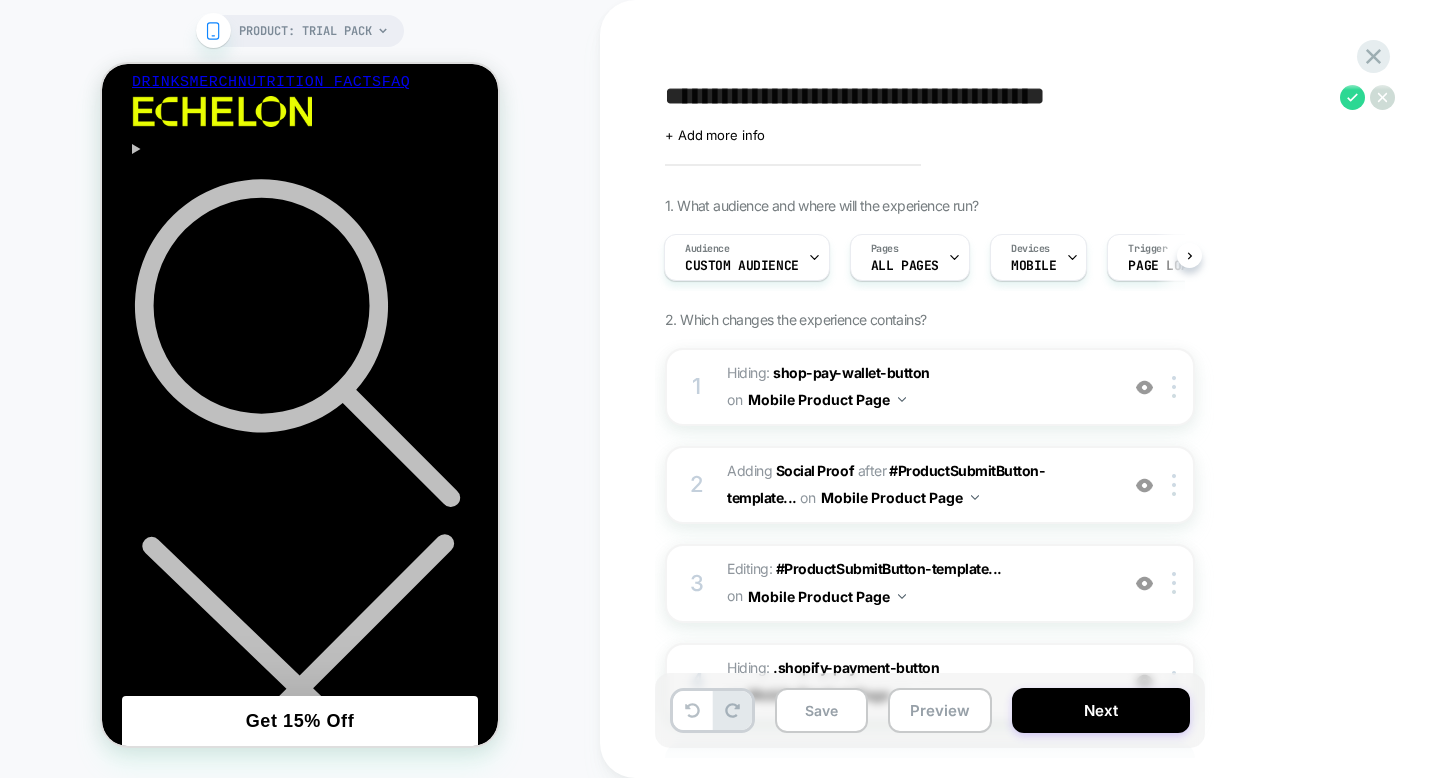 click on "**********" at bounding box center (997, 97) 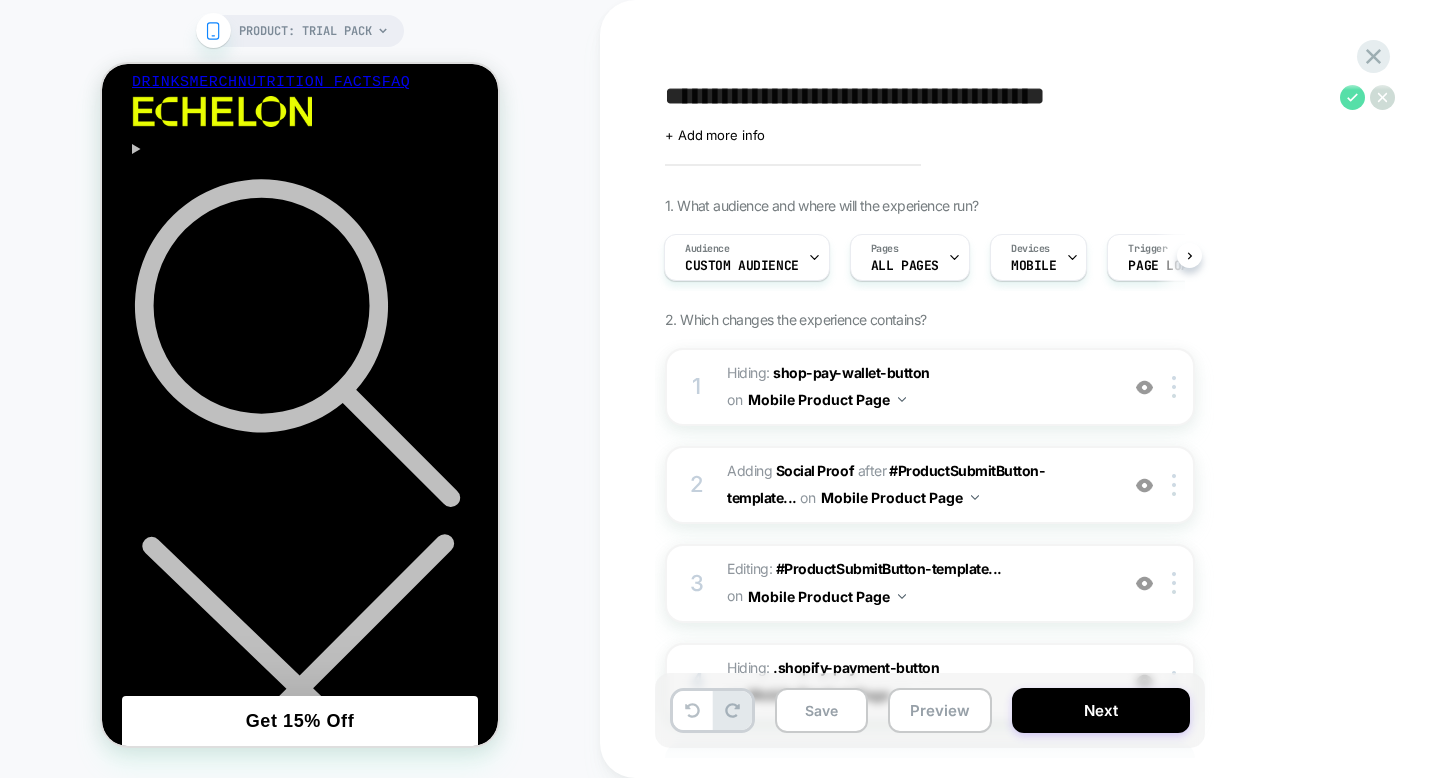 type on "**********" 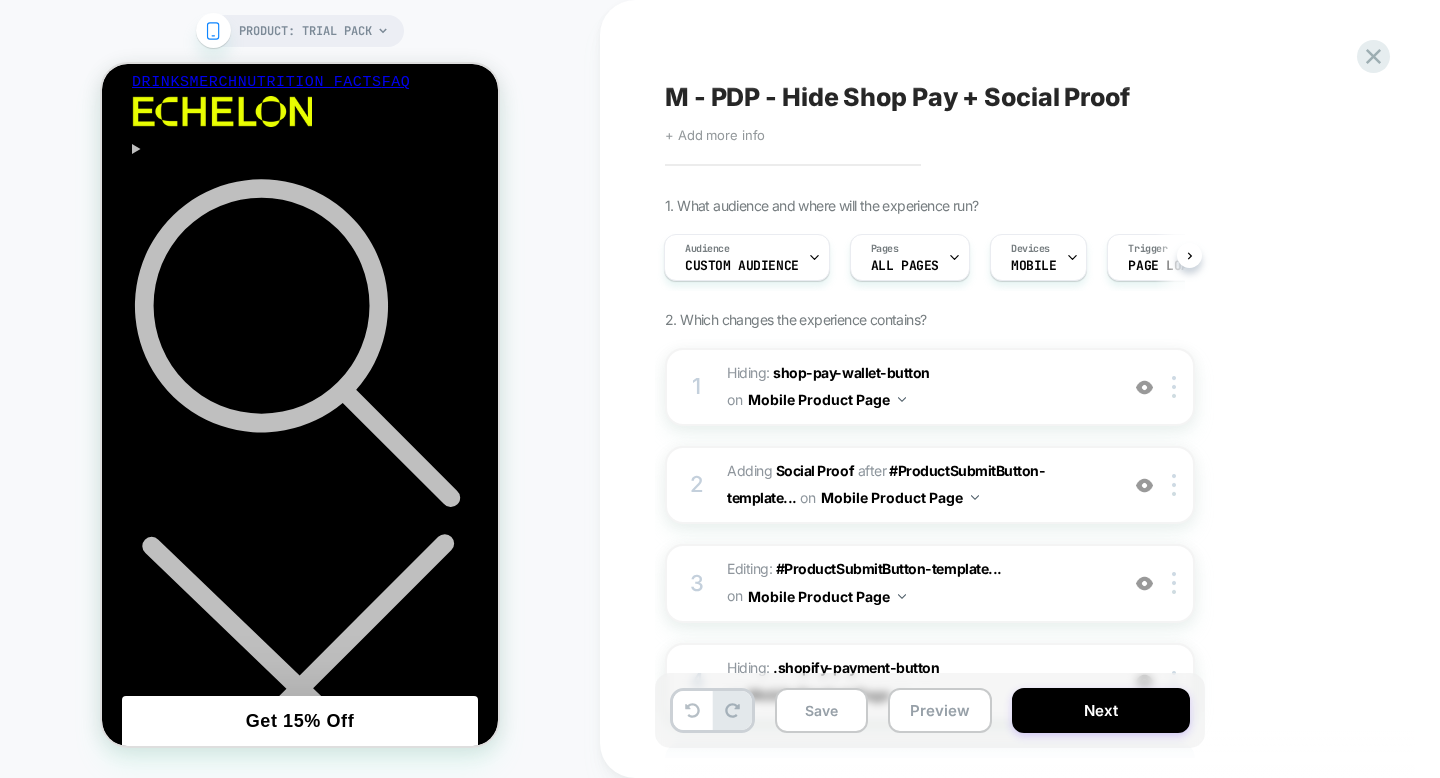 click on "+ Add more info" at bounding box center (715, 135) 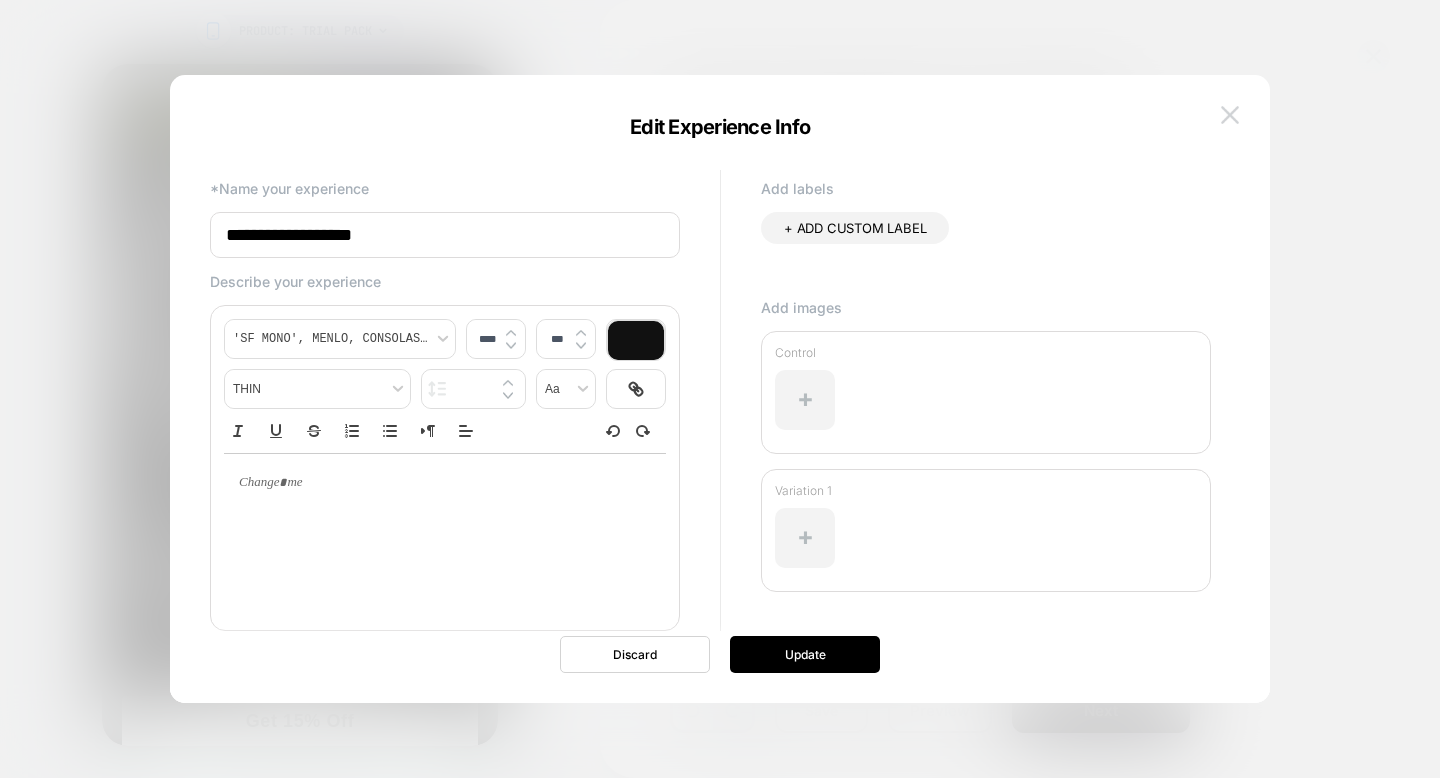 click at bounding box center [1230, 114] 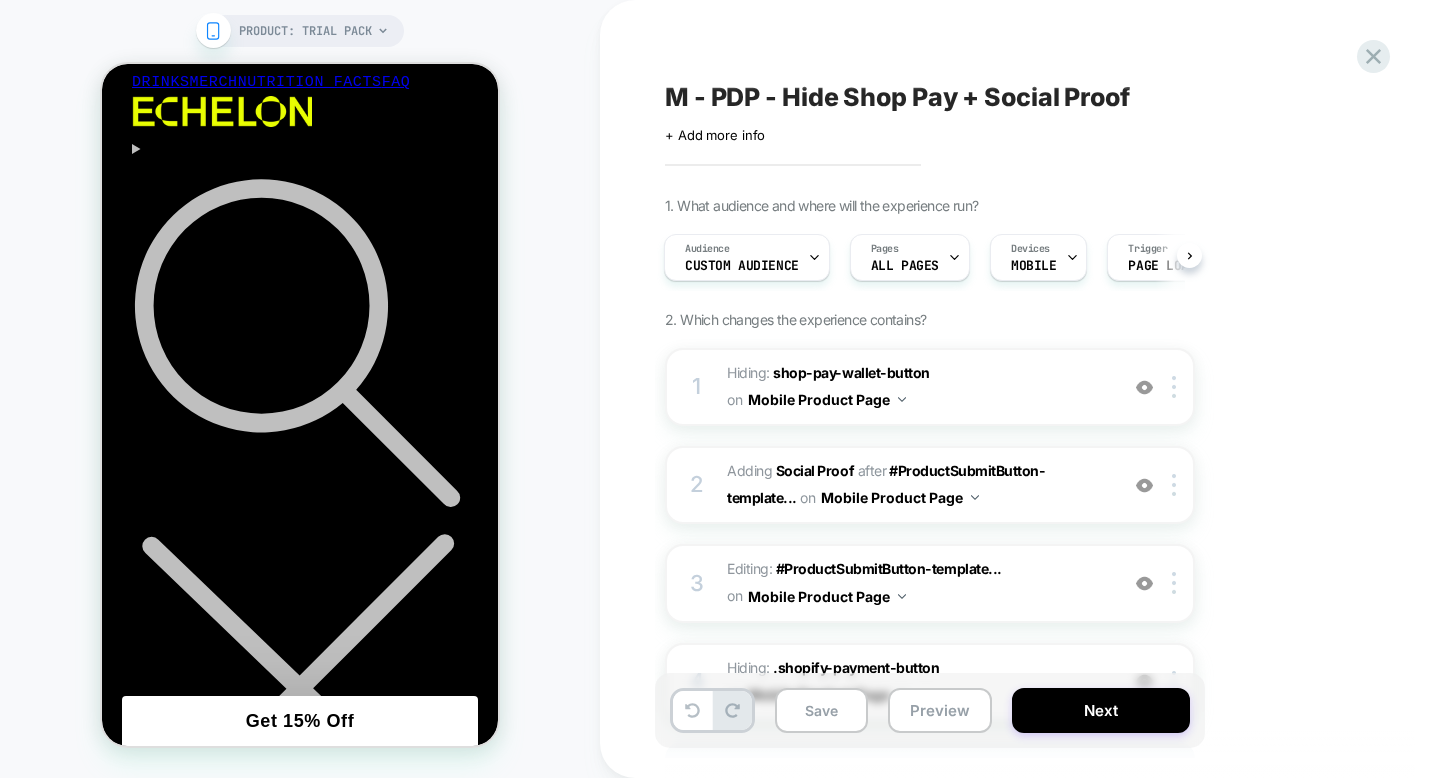 click on "PRODUCT: Trial Pack" at bounding box center [300, 389] 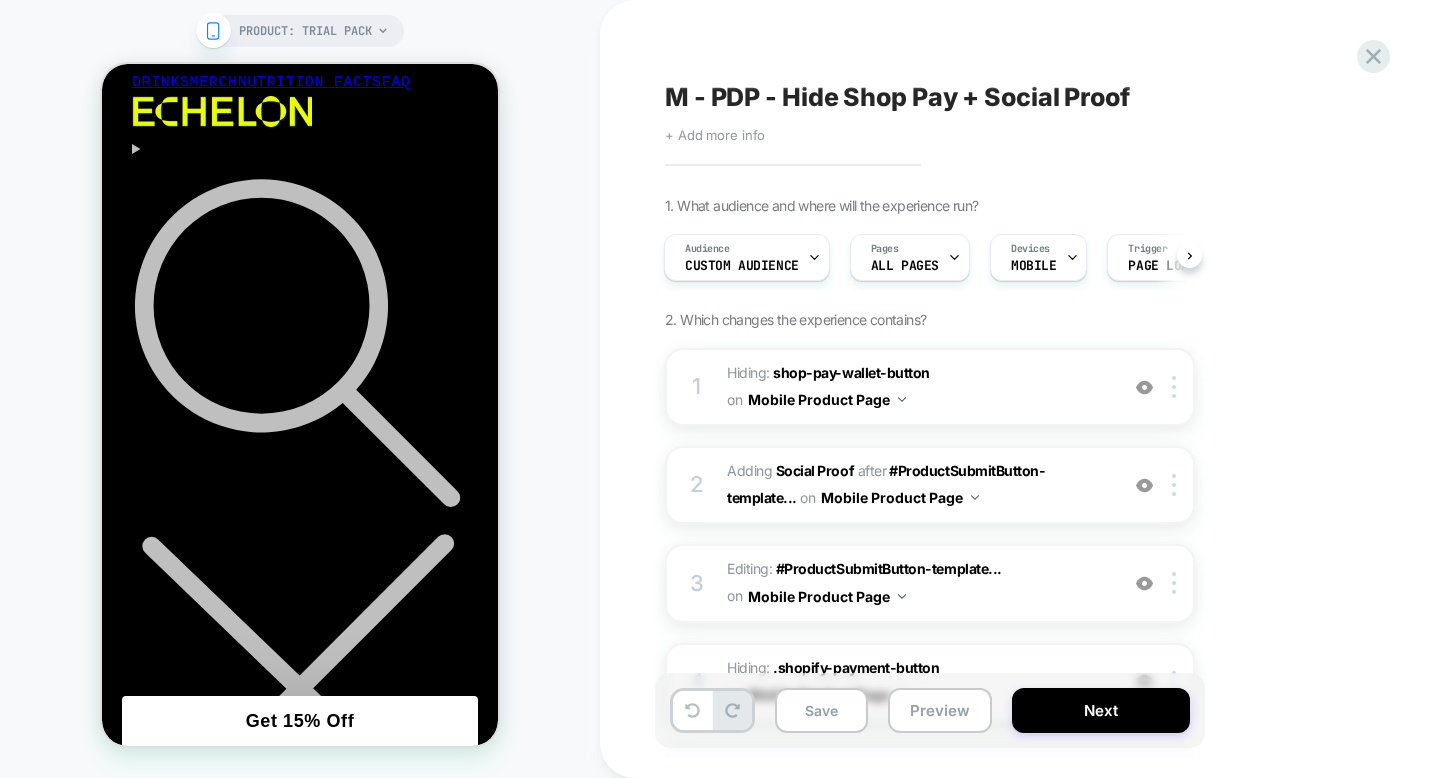 click on "+ Add more info" at bounding box center [715, 135] 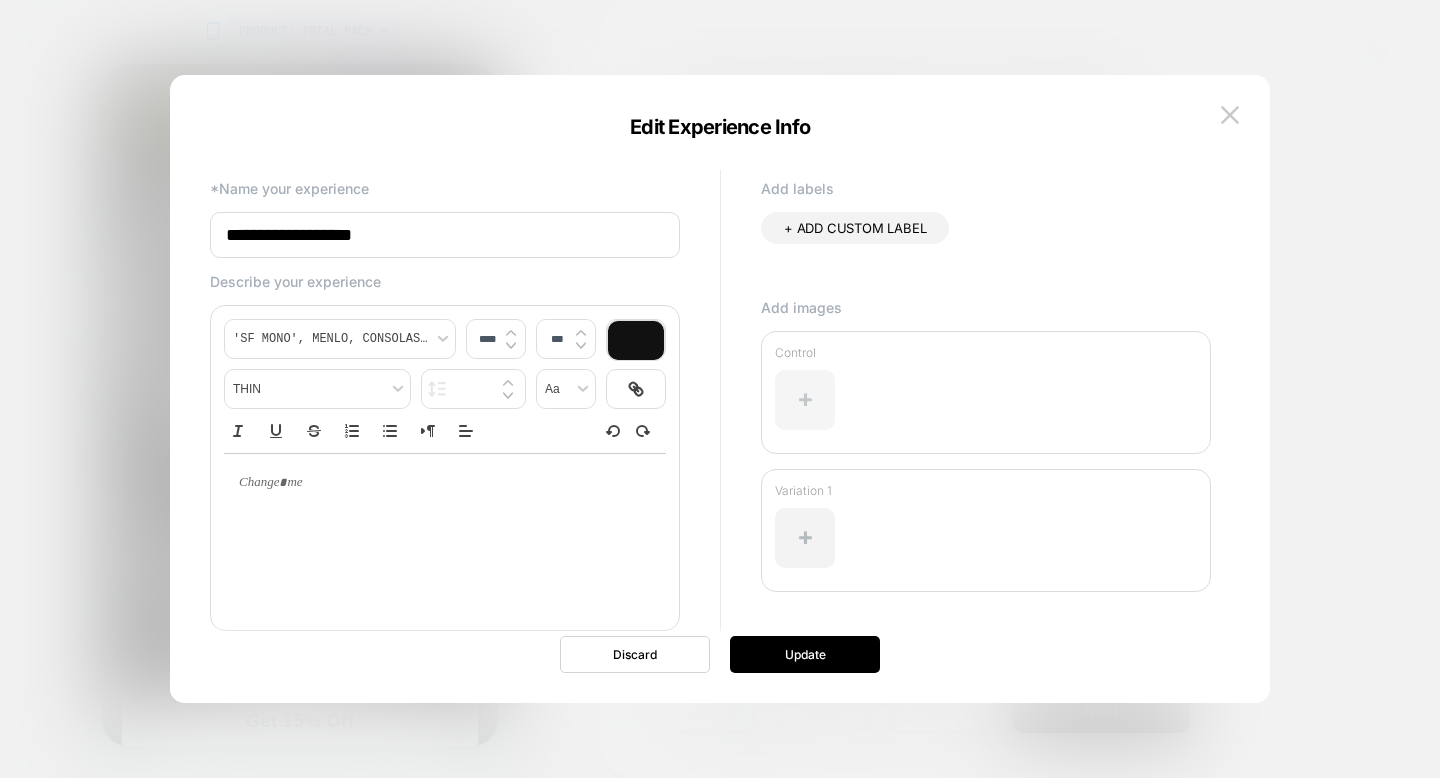 click at bounding box center [805, 400] 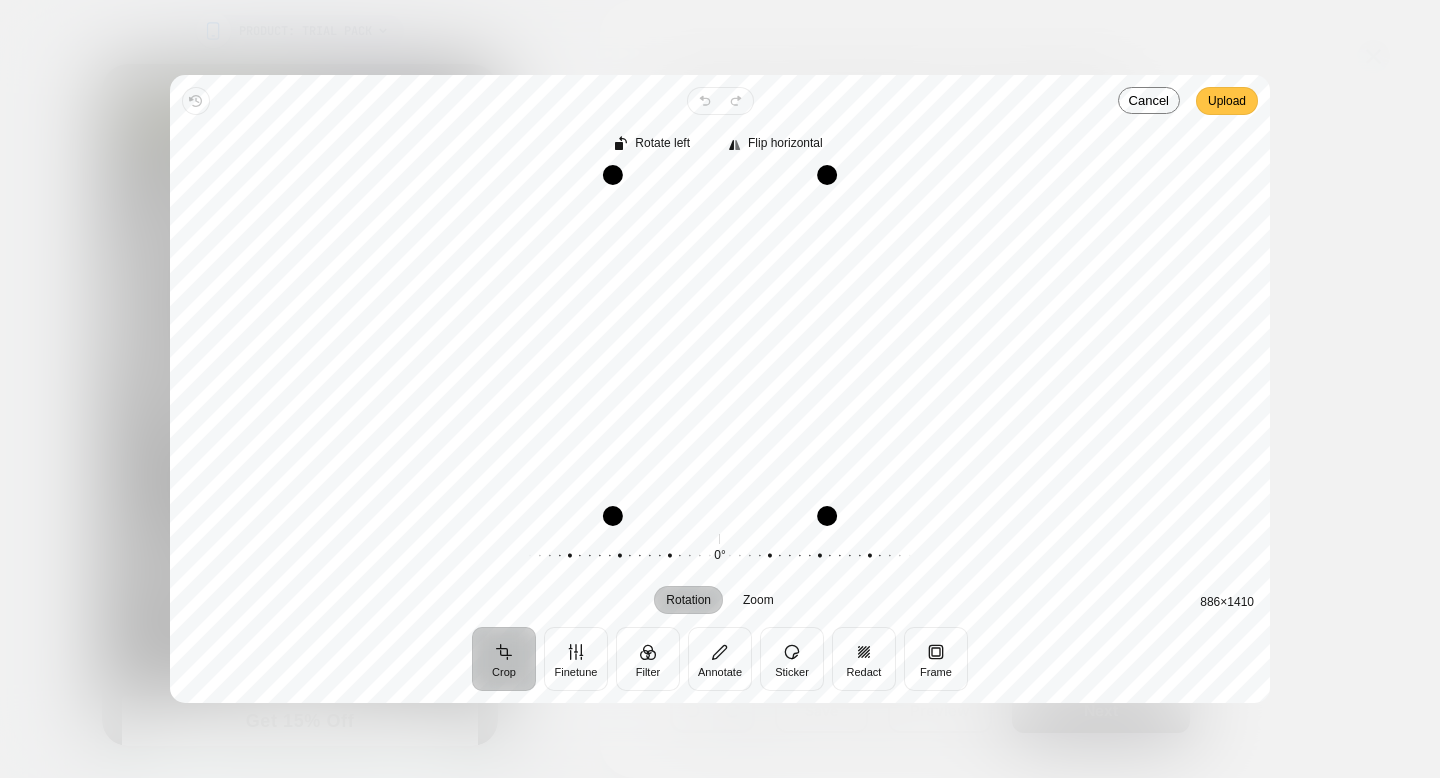click on "Upload" at bounding box center (1227, 101) 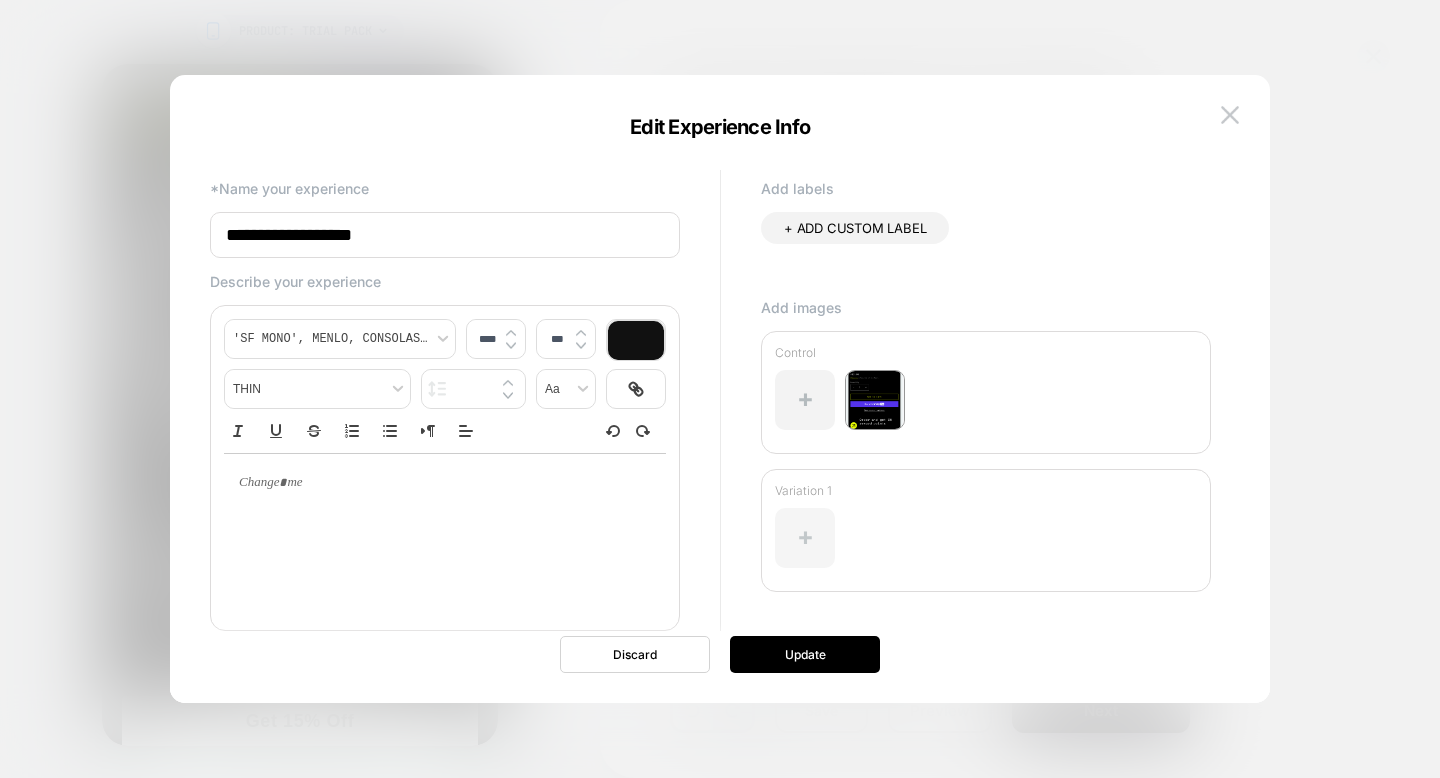 click at bounding box center [805, 538] 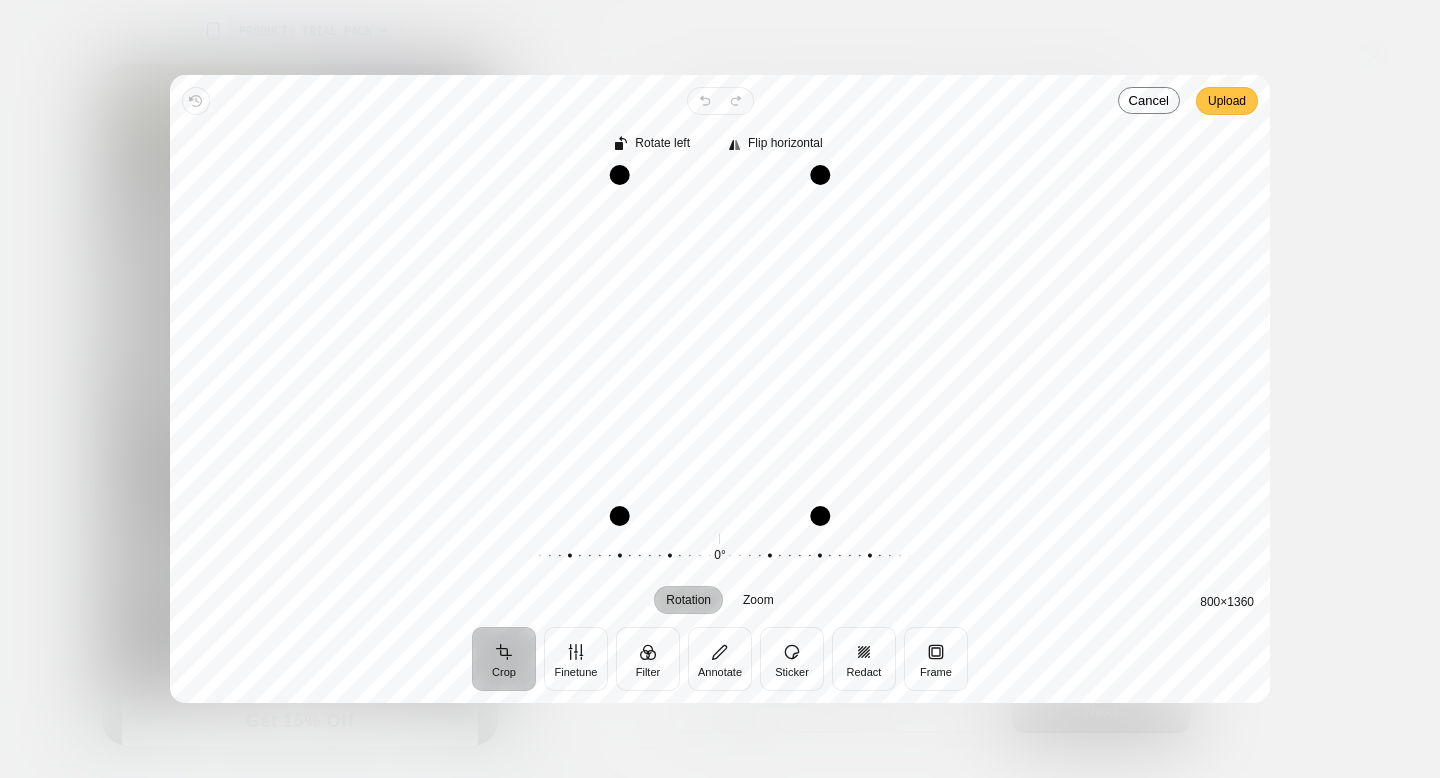 click on "Upload" at bounding box center (1227, 101) 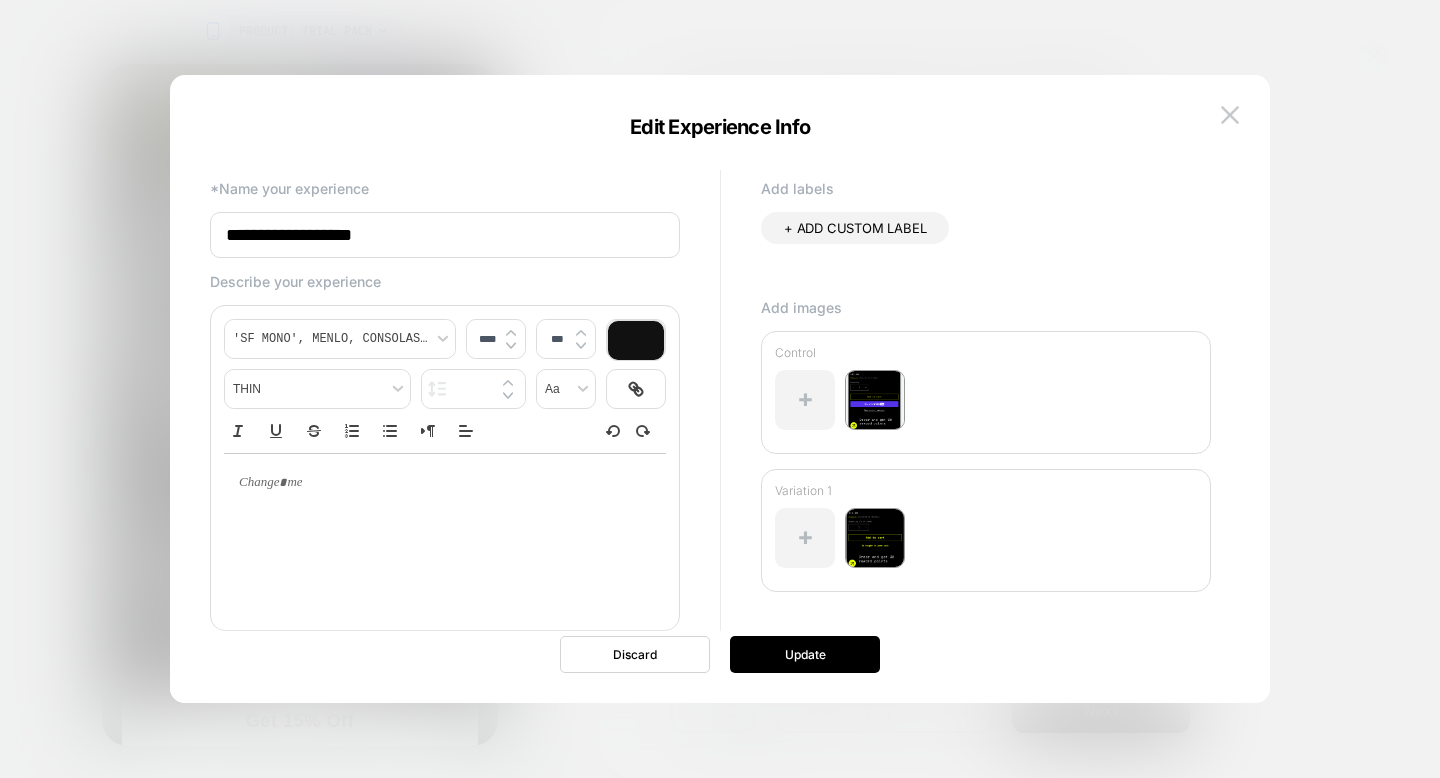 click on "**********" at bounding box center (445, 235) 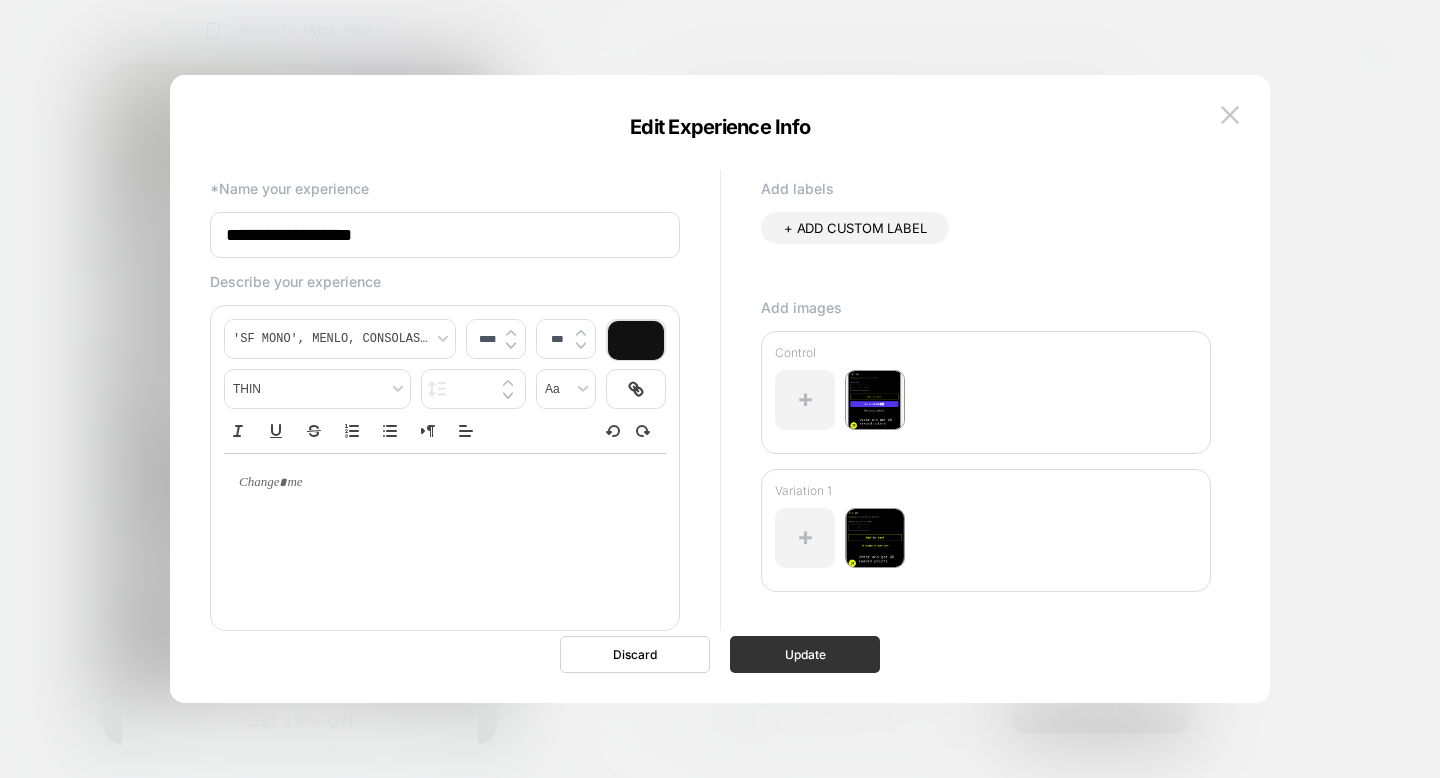 click on "Update" at bounding box center (805, 654) 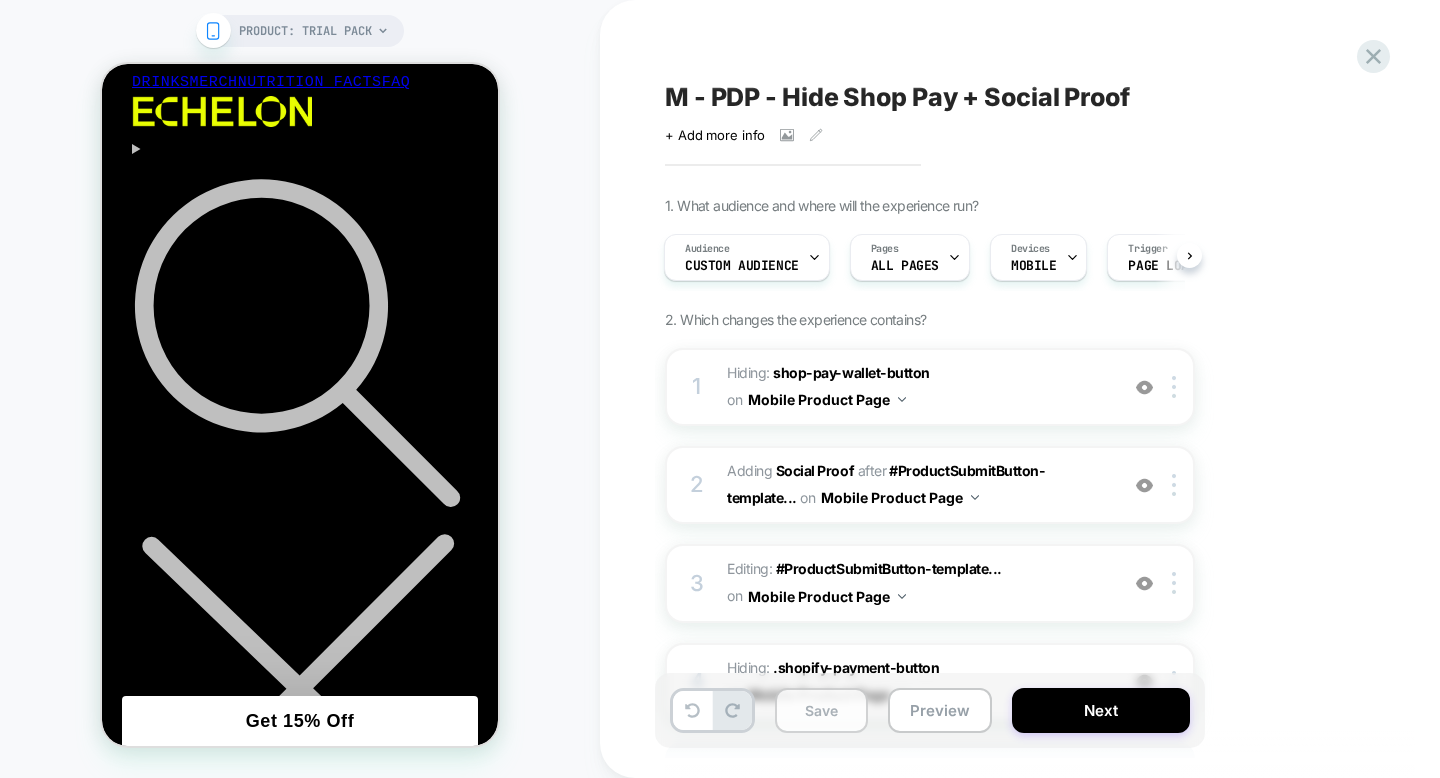 click on "Save" at bounding box center (821, 710) 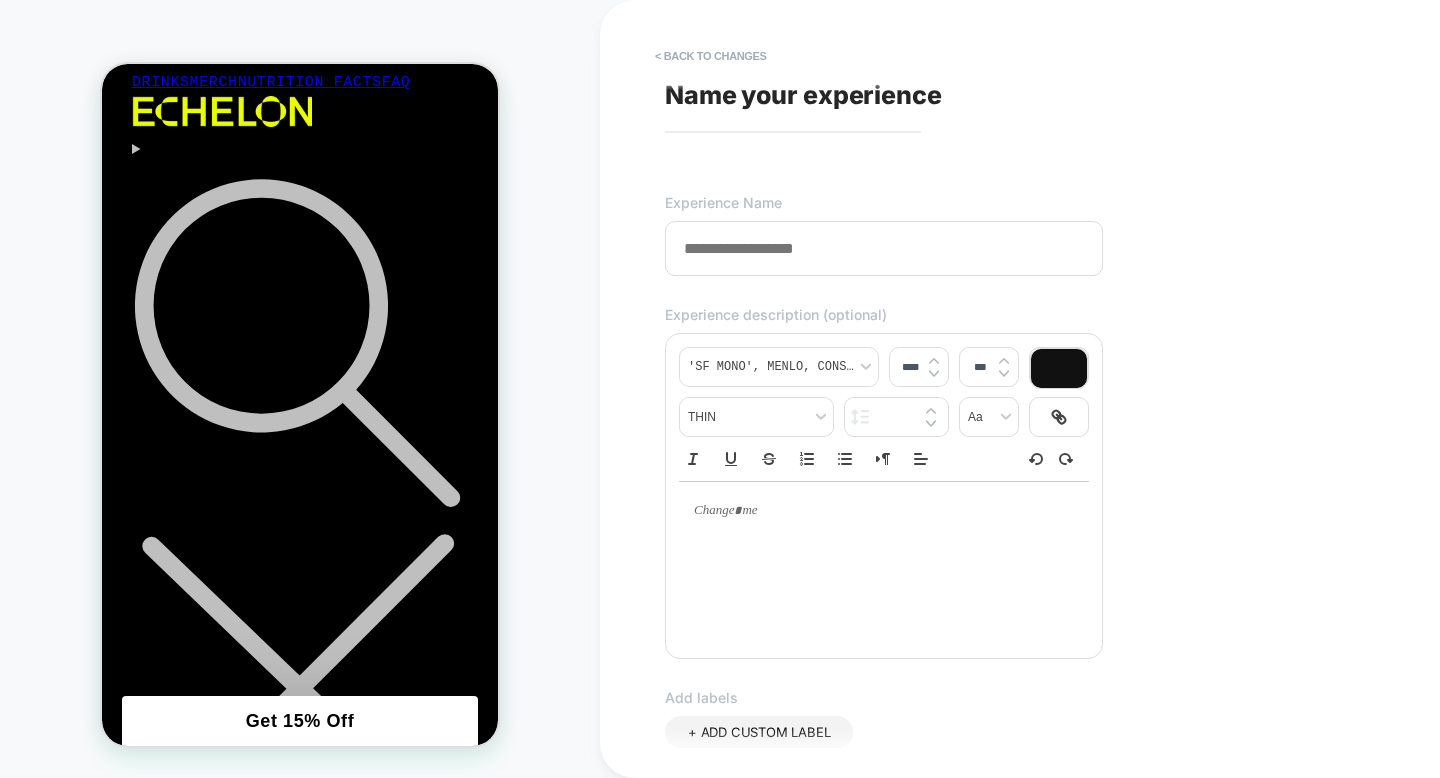 click on "Name your experience" at bounding box center (803, 95) 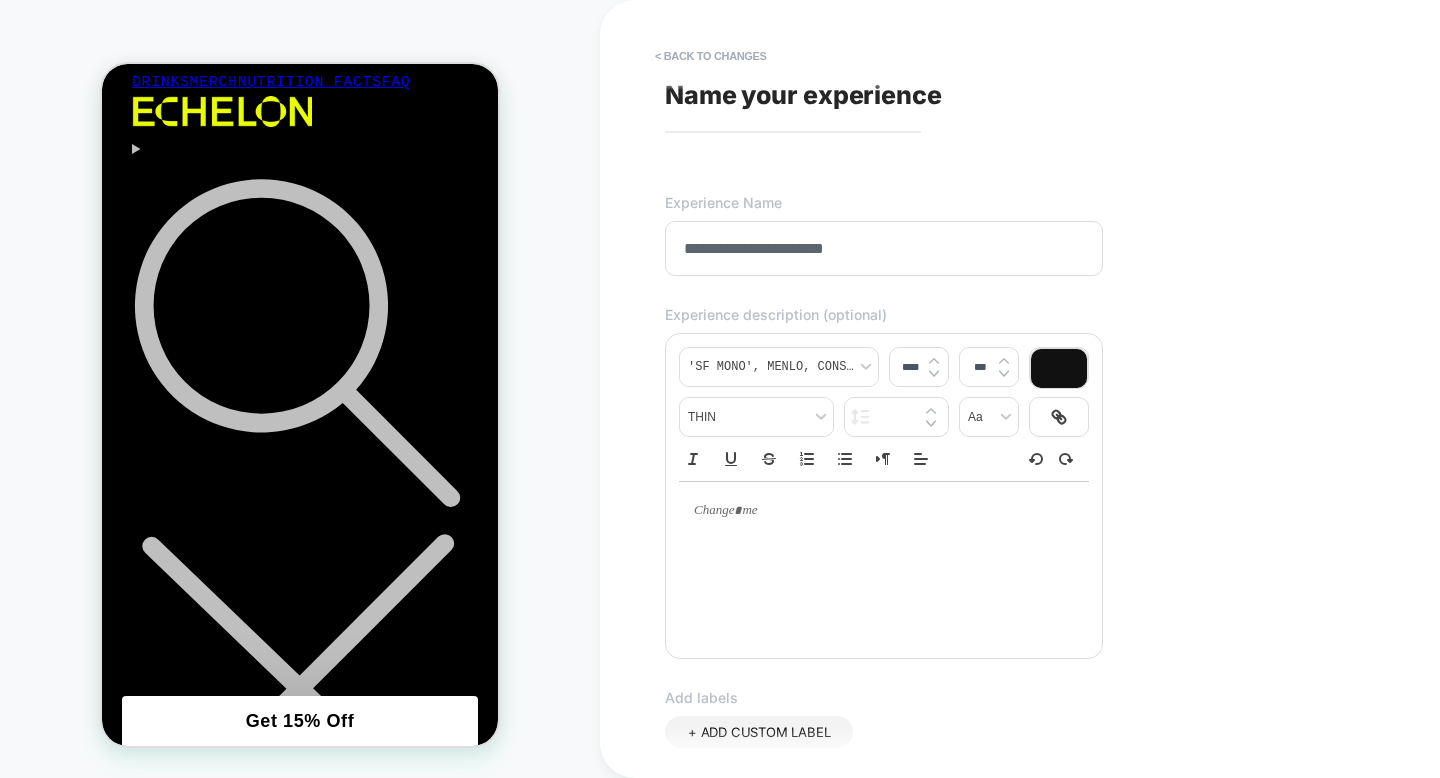 click on "**********" at bounding box center (884, 248) 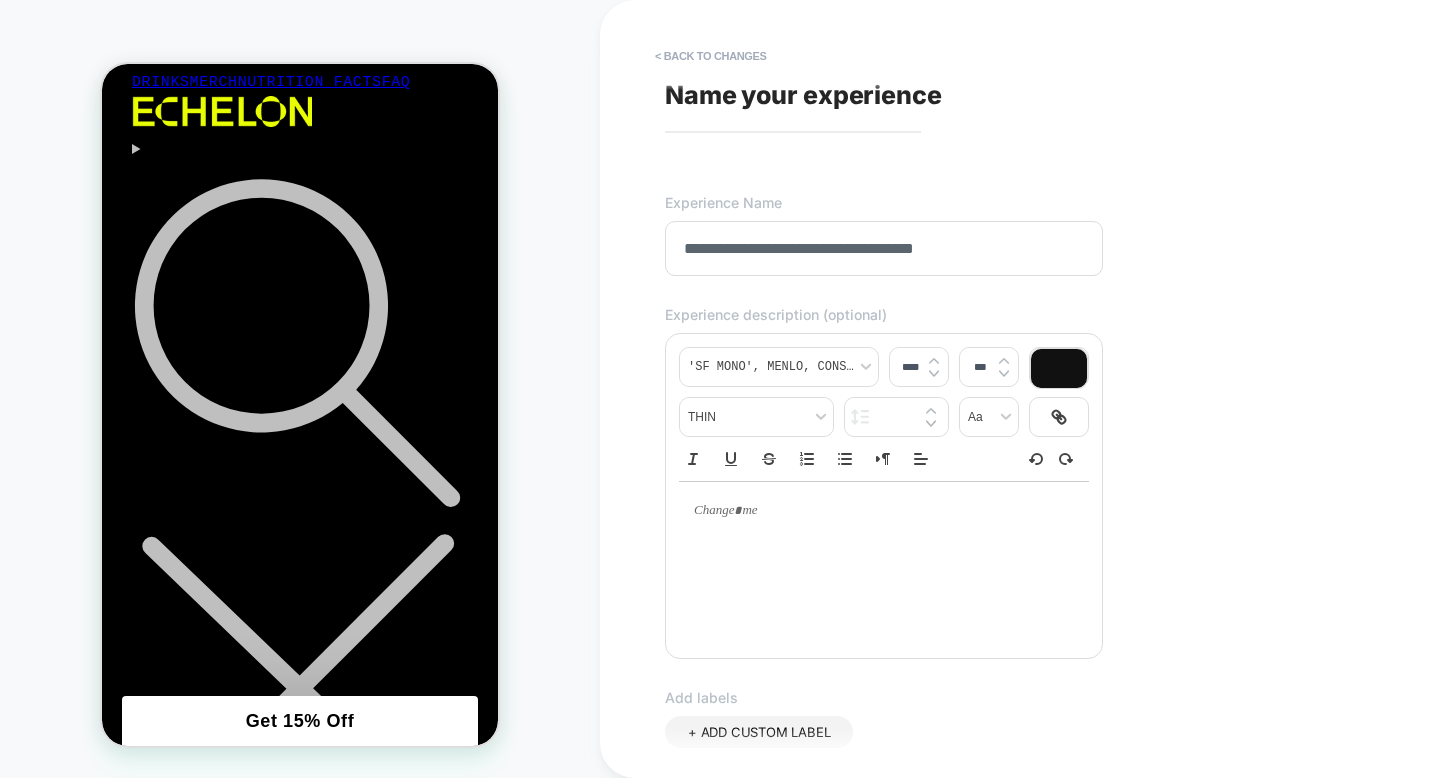 type on "**********" 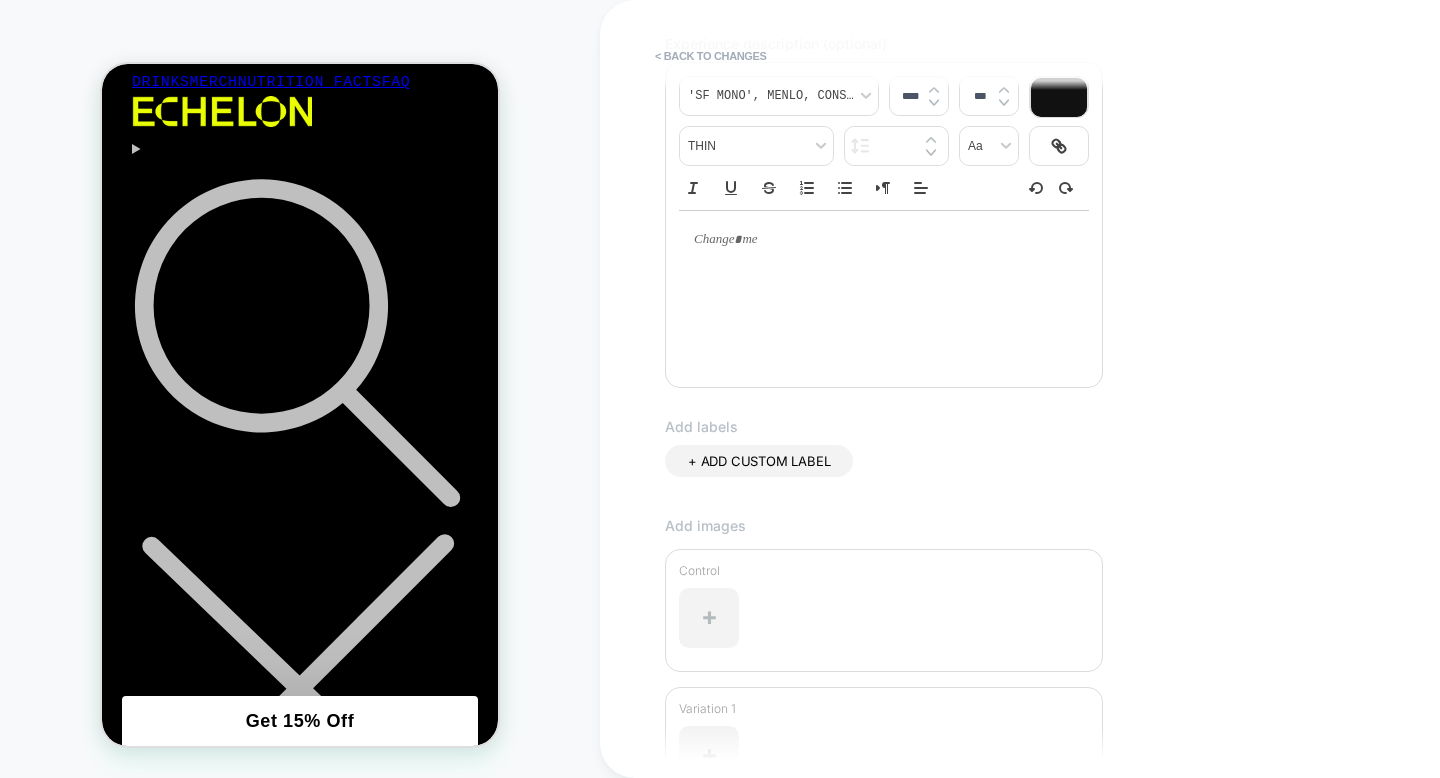 scroll, scrollTop: 496, scrollLeft: 0, axis: vertical 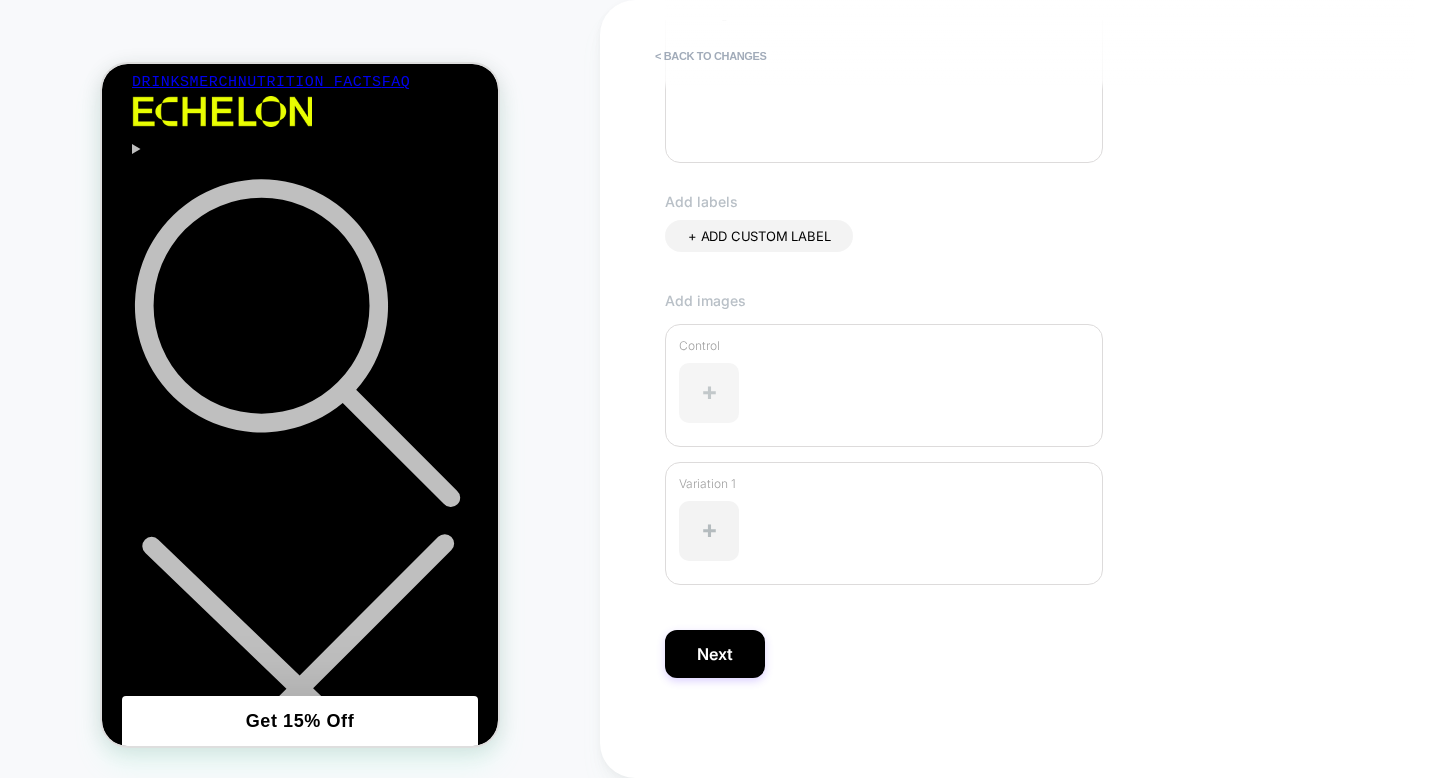 click at bounding box center (709, 393) 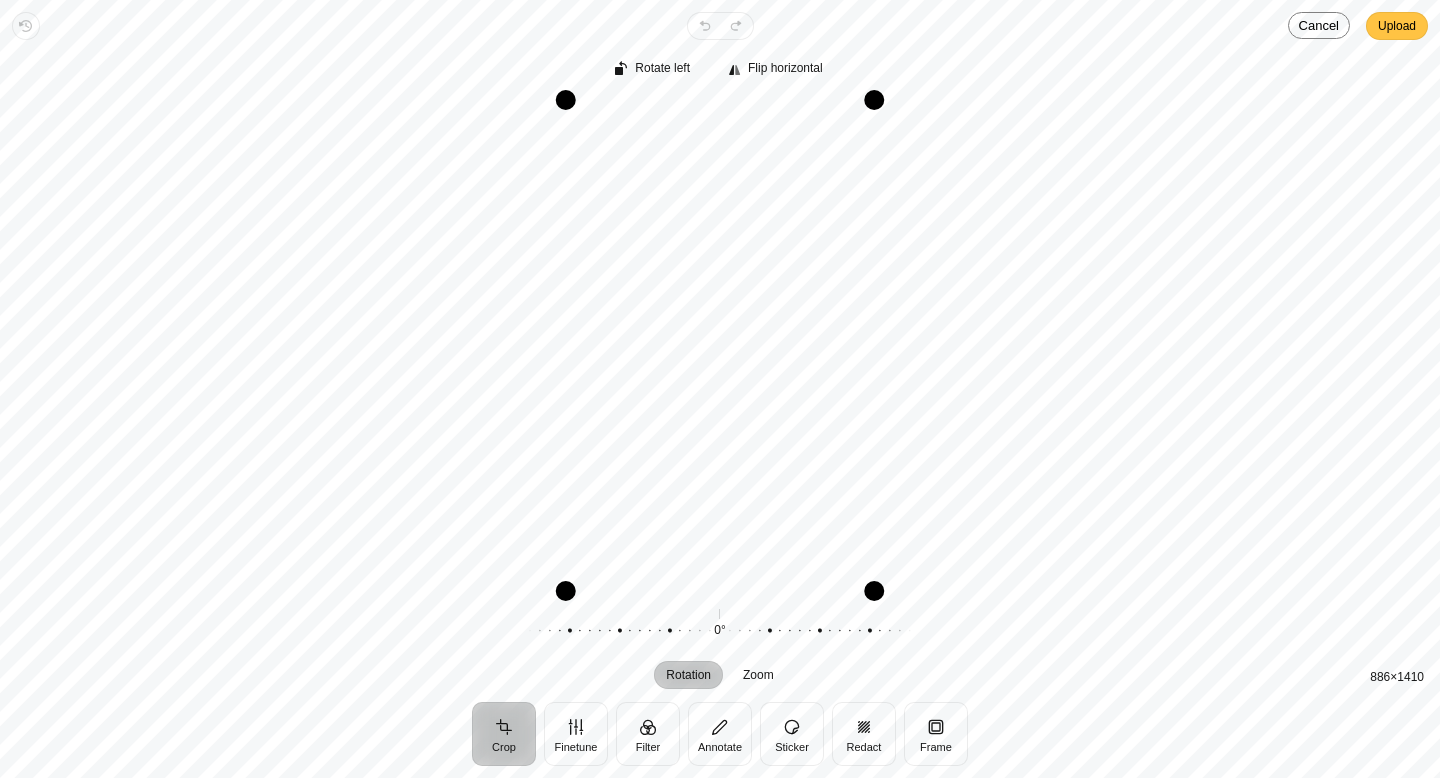 click on "Upload" at bounding box center [1397, 26] 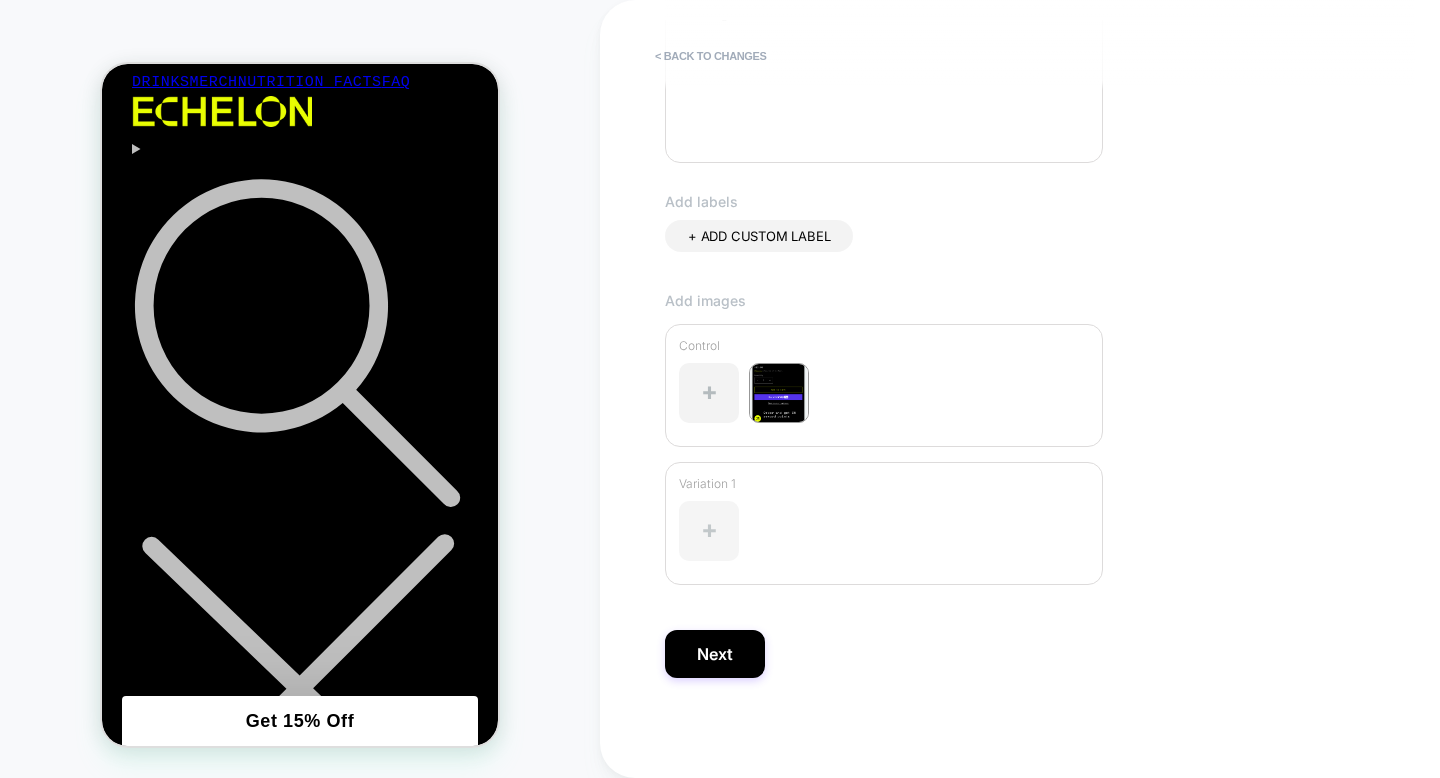 click at bounding box center (709, 531) 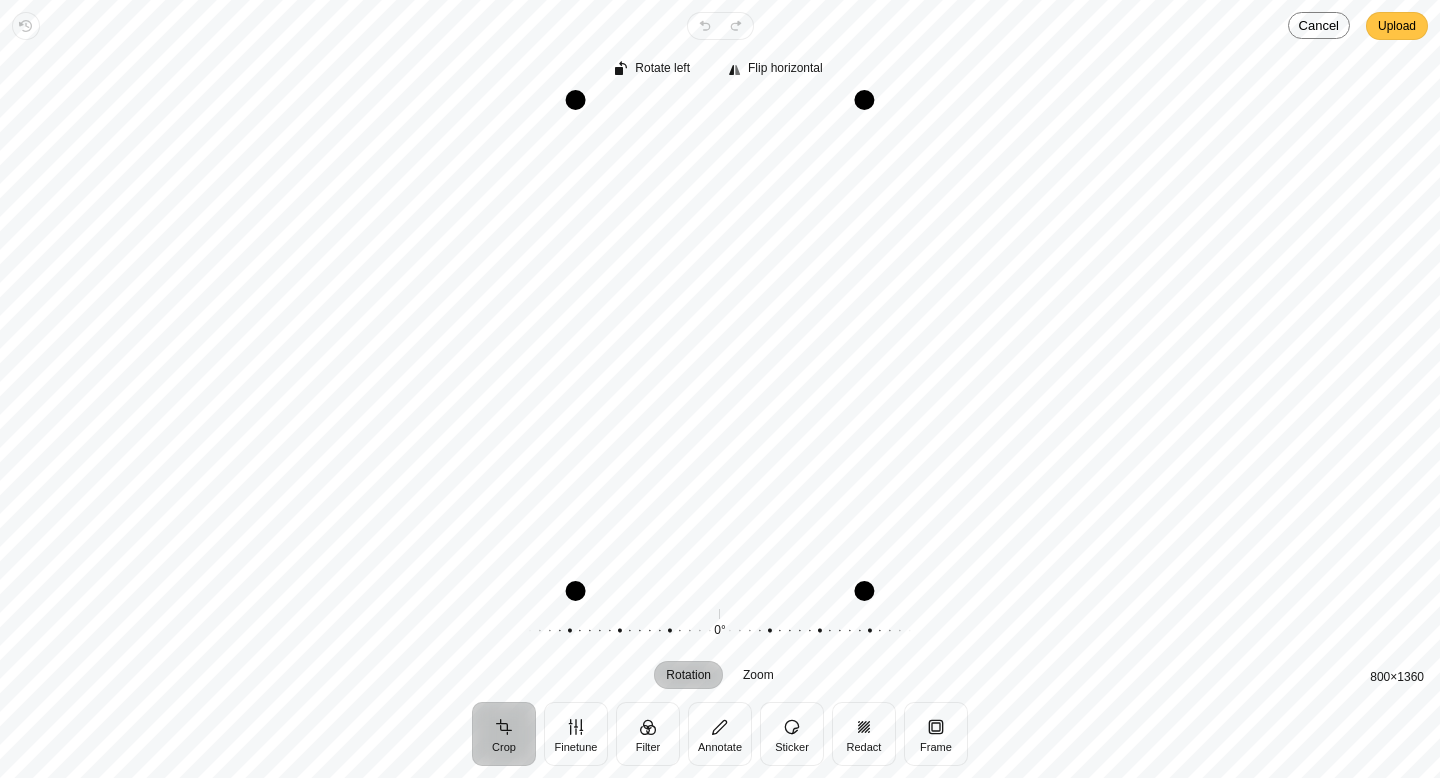 click on "Upload" at bounding box center (1397, 26) 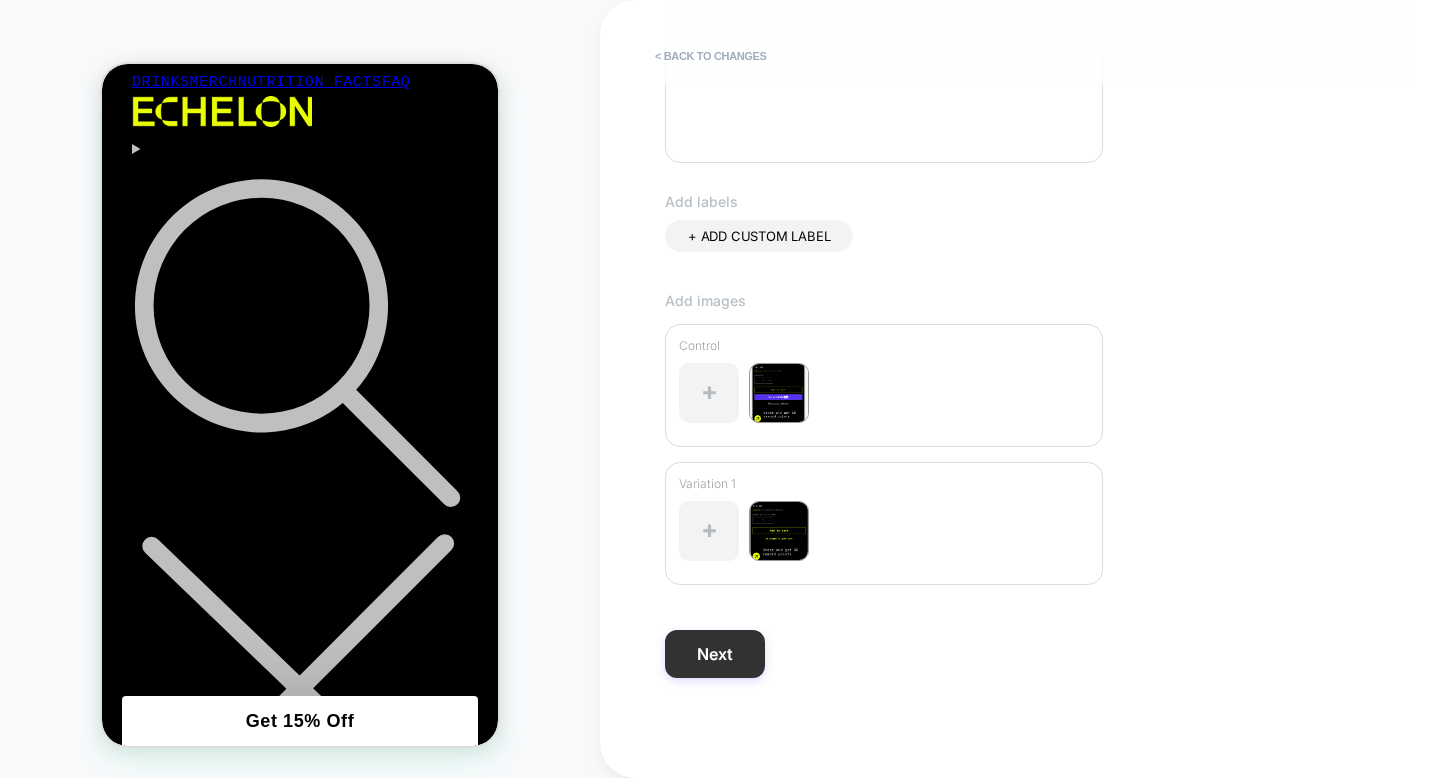 click on "Next" at bounding box center [715, 654] 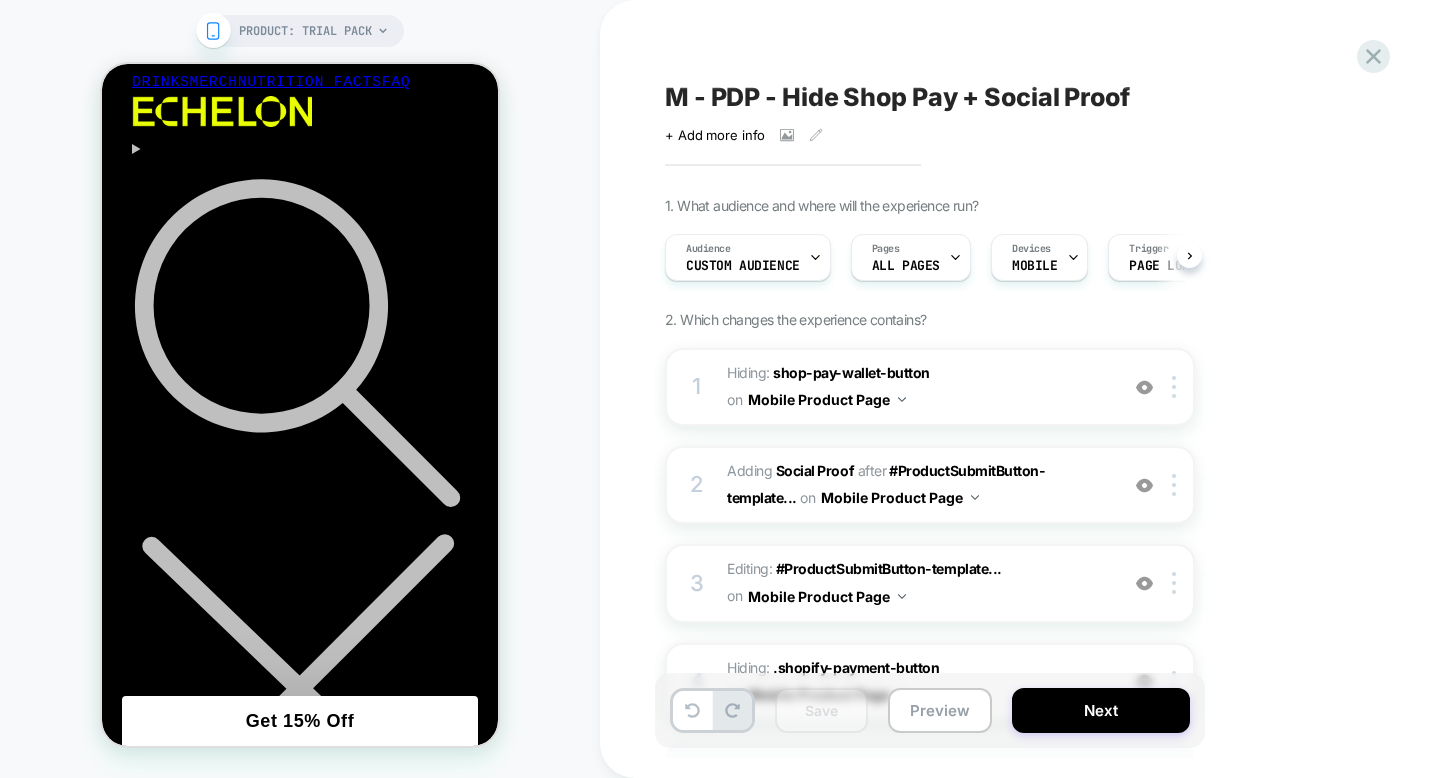 scroll, scrollTop: 0, scrollLeft: 1, axis: horizontal 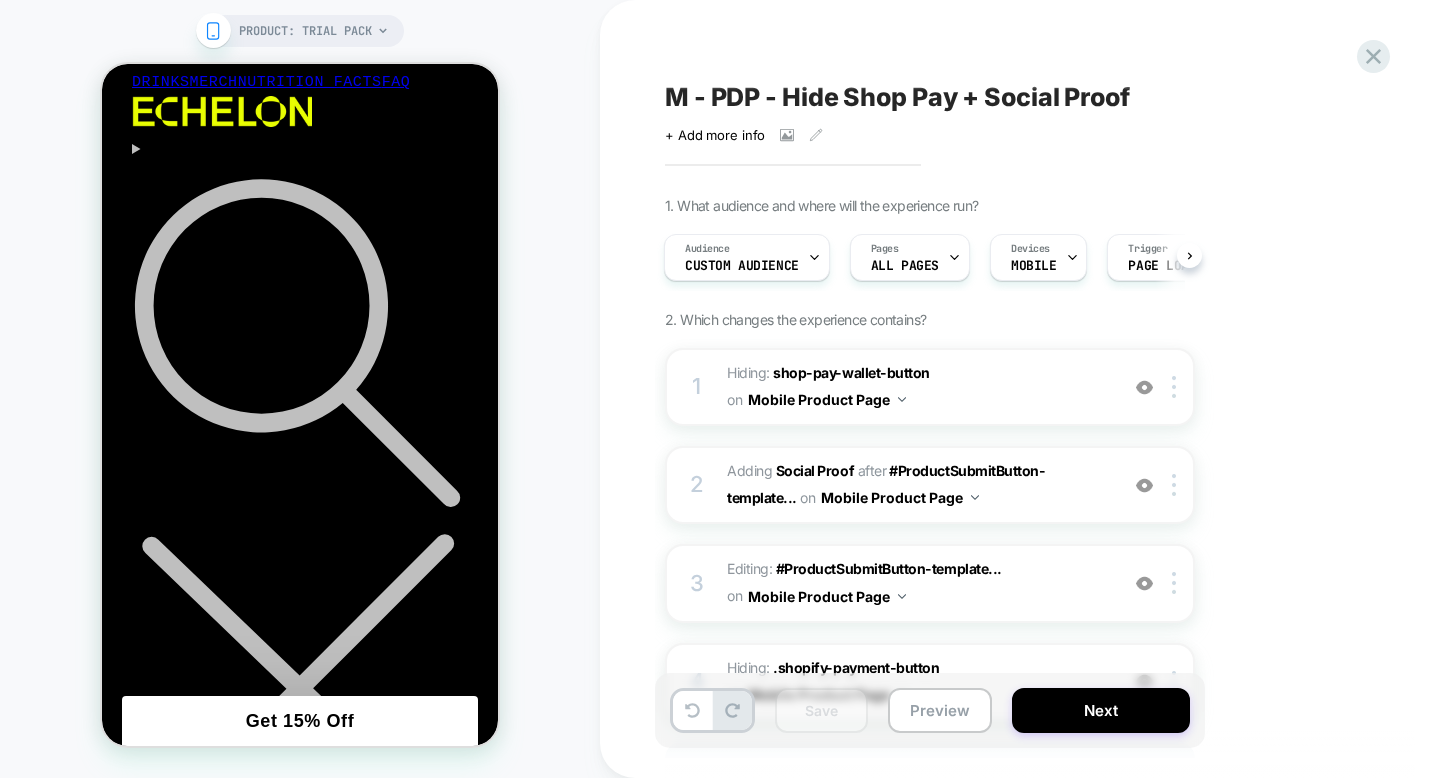click on "PRODUCT: Trial Pack" at bounding box center (300, 389) 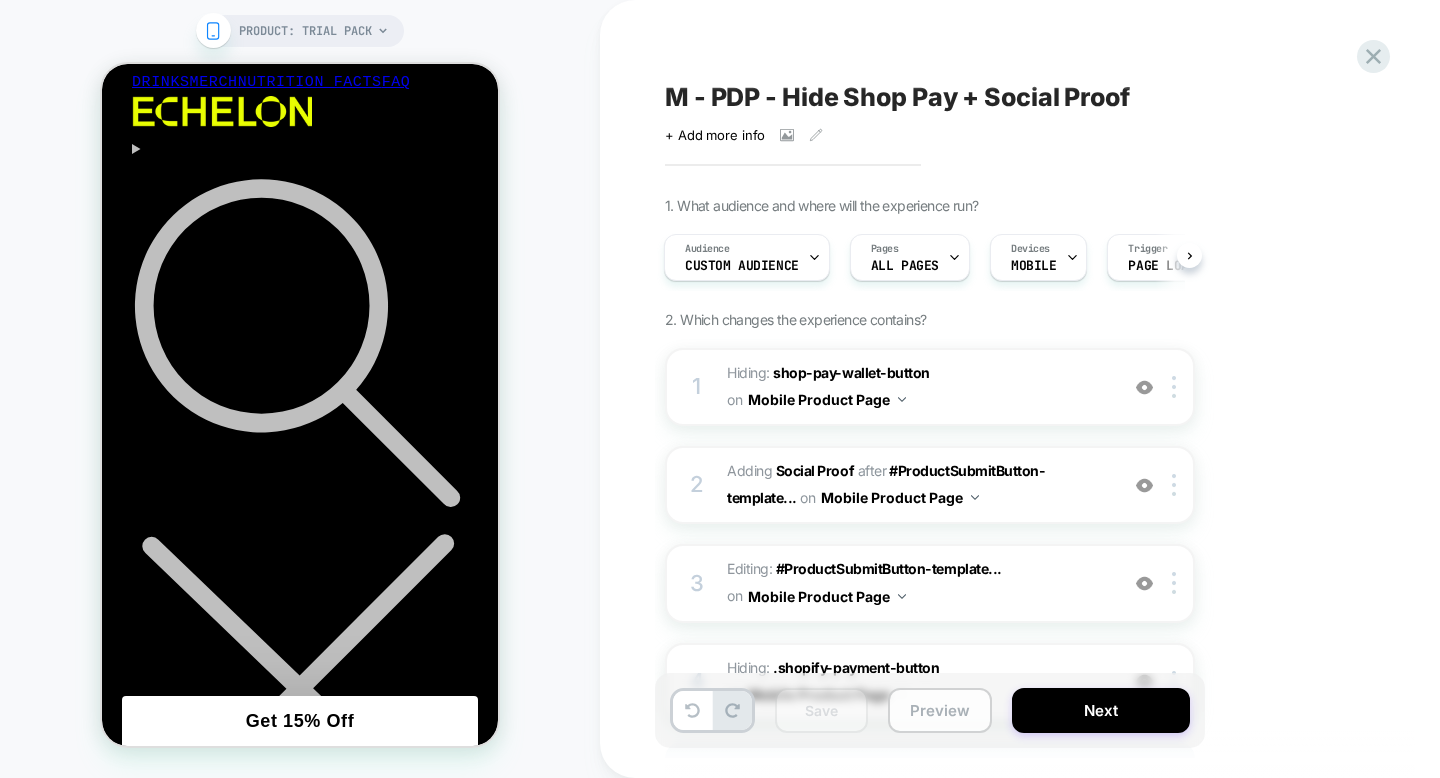 click on "Preview" at bounding box center (940, 710) 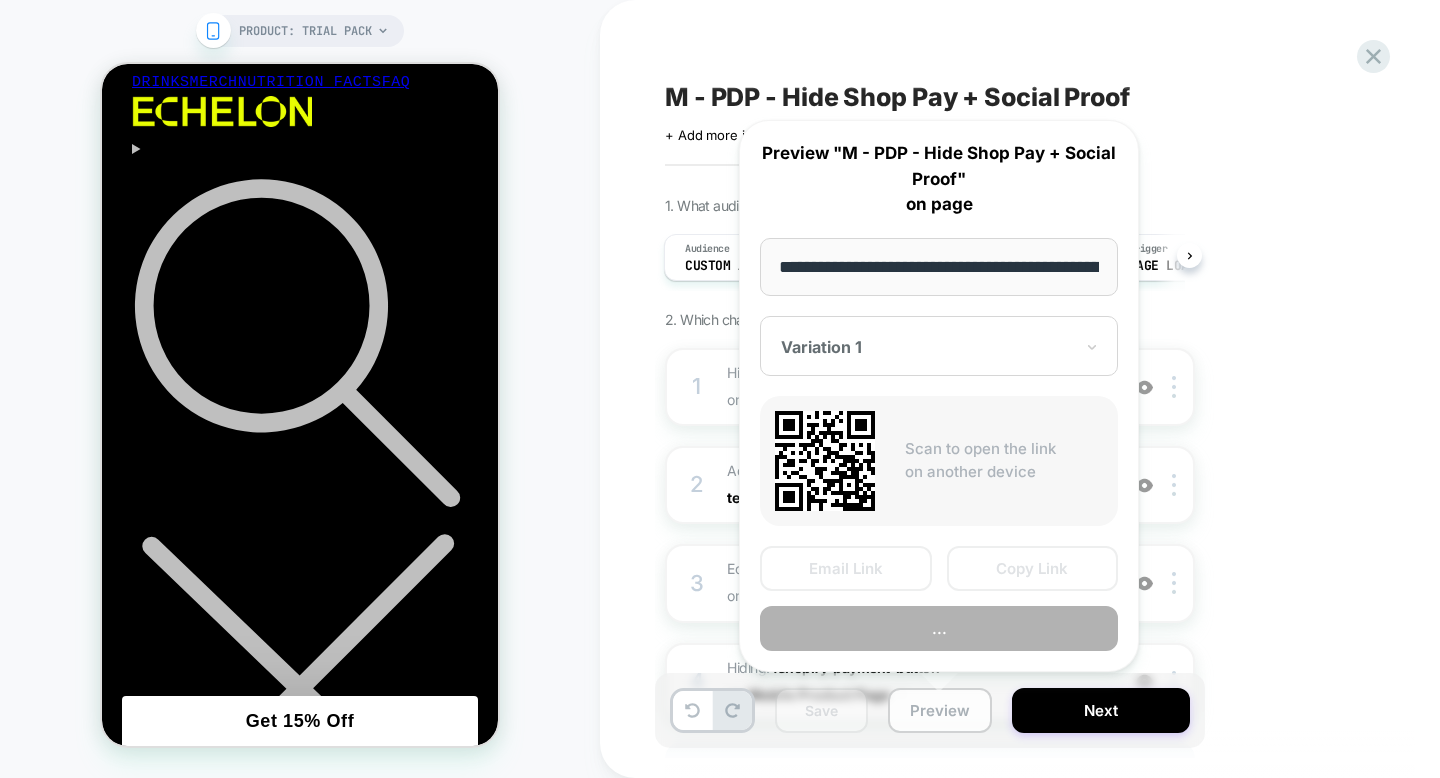 scroll, scrollTop: 0, scrollLeft: 193, axis: horizontal 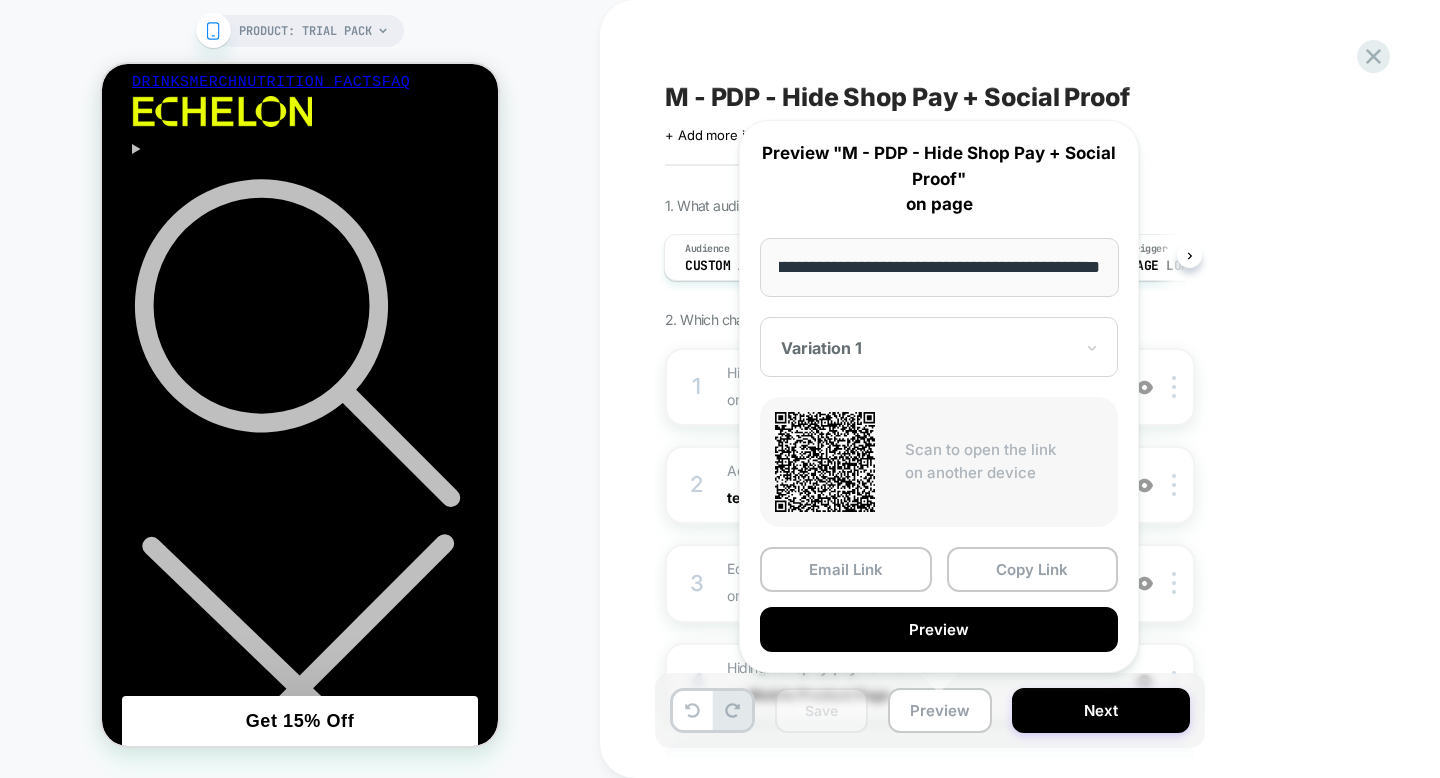 click on "**********" at bounding box center (939, 267) 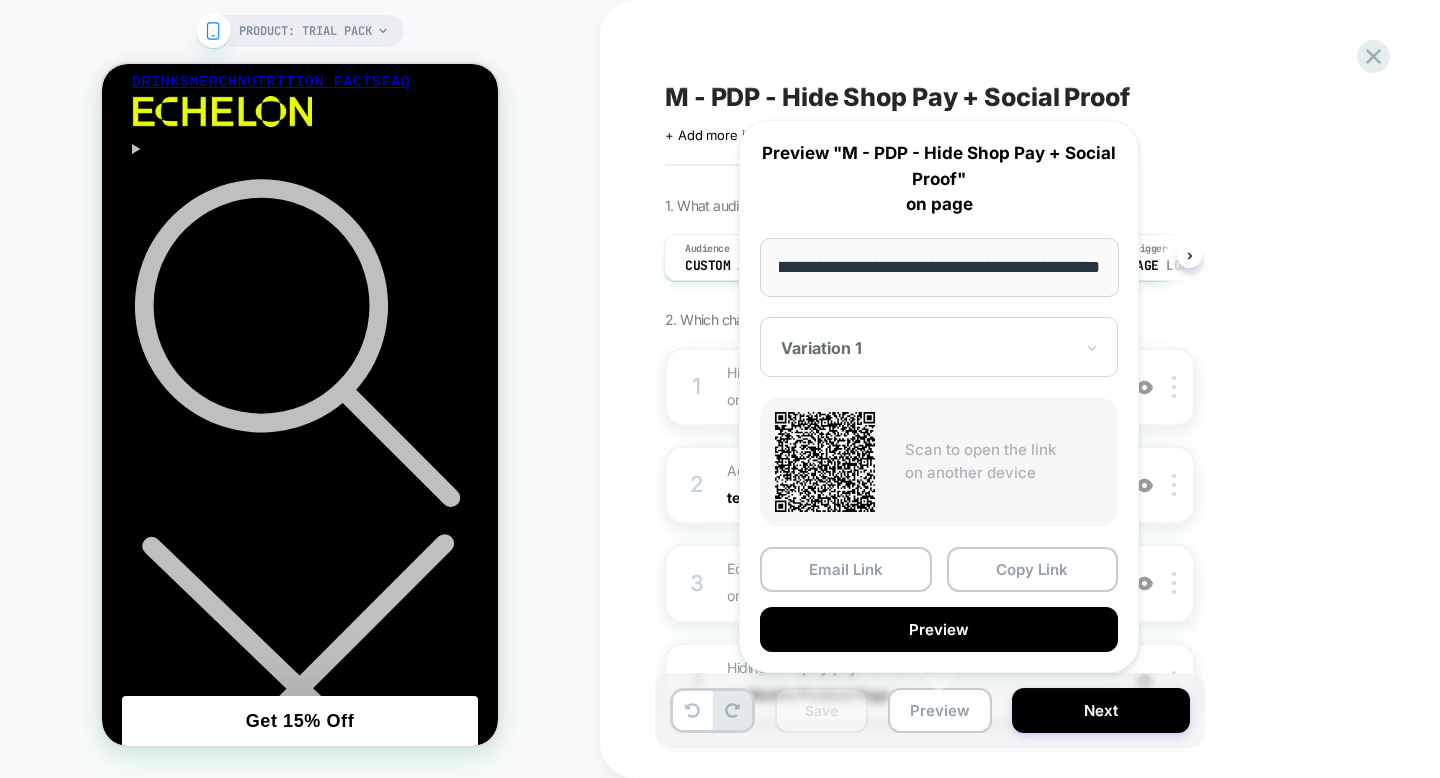 scroll, scrollTop: 0, scrollLeft: 0, axis: both 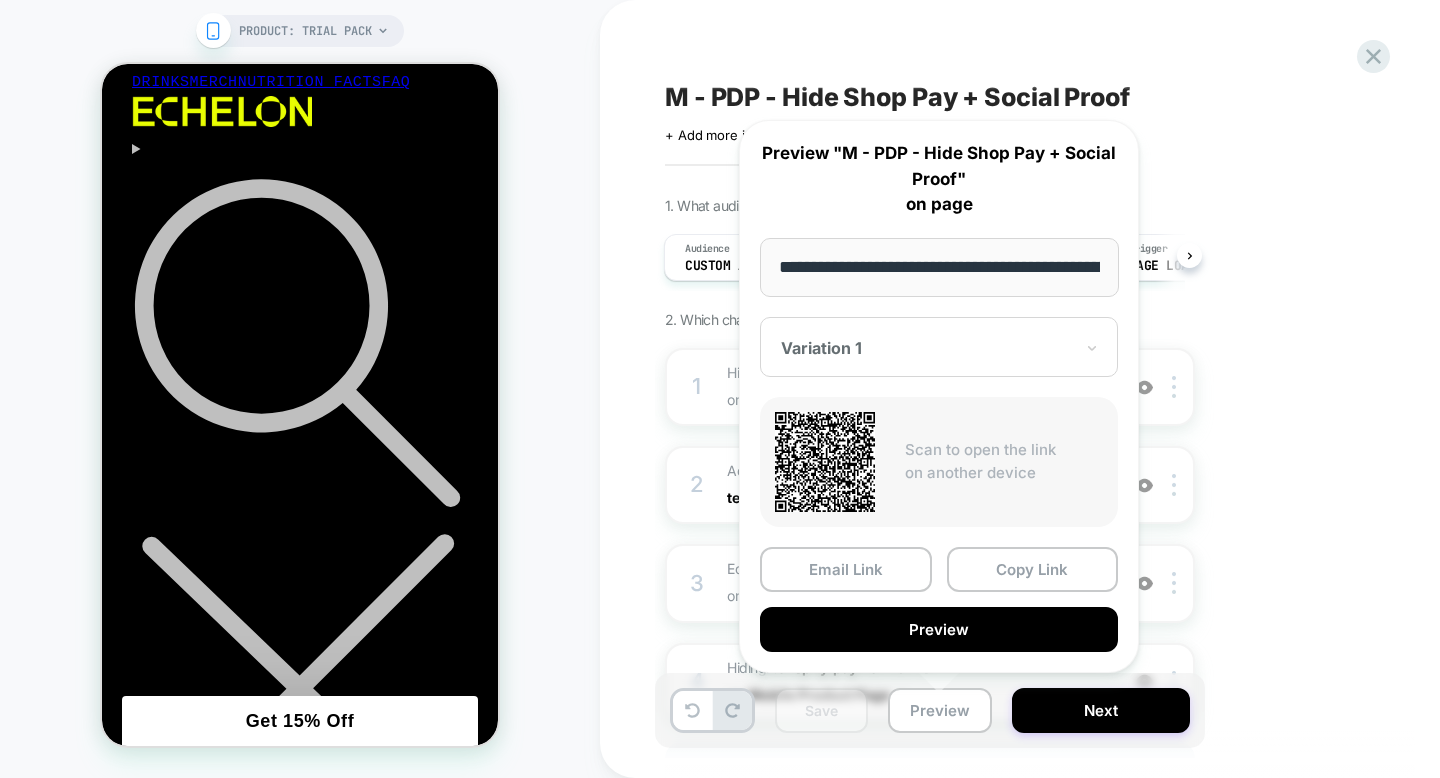 click on "M - PDP - Hide Shop Pay + Social Proof Click to view images Click to edit experience details + Add more info" at bounding box center [1030, 111] 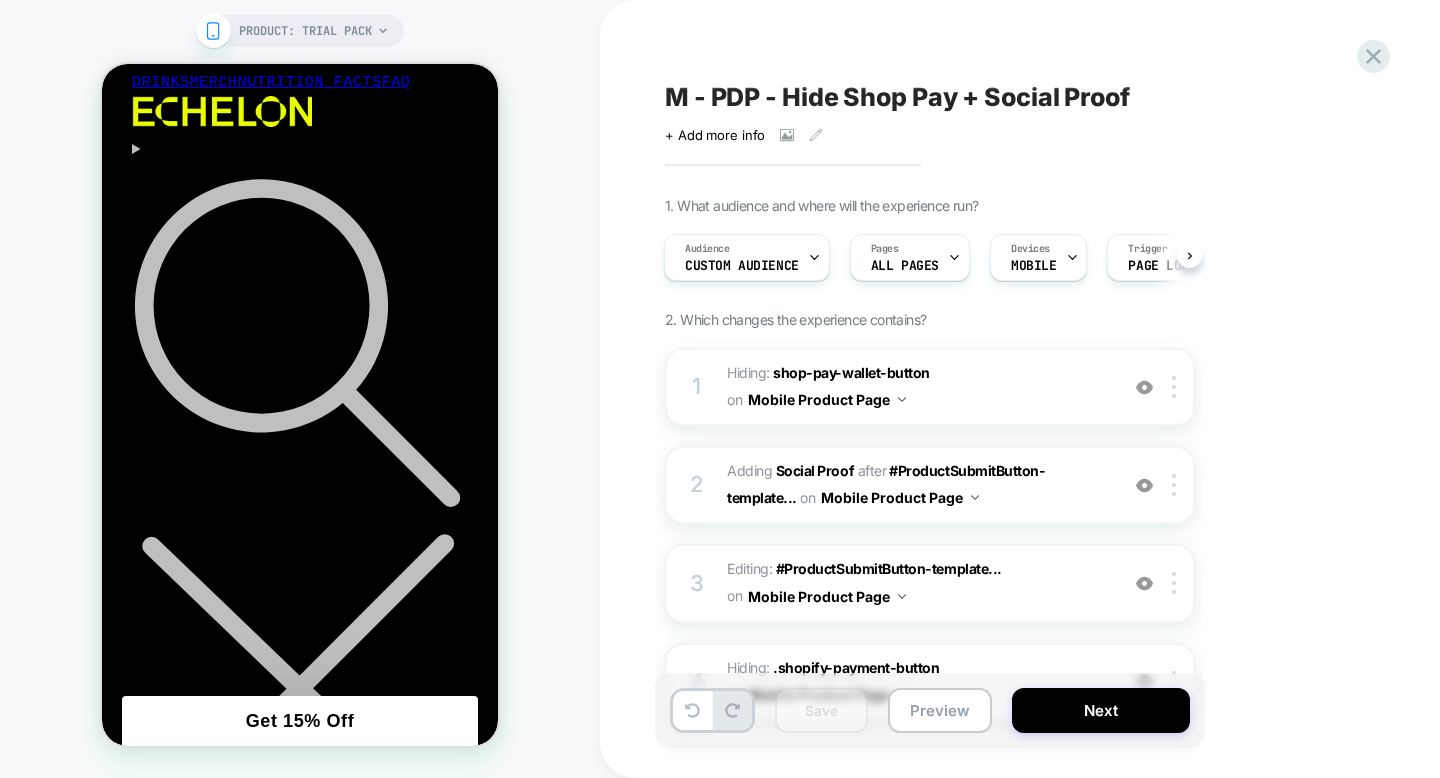 click on "PRODUCT: Trial Pack" at bounding box center (300, 389) 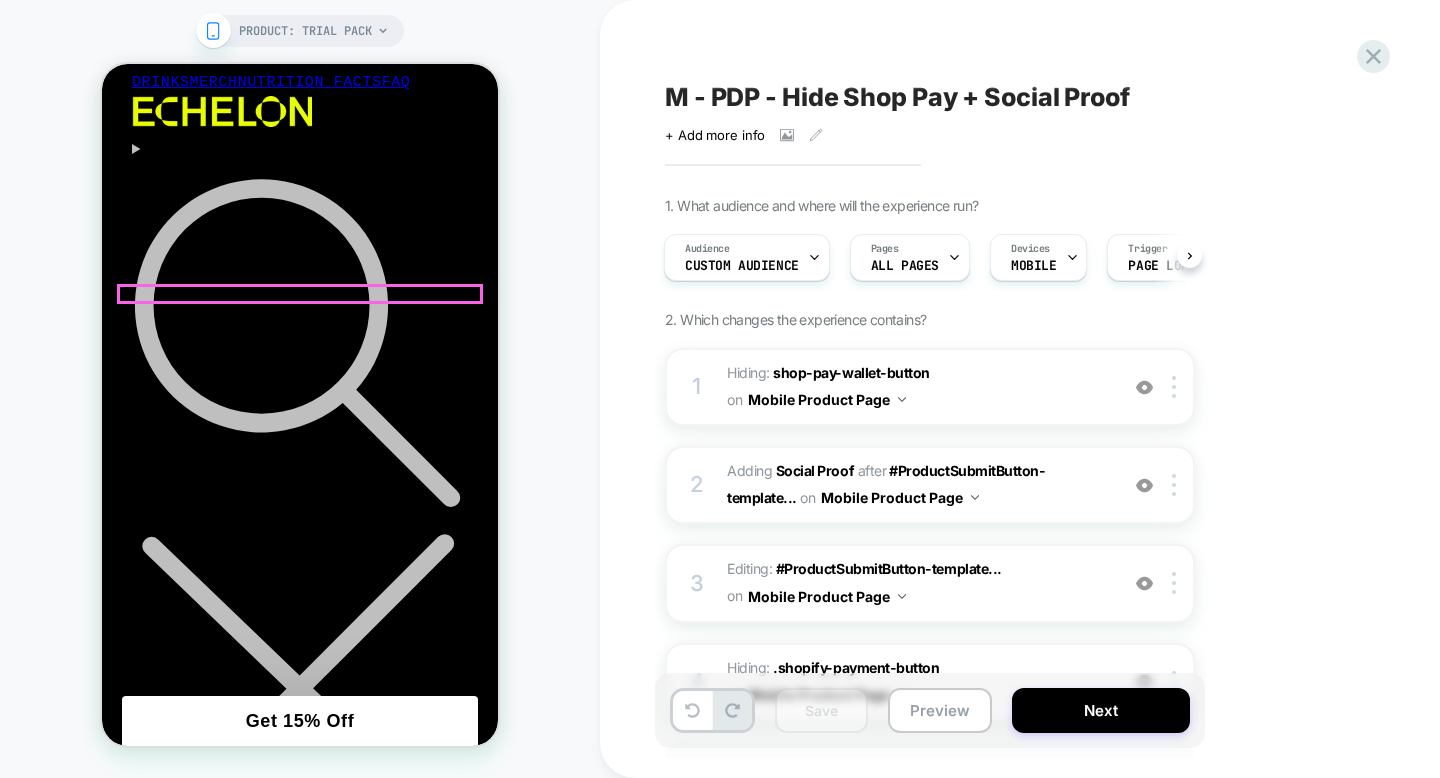 click on "Quantity
( 1  in cart)" at bounding box center (300, 9838) 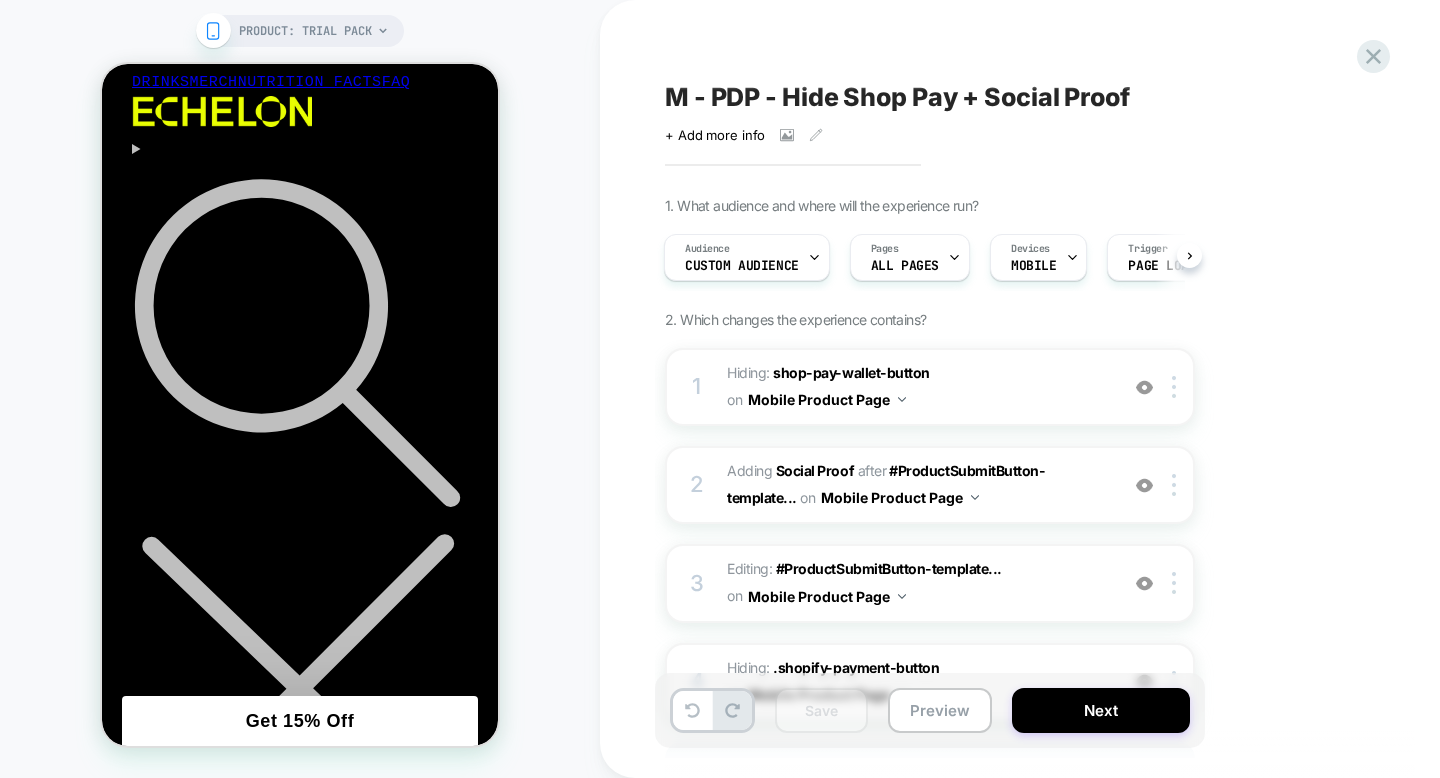 click on "PRODUCT: Trial Pack" at bounding box center [300, 389] 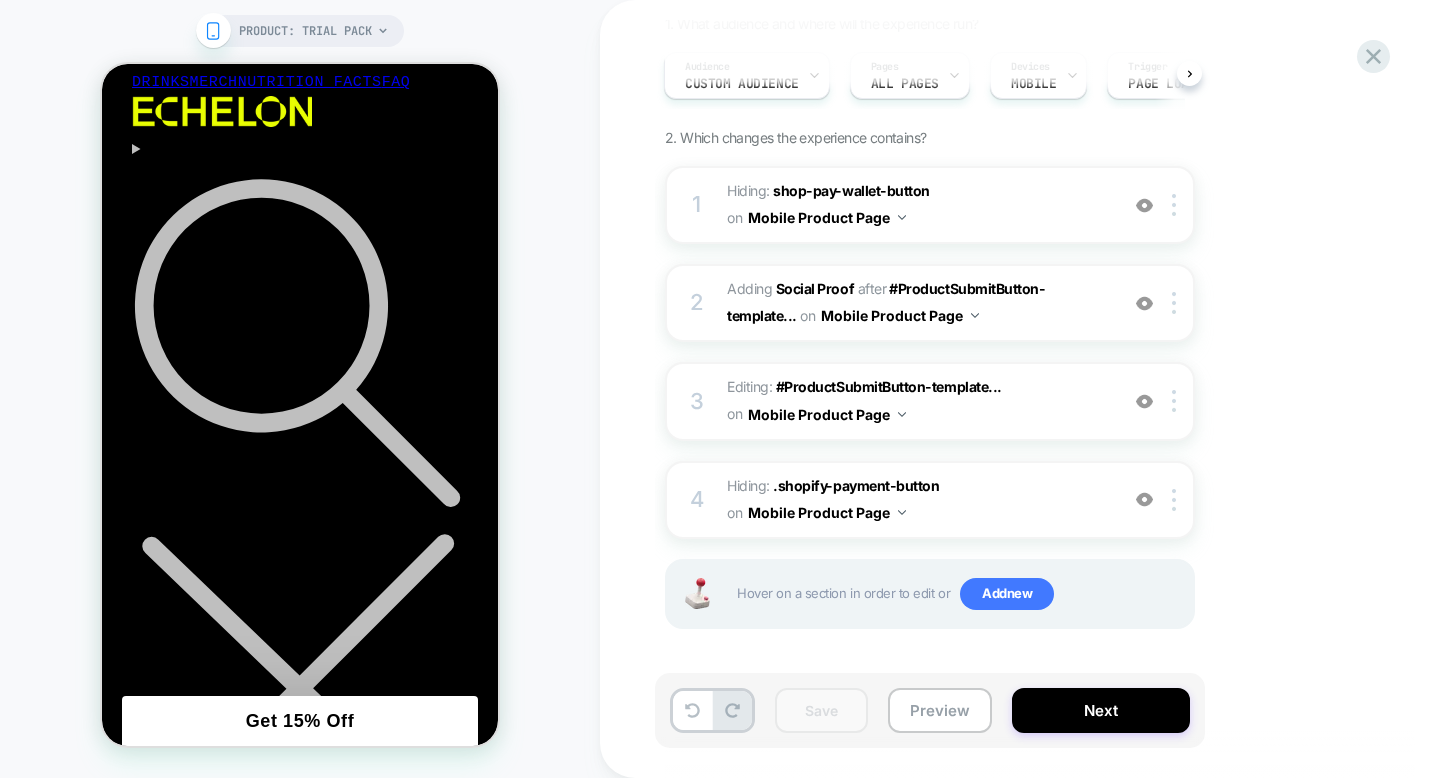 scroll, scrollTop: 0, scrollLeft: 0, axis: both 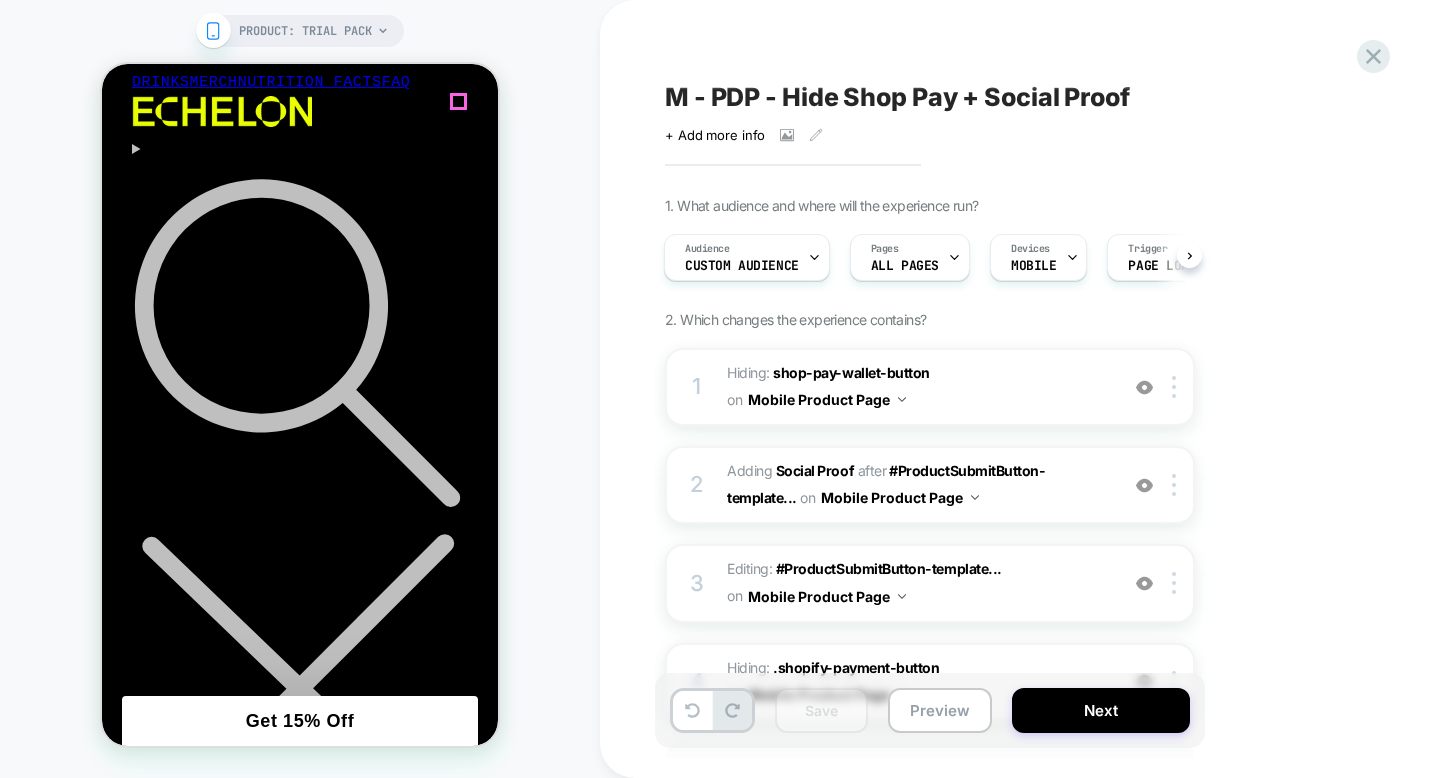 click on "3" at bounding box center (137, 1580) 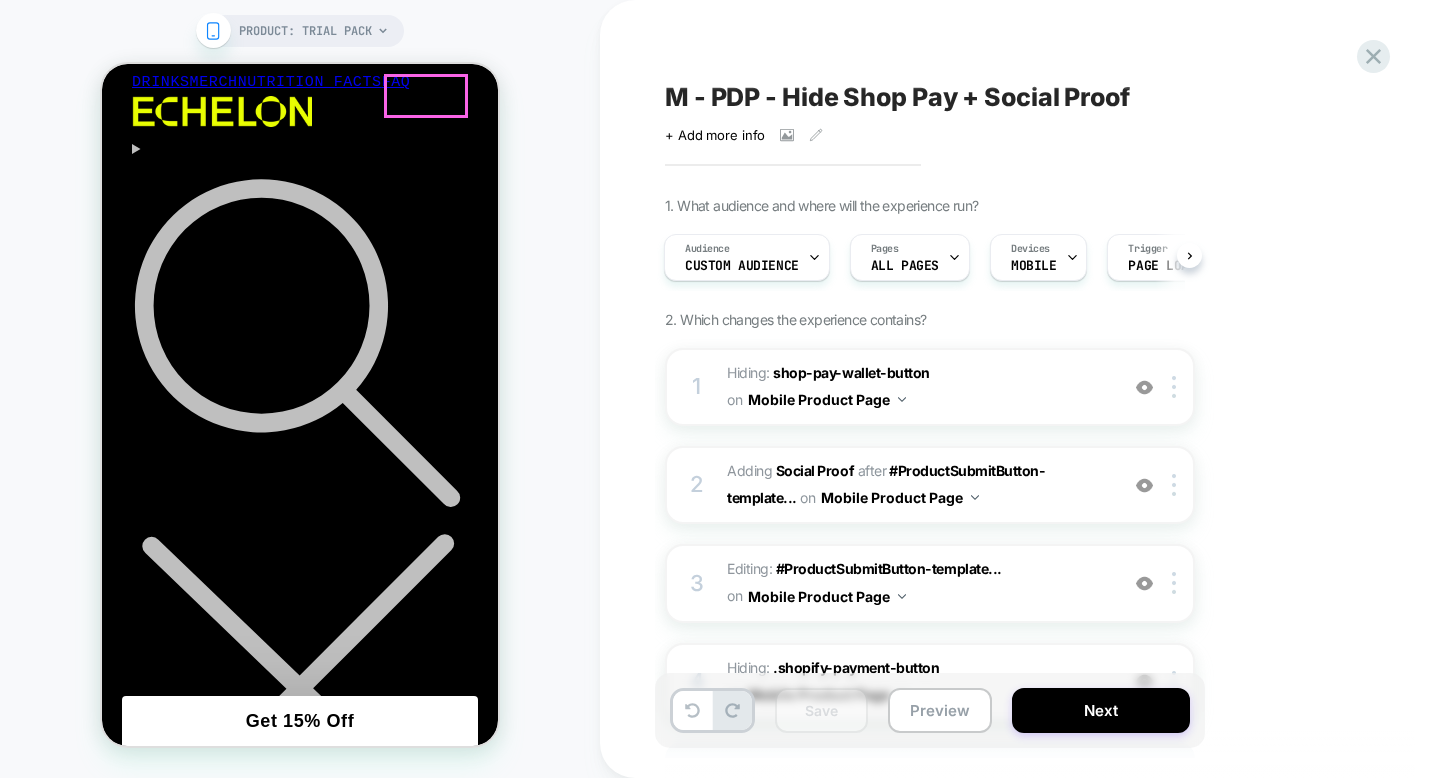 click 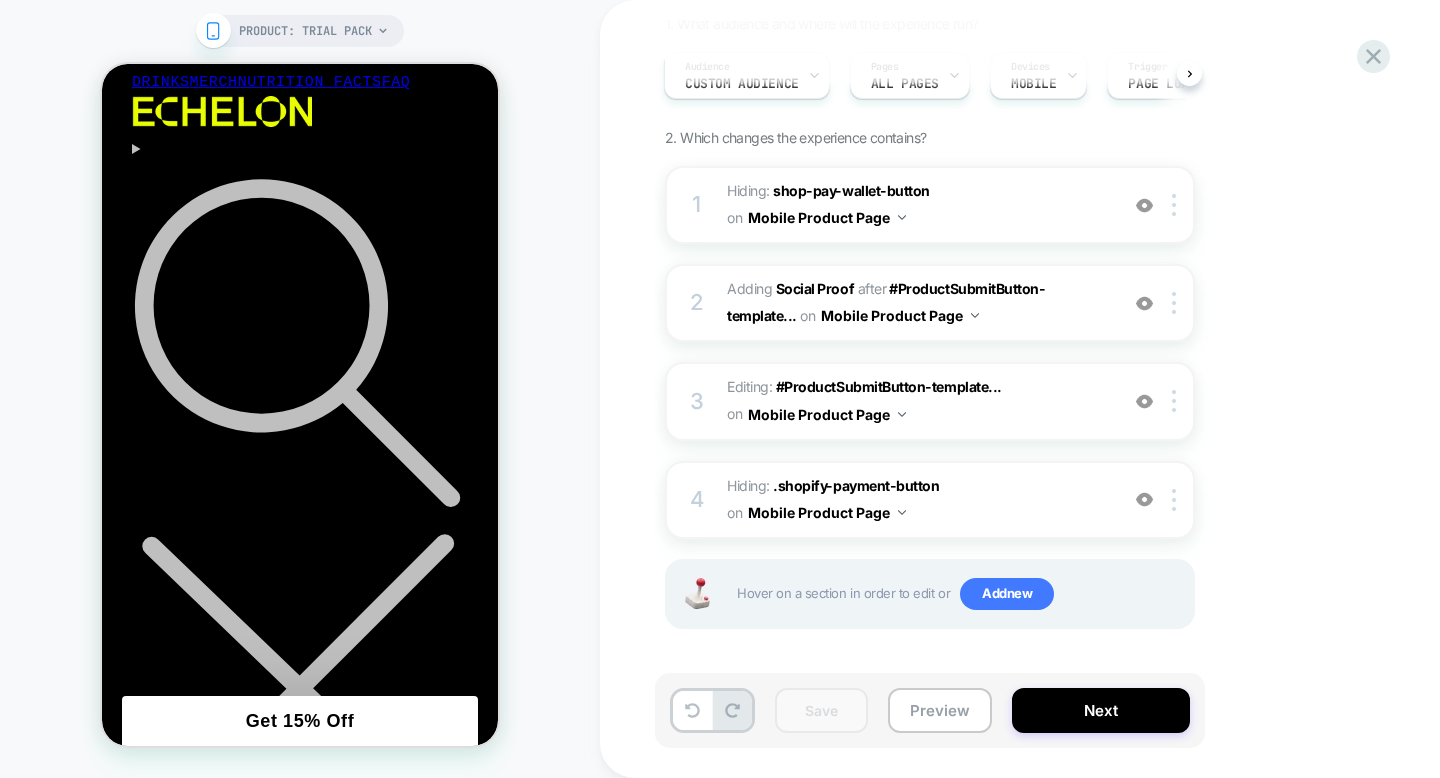 scroll, scrollTop: 0, scrollLeft: 0, axis: both 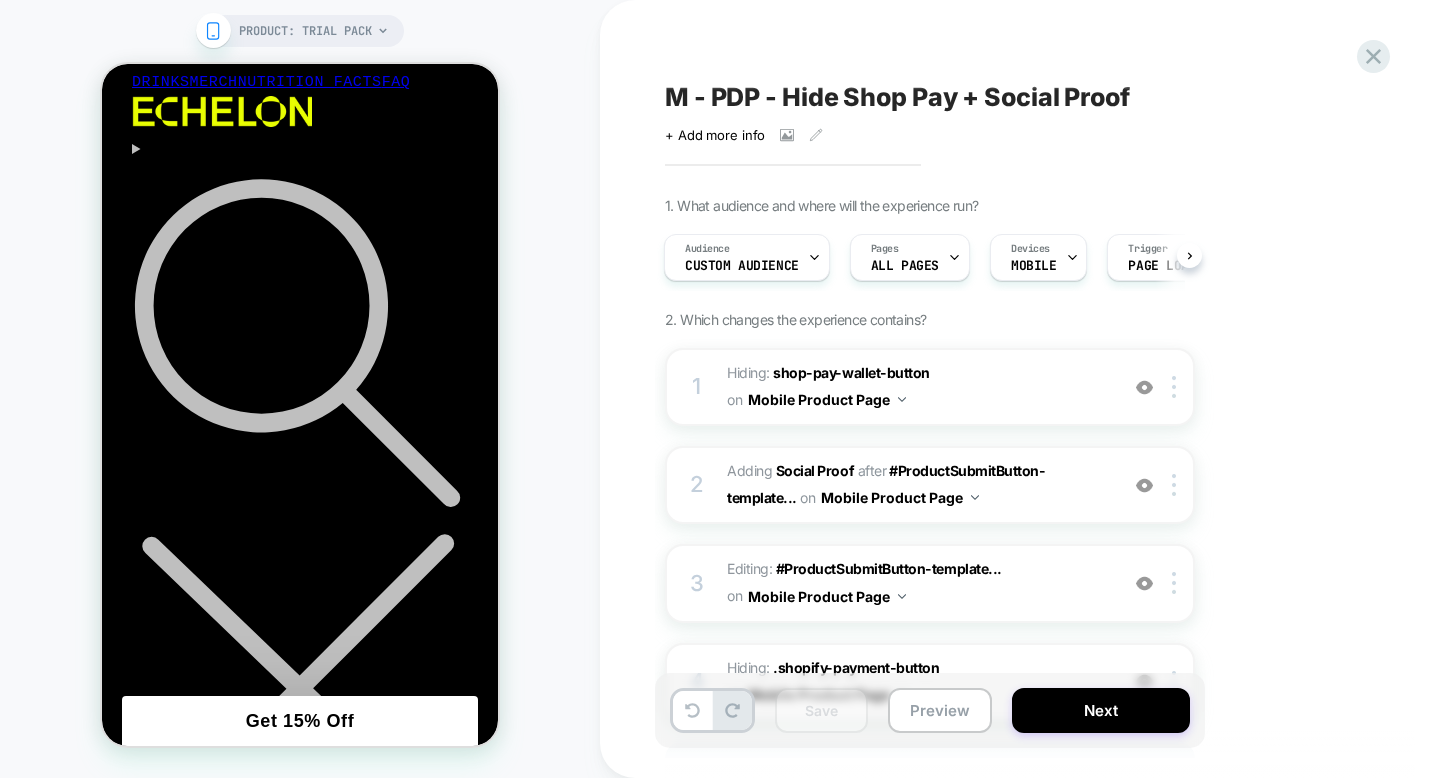 click on "M - PDP - Hide Shop Pay + Social Proof Click to view images Click to edit experience details + Add more info" at bounding box center [1030, 111] 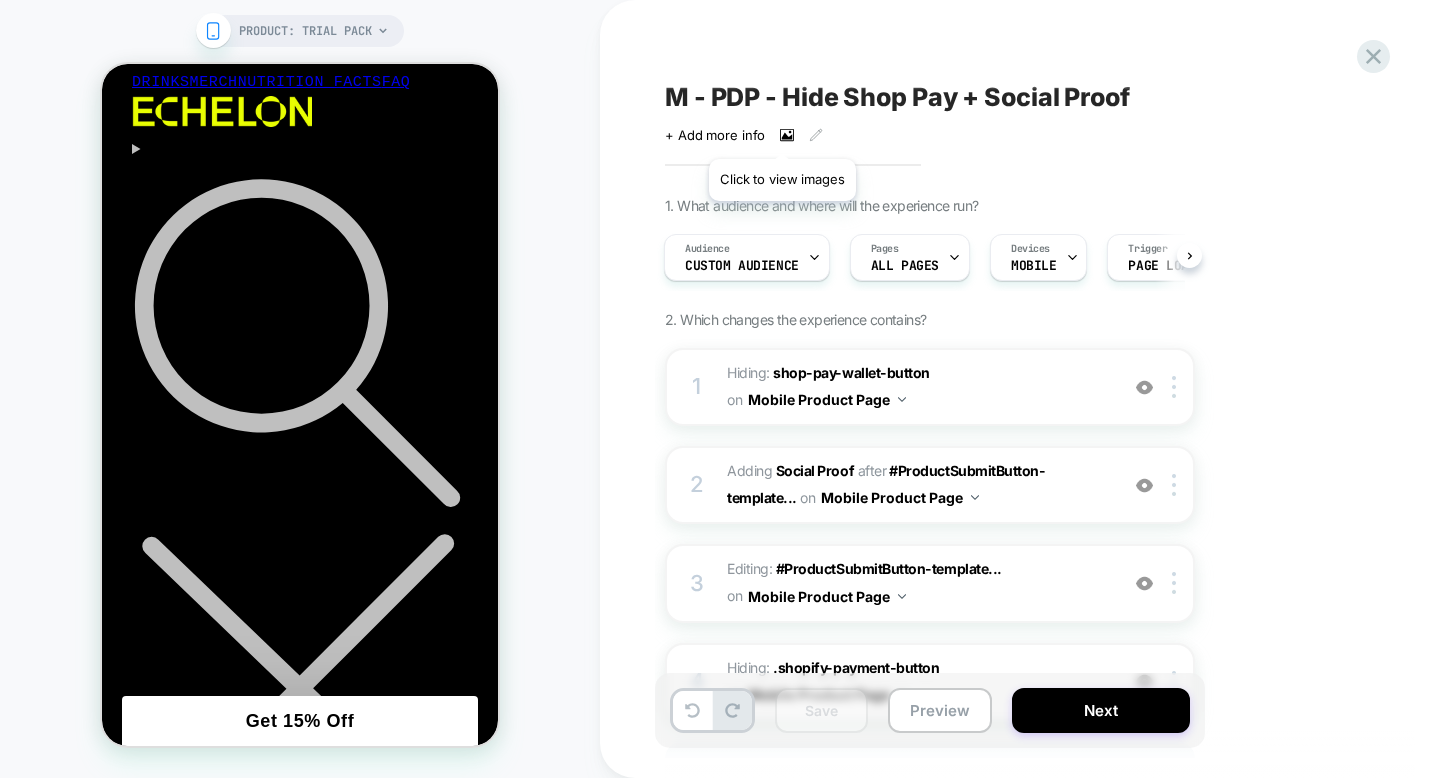 click 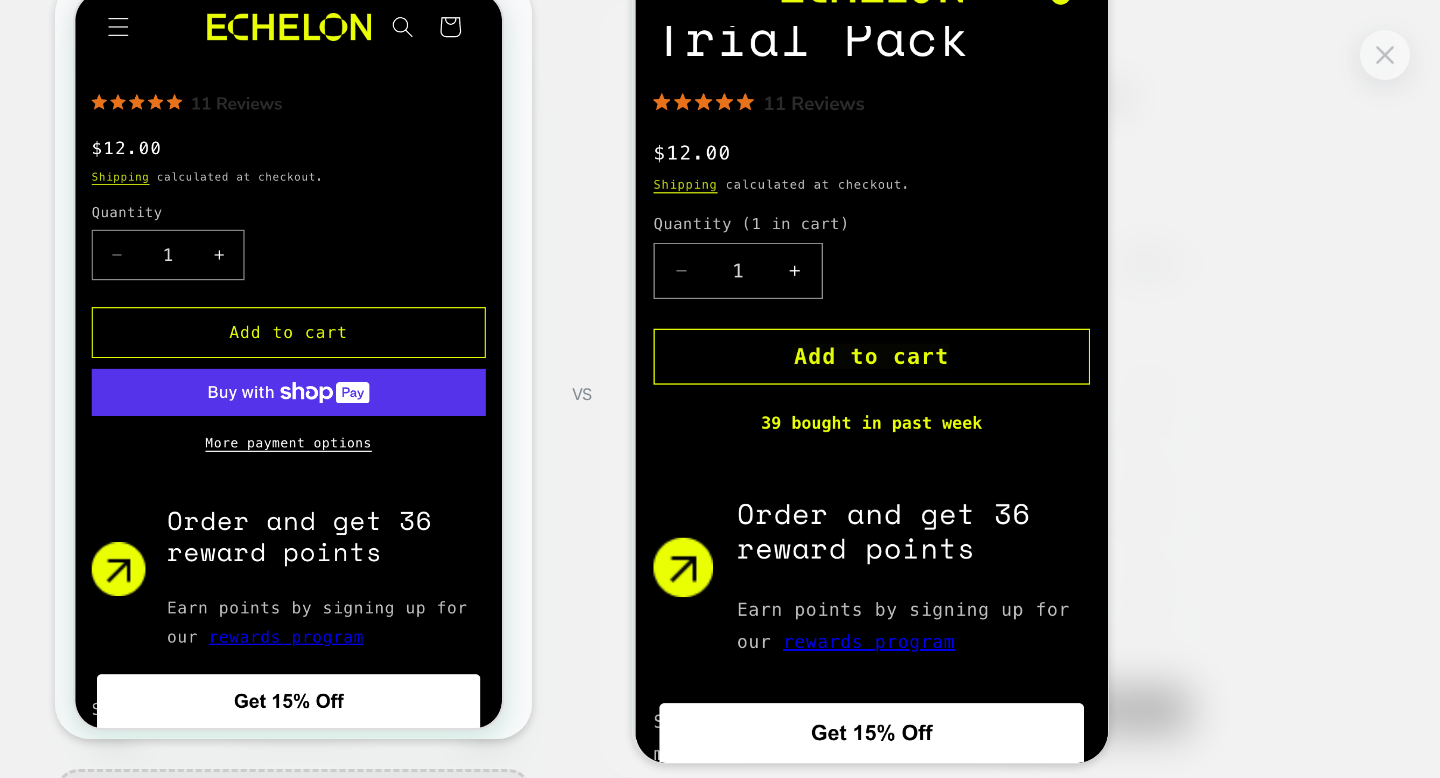 click on "Control Preview on site VS Variation 1 Preview on site" at bounding box center [710, 389] 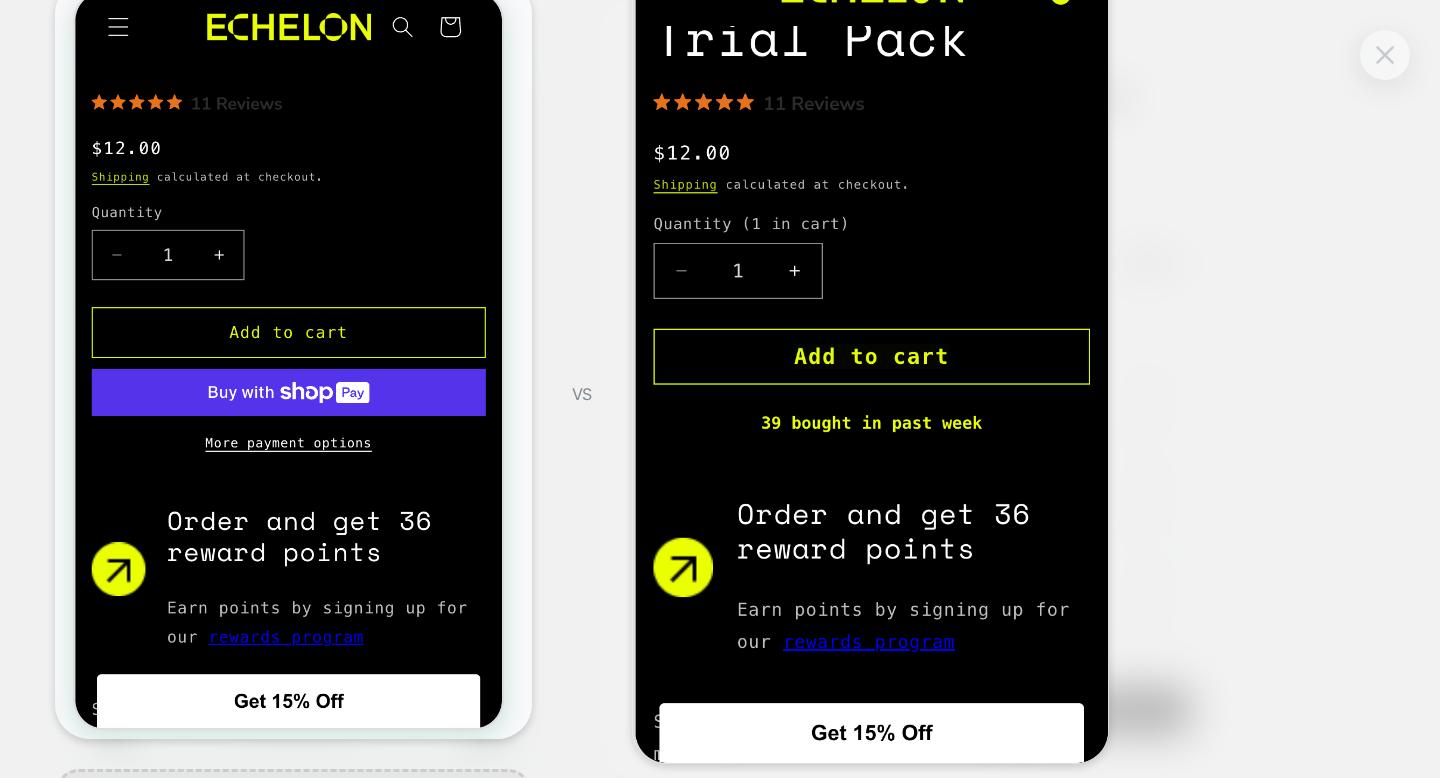 click at bounding box center (1385, 54) 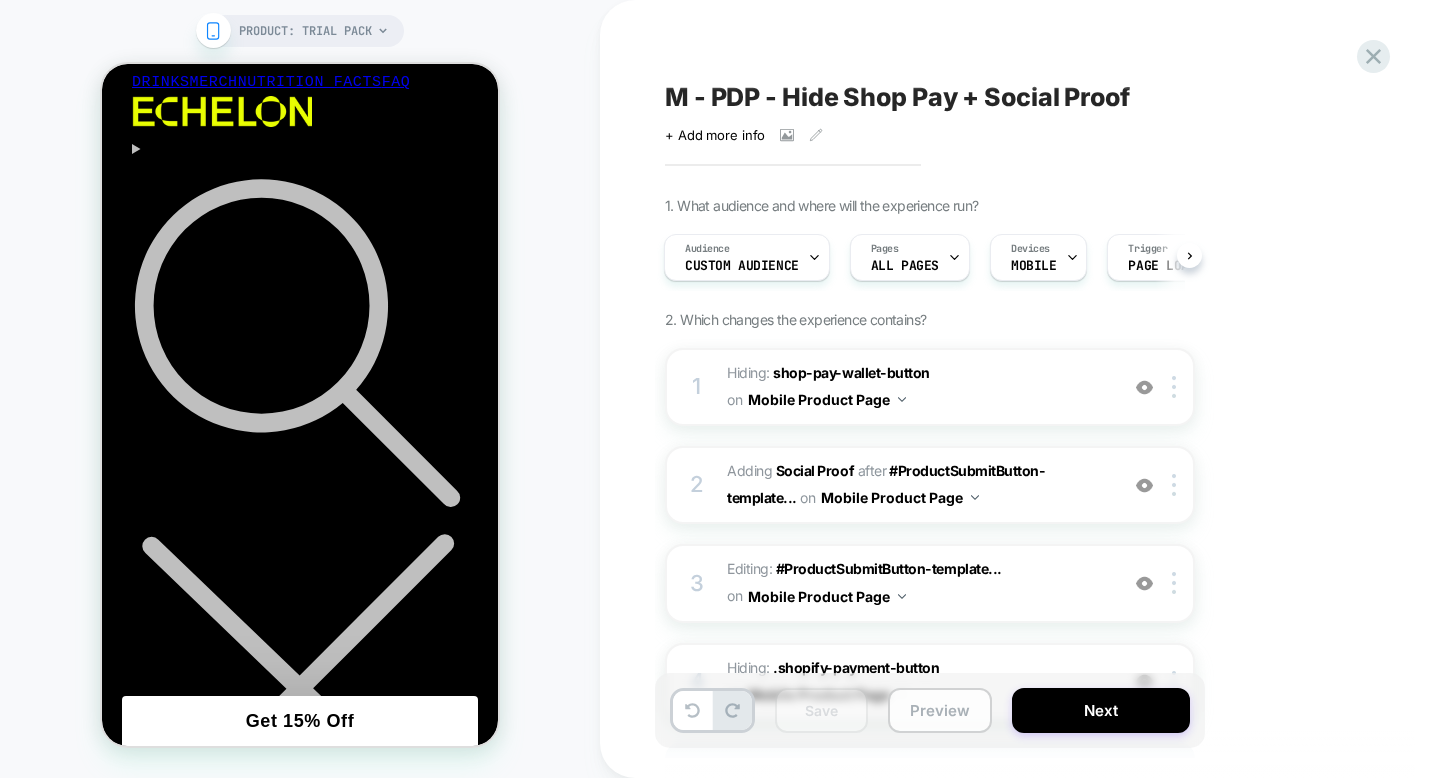 click on "Preview" at bounding box center [940, 710] 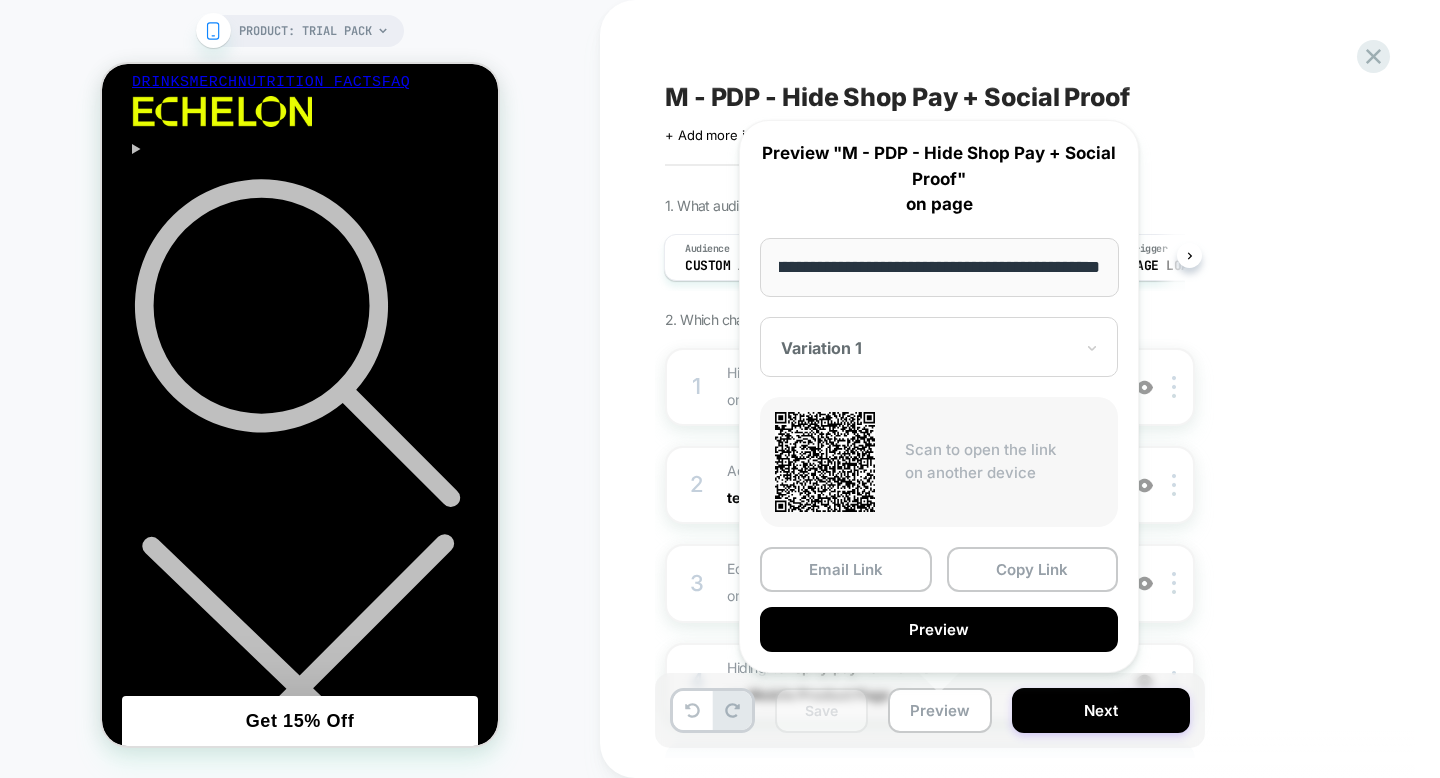 scroll, scrollTop: 0, scrollLeft: 0, axis: both 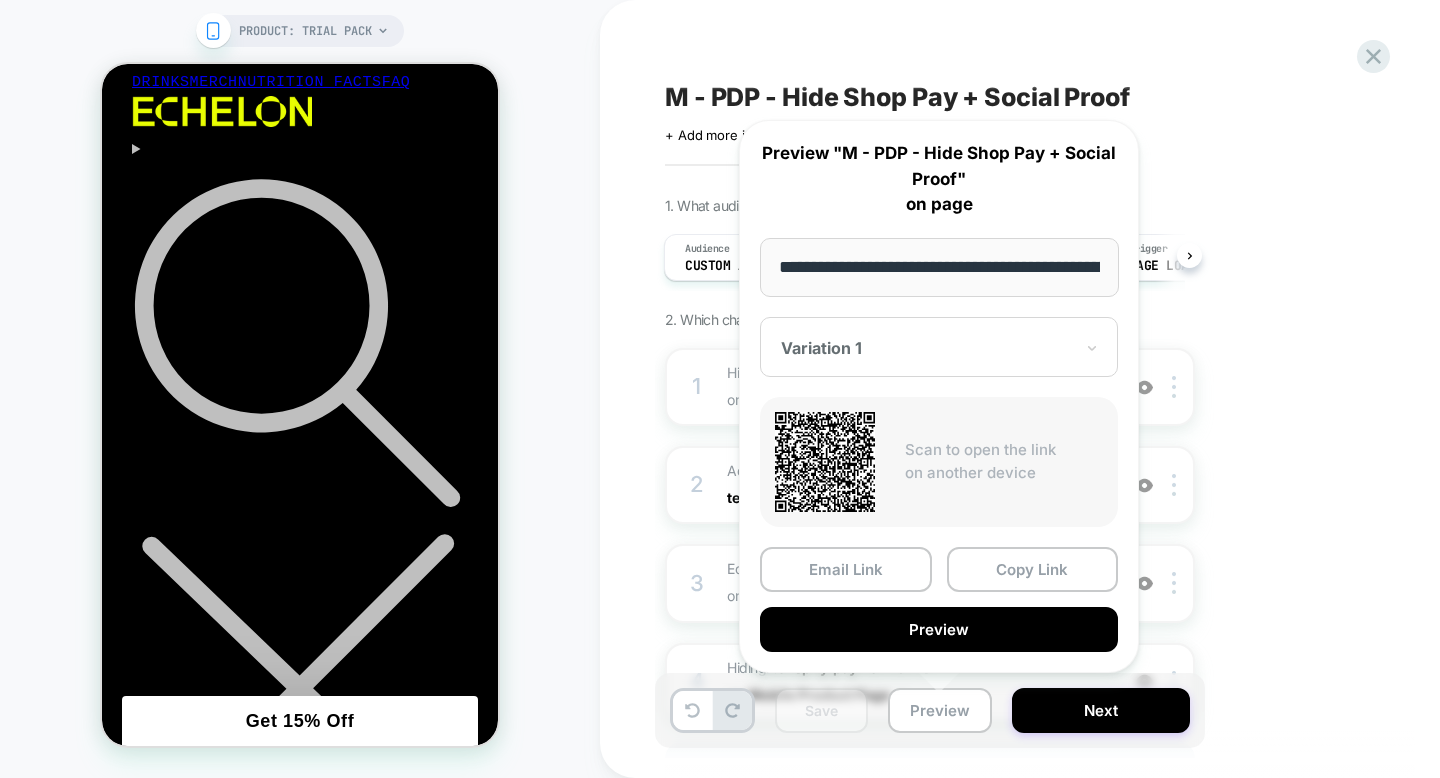 click on "M - PDP - Hide Shop Pay + Social Proof Click to view images Click to edit experience details + Add more info 1. What audience and where will the experience run? Audience Custom Audience Pages ALL PAGES Devices MOBILE Trigger Page Load 2. Which changes the experience contains? 1 Hiding :   shop-pay-wallet-button shop-pay-wallet-button   on Mobile Product Page Add Before Add After Copy CSS Selector Rename Copy to   Desktop Target   All Devices Delete 2 #_loomi_addon_1753352699818 Adding   Social Proof   AFTER #ProductSubmitButton-template... #ProductSubmitButton-template--18111715606679__main   on Mobile Product Page Add Before Add After Duplicate Replace Position Copy CSS Selector Copy Widget Id Rename Copy to   Desktop Target   All Devices Delete Upgrade to latest 3 Editing :   #ProductSubmitButton-template... #ProductSubmitButton-template--18111715606679__main   on Mobile Product Page Add Before Add After Delete 4 Hiding :   .shopify-payment-button .shopify-payment-button   on Mobile Product Page Add Before" at bounding box center (1030, 389) 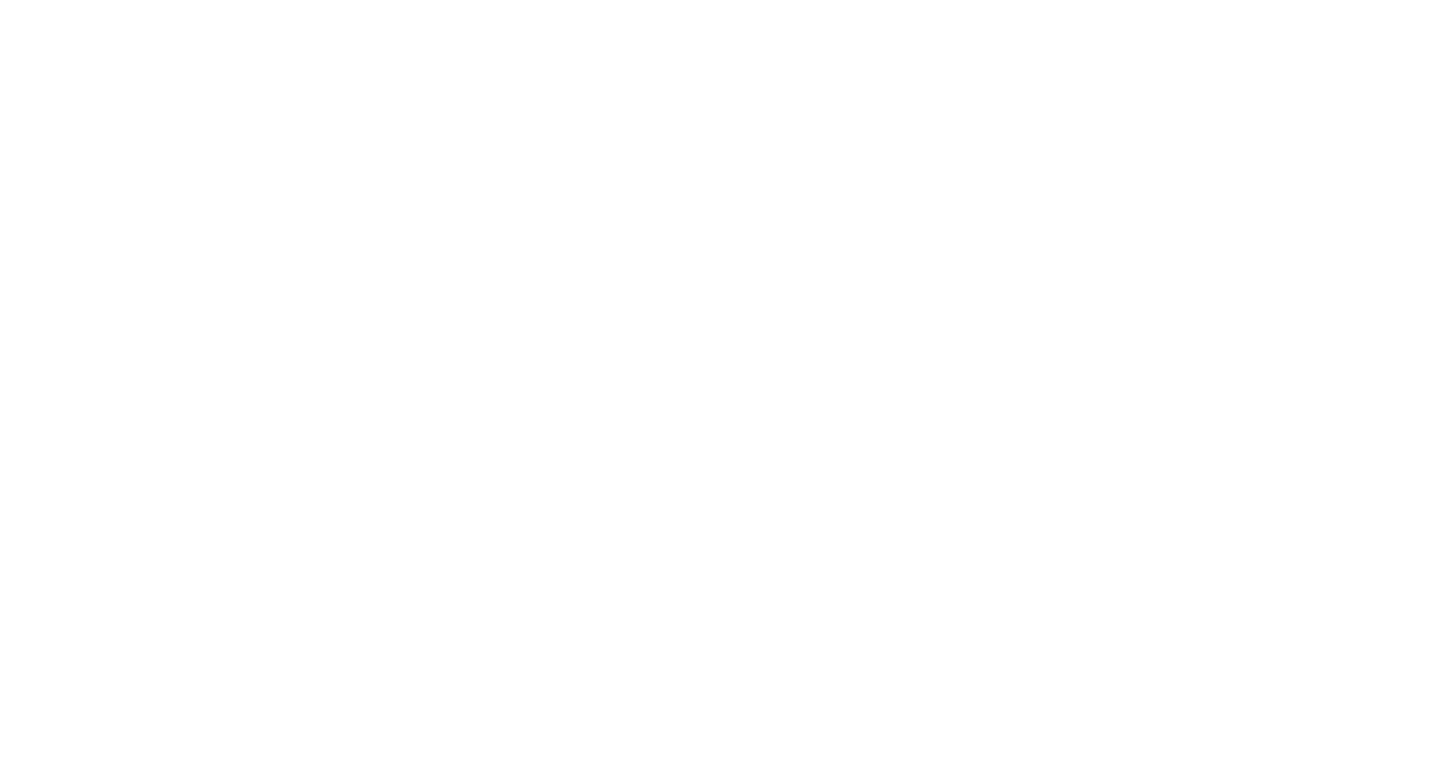 scroll, scrollTop: 0, scrollLeft: 0, axis: both 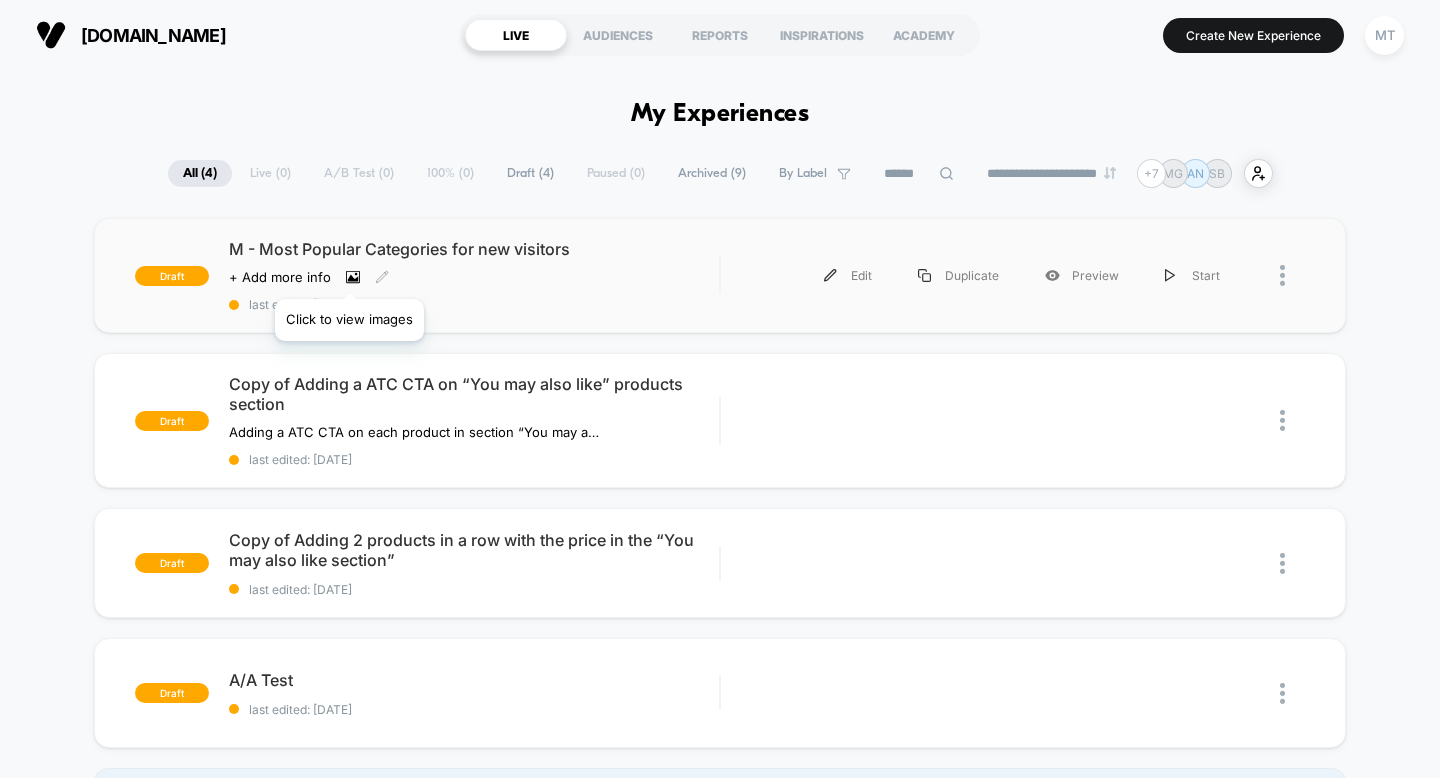 click 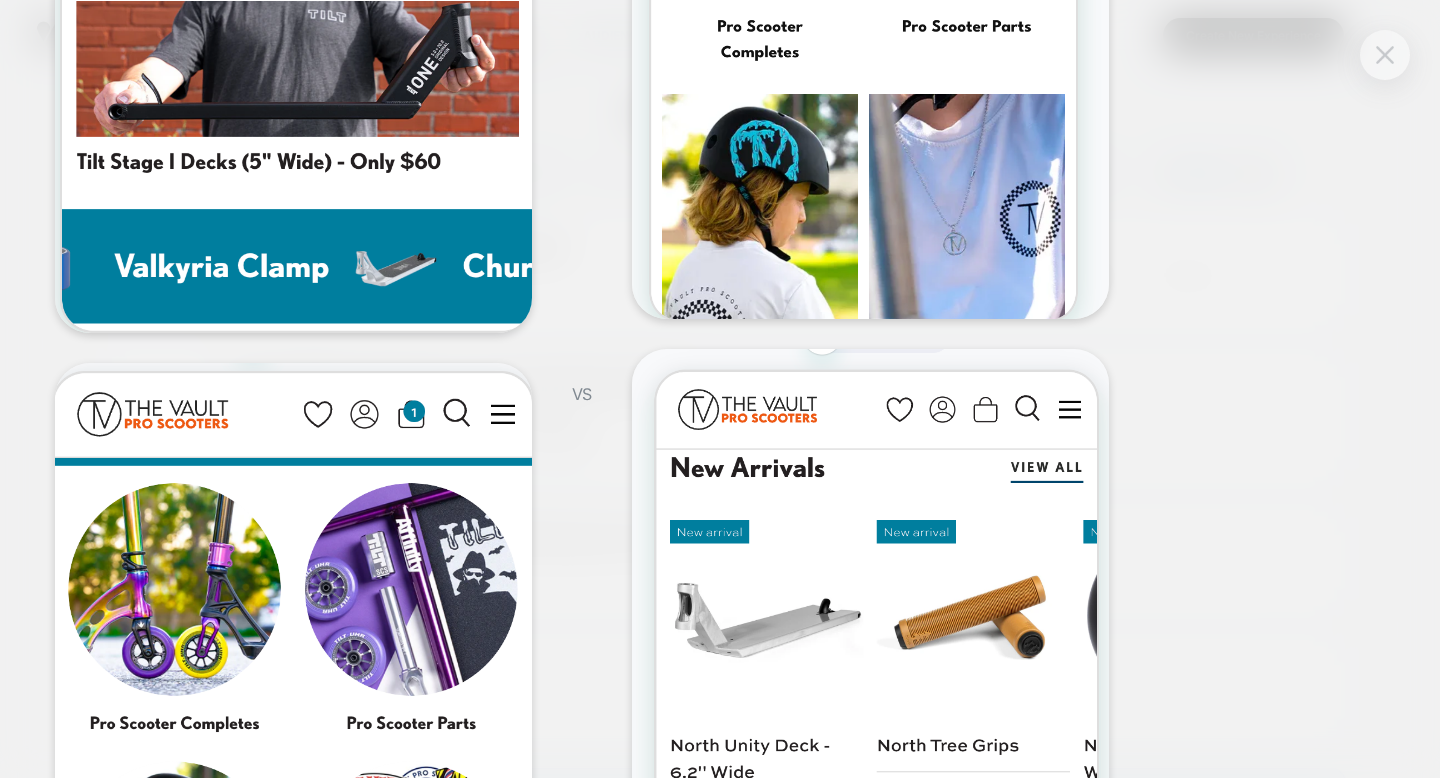 click at bounding box center (1385, 55) 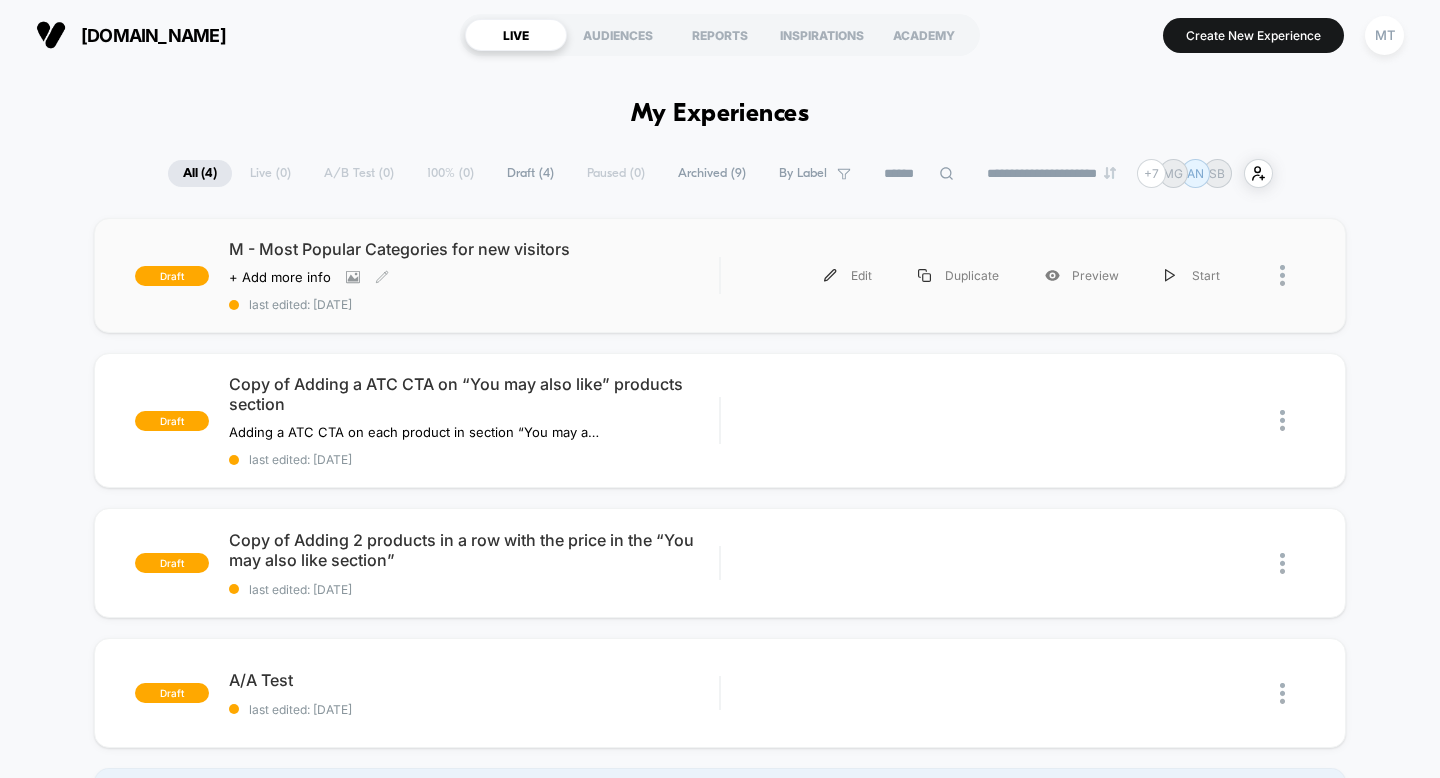 click on "M - Most Popular Categories for new visitors Click to view images Click to edit experience details + Add more info last edited: 7/24/2025" at bounding box center (474, 275) 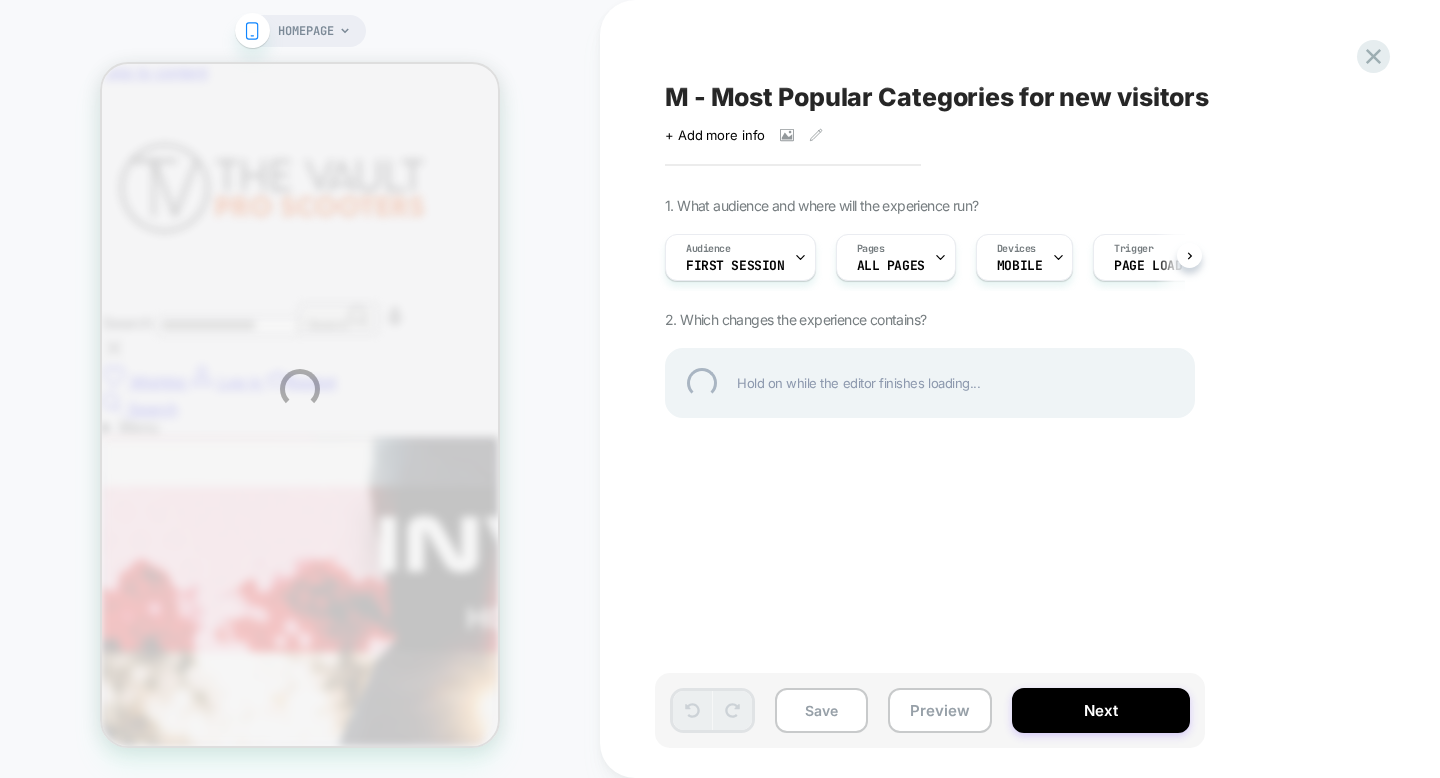 scroll, scrollTop: 0, scrollLeft: 0, axis: both 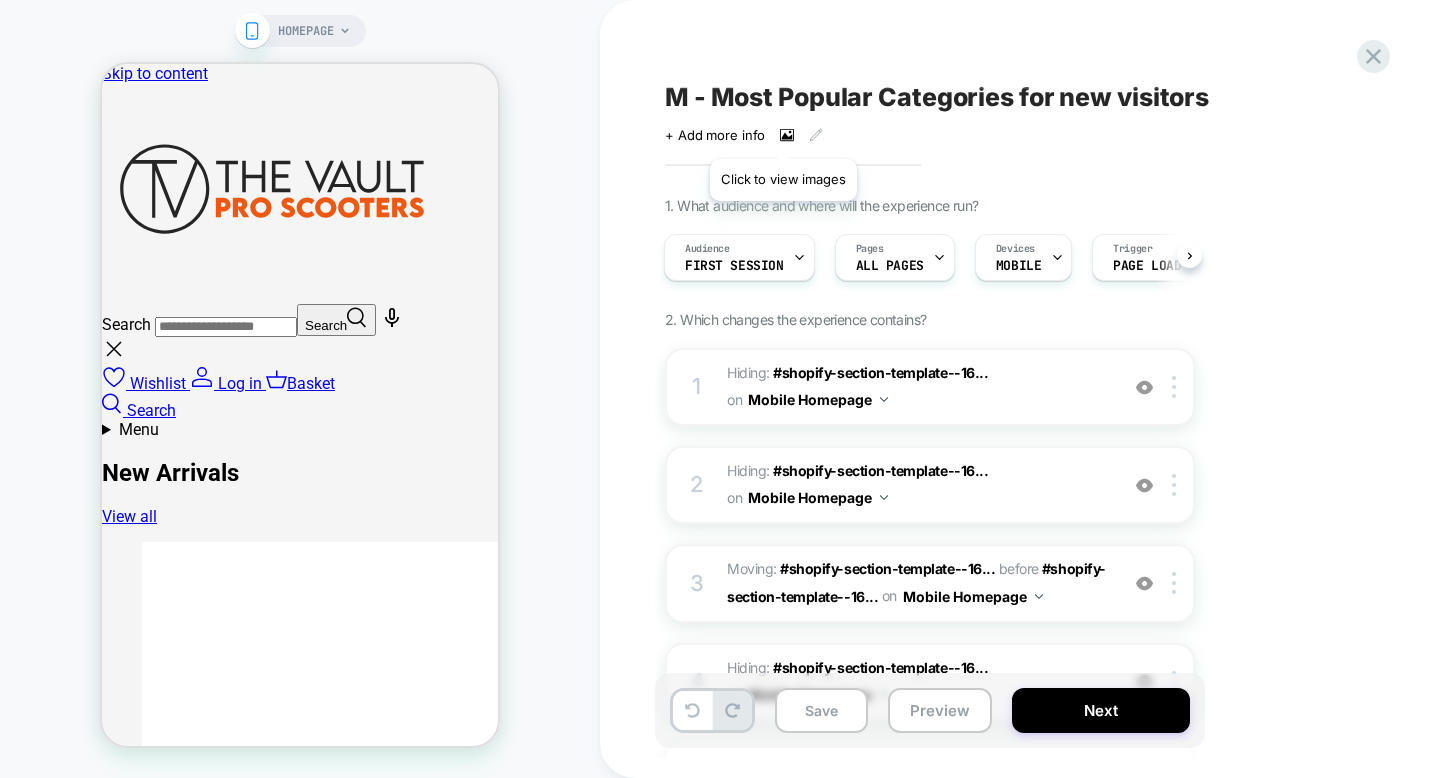 click 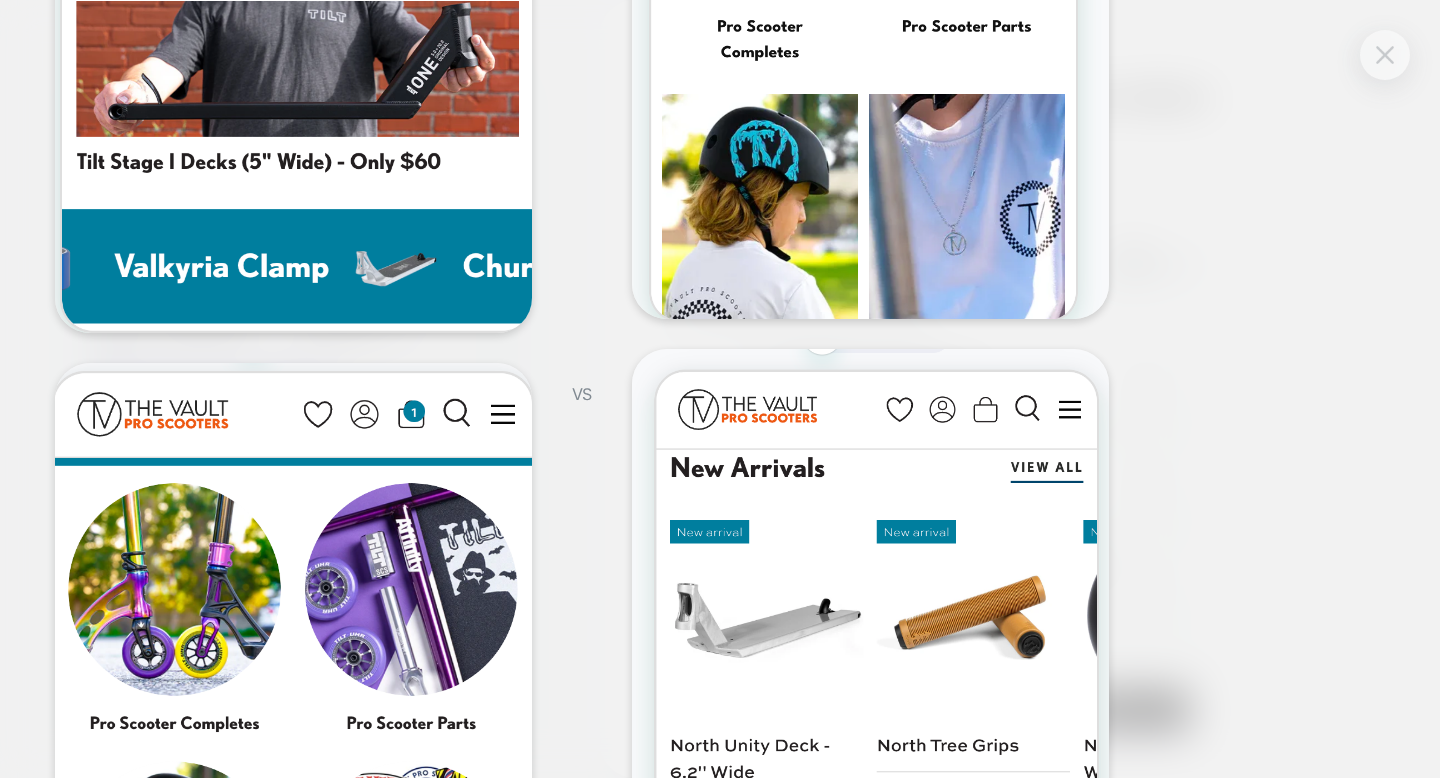 click at bounding box center (1385, 54) 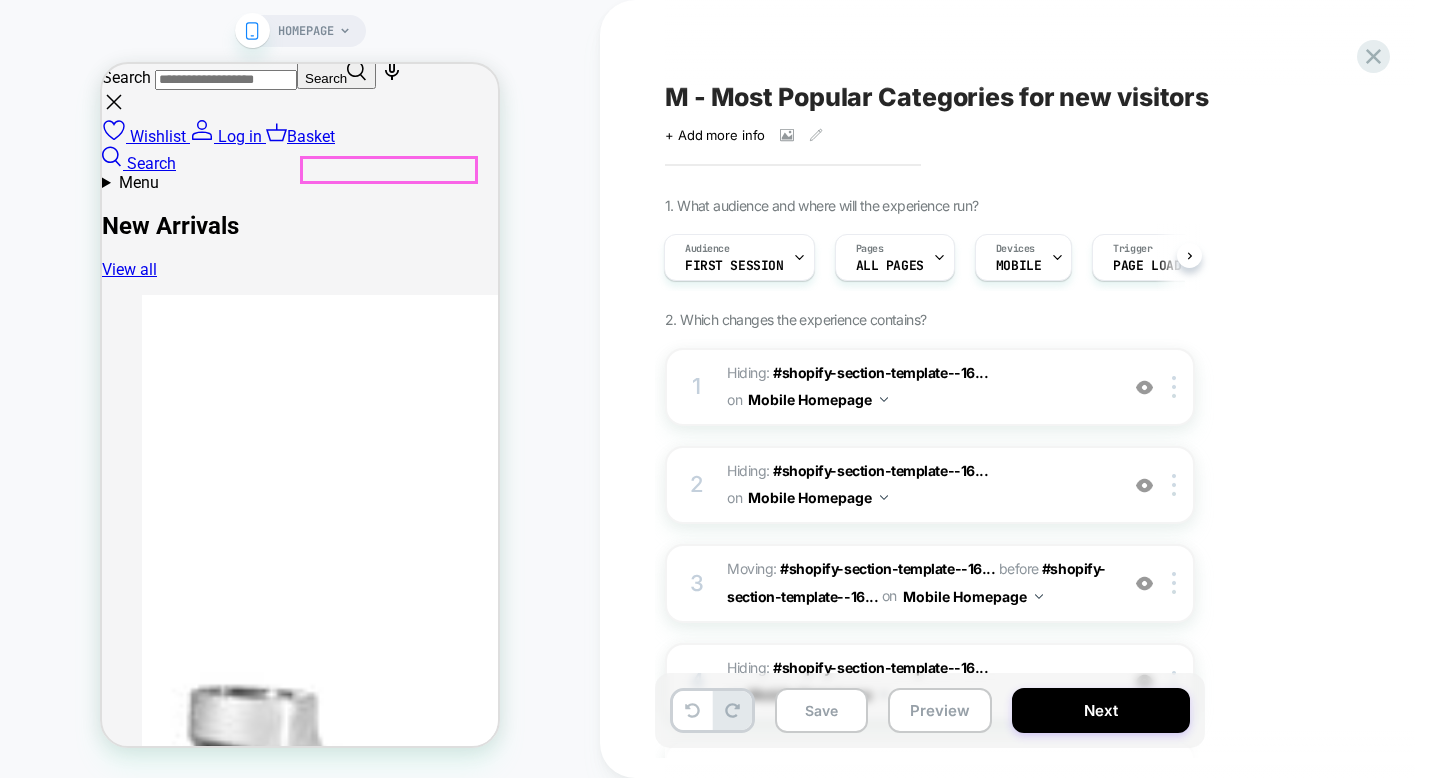 scroll, scrollTop: 275, scrollLeft: 0, axis: vertical 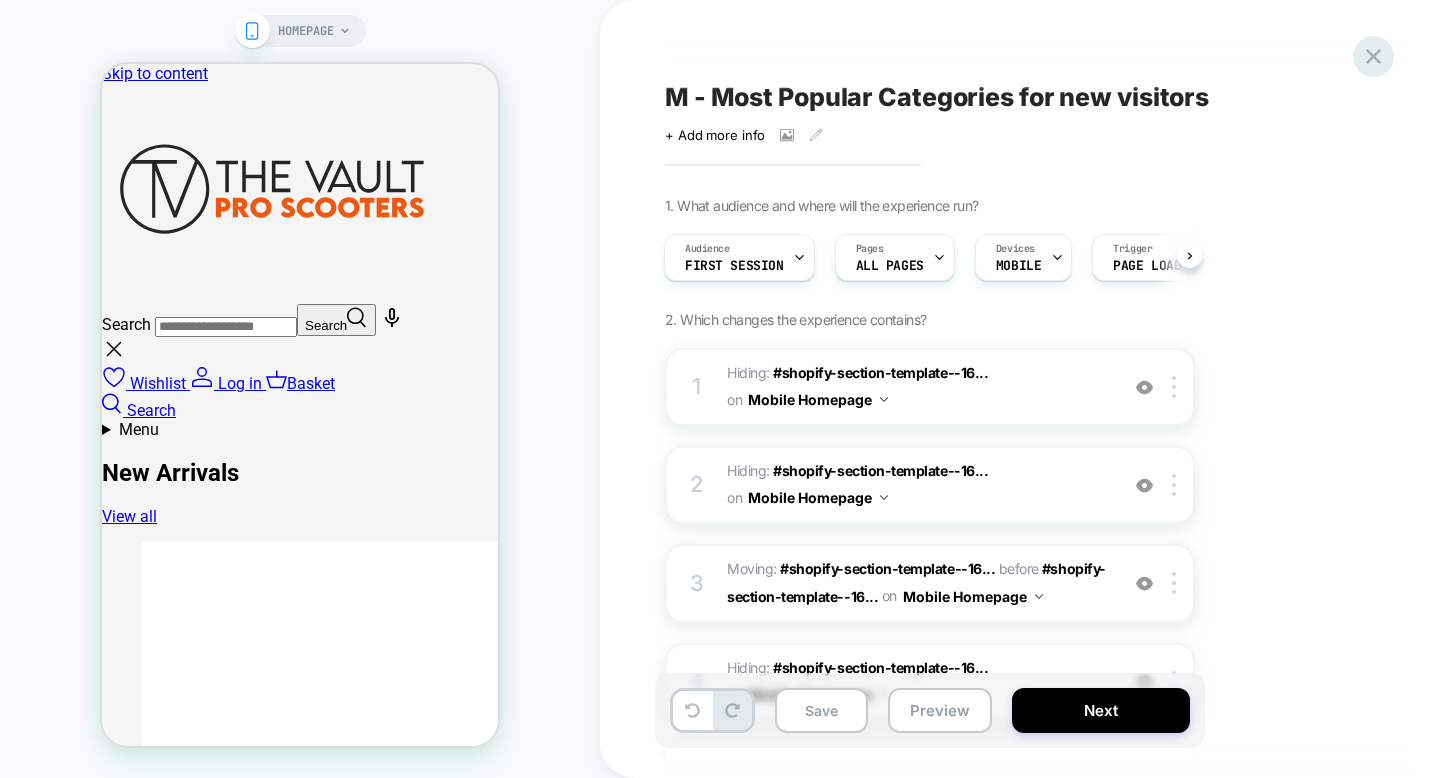click 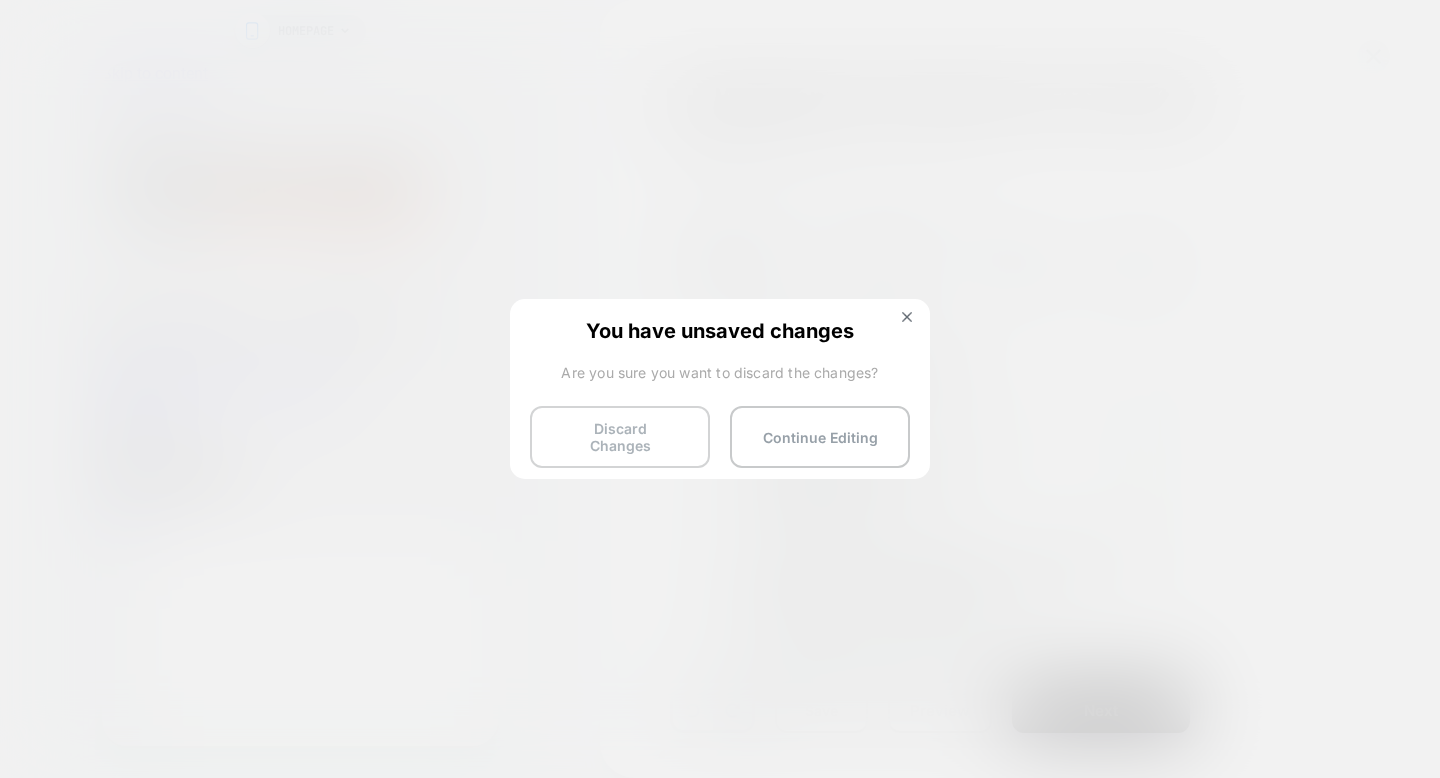 click on "Discard Changes" at bounding box center (620, 437) 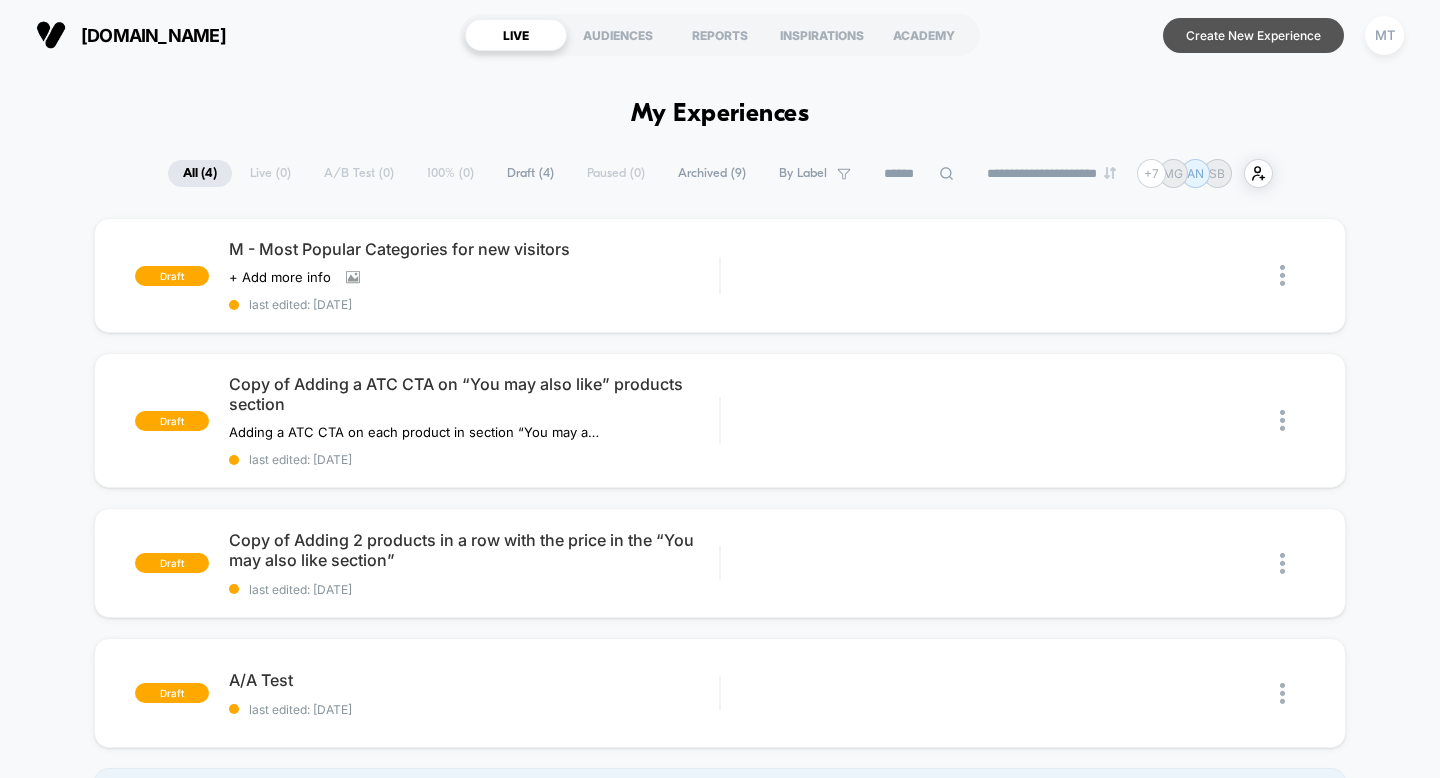 click on "Create New Experience" at bounding box center (1253, 35) 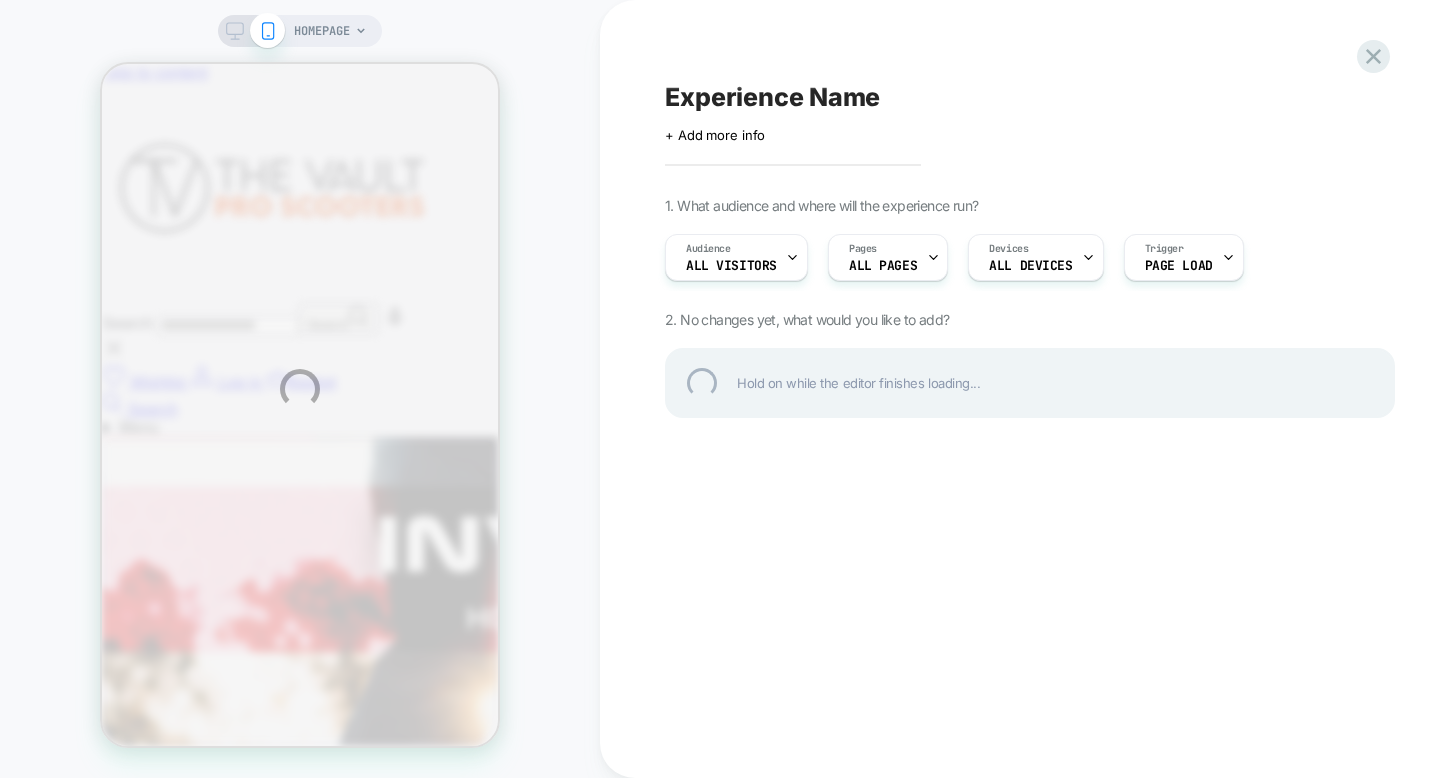 scroll, scrollTop: 0, scrollLeft: 0, axis: both 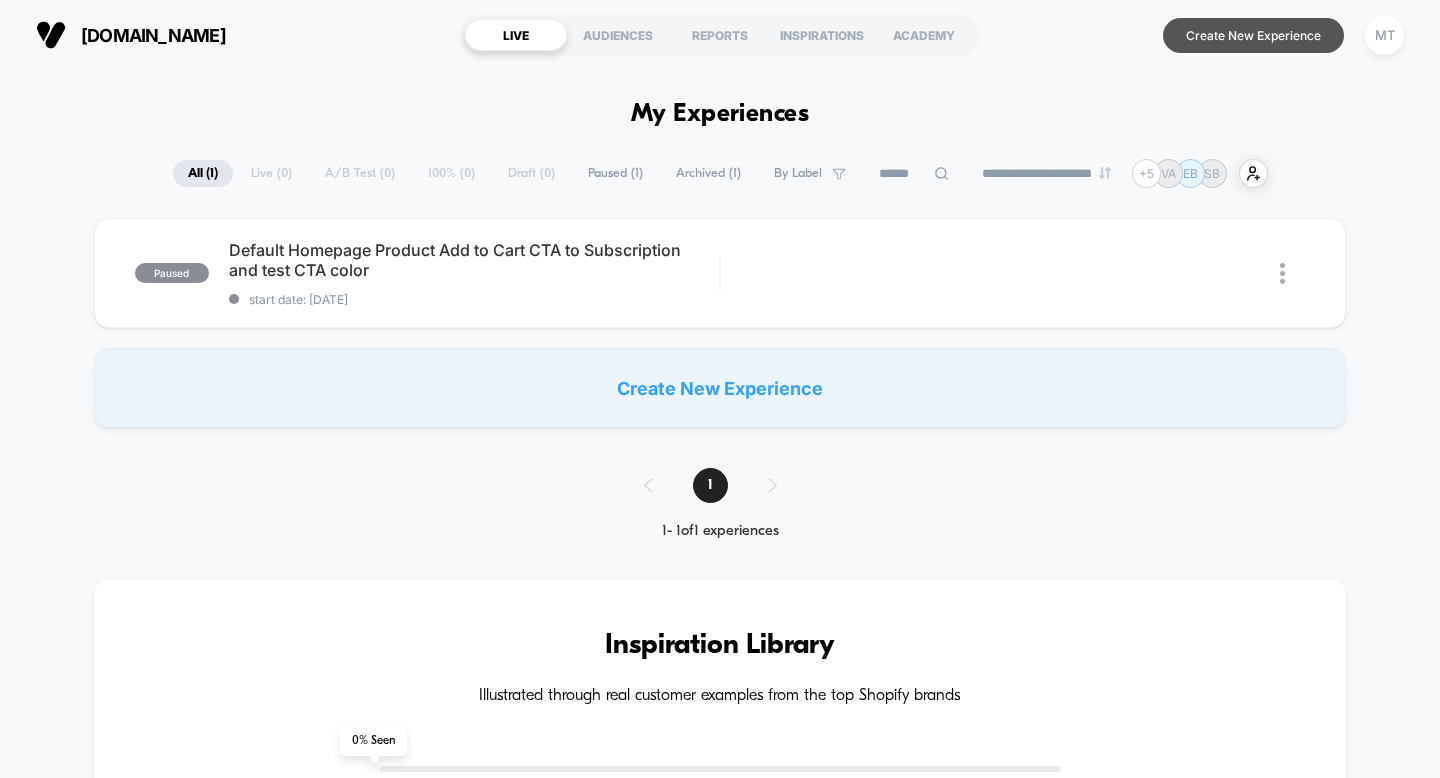 click on "Create New Experience" at bounding box center (1253, 35) 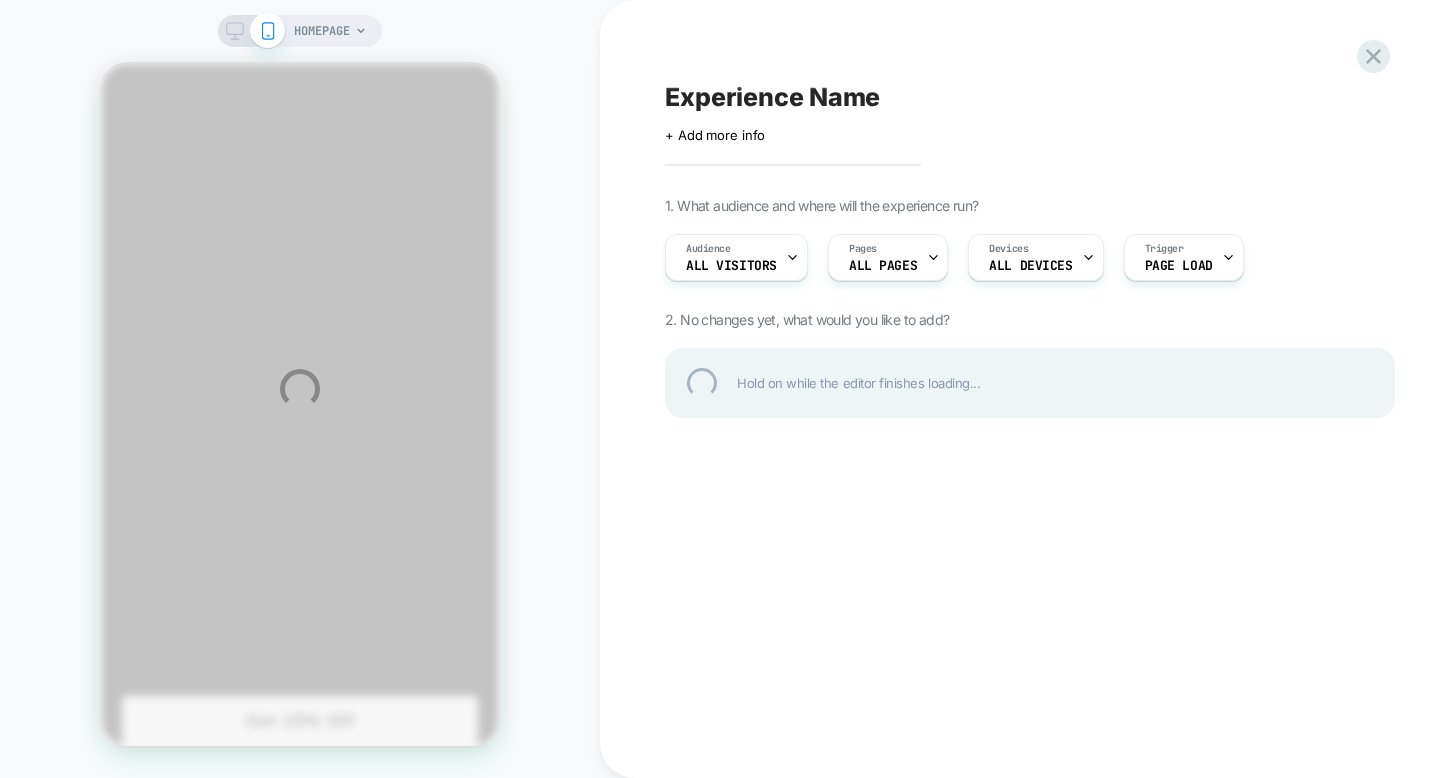 scroll, scrollTop: 0, scrollLeft: 0, axis: both 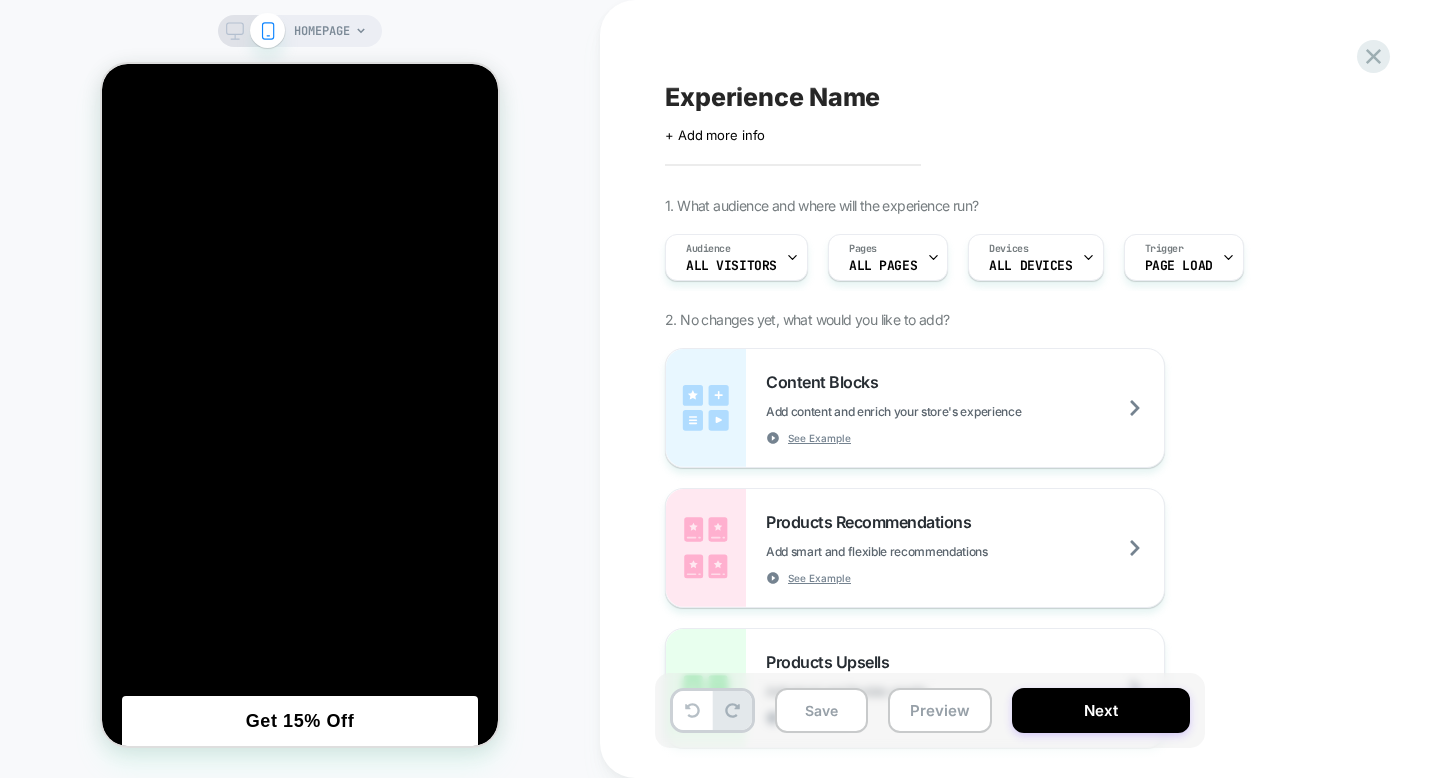 click on "HOMEPAGE" at bounding box center (300, 389) 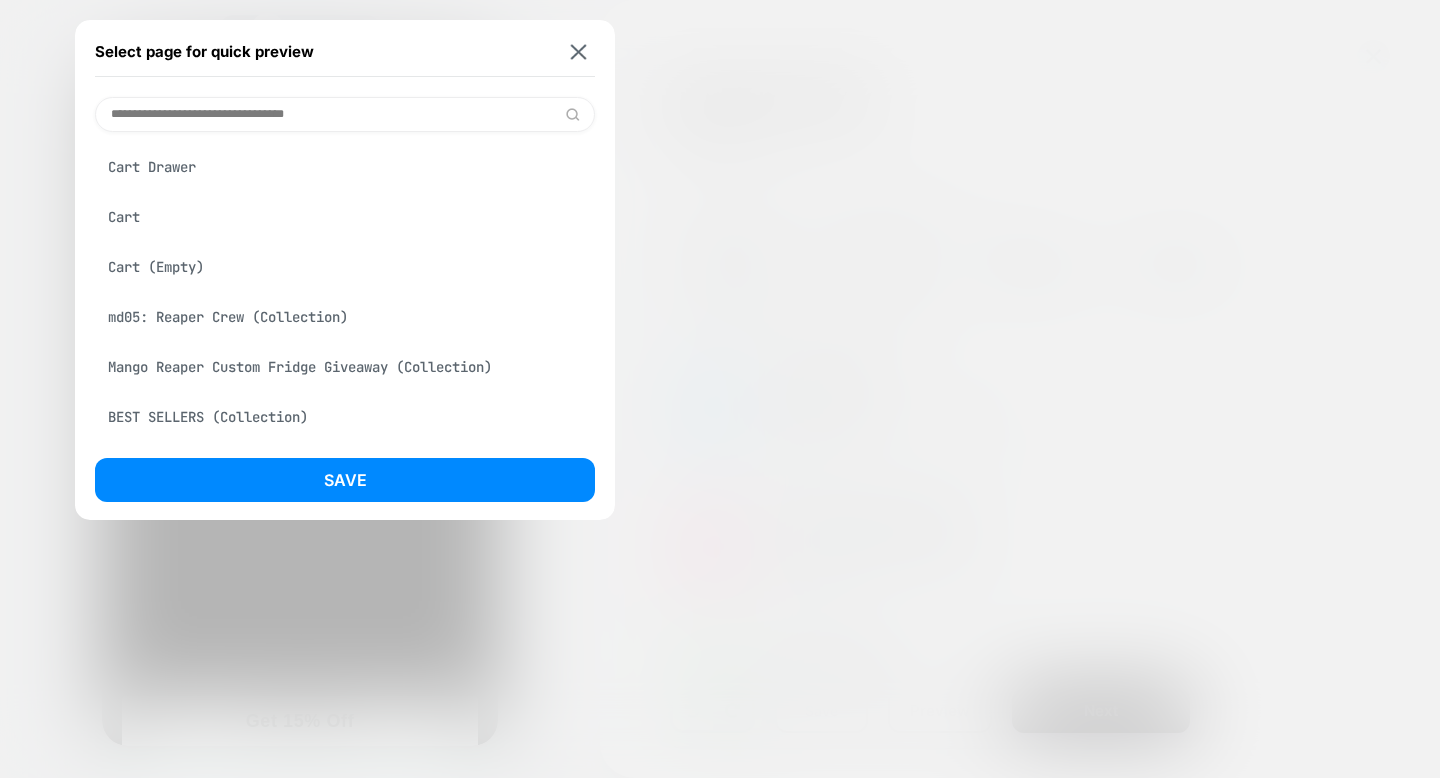 scroll, scrollTop: 0, scrollLeft: 0, axis: both 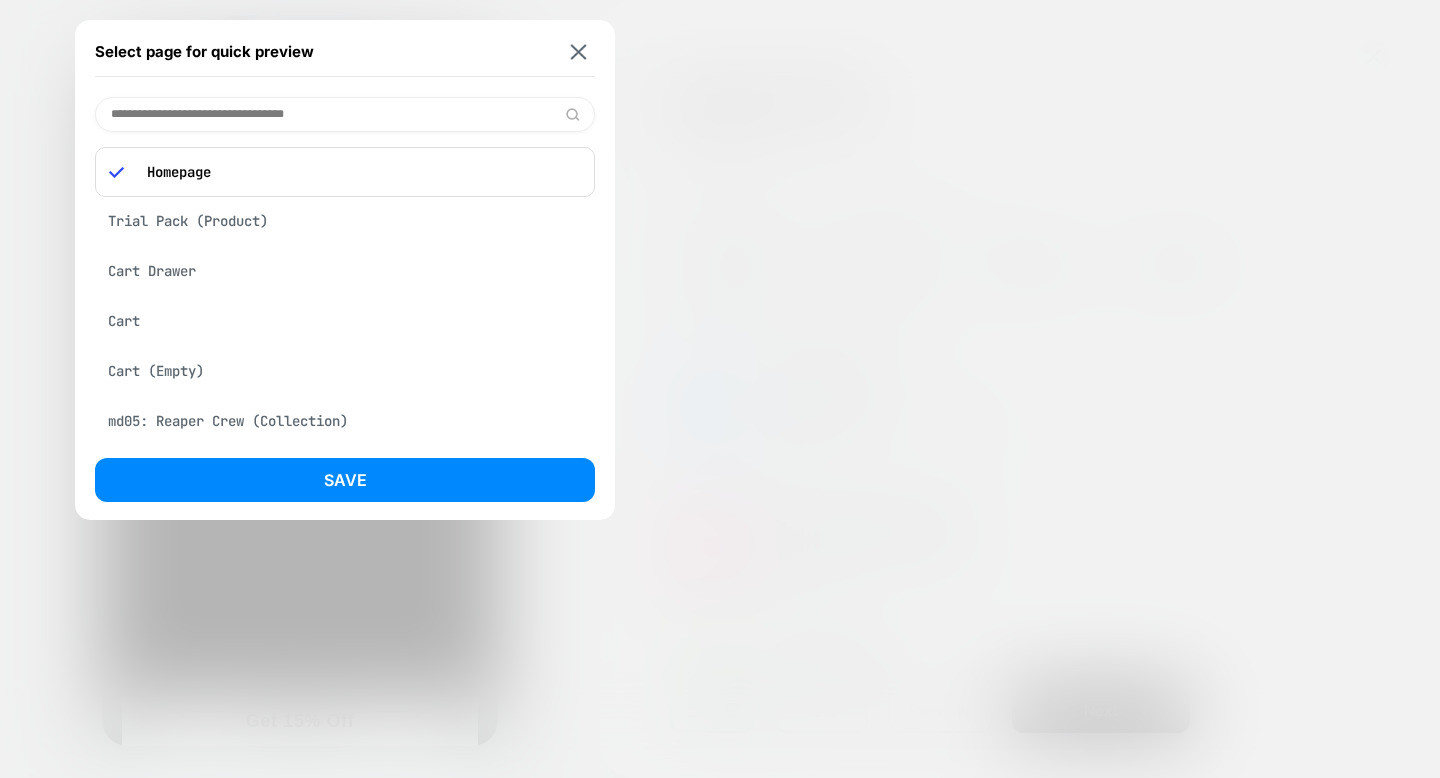 click on "Trial Pack (Product)" at bounding box center [345, 221] 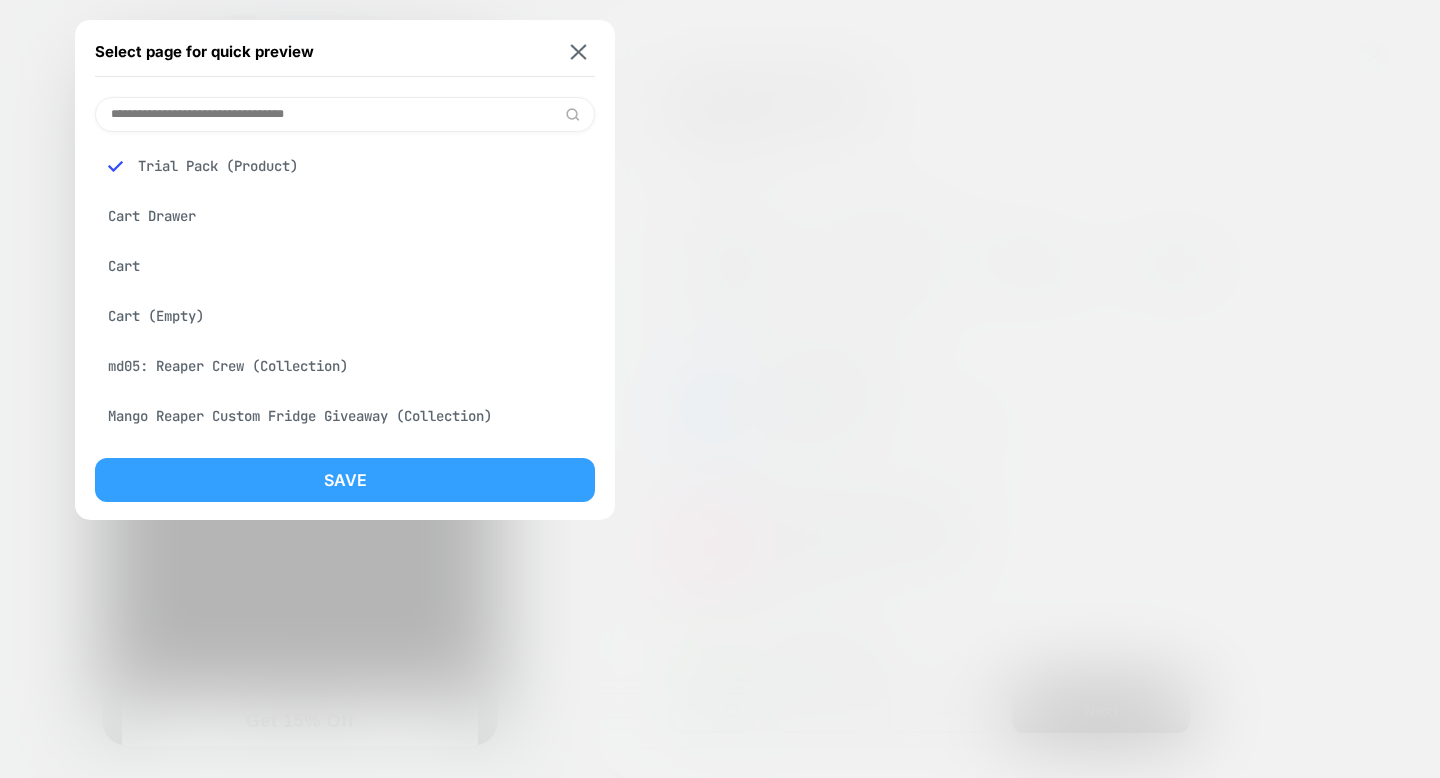 click on "Save" at bounding box center (345, 480) 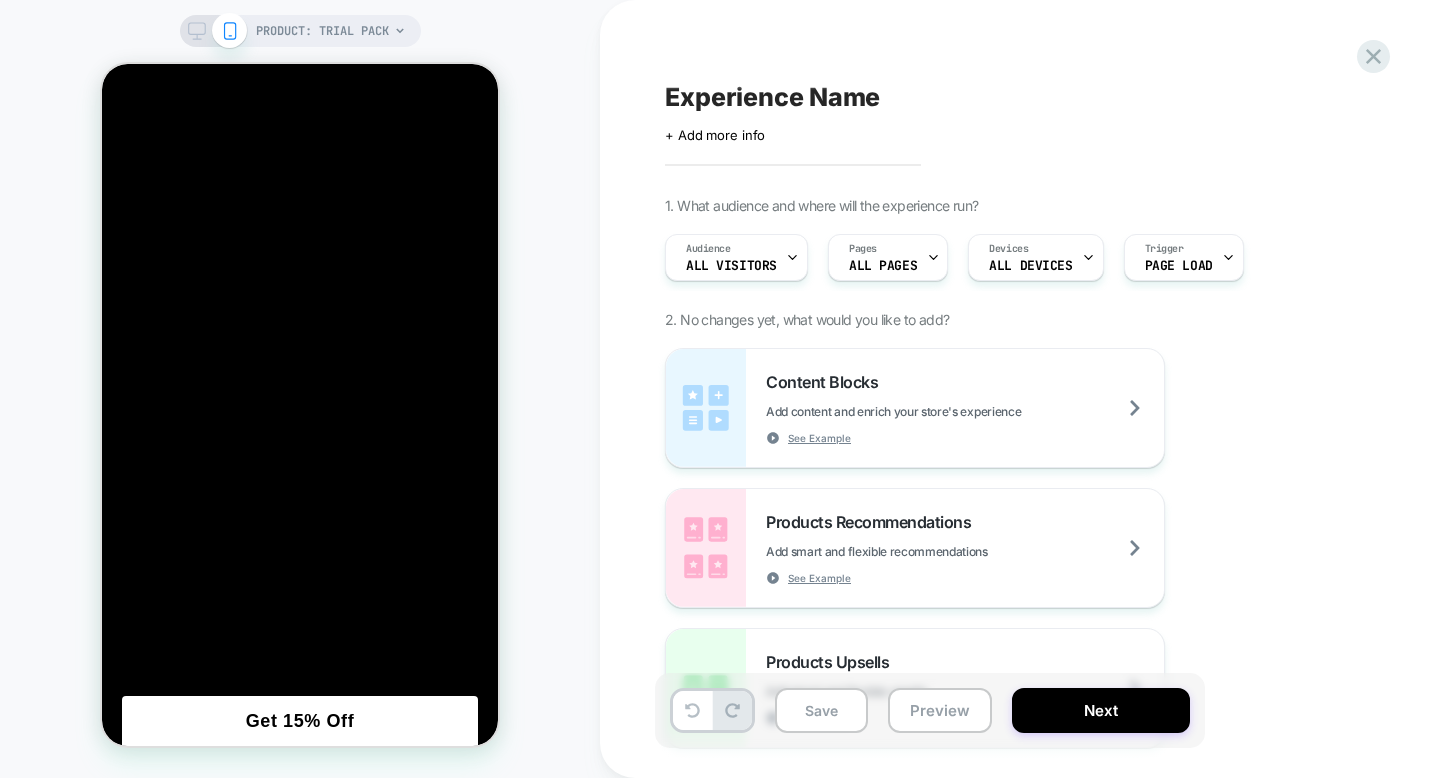 scroll, scrollTop: 1659, scrollLeft: 0, axis: vertical 